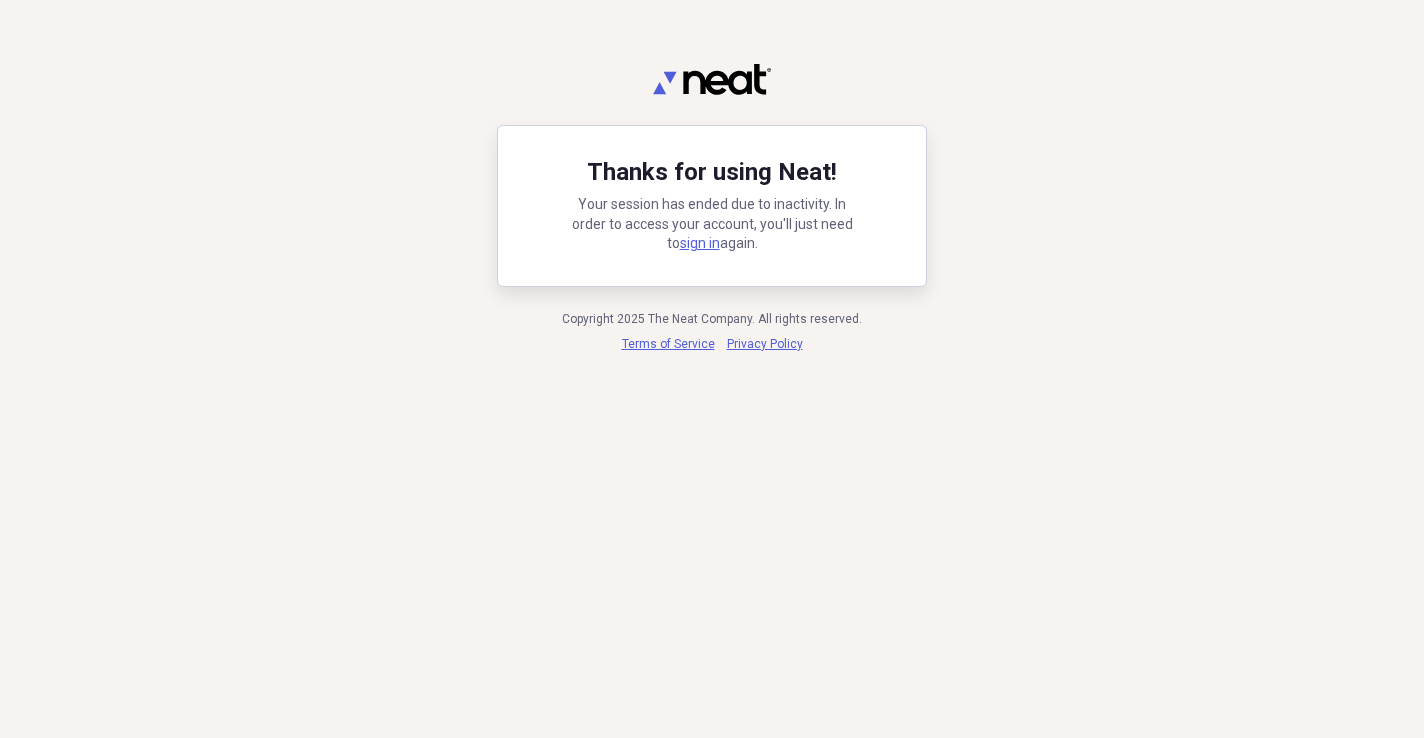 scroll, scrollTop: 0, scrollLeft: 0, axis: both 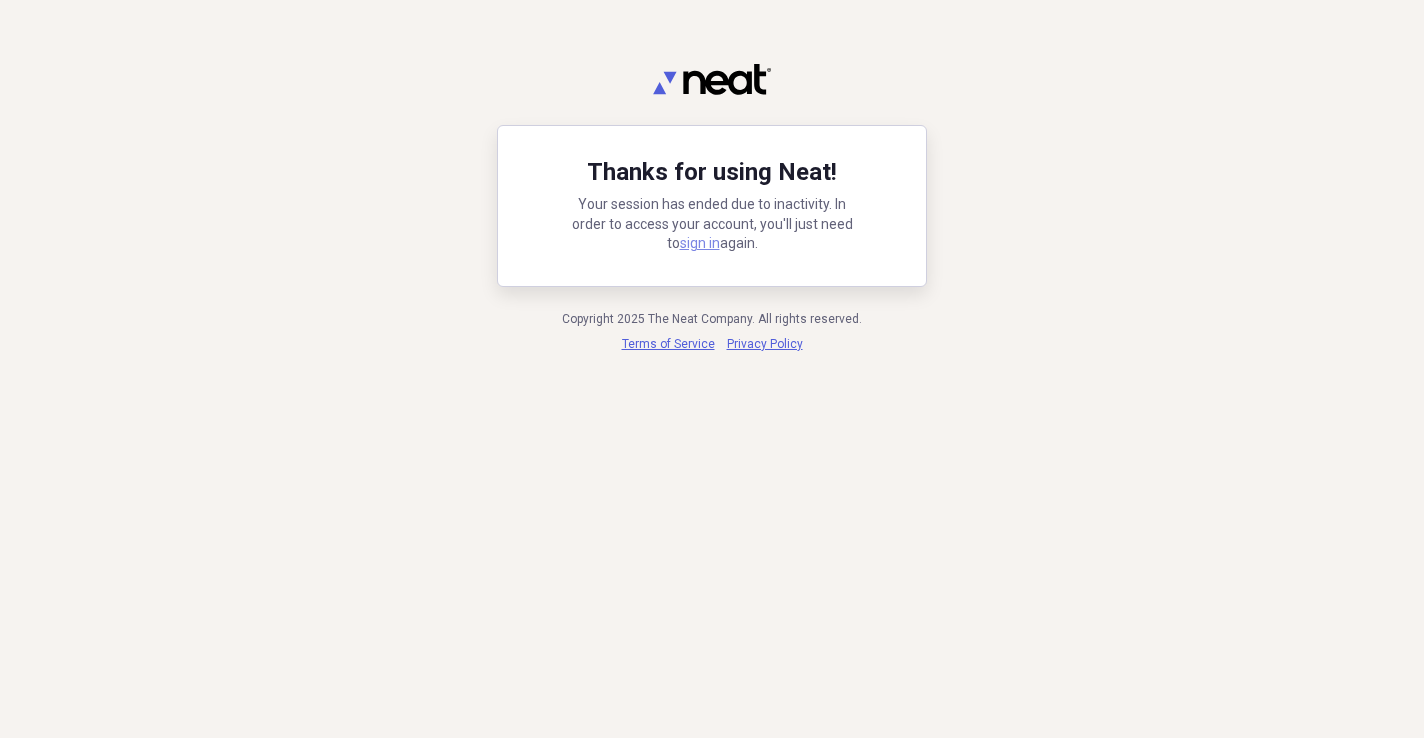 click on "sign in" at bounding box center (700, 243) 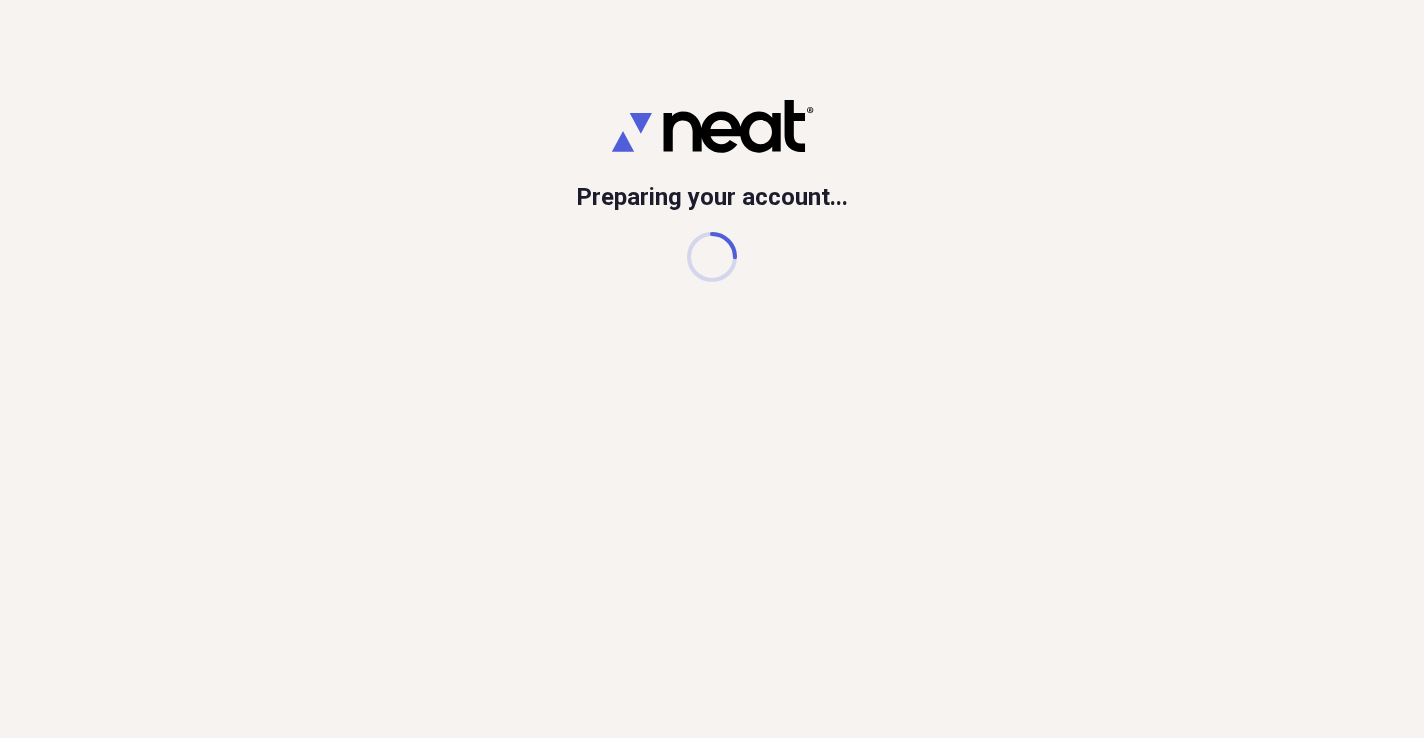 scroll, scrollTop: 0, scrollLeft: 0, axis: both 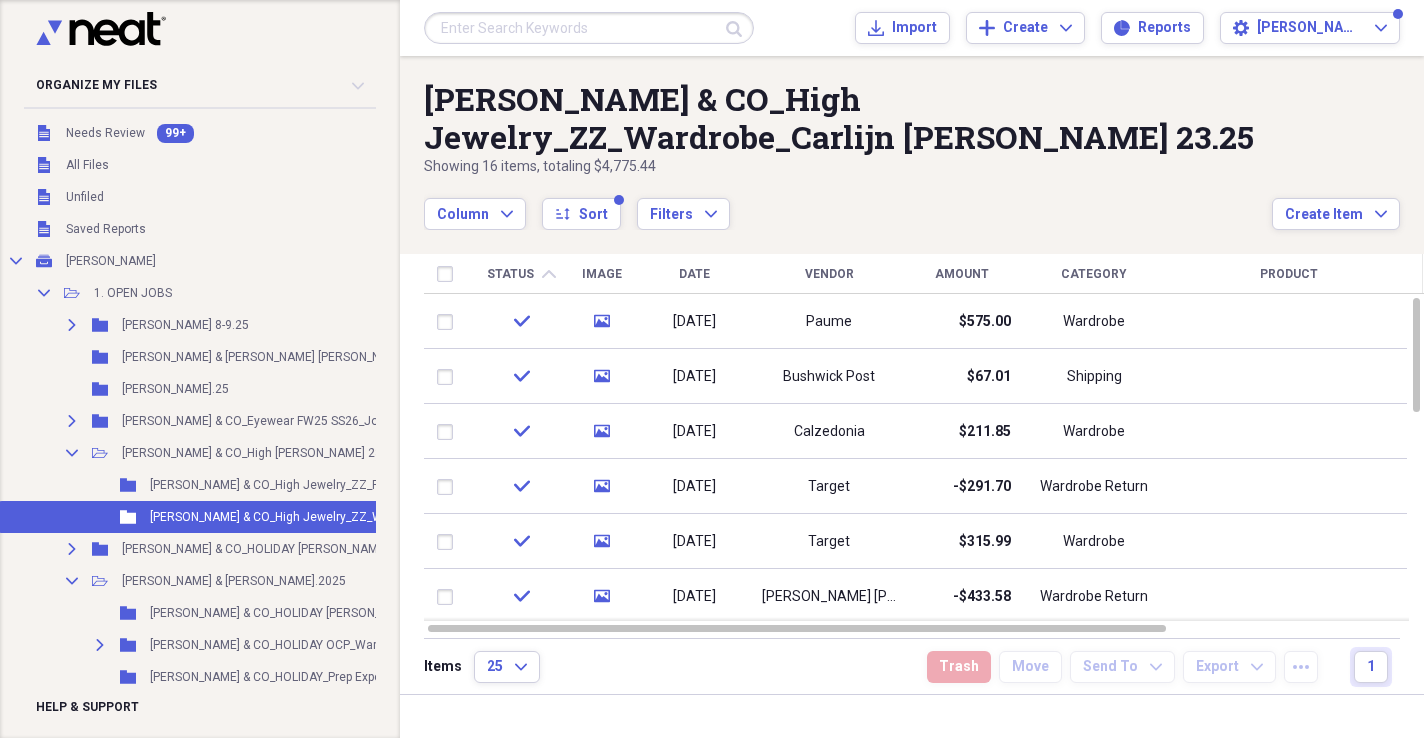 click on "Column Expand sort Sort Filters  Expand" at bounding box center (848, 203) 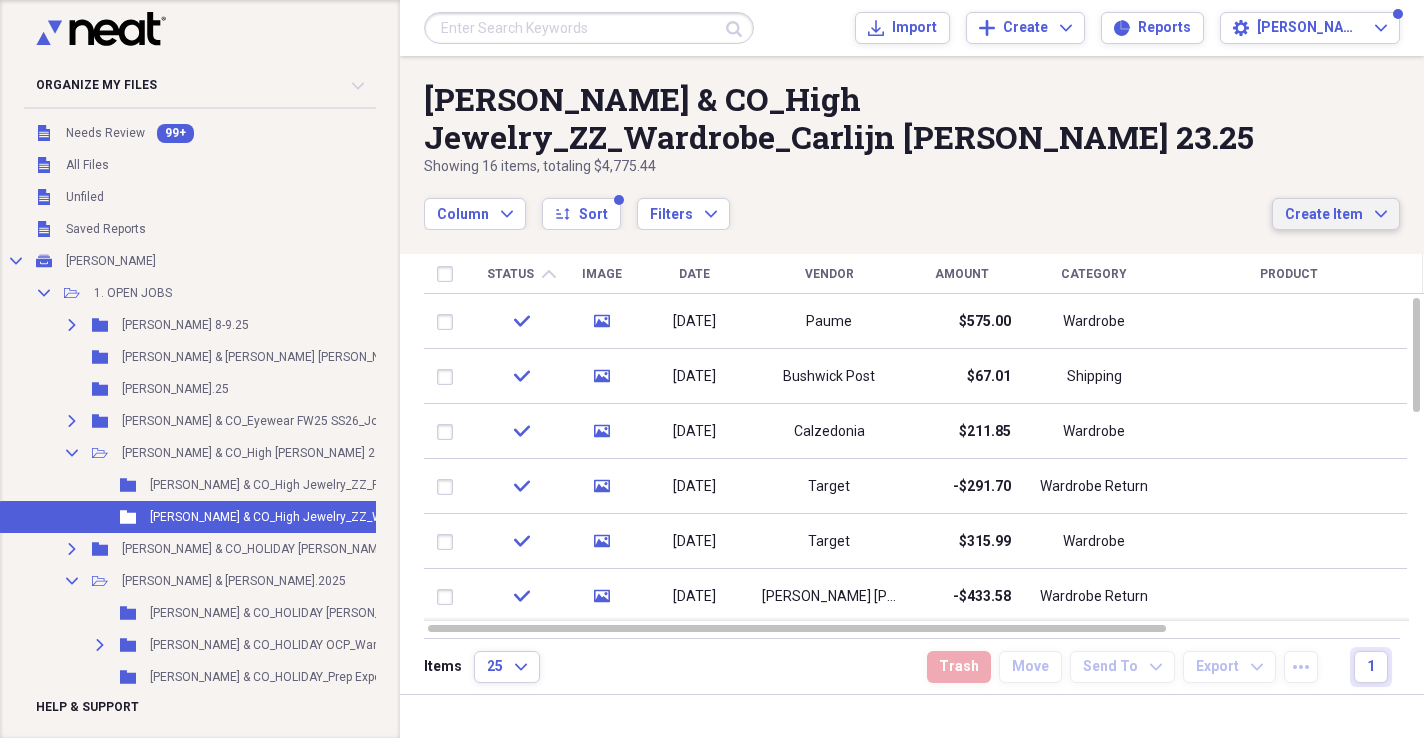 click on "Create Item" at bounding box center [1324, 215] 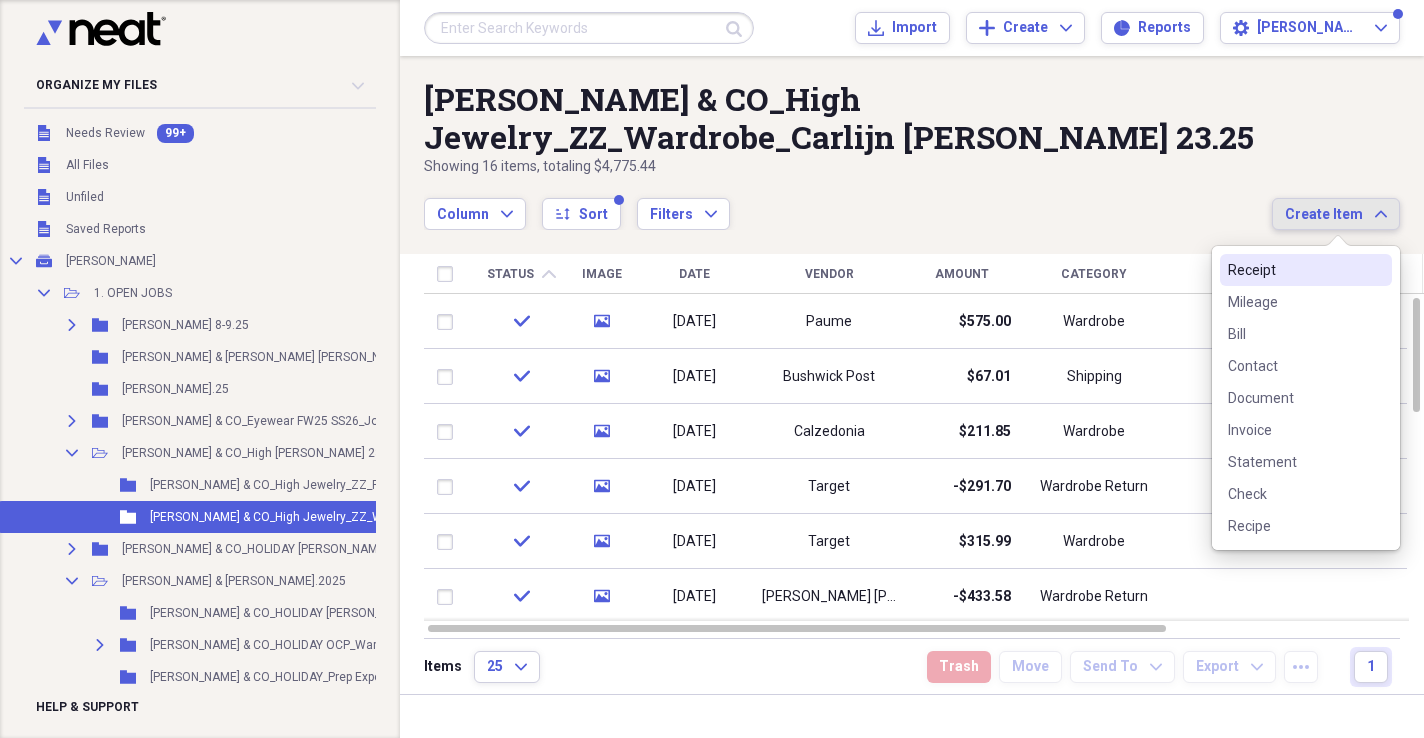 click on "Receipt" at bounding box center [1294, 270] 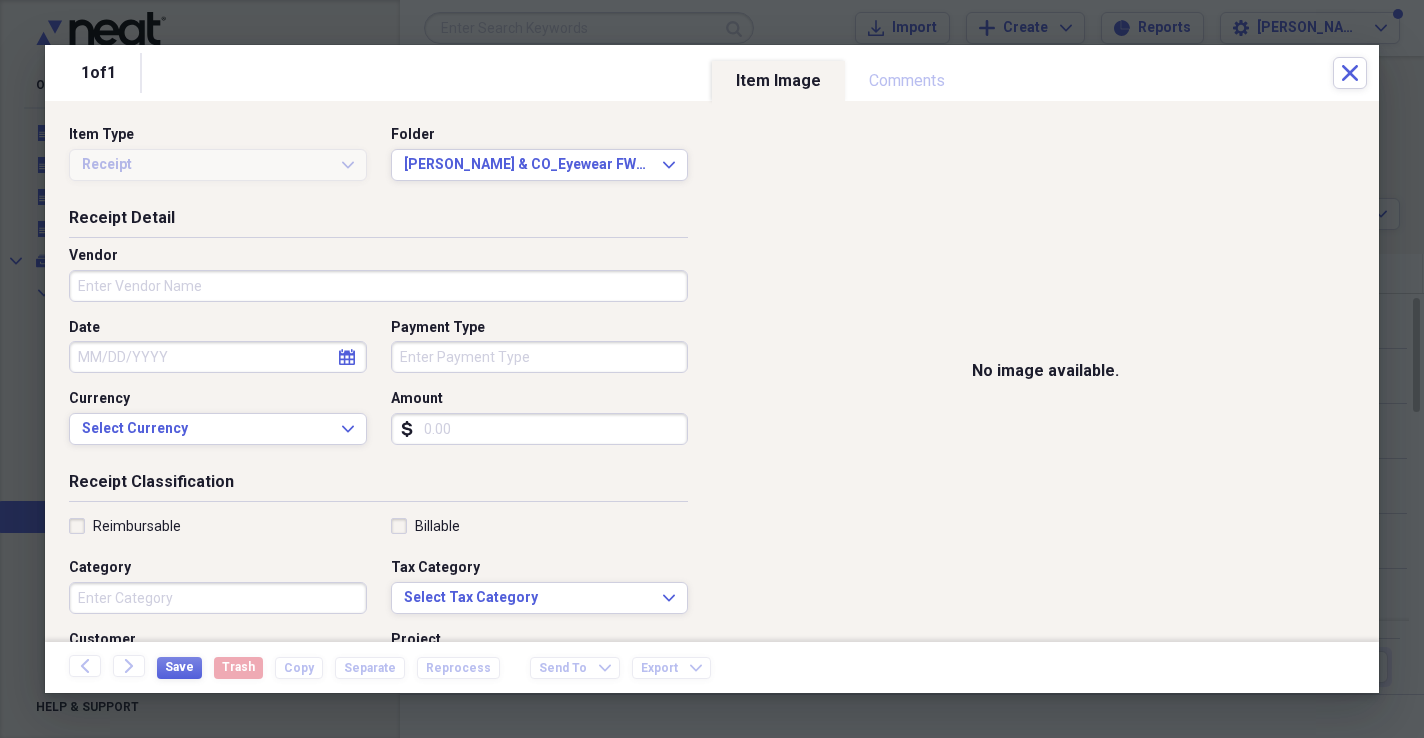 click on "Vendor" at bounding box center [378, 286] 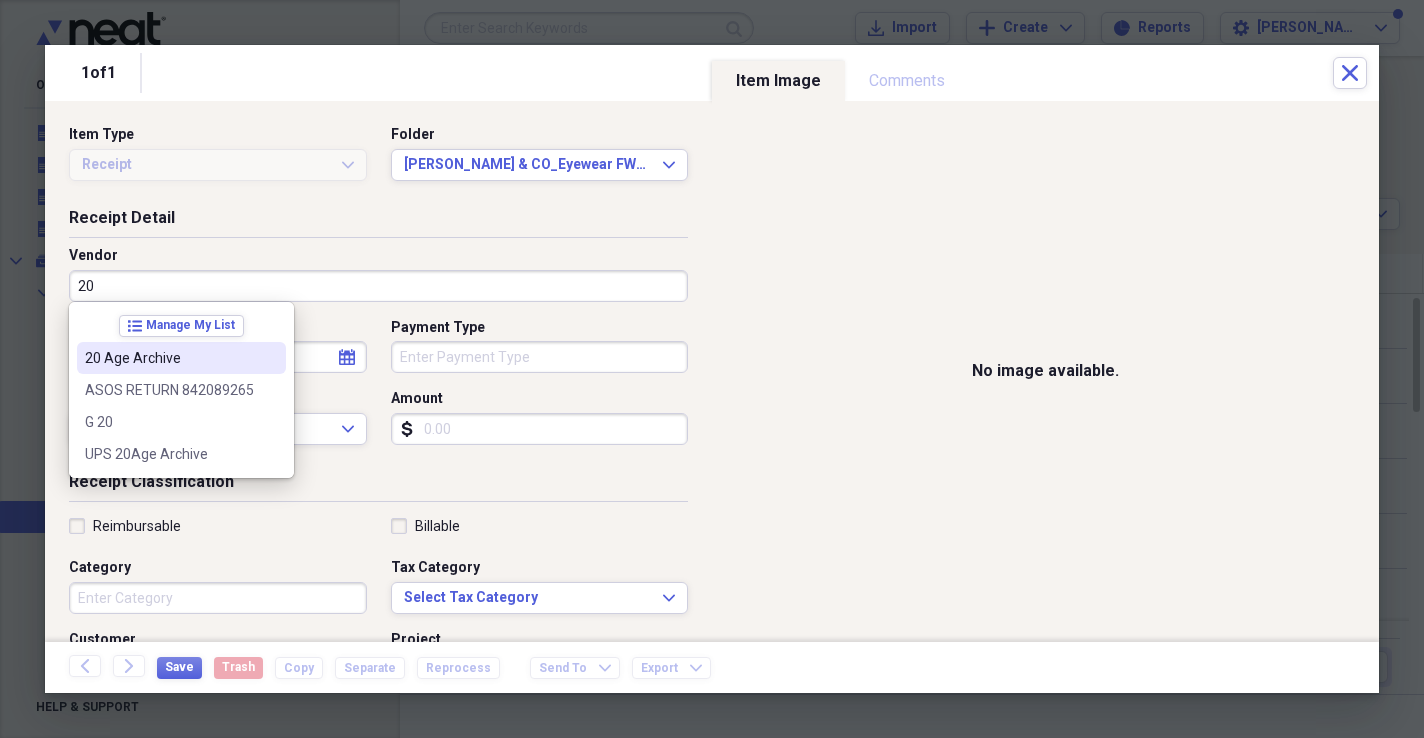 click on "20 Age Archive" at bounding box center [169, 358] 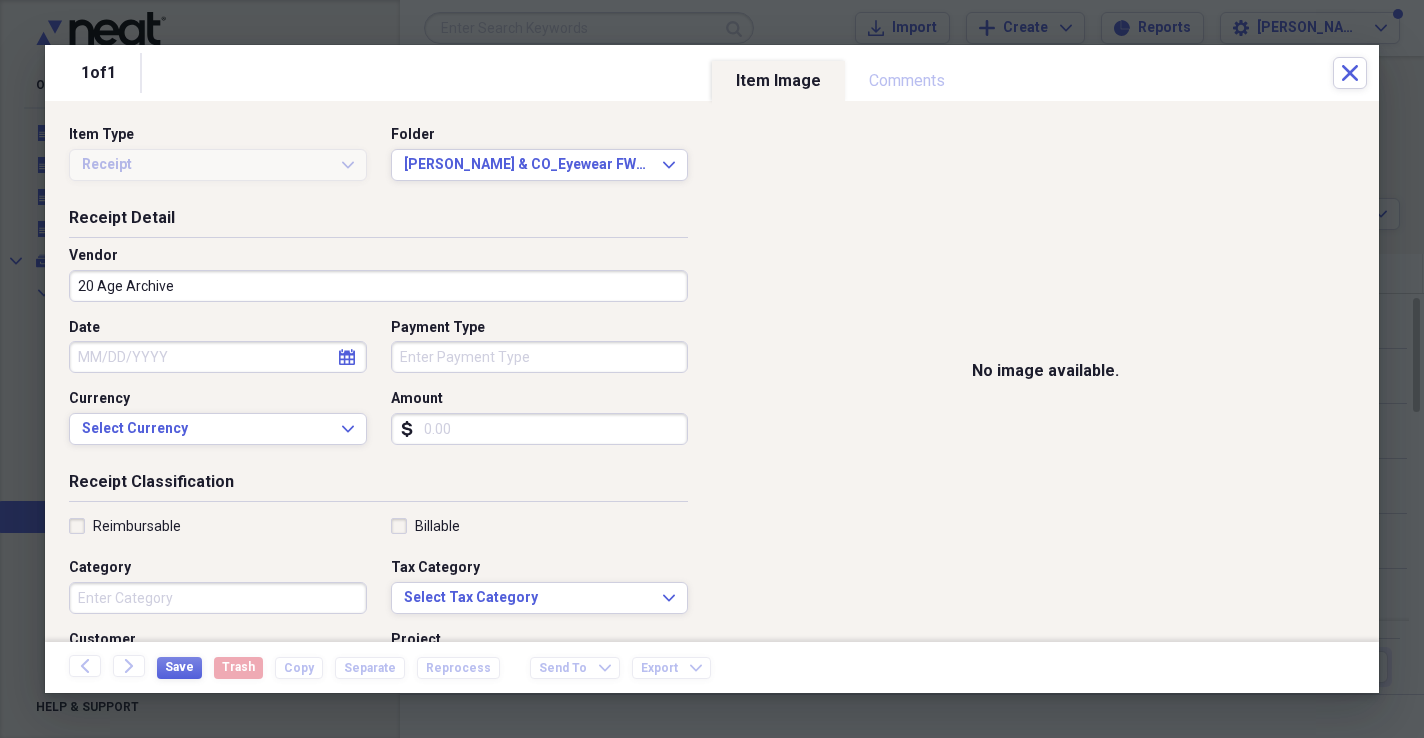 click on "Category" at bounding box center [218, 598] 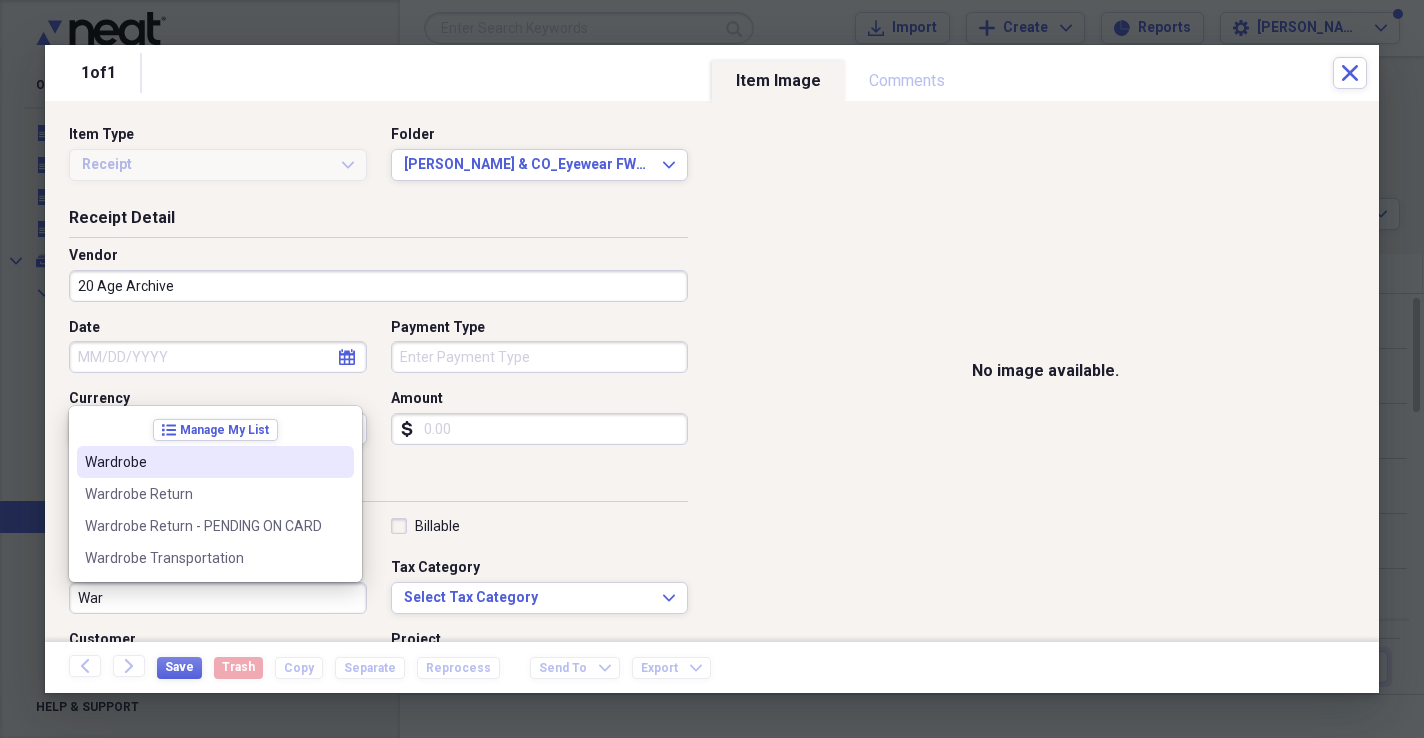 click on "Wardrobe" at bounding box center [203, 462] 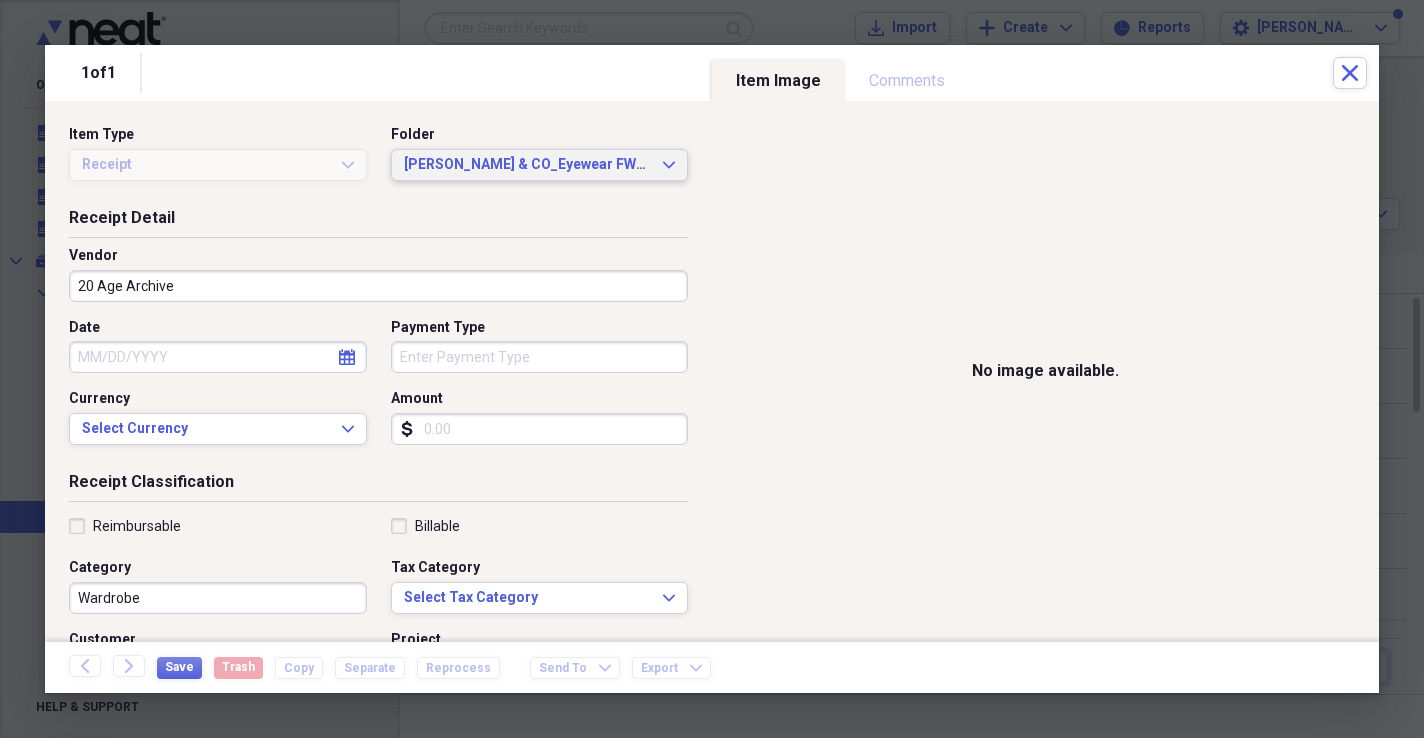 click on "[PERSON_NAME] & CO_Eyewear FW25 SS26_Prep Expenses_Jody [PERSON_NAME] 25&26.2025 Expand" at bounding box center [540, 165] 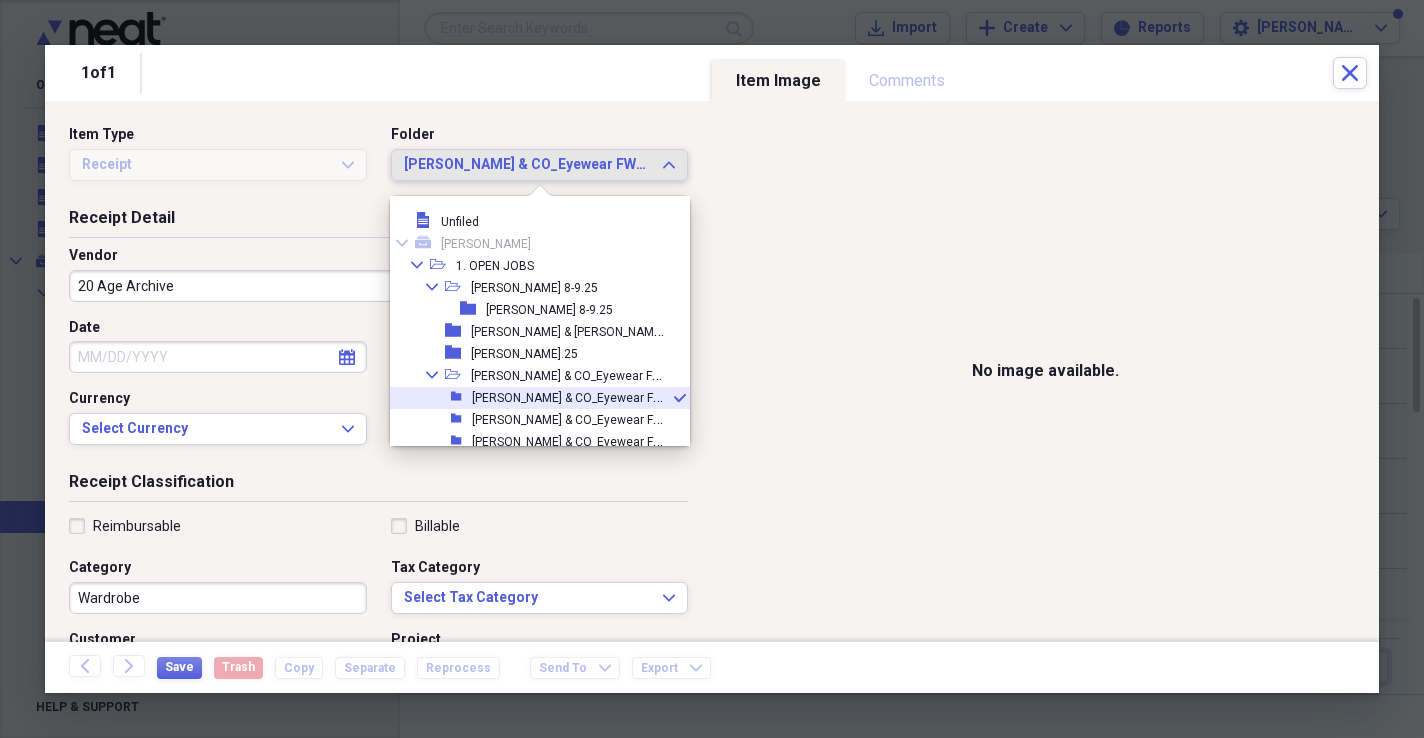 scroll, scrollTop: 55, scrollLeft: 0, axis: vertical 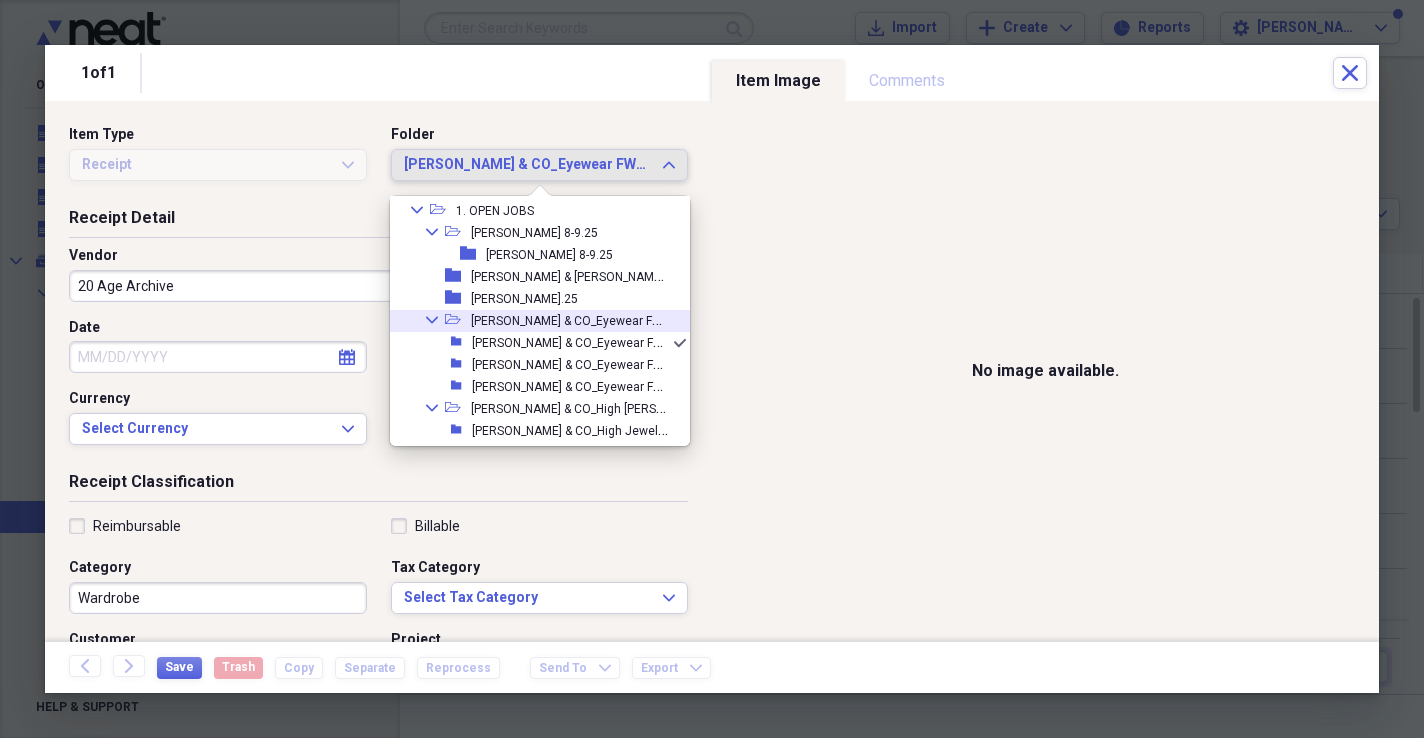 click on "Collapse" 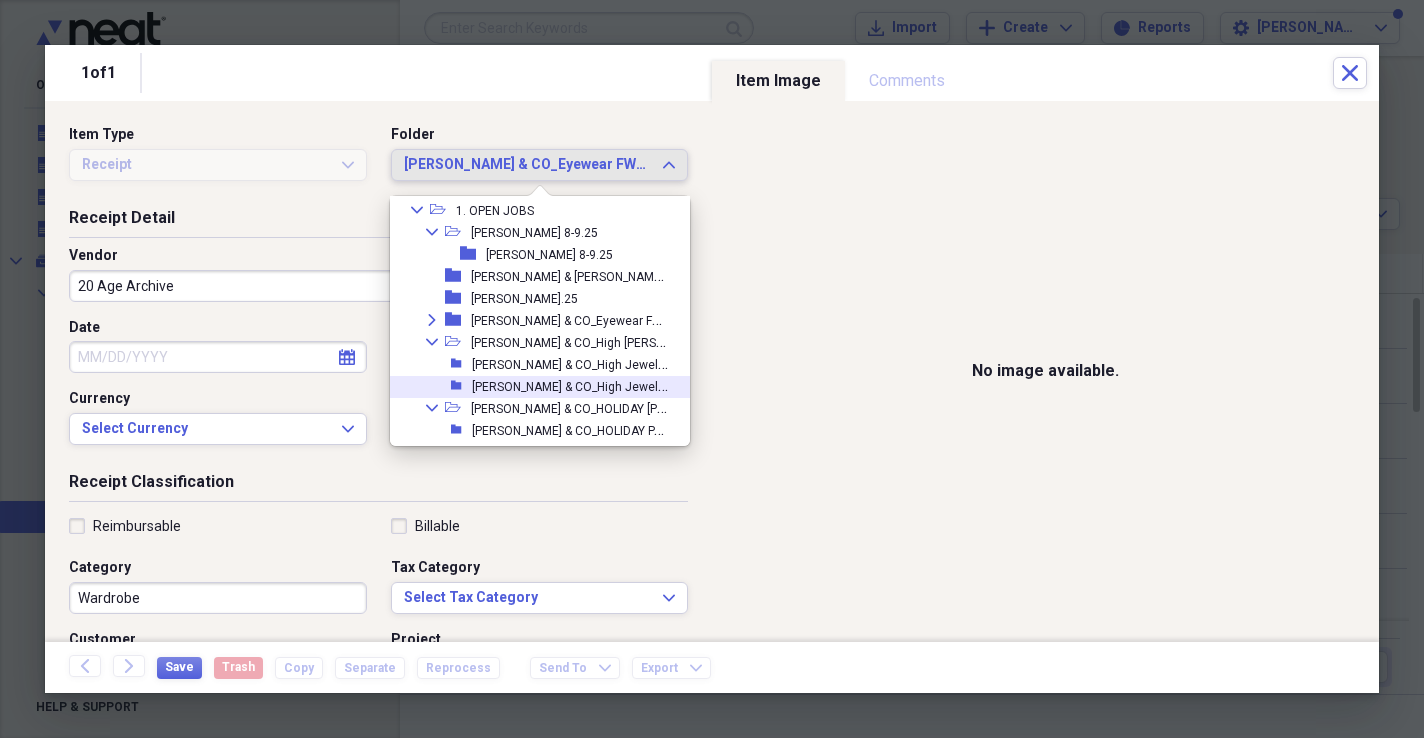 click on "[PERSON_NAME] & CO_High Jewelry_ZZ_Wardrobe_Carlijn [PERSON_NAME] 23.25" at bounding box center [693, 385] 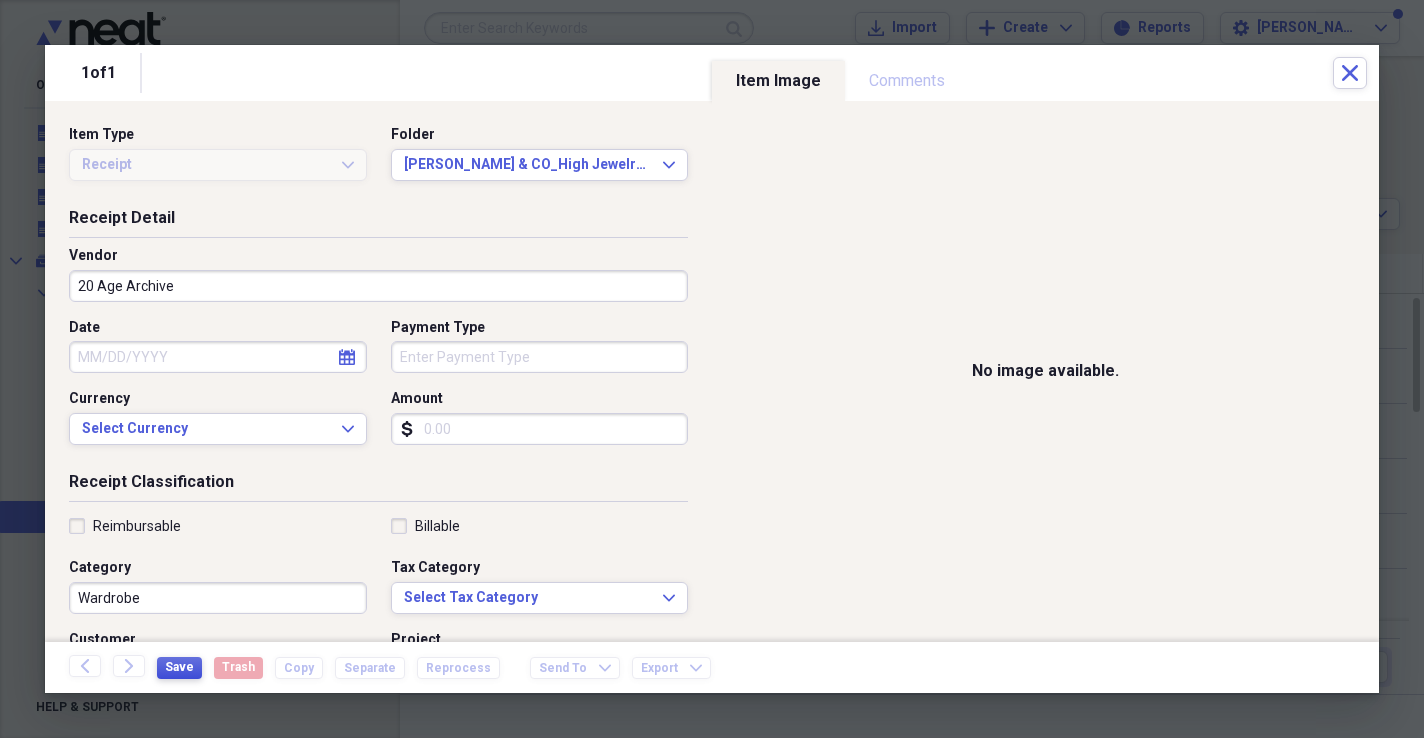 click on "Save" at bounding box center [179, 667] 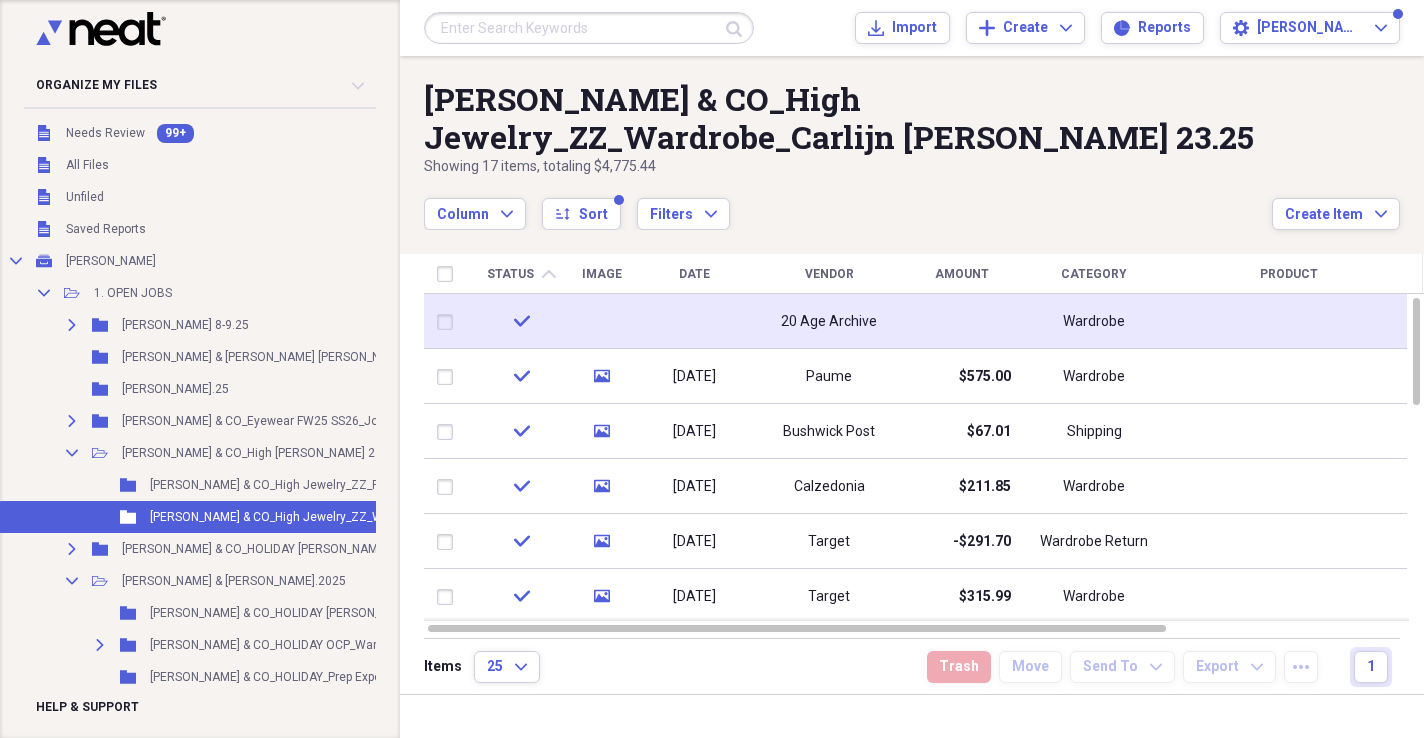 click on "20 Age Archive" at bounding box center (829, 321) 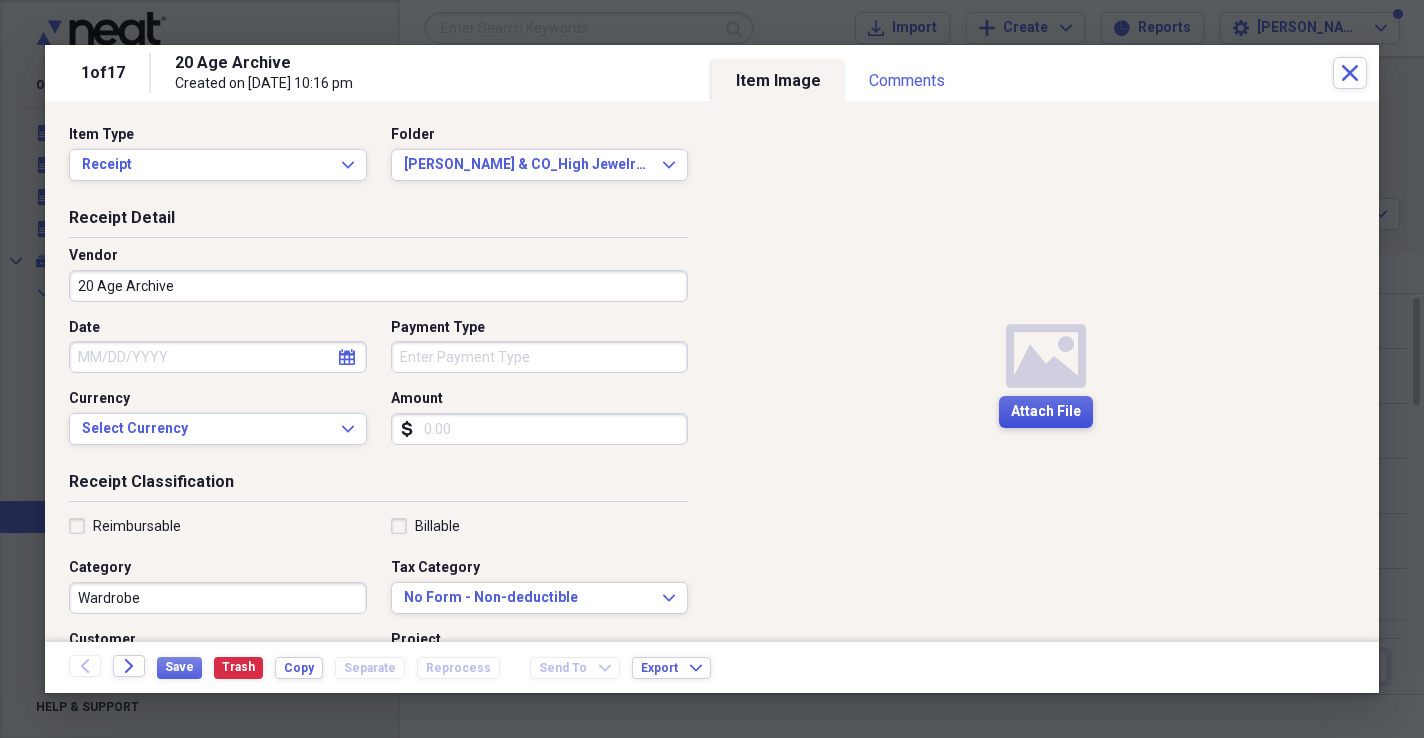 click on "Attach File" at bounding box center [1046, 412] 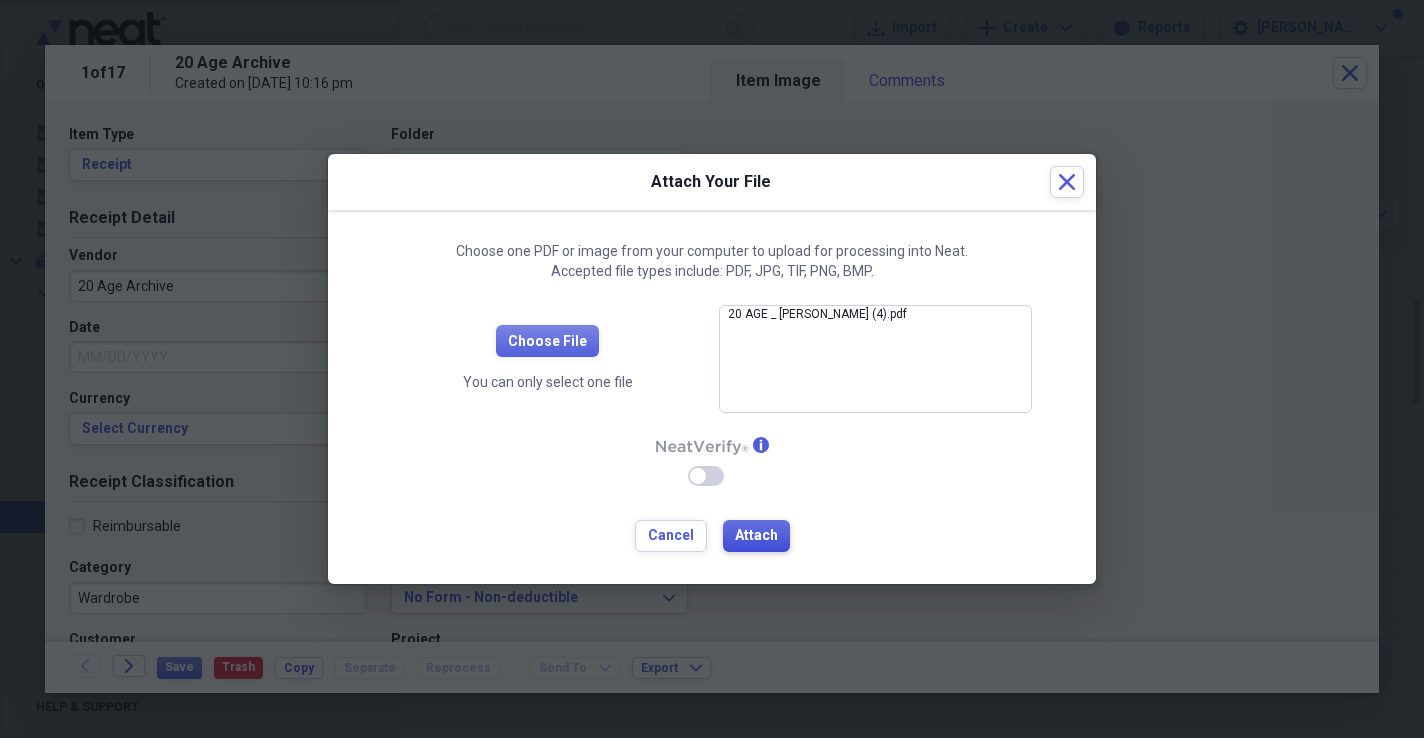 click on "Attach" at bounding box center (756, 536) 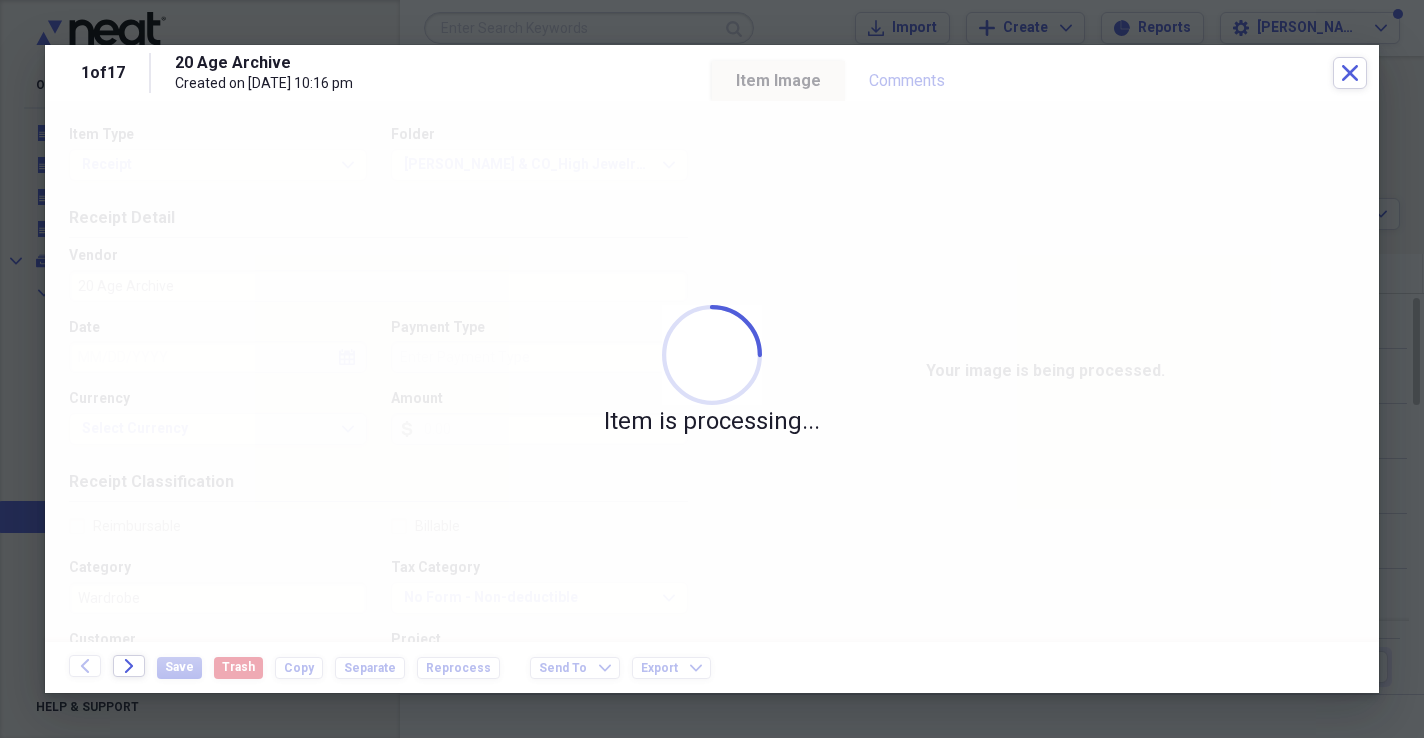 type on "[DATE]" 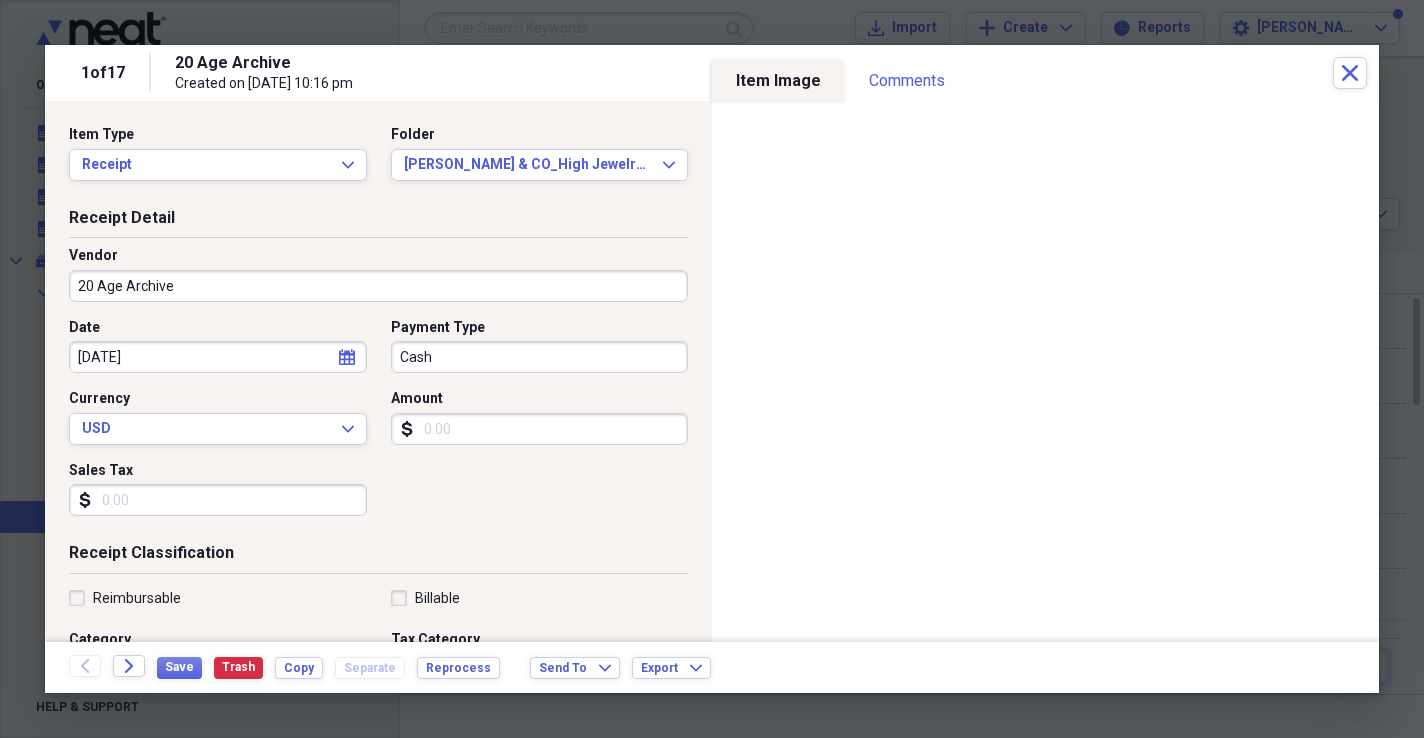 click on "Amount" at bounding box center [540, 429] 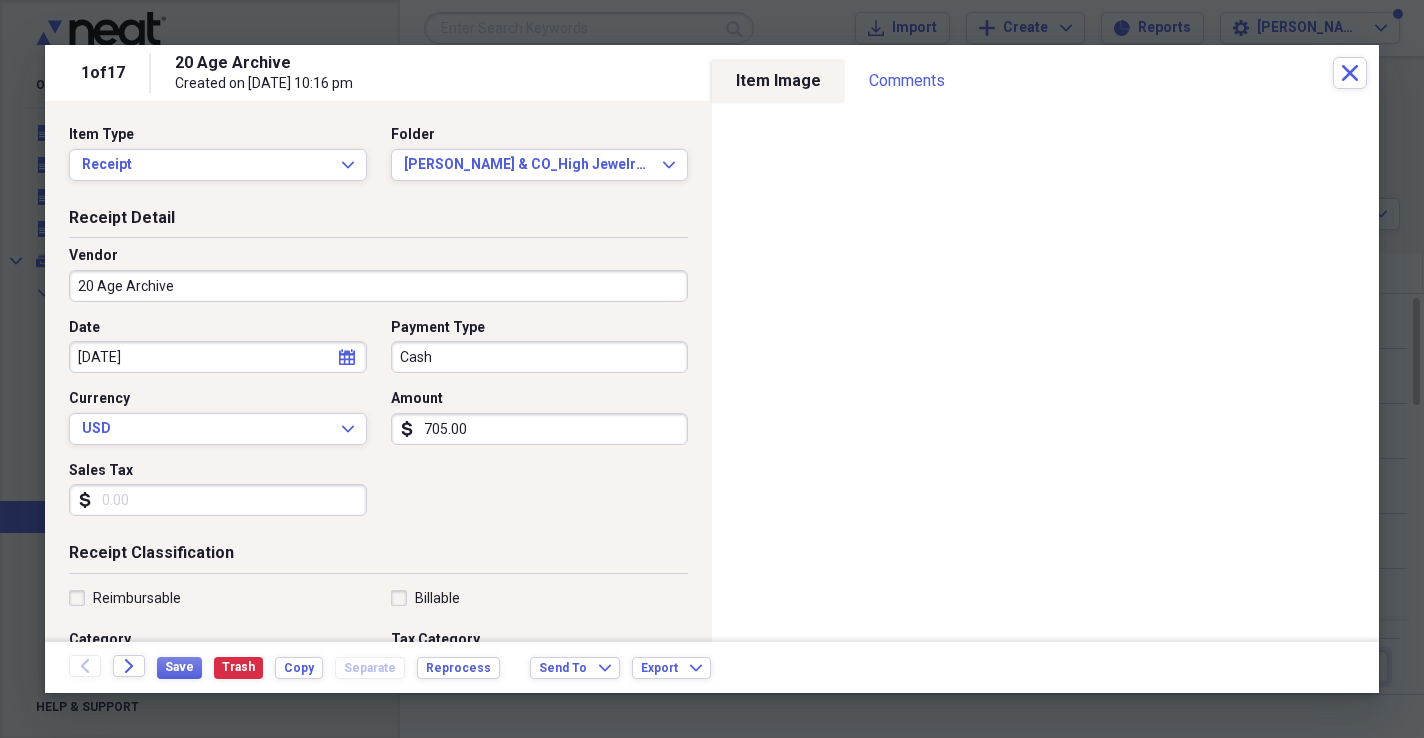 type on "705.00" 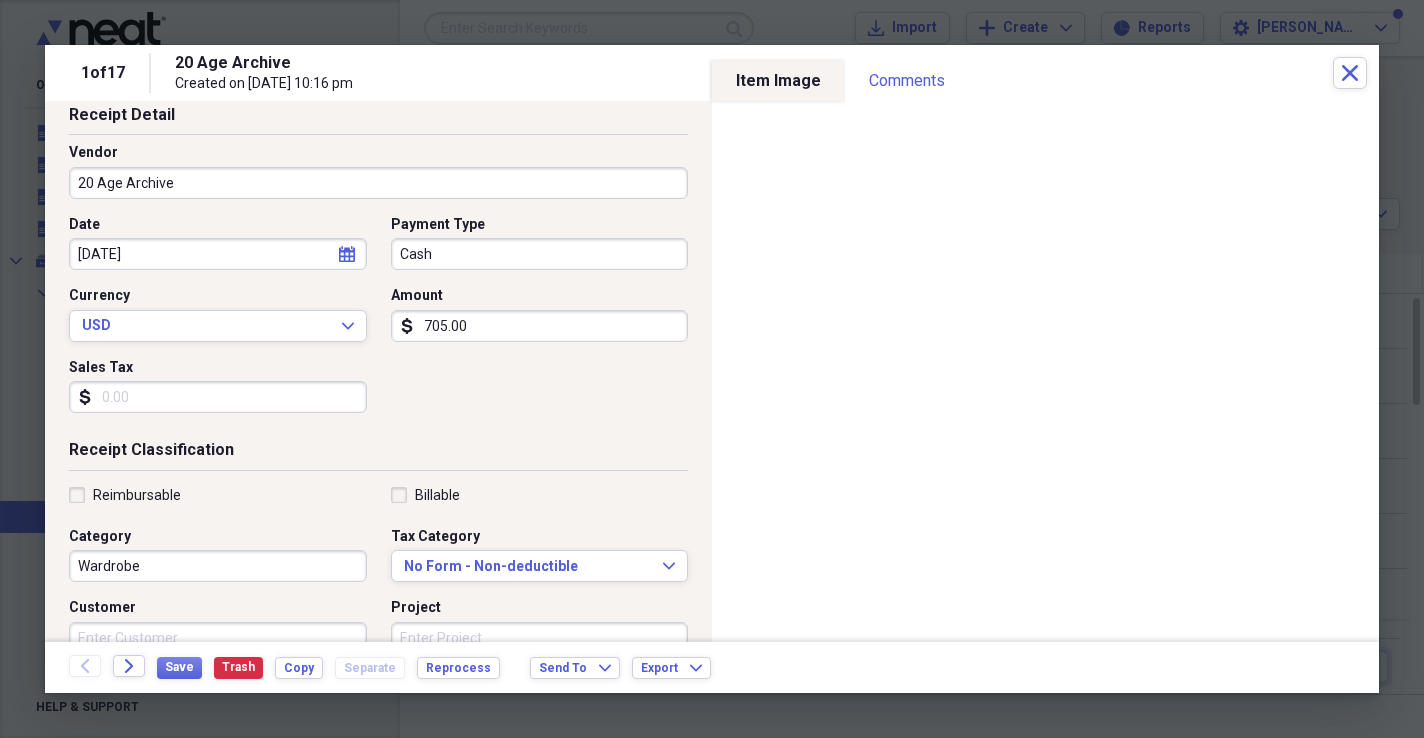 scroll, scrollTop: 125, scrollLeft: 0, axis: vertical 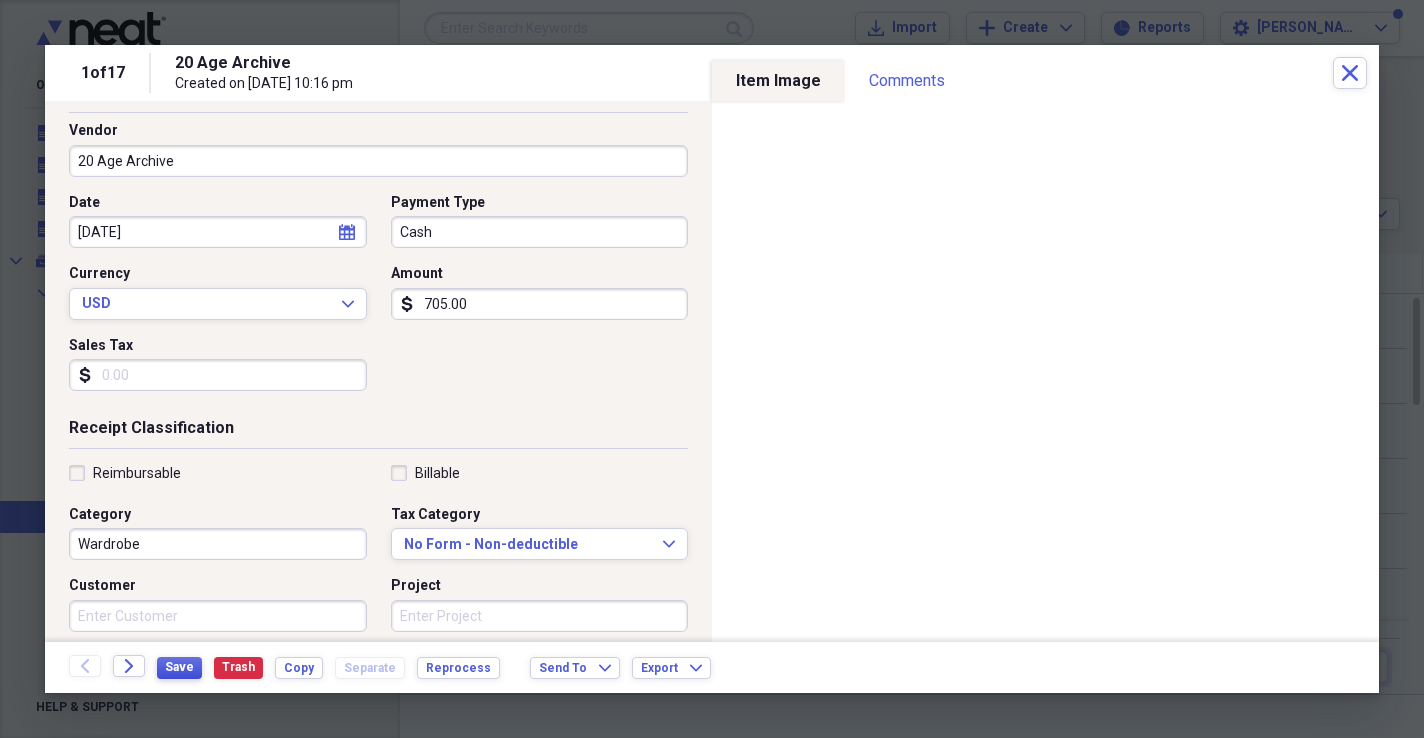click on "Save" at bounding box center (179, 667) 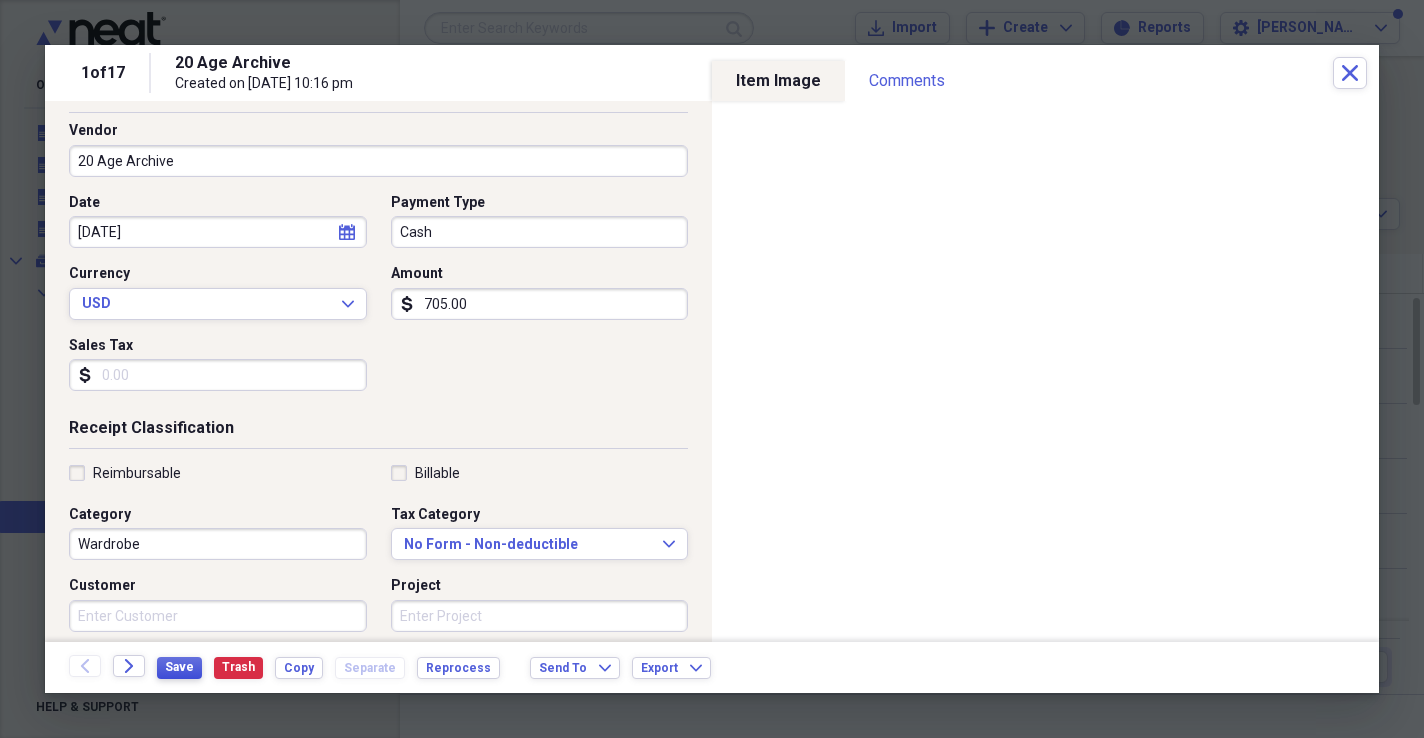 click on "Save" at bounding box center [179, 667] 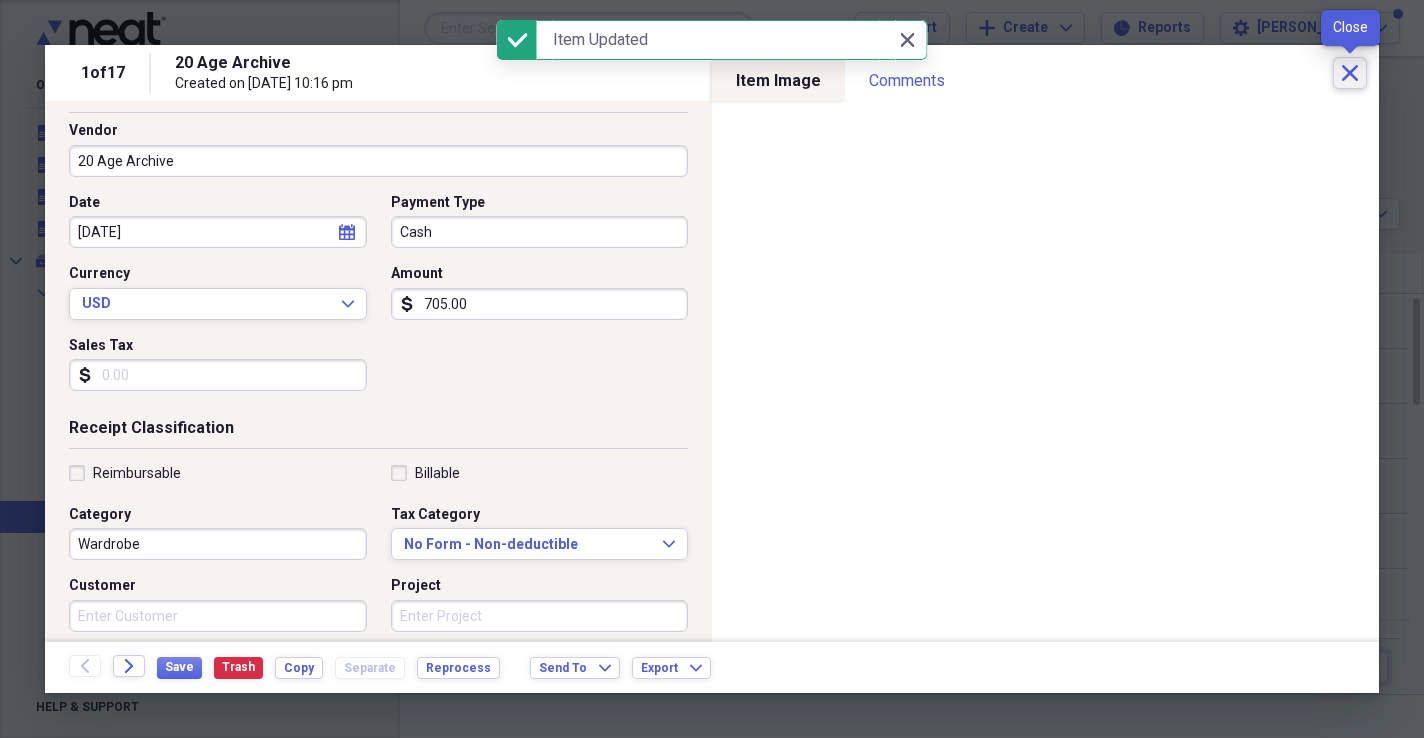 click on "Close" at bounding box center (1350, 73) 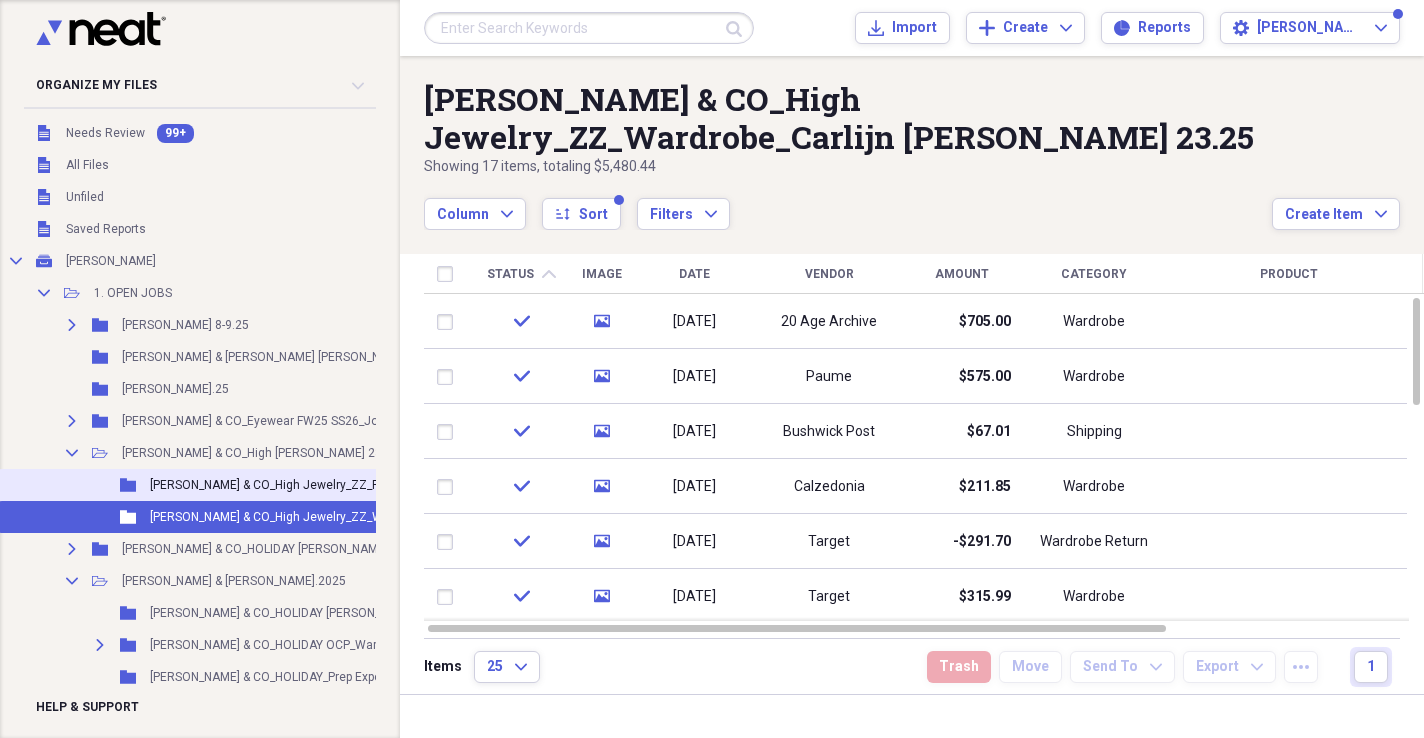 click on "Folder [PERSON_NAME] & CO_High Jewelry_ZZ_Prep [PERSON_NAME] 23.25 Add Folder" at bounding box center (346, 485) 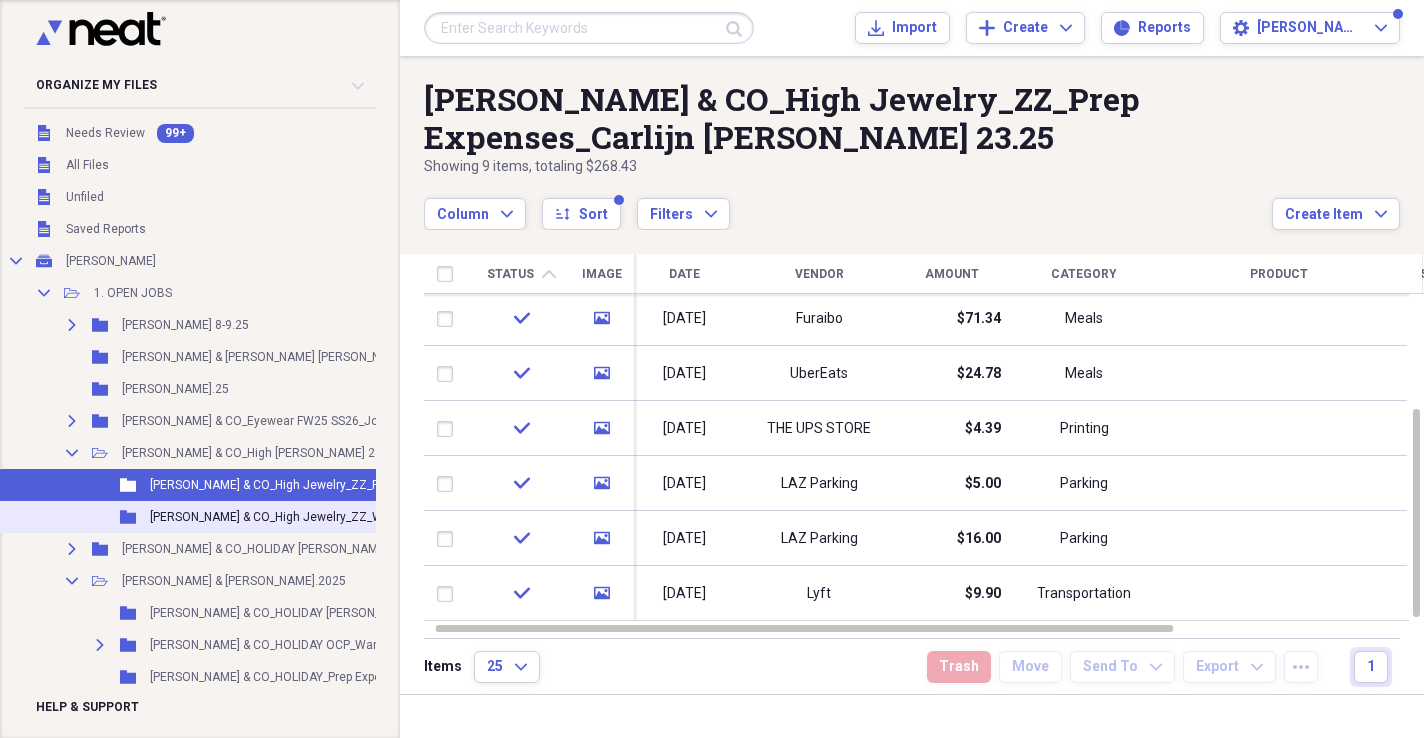 click on "[PERSON_NAME] & CO_High Jewelry_ZZ_Wardrobe_Carlijn [PERSON_NAME] 23.25" at bounding box center [371, 517] 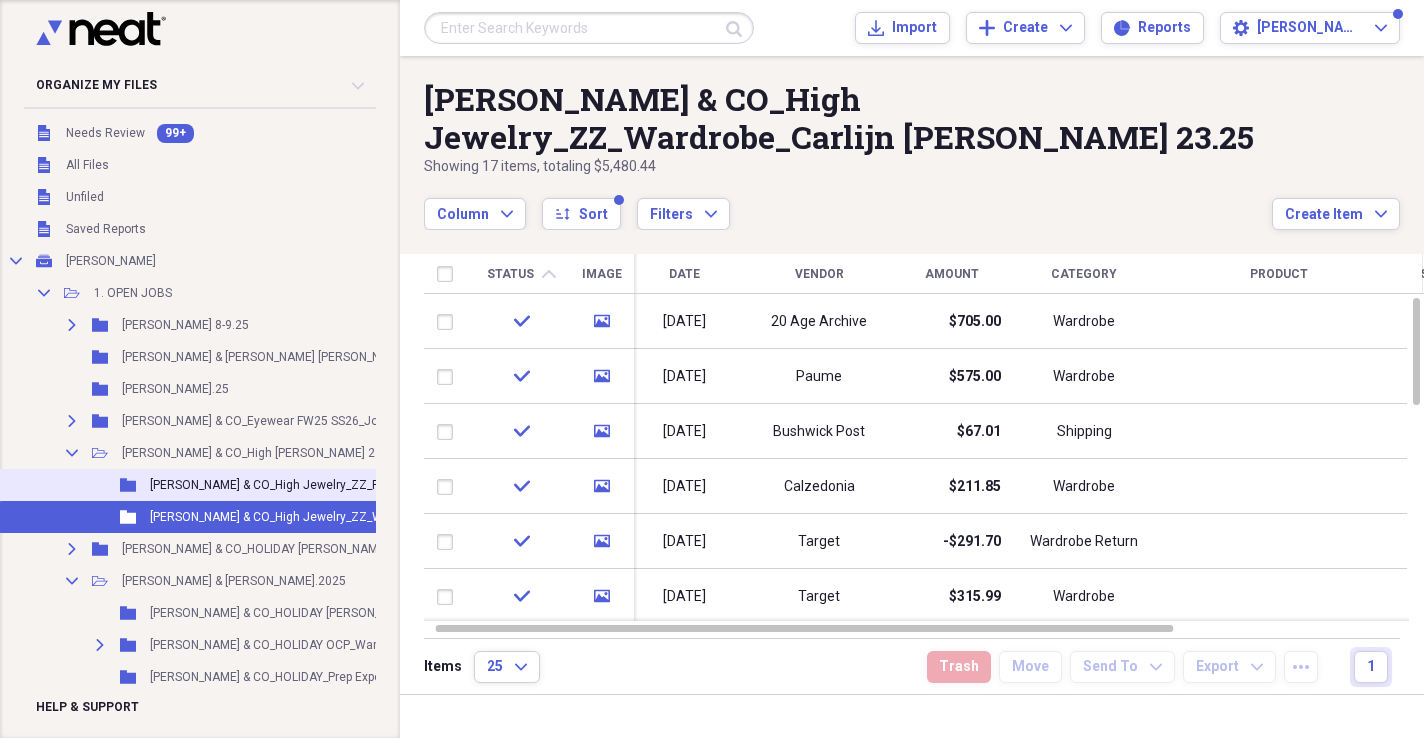 click on "[PERSON_NAME] & CO_High Jewelry_ZZ_Prep Expenses_Carlijn [PERSON_NAME] 23.25" at bounding box center [385, 485] 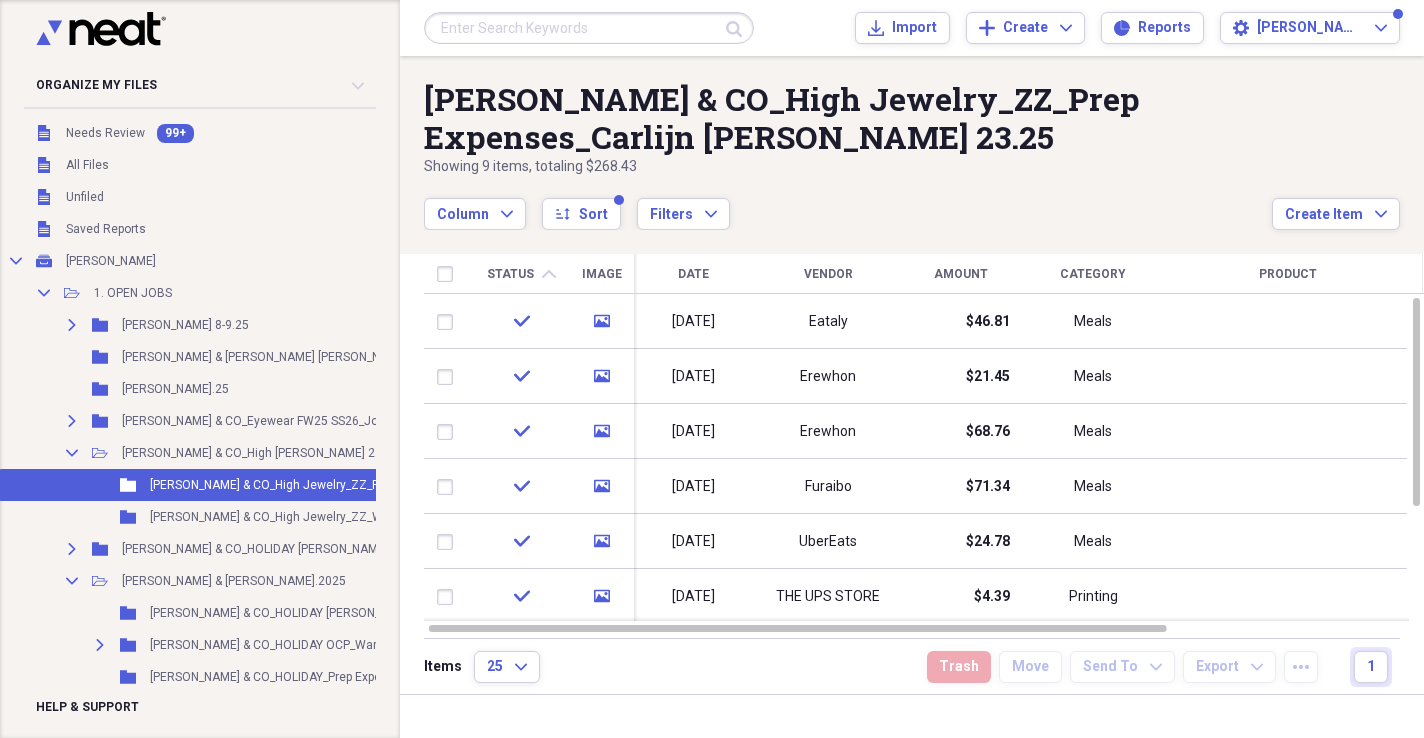 click on "Column Expand sort Sort Filters  Expand" at bounding box center (848, 203) 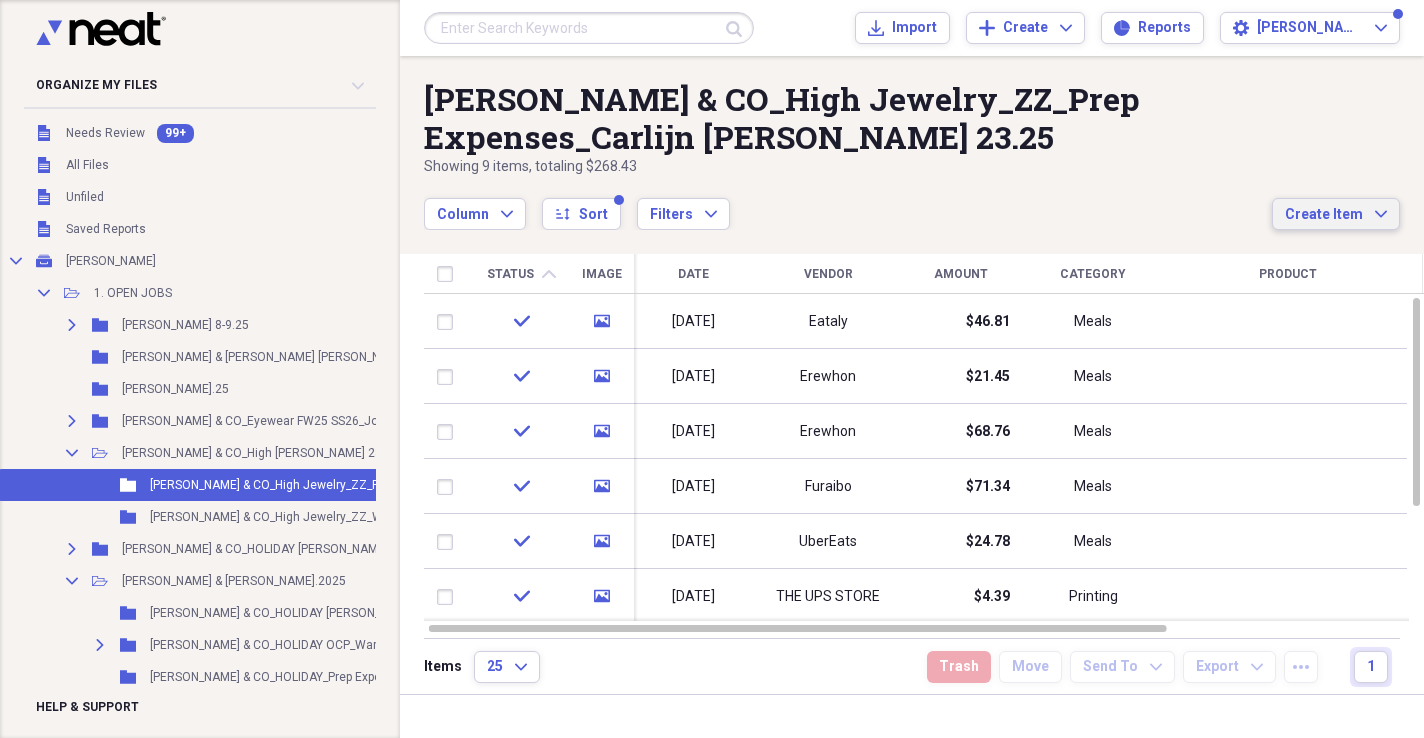 click on "Create Item" at bounding box center (1324, 215) 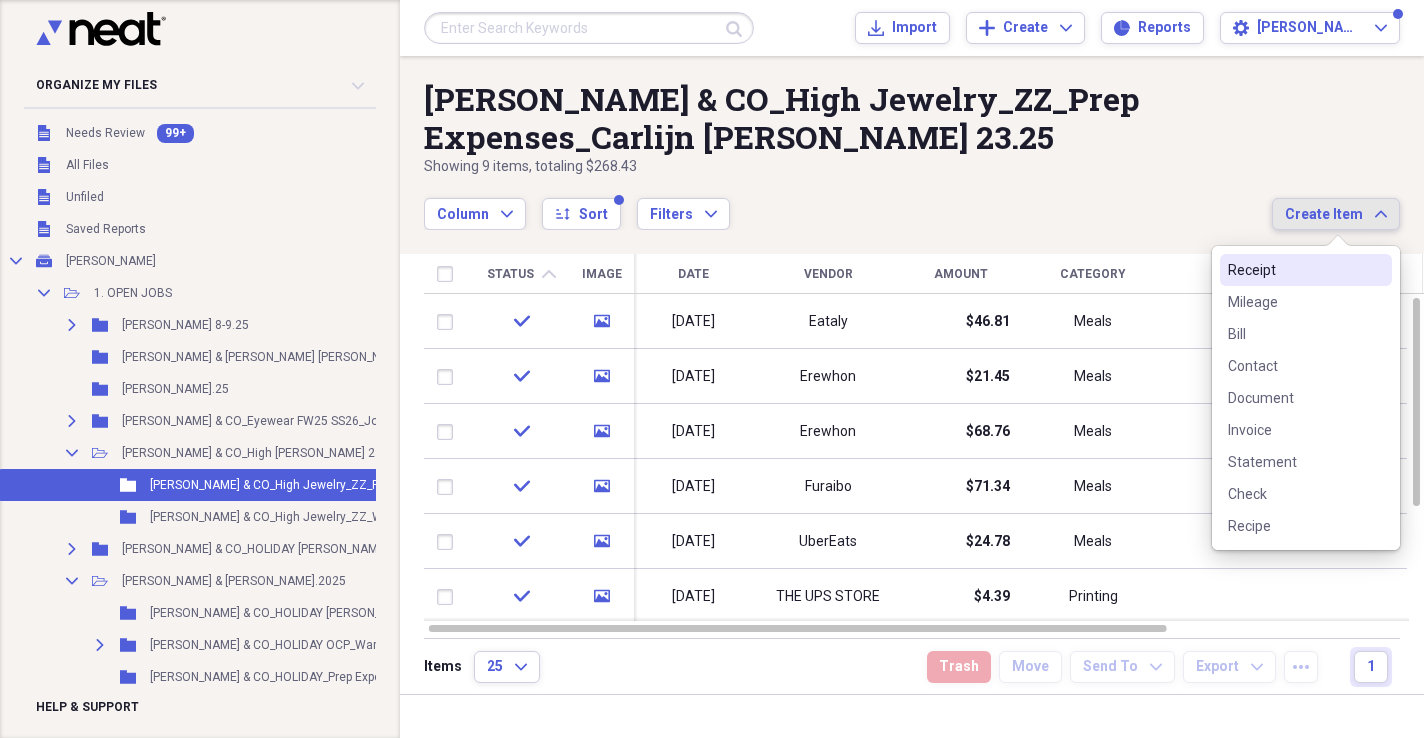 click on "Receipt" at bounding box center (1294, 270) 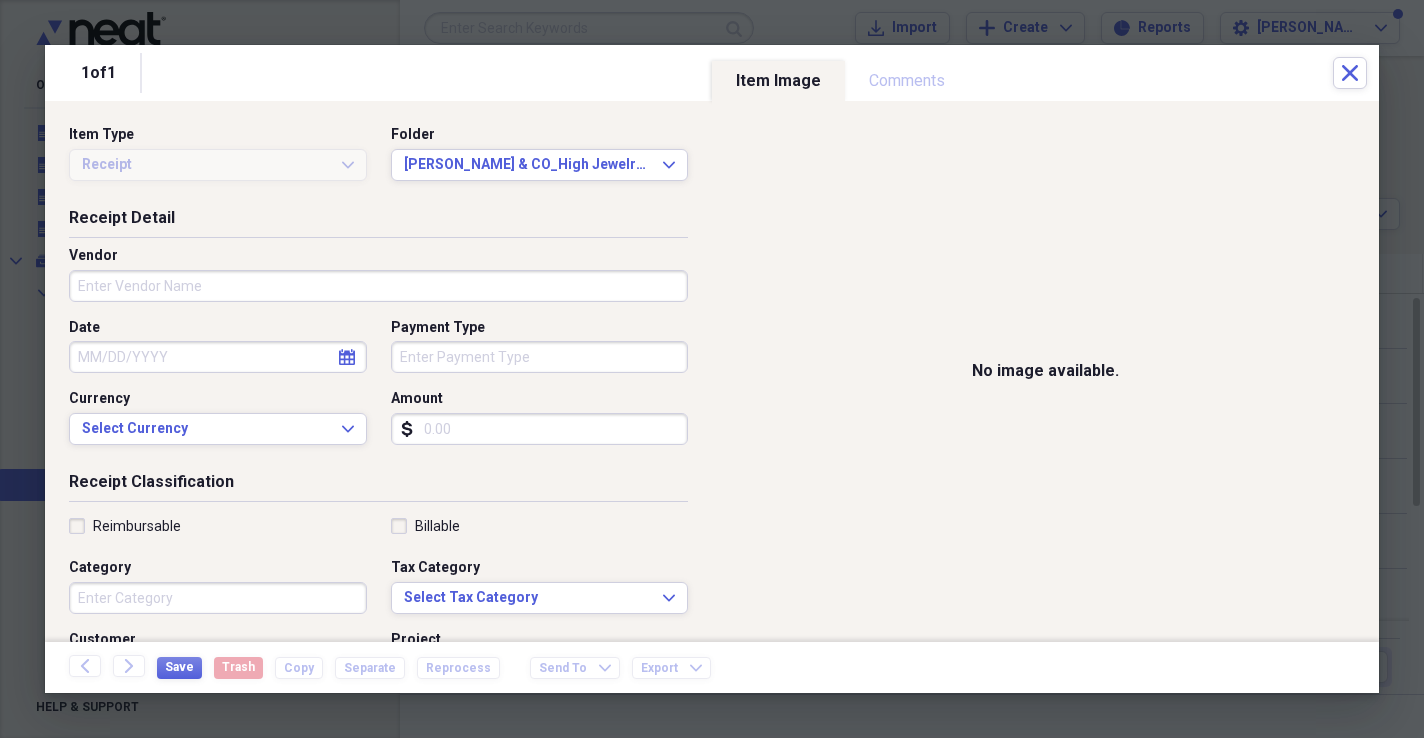click on "Vendor" at bounding box center [378, 286] 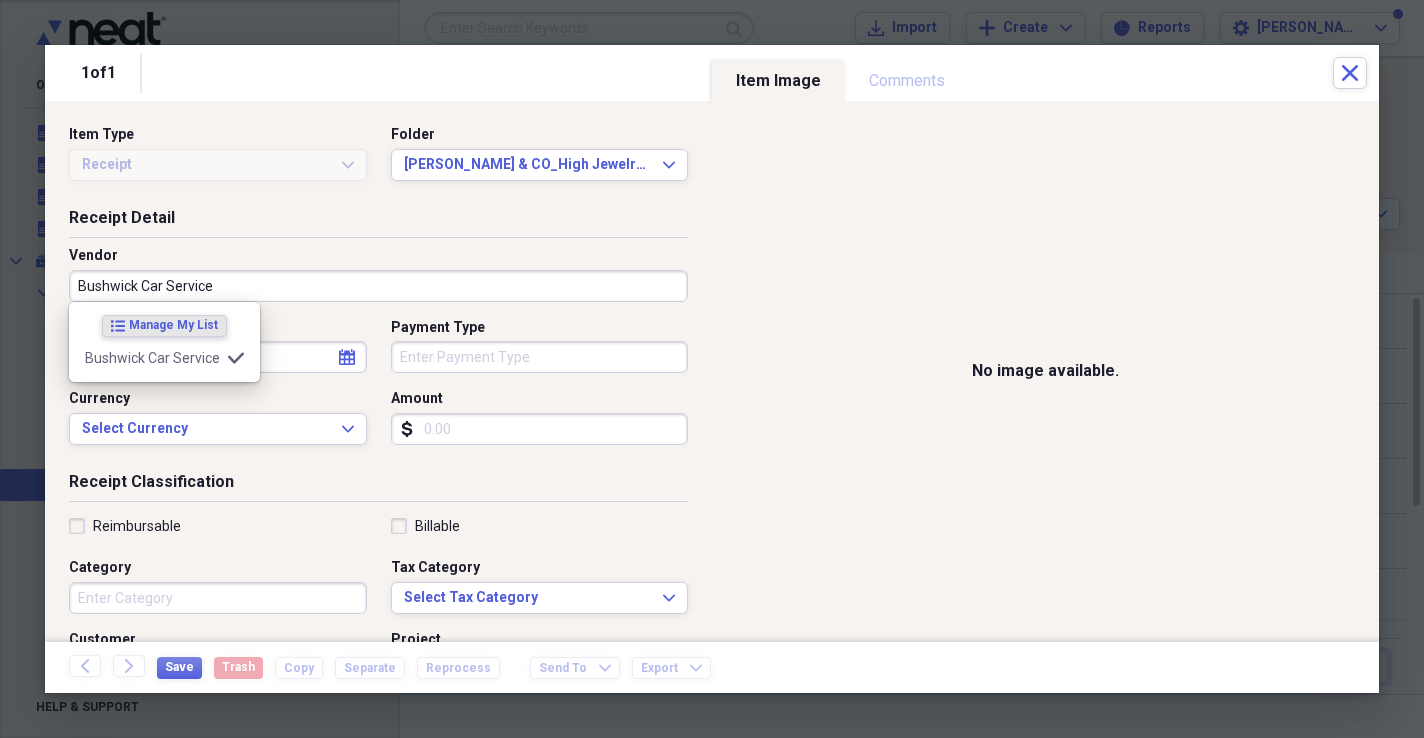type on "Bushwick Car Service" 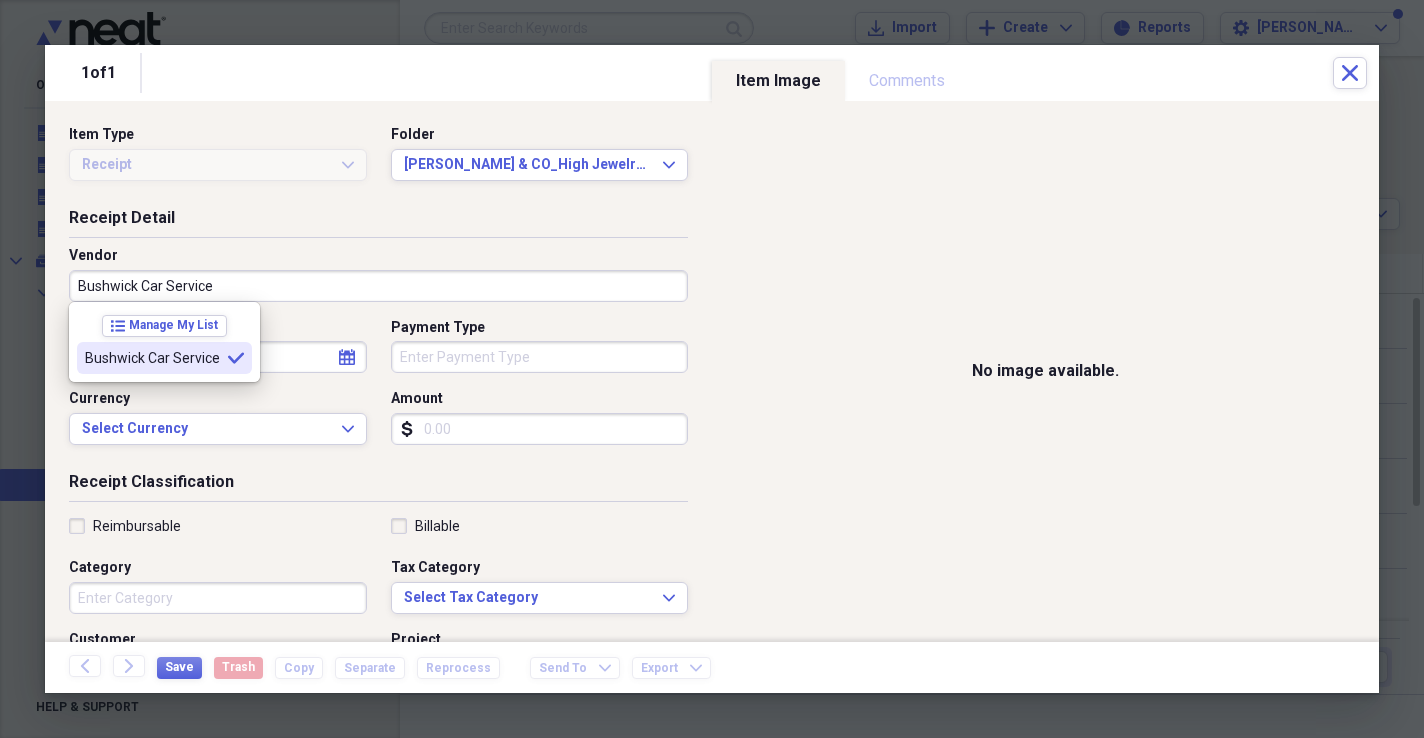 click on "selected" 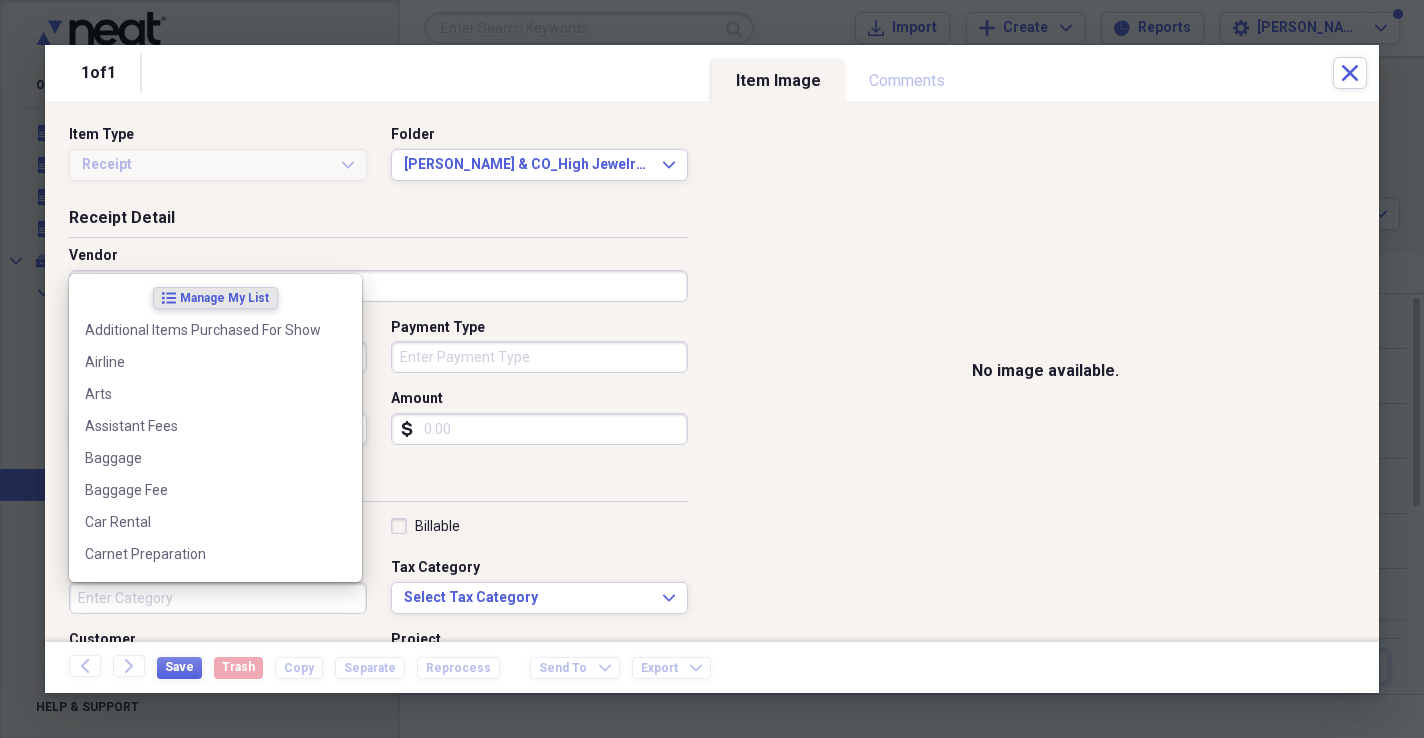click on "Category" at bounding box center (218, 598) 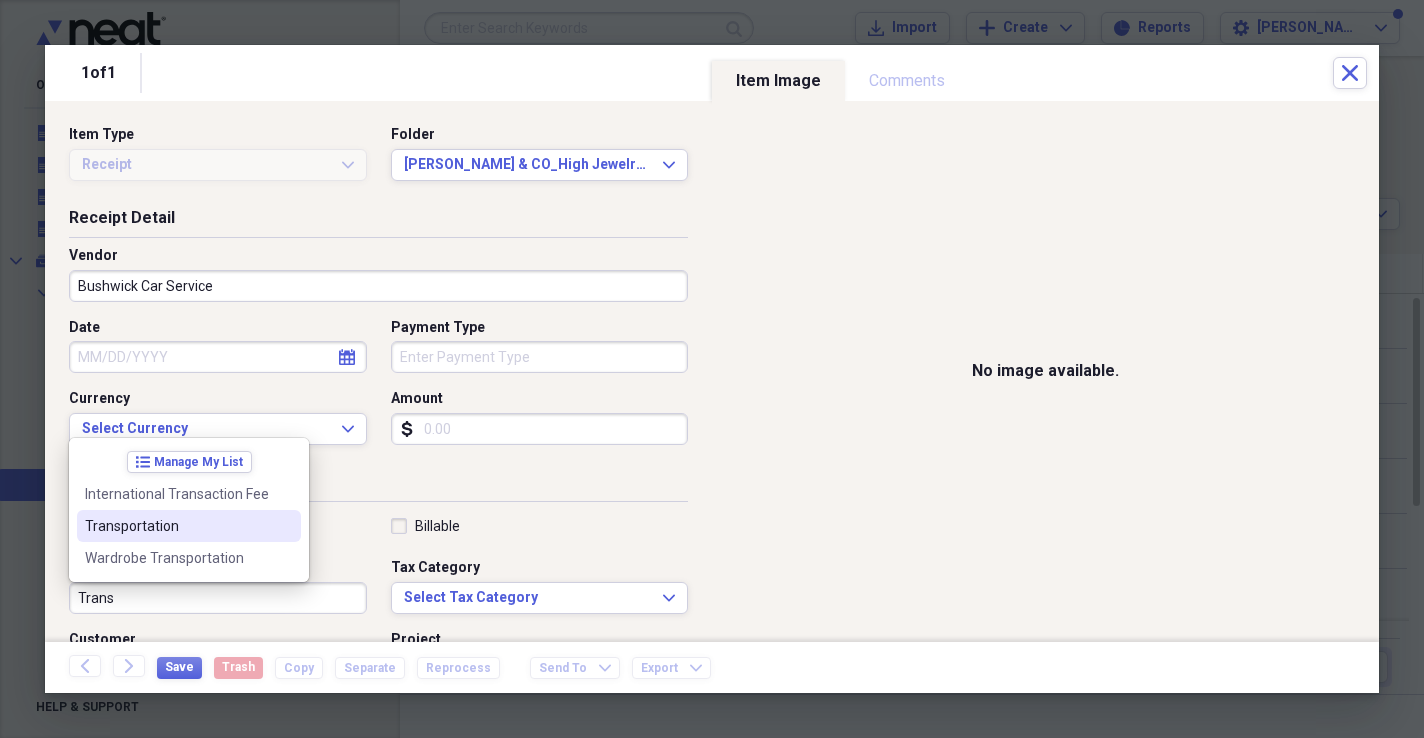 click on "Transportation" at bounding box center (177, 526) 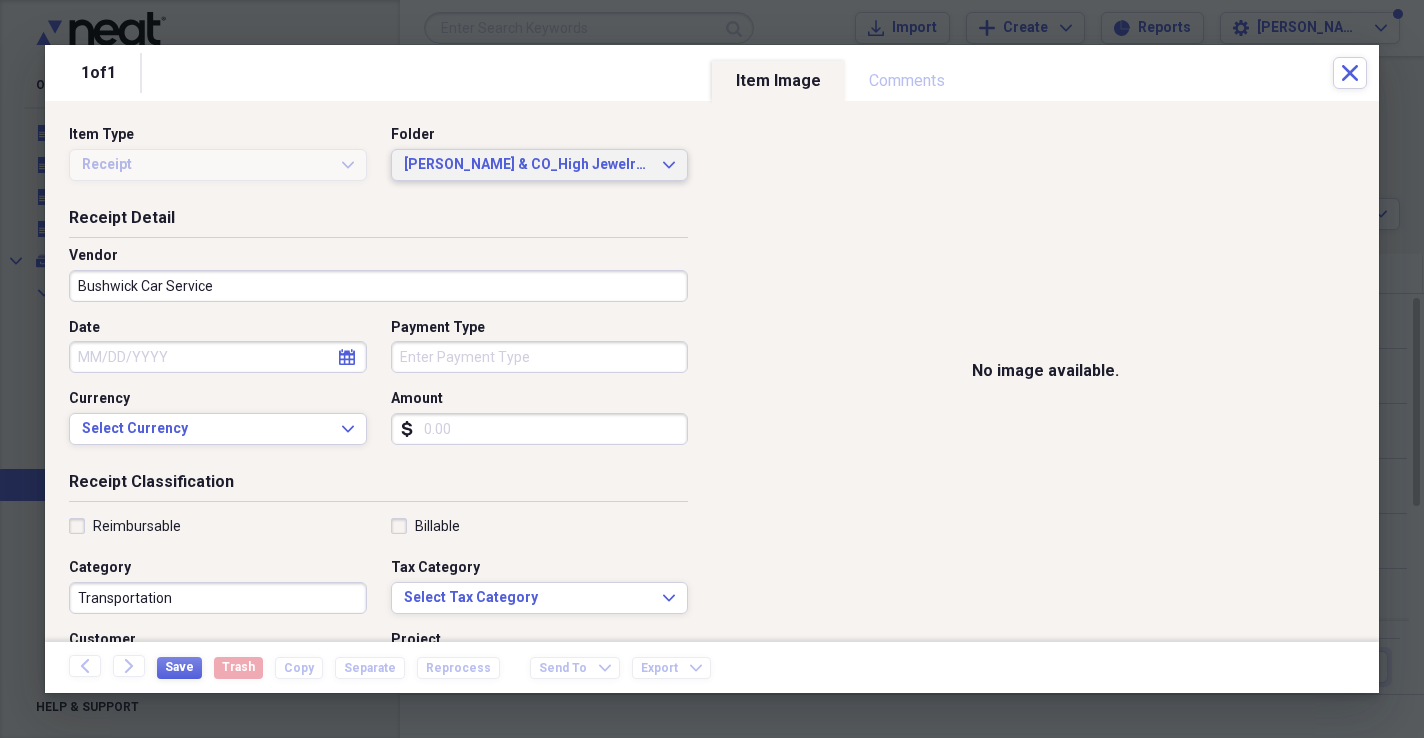 click on "Expand" 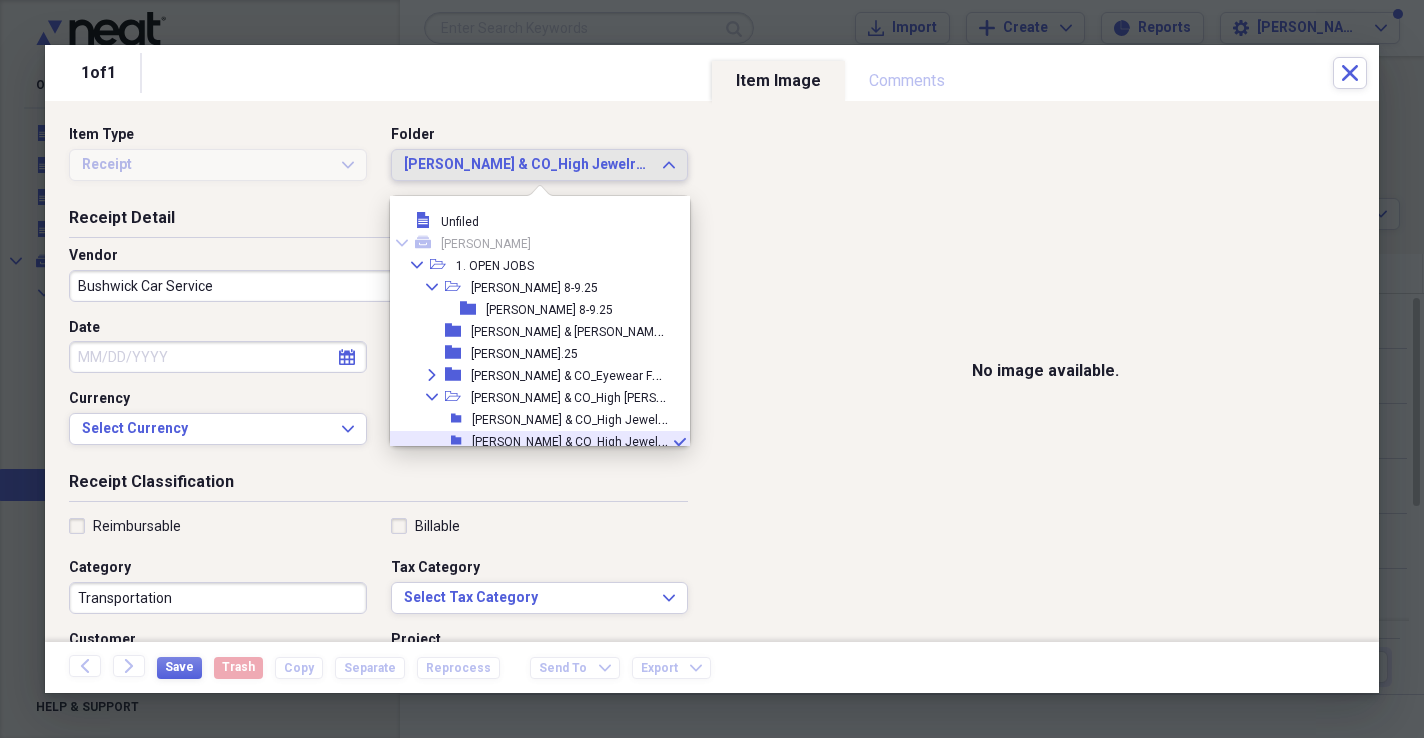 scroll, scrollTop: 121, scrollLeft: 0, axis: vertical 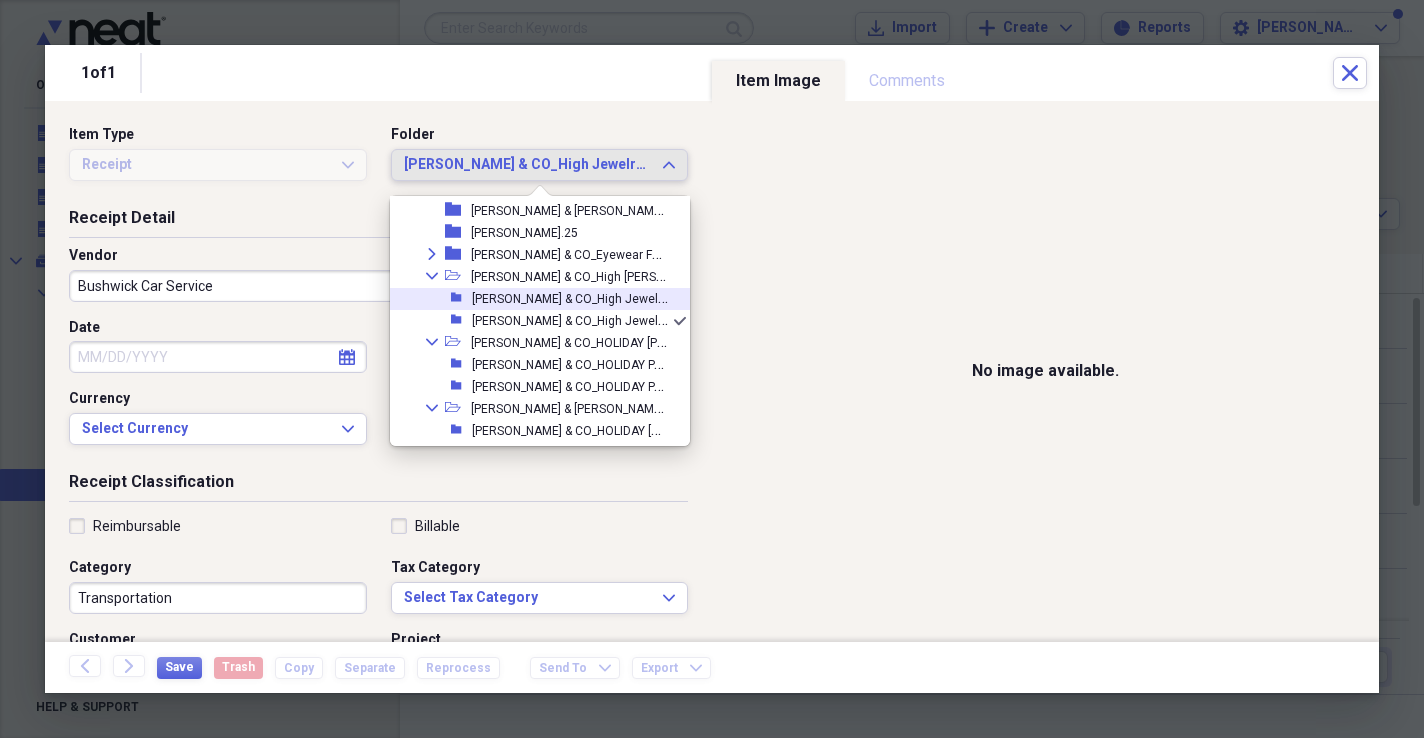 click on "[PERSON_NAME] & CO_High Jewelry_ZZ_Prep Expenses_Carlijn [PERSON_NAME] 23.25" at bounding box center [707, 297] 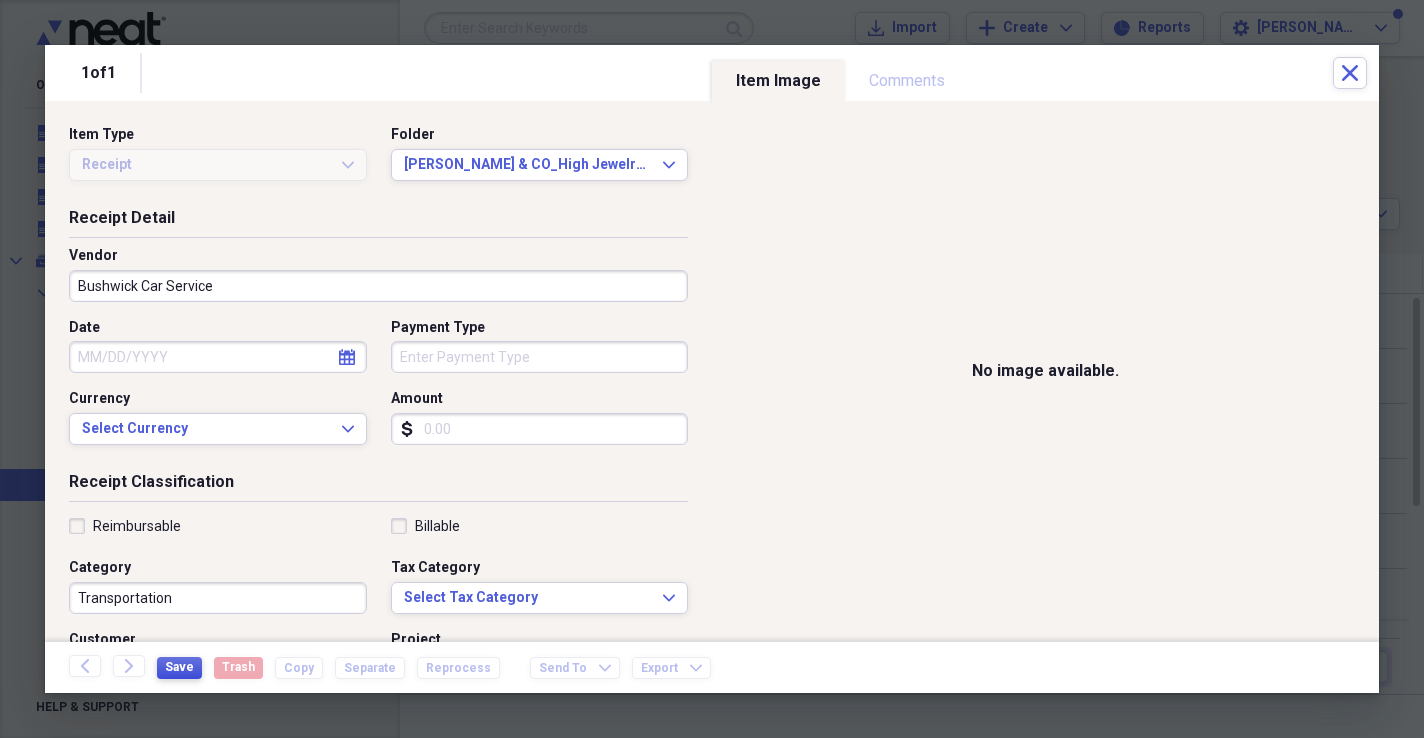 click on "Save" at bounding box center (179, 667) 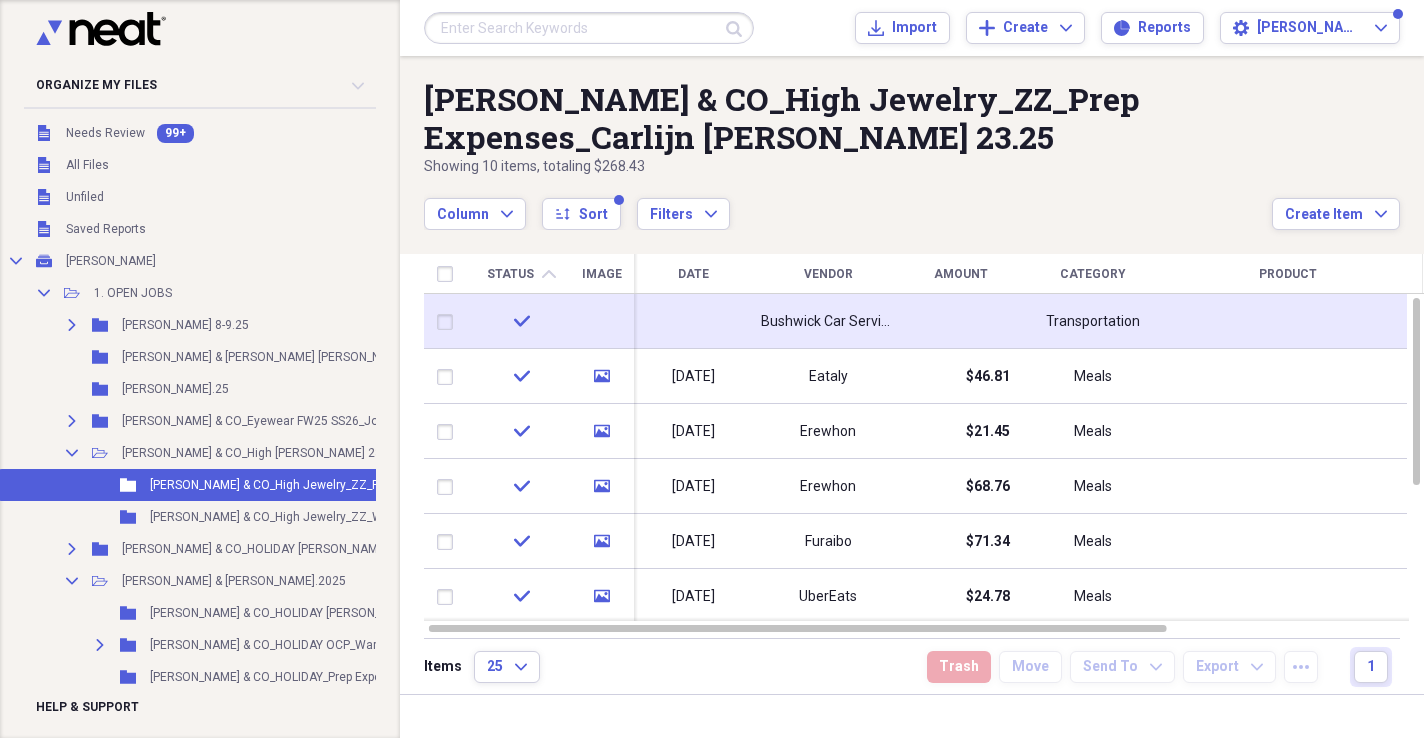 click on "Bushwick Car Service" at bounding box center (828, 322) 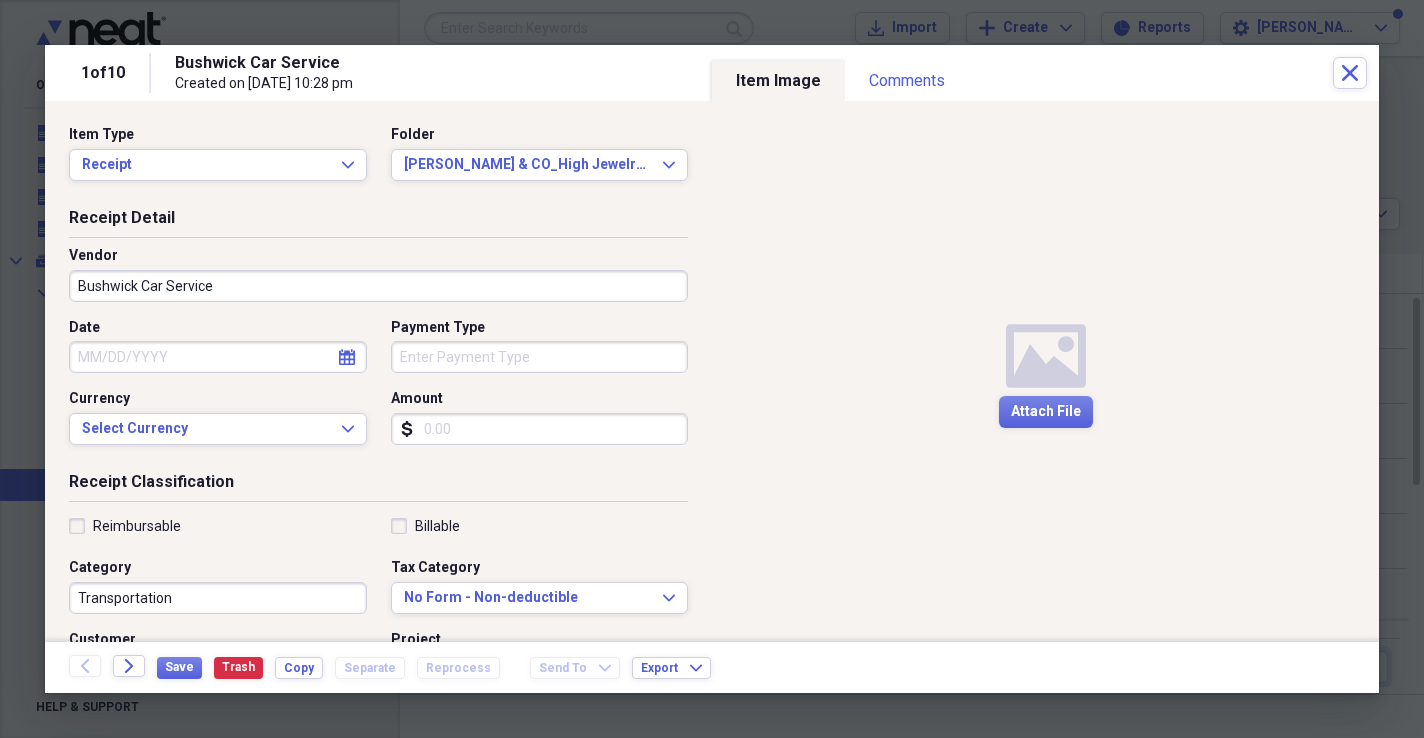 click on "Media Attach File" at bounding box center [1045, 371] 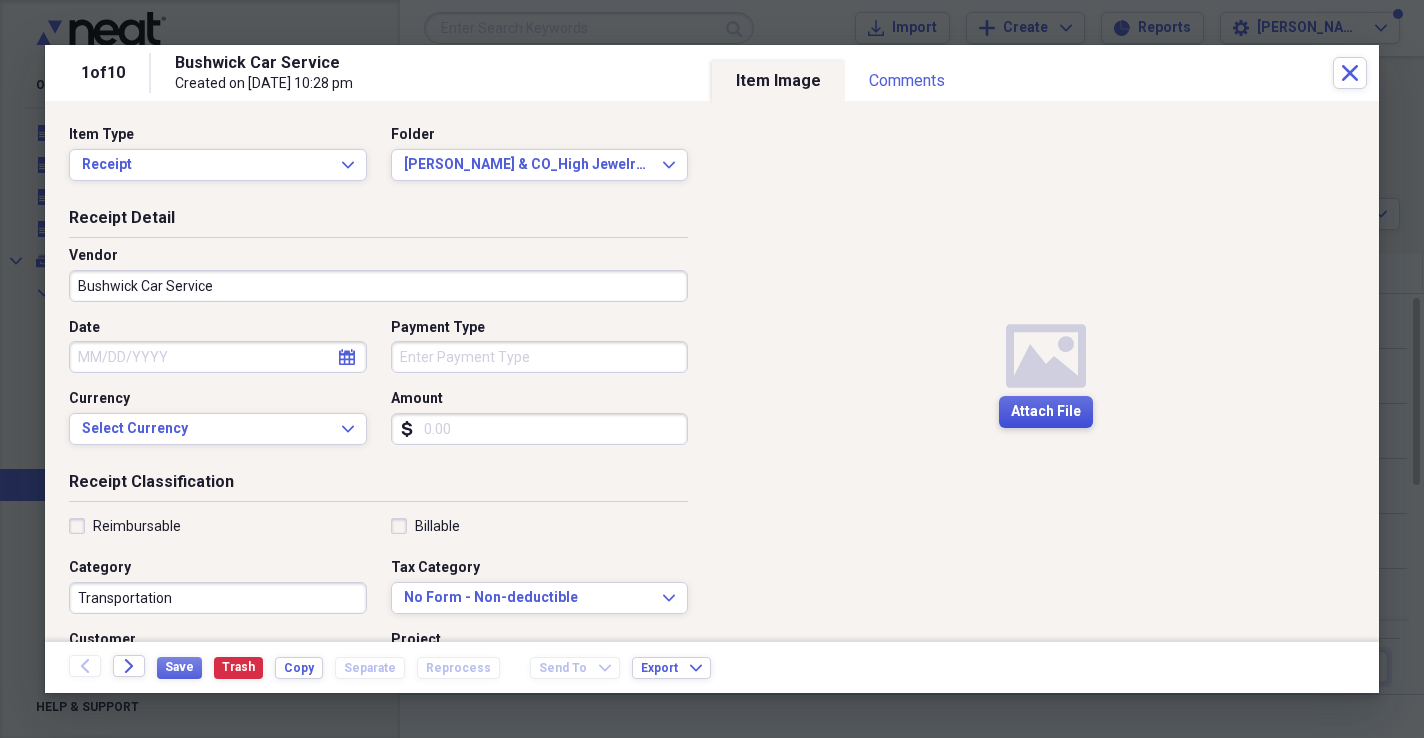 click on "Attach File" at bounding box center [1046, 412] 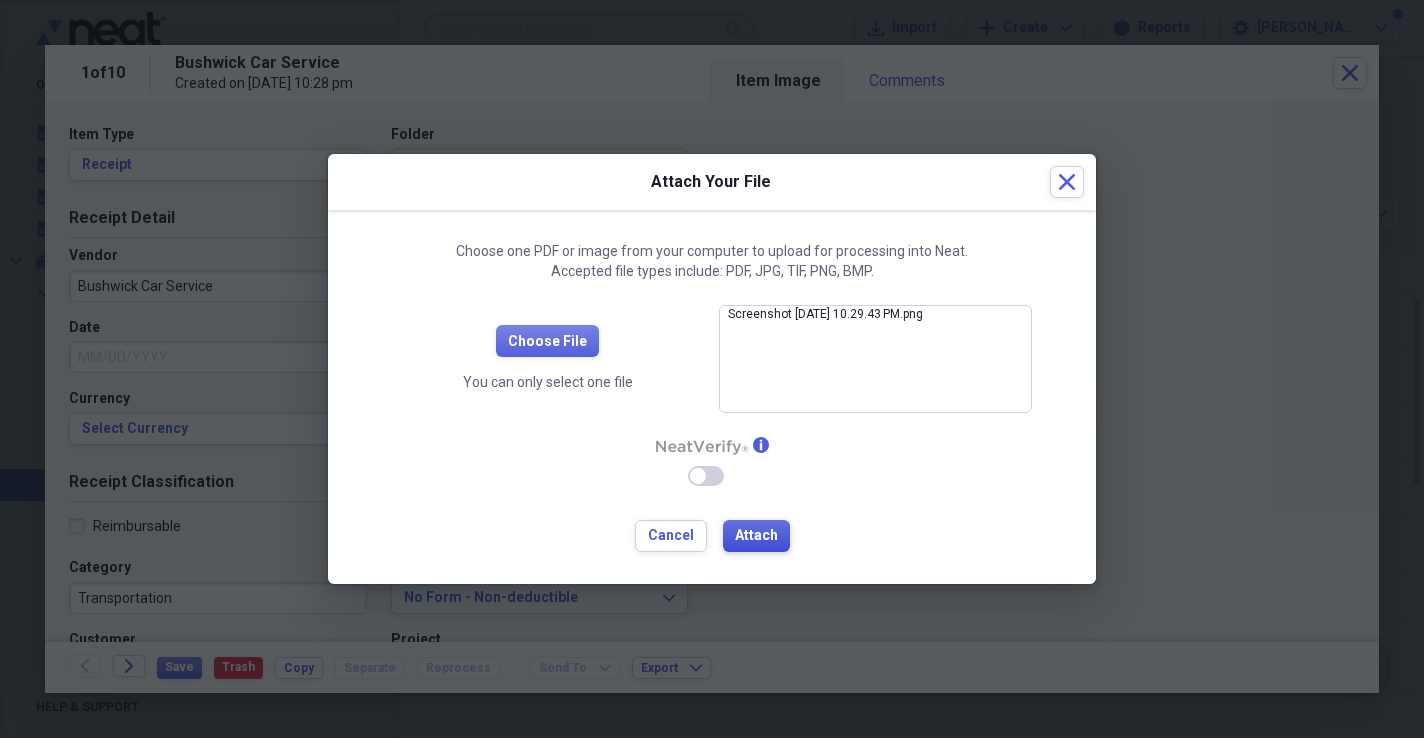 click on "Attach" at bounding box center [756, 536] 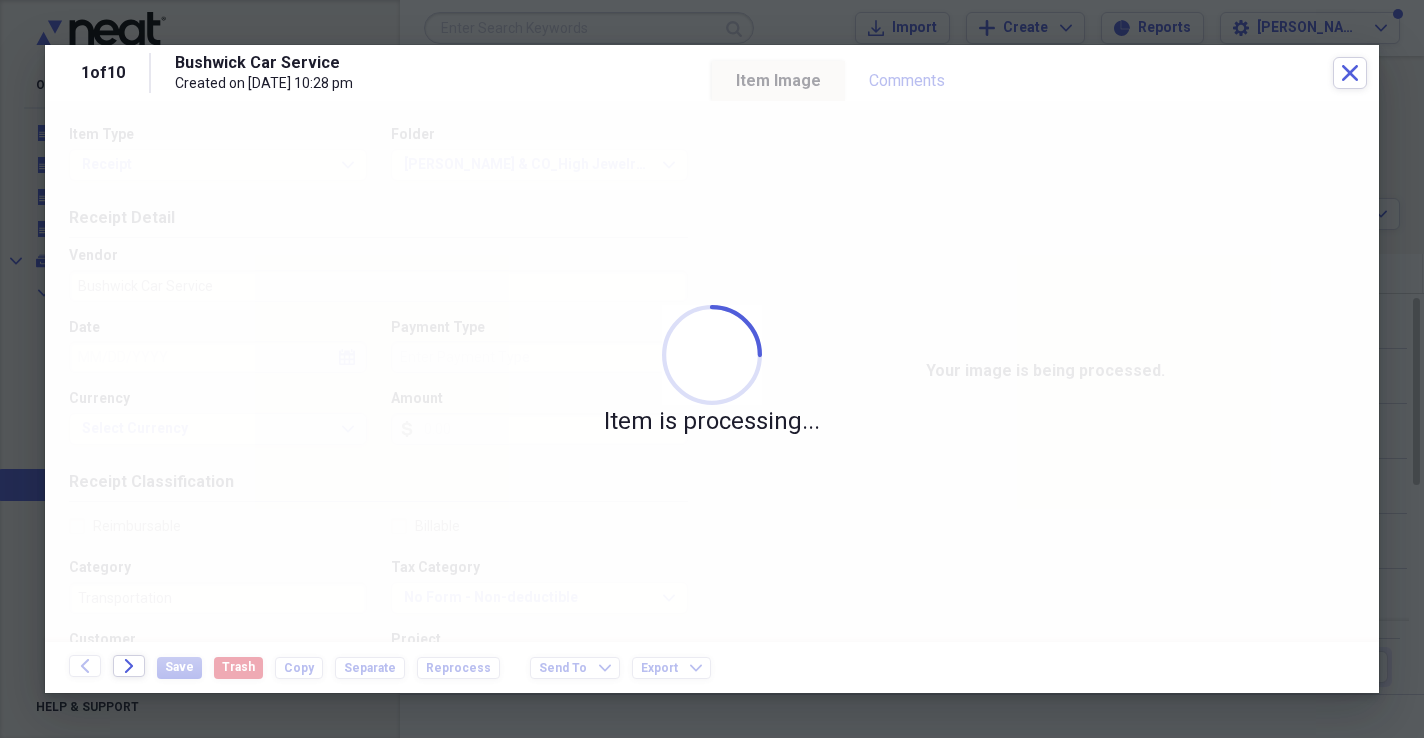 type on "Cash" 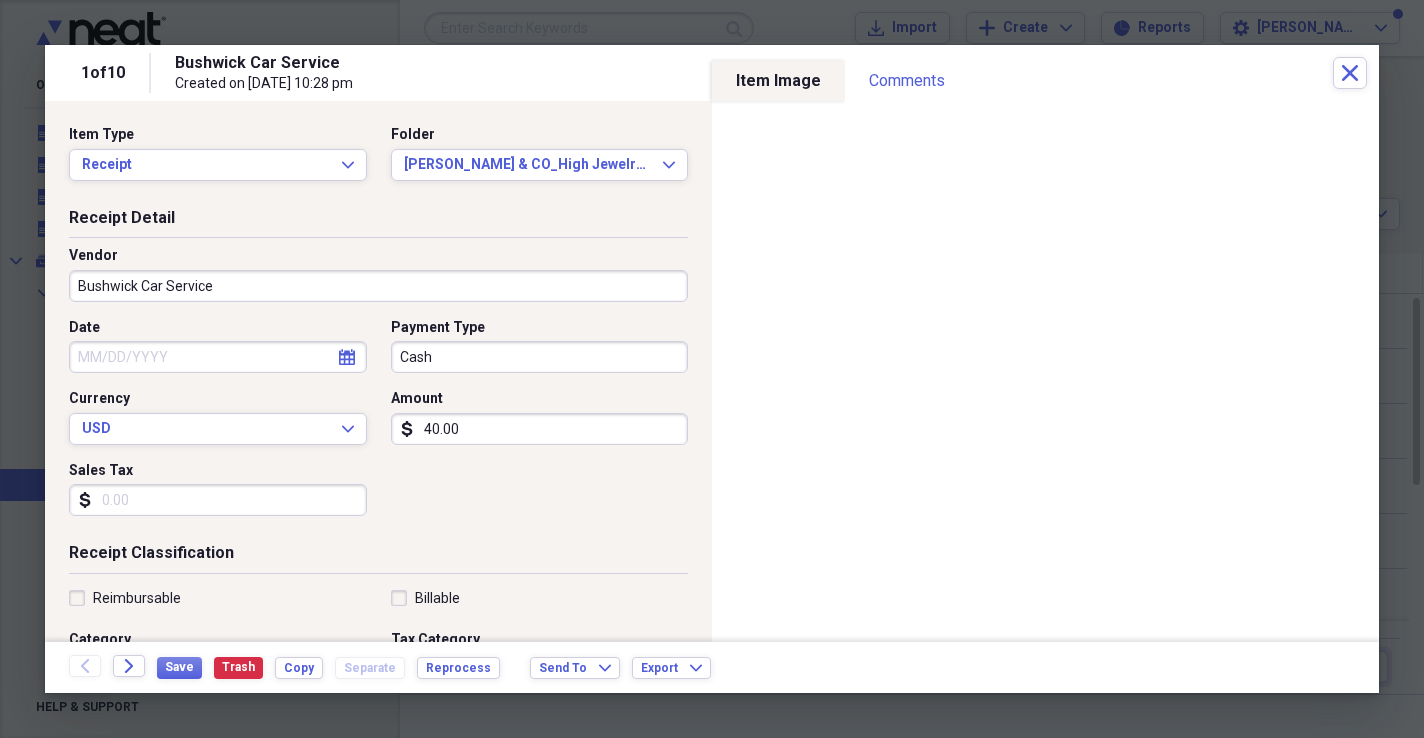 click on "Date" at bounding box center [218, 357] 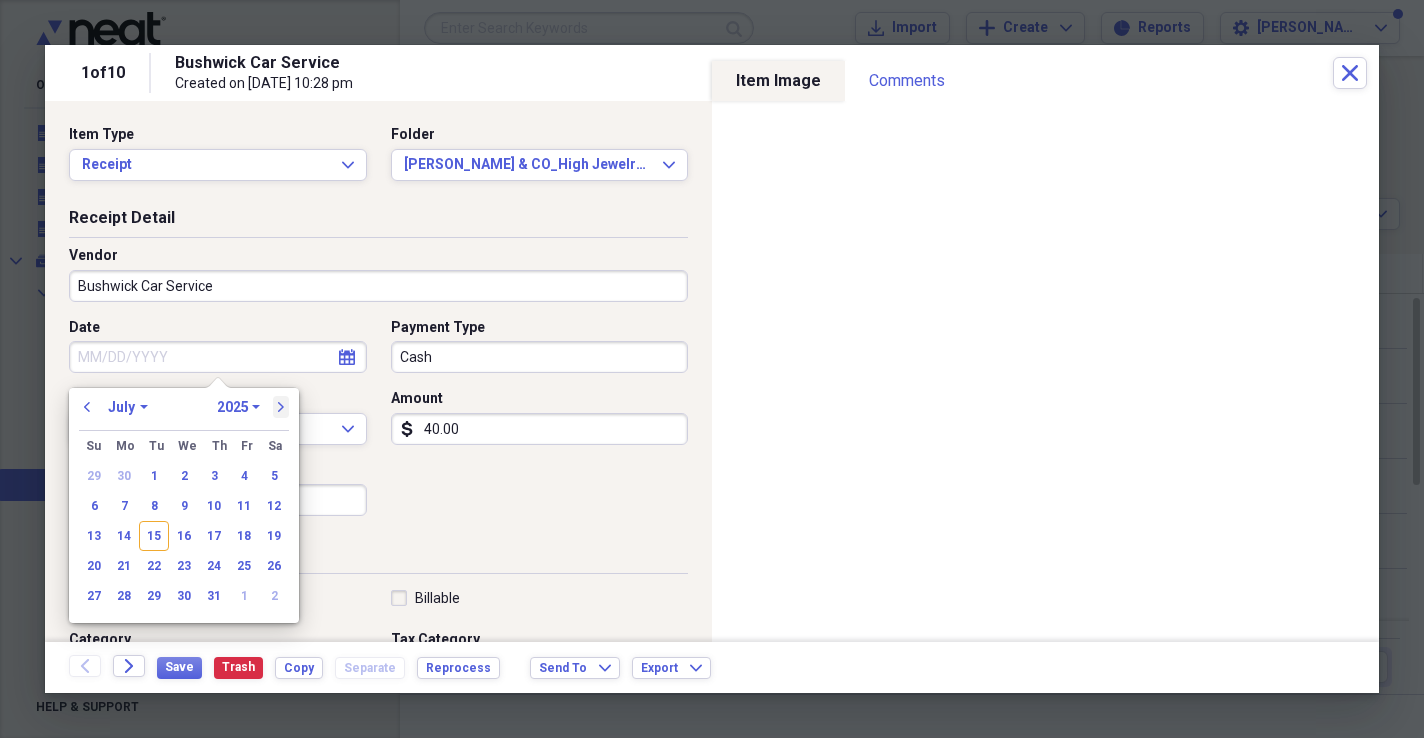click on "next" at bounding box center [281, 407] 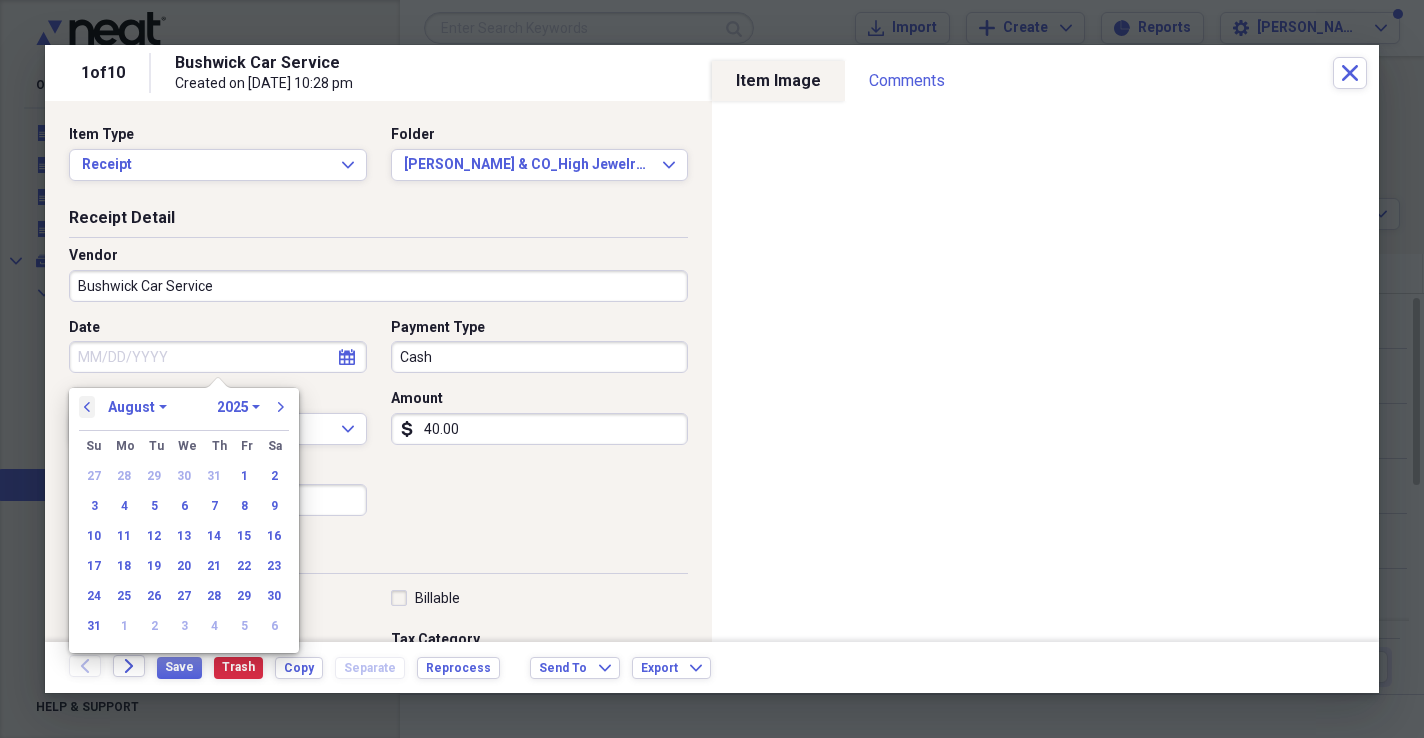click on "previous" at bounding box center (87, 407) 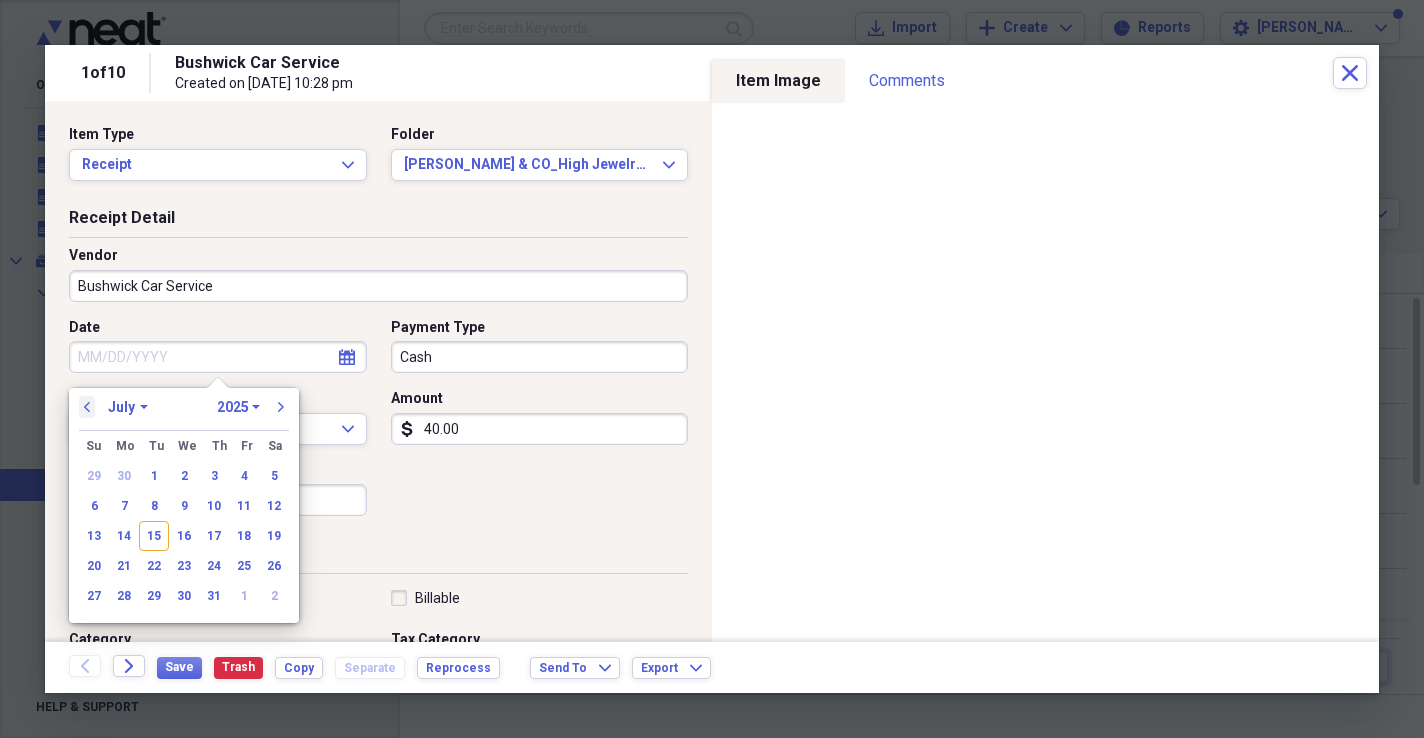 click on "previous" at bounding box center (87, 407) 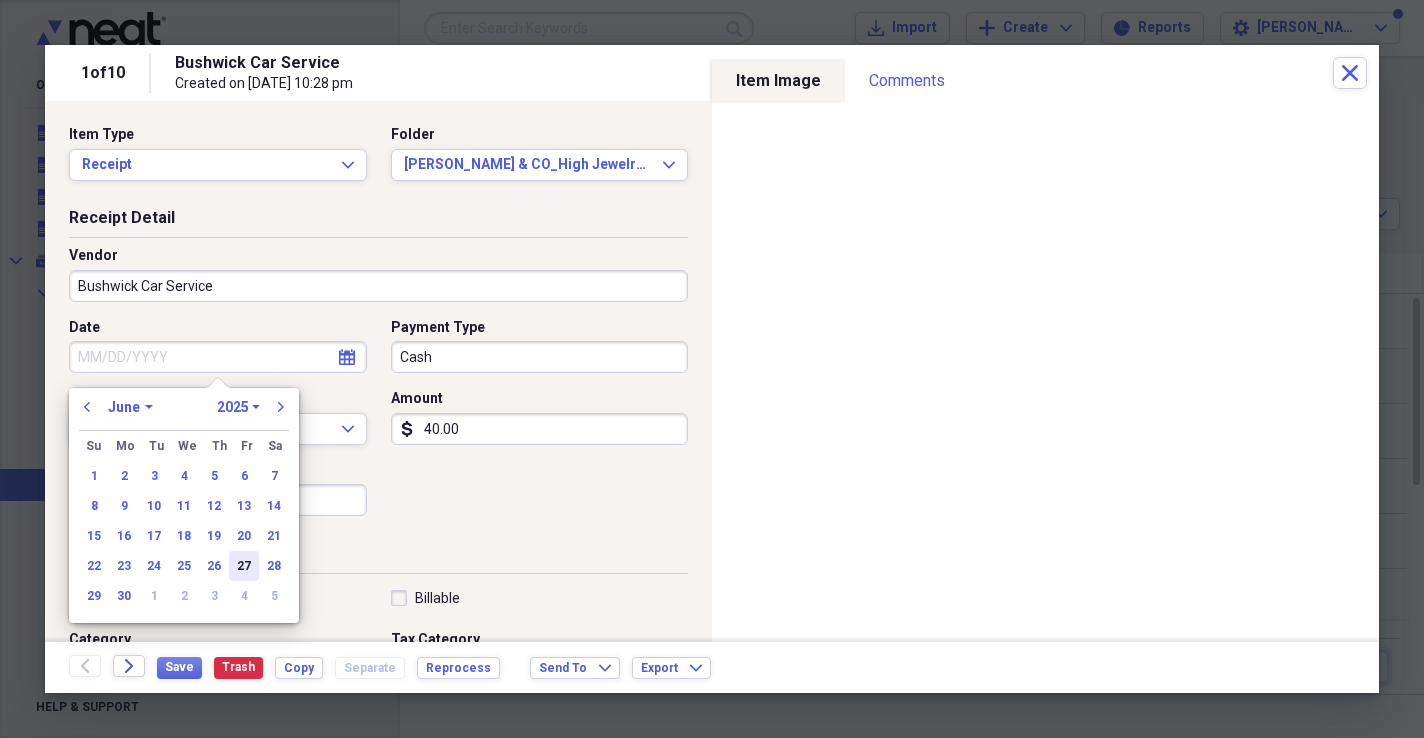 click on "27" at bounding box center [244, 566] 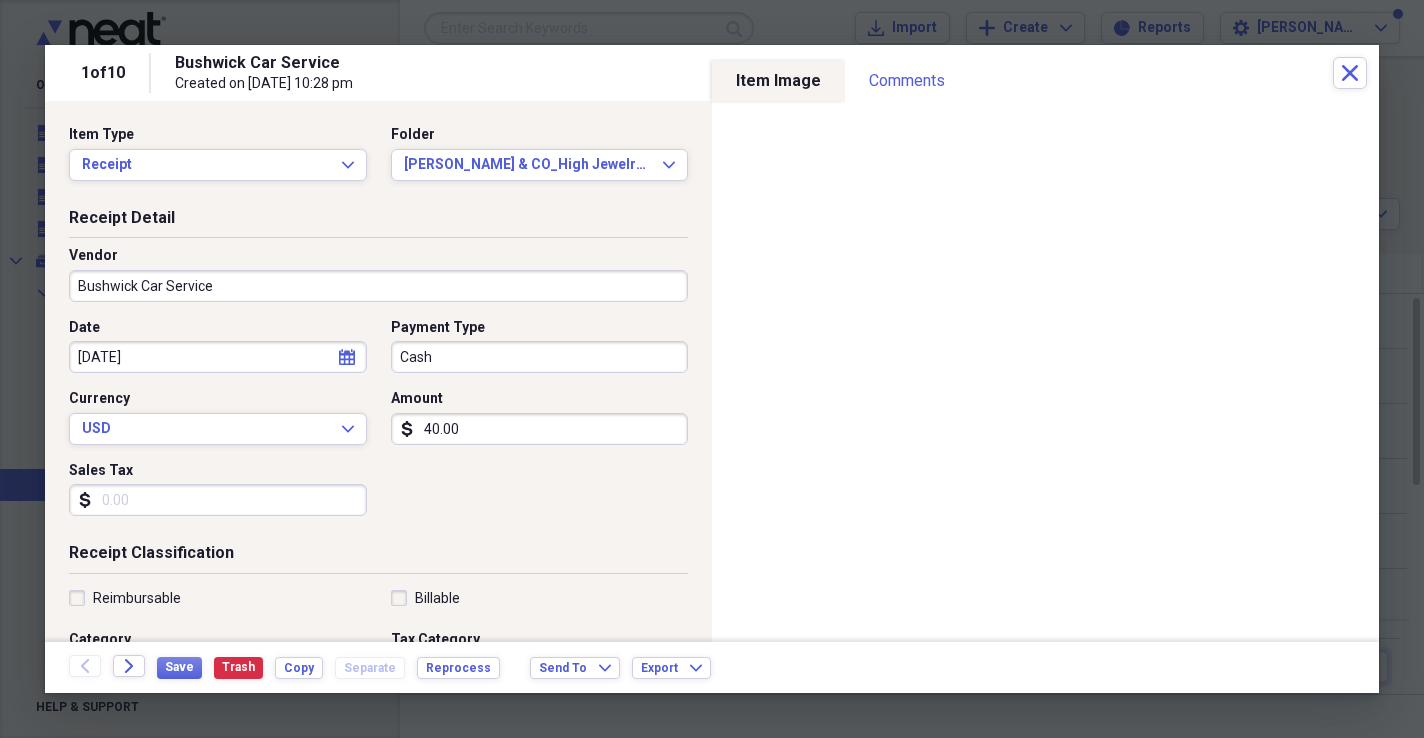 click on "[DATE]" at bounding box center (218, 357) 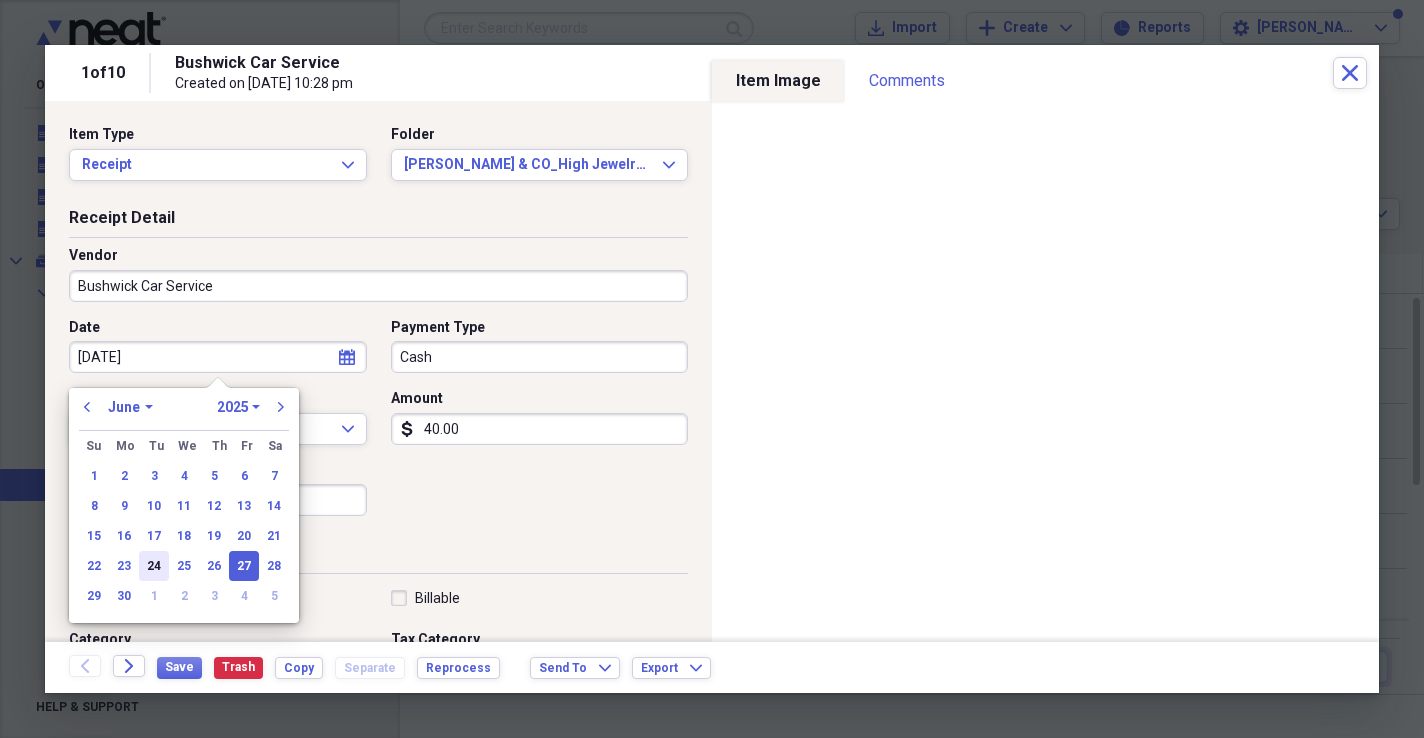 click on "24" at bounding box center (154, 566) 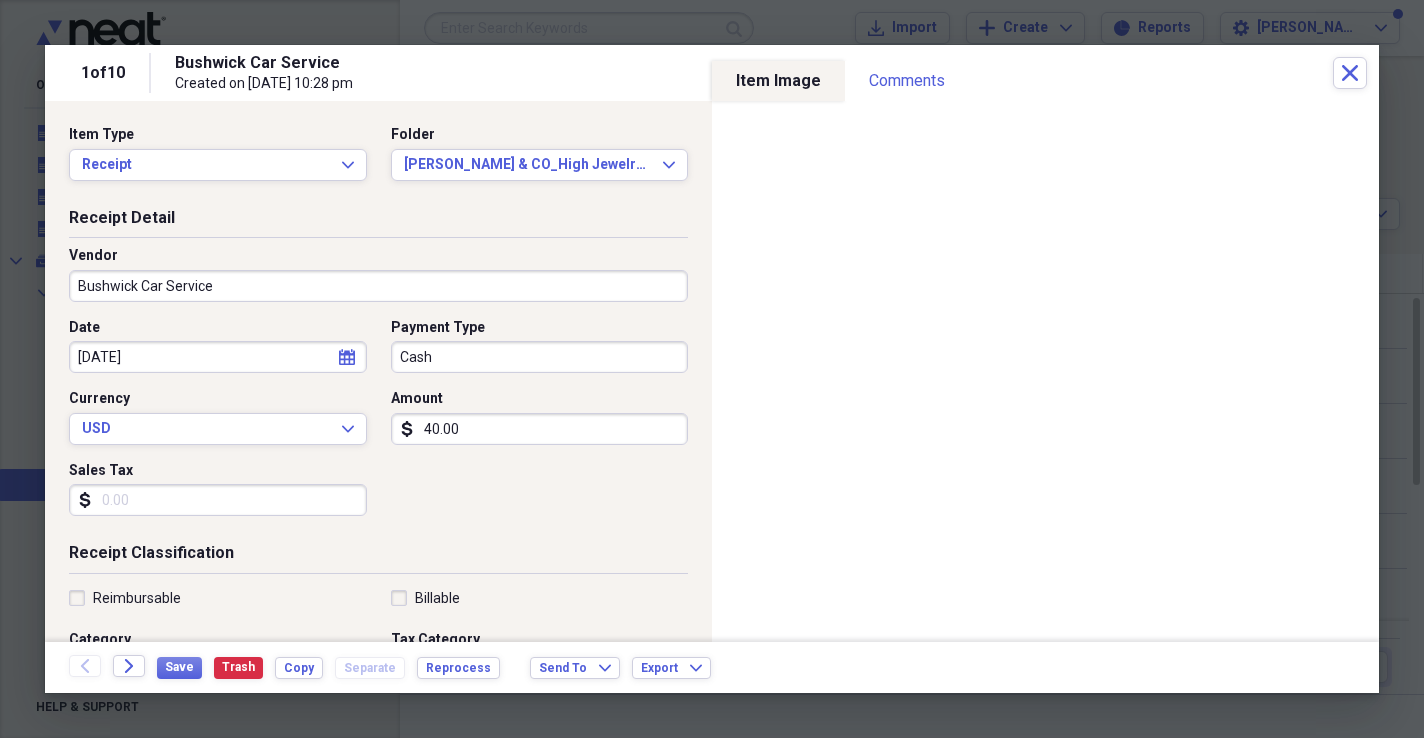 scroll, scrollTop: 75, scrollLeft: 0, axis: vertical 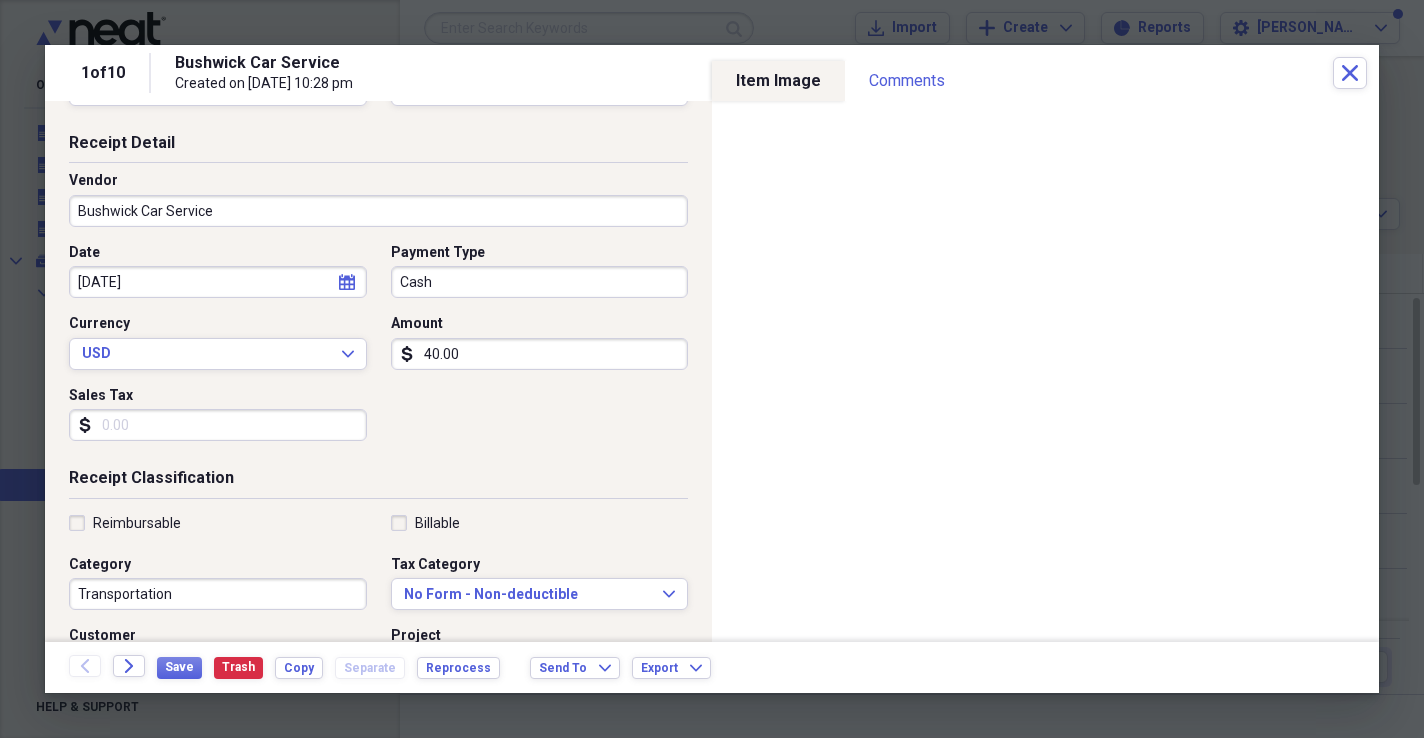 click on "Back Forward Save Trash Copy Separate Reprocess Send To Expand Export Expand" at bounding box center [712, 667] 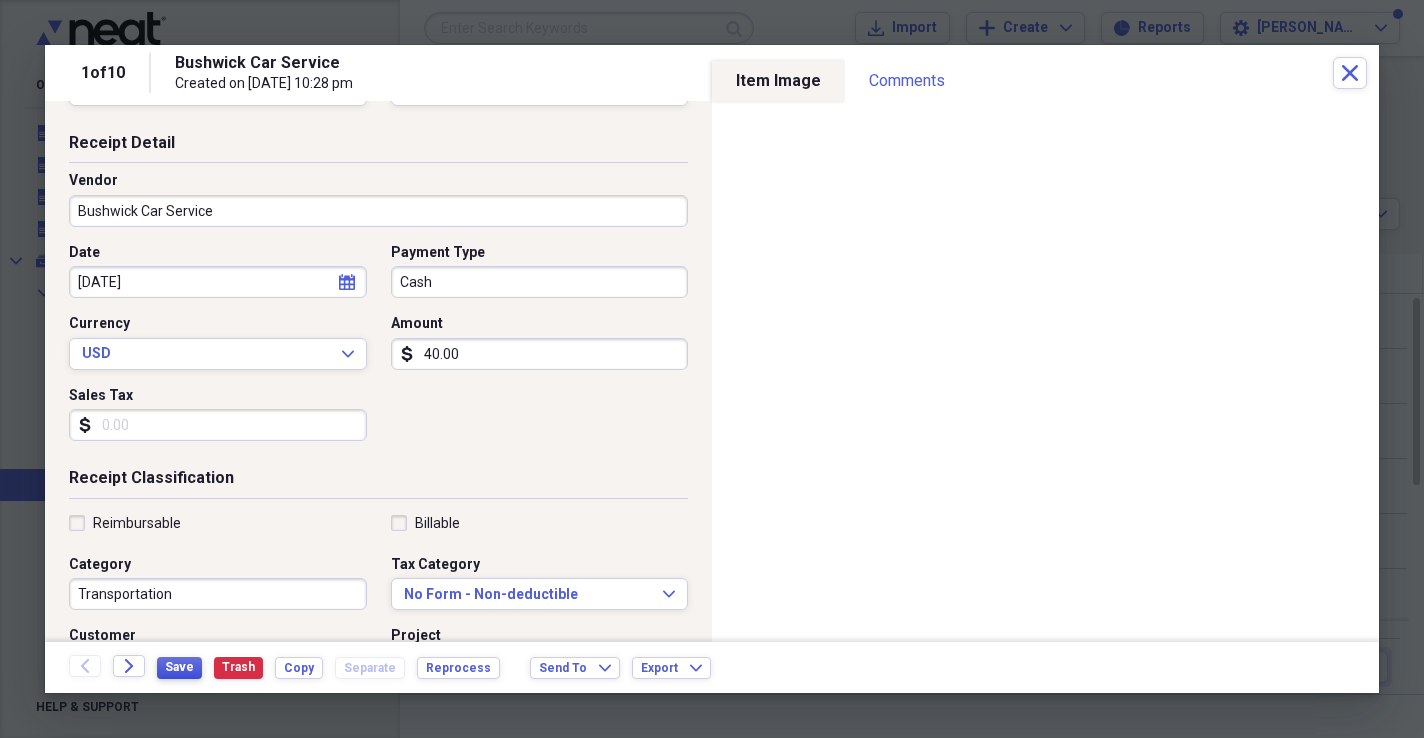 click on "Save" at bounding box center [179, 667] 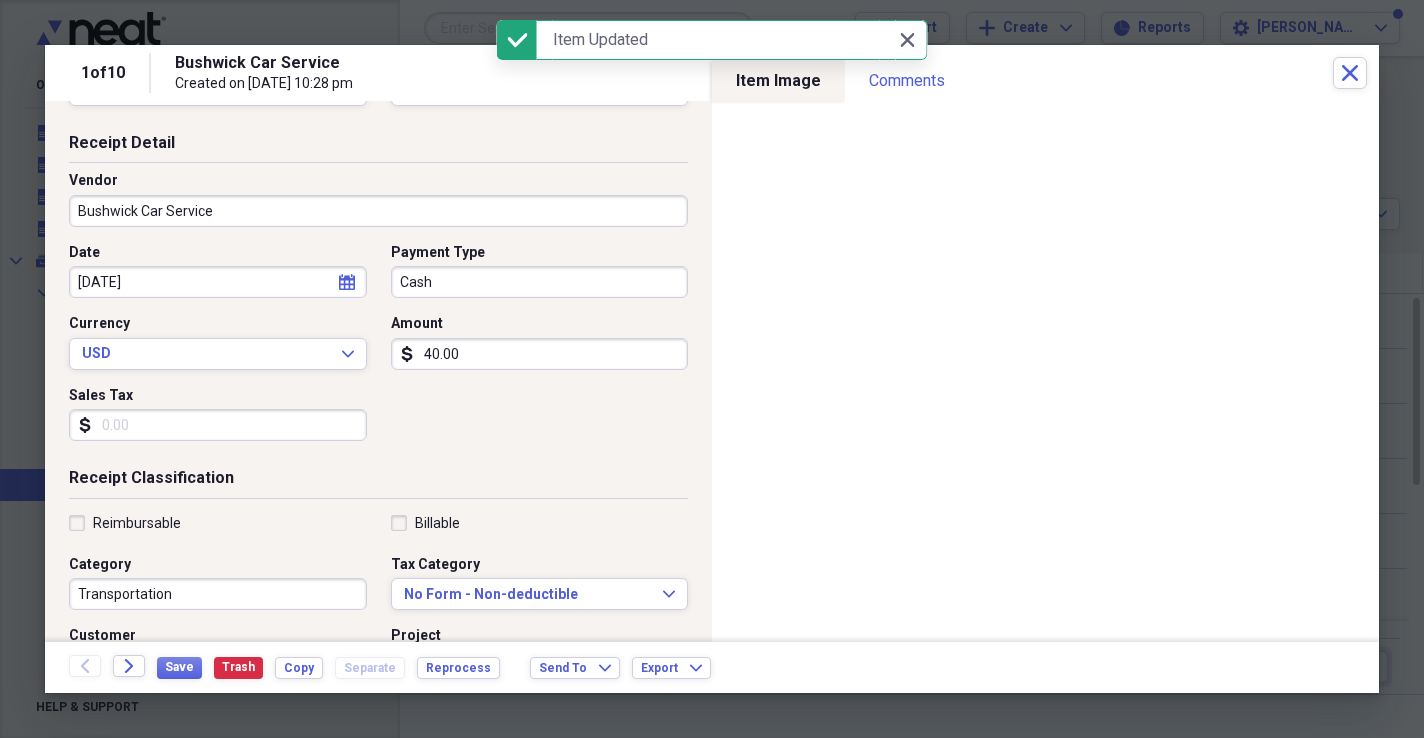 click on "Receipt Classification Reimbursable Billable Category Transportation Tax Category No Form - Non-deductible Expand Customer Project Product Location Class" at bounding box center (378, 659) 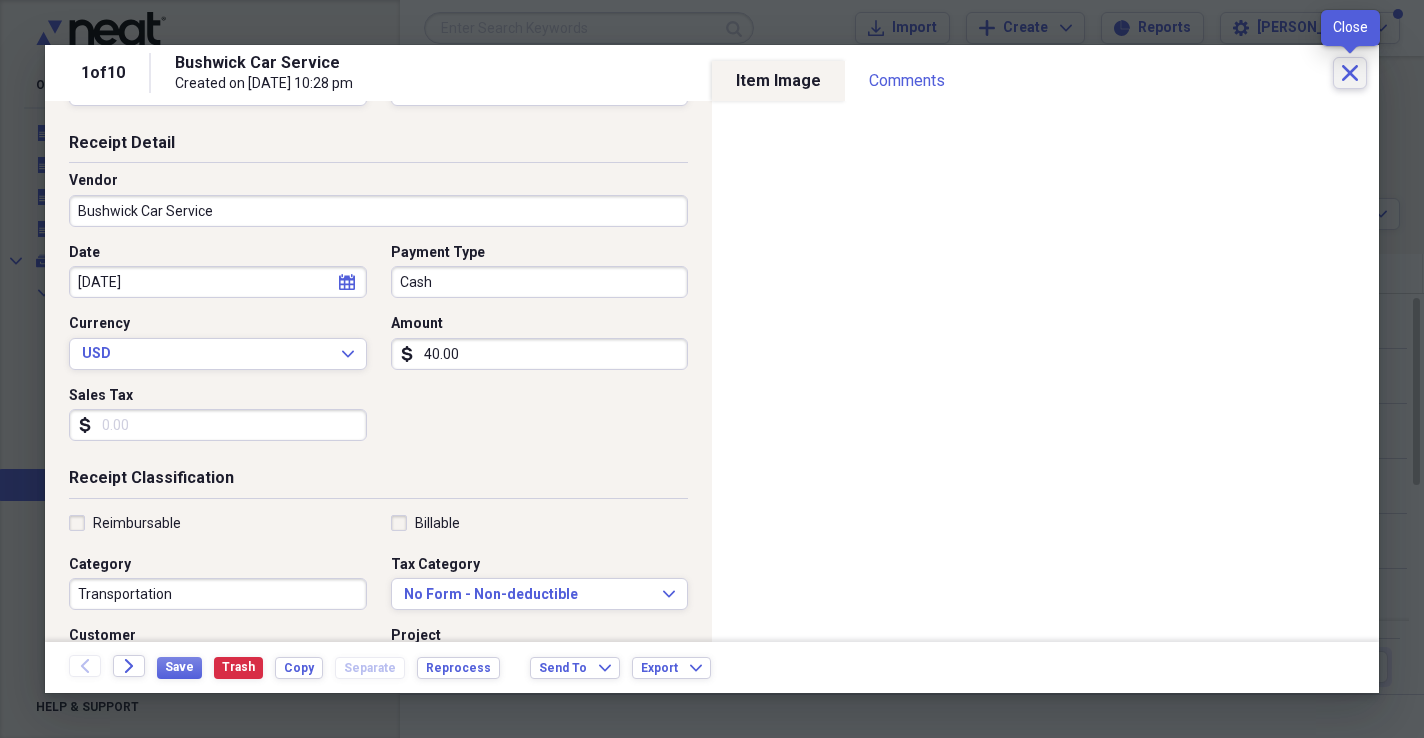 click on "Close" at bounding box center [1350, 73] 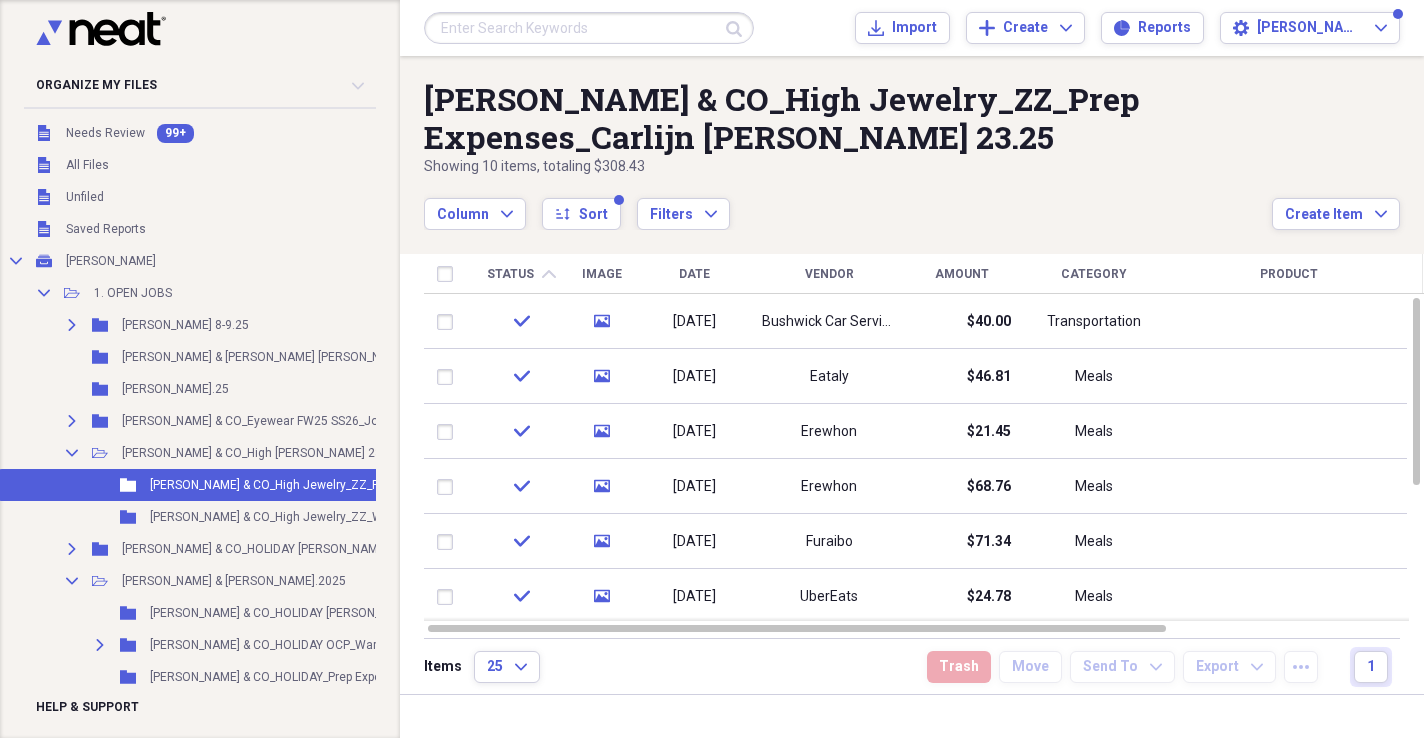 click on "[PERSON_NAME] & CO_High Jewelry_ZZ_Prep Expenses_Carlijn [PERSON_NAME] 23.25" at bounding box center (848, 118) 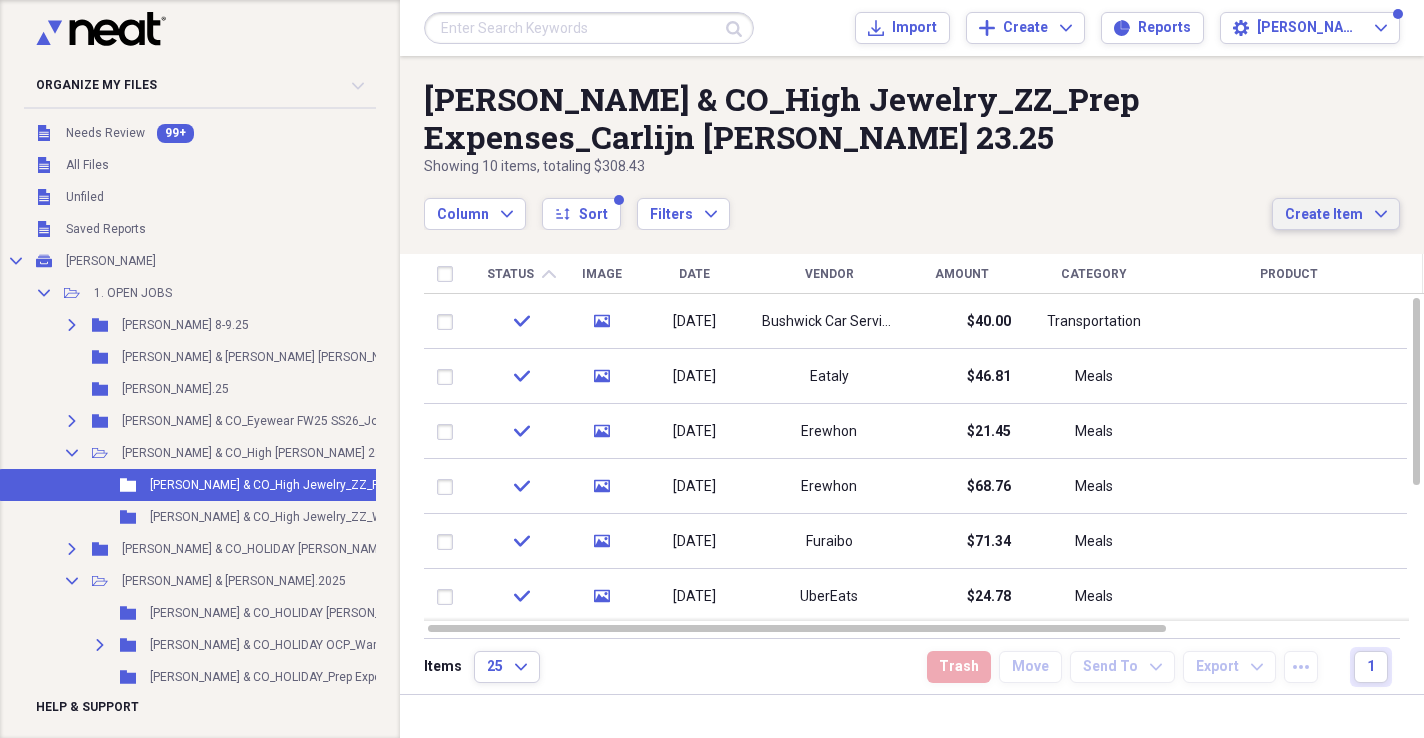 click on "Create Item" at bounding box center (1324, 215) 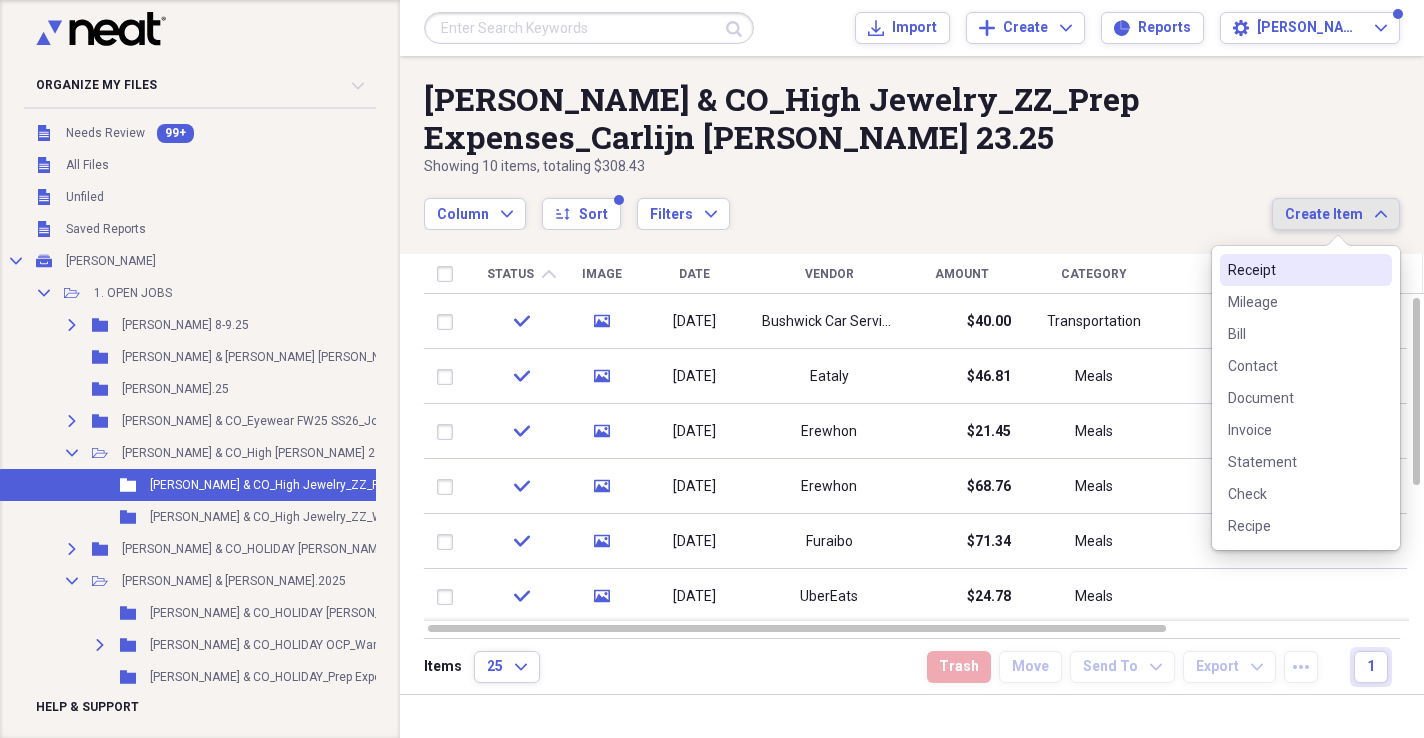 click on "Receipt" at bounding box center (1294, 270) 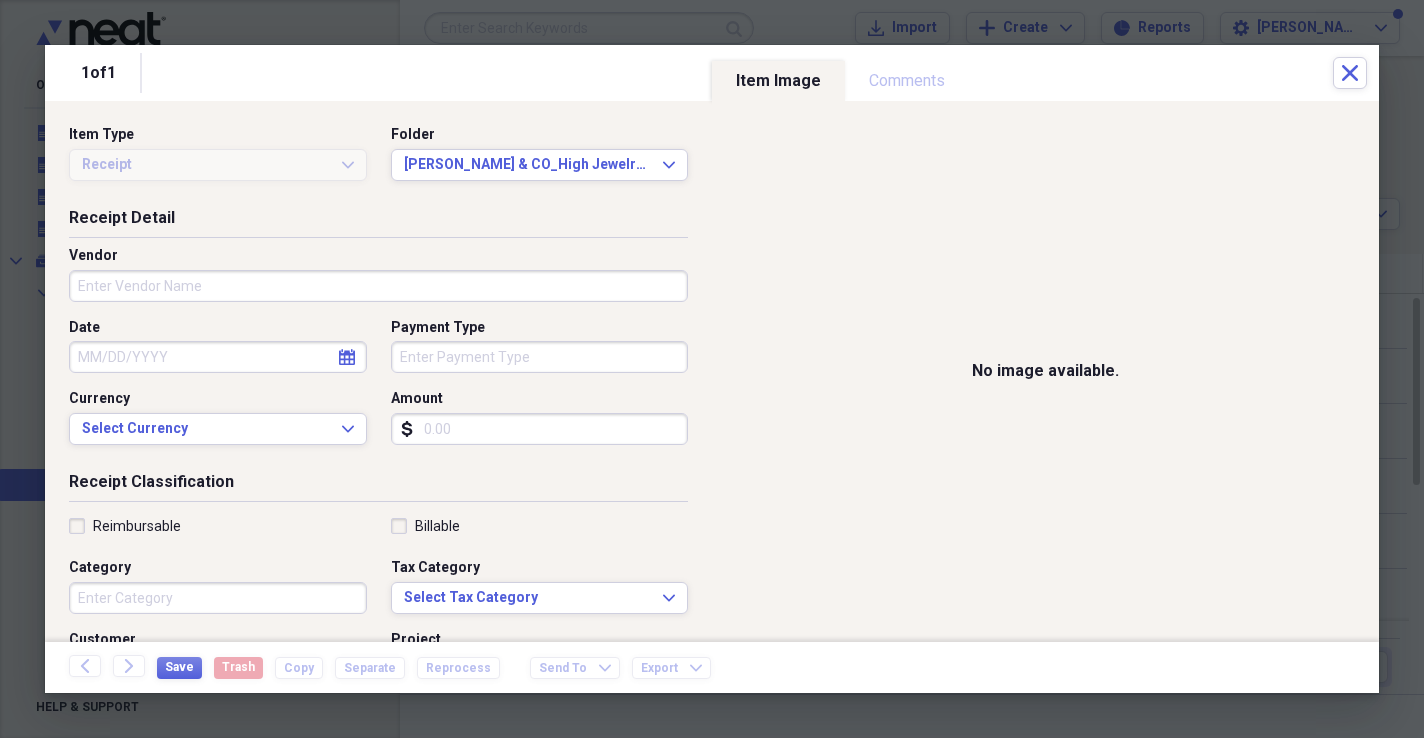 click on "Vendor" at bounding box center (378, 286) 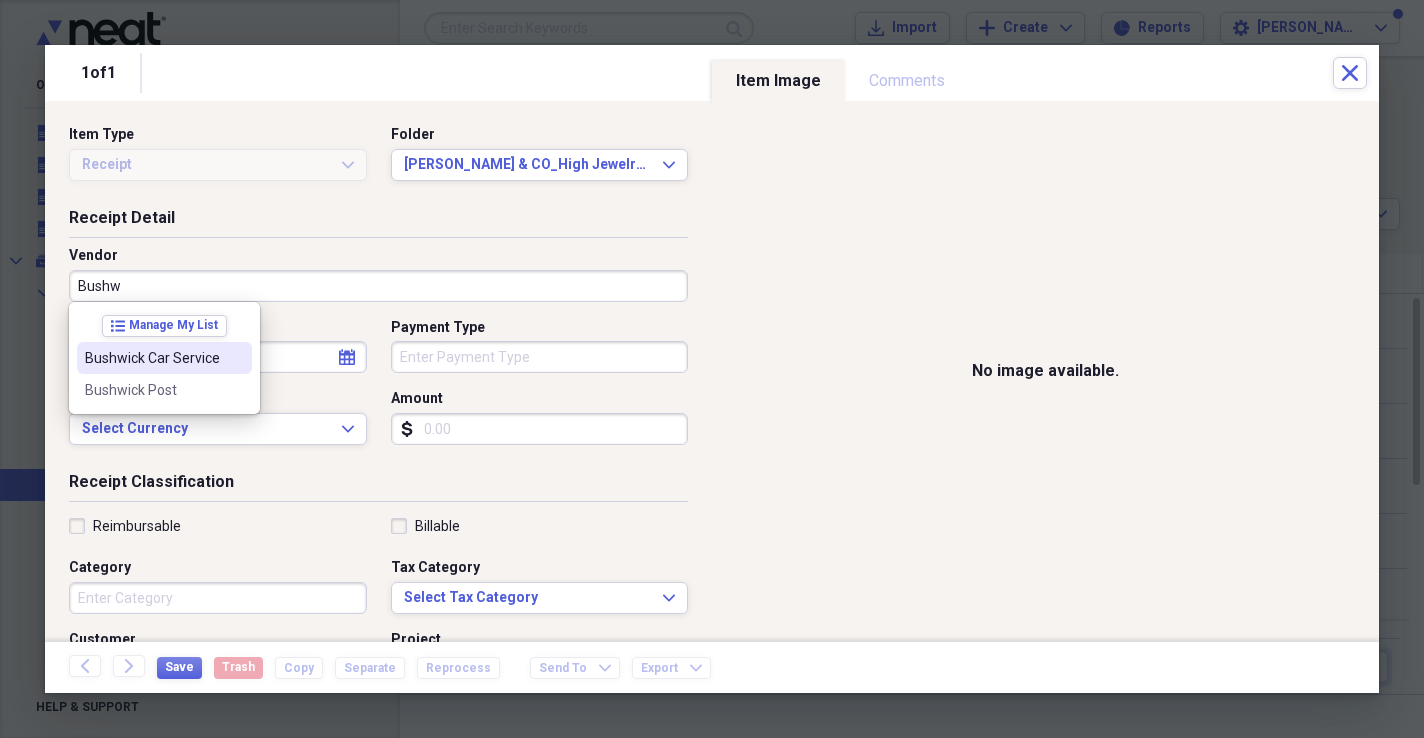 click on "Bushwick Car Service" at bounding box center (164, 358) 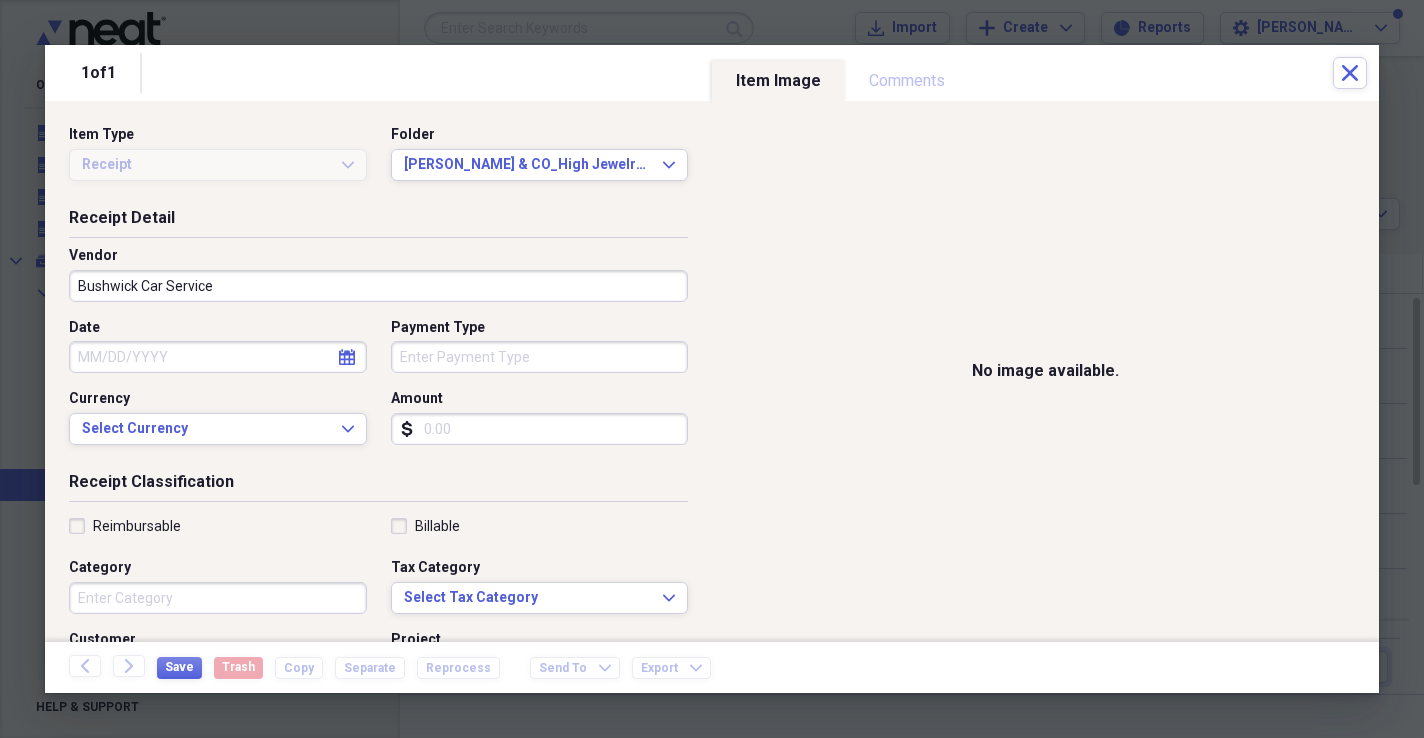 click on "Category" at bounding box center (218, 598) 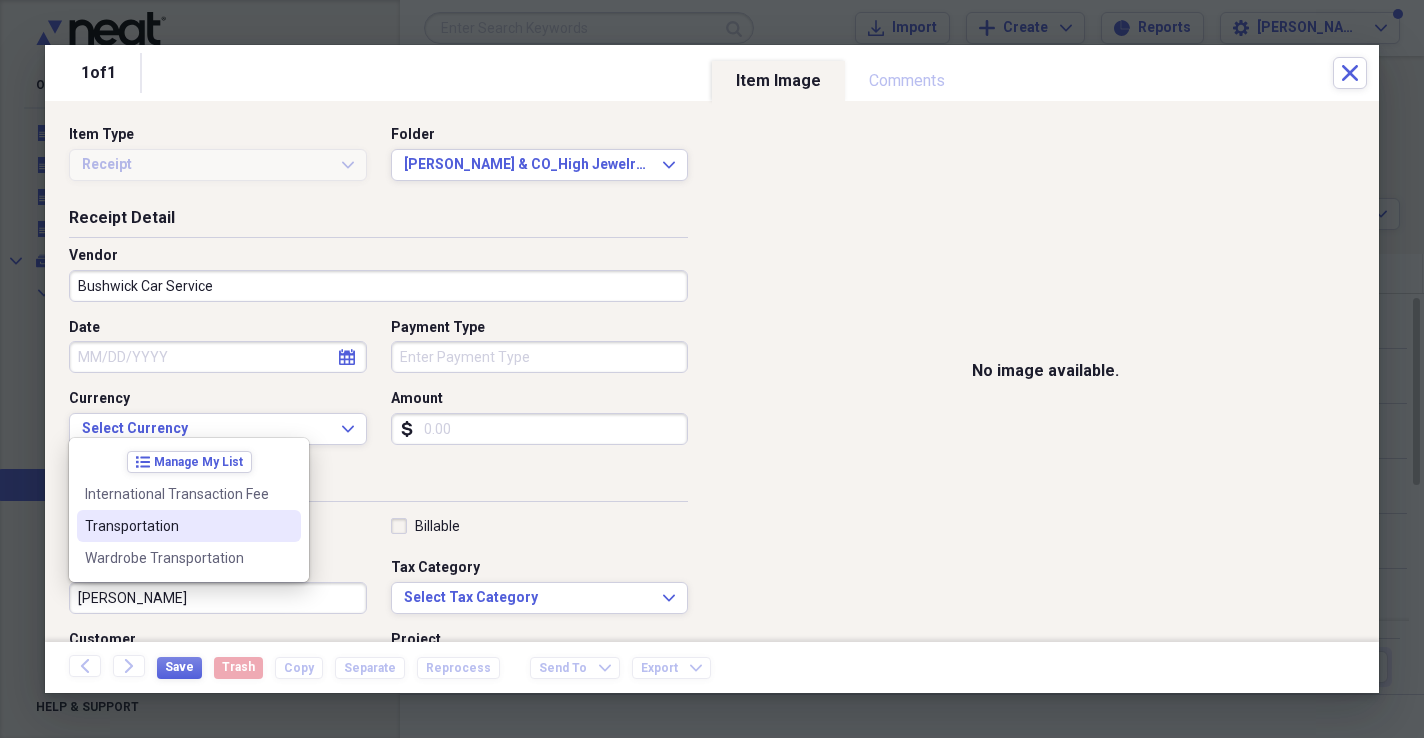 click on "Transportation" at bounding box center (177, 526) 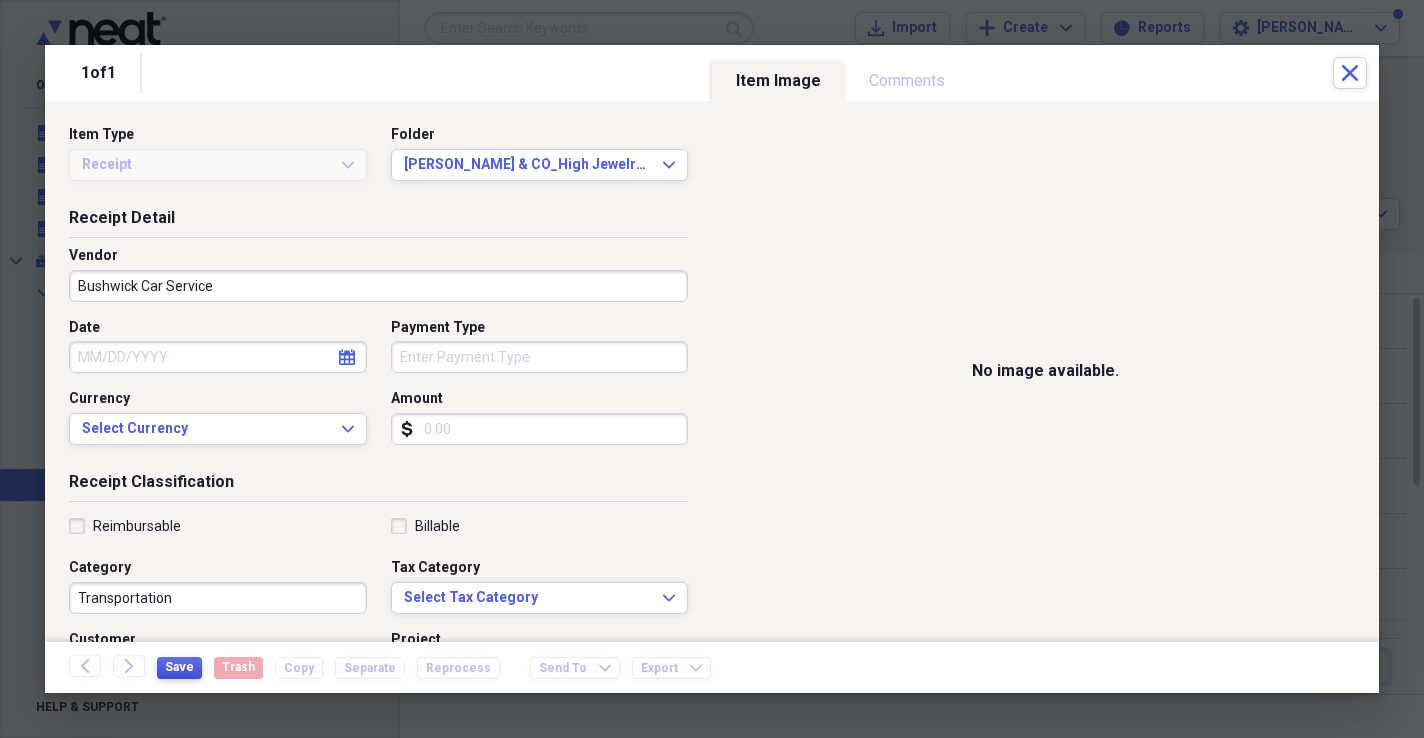 click on "Save" at bounding box center (179, 667) 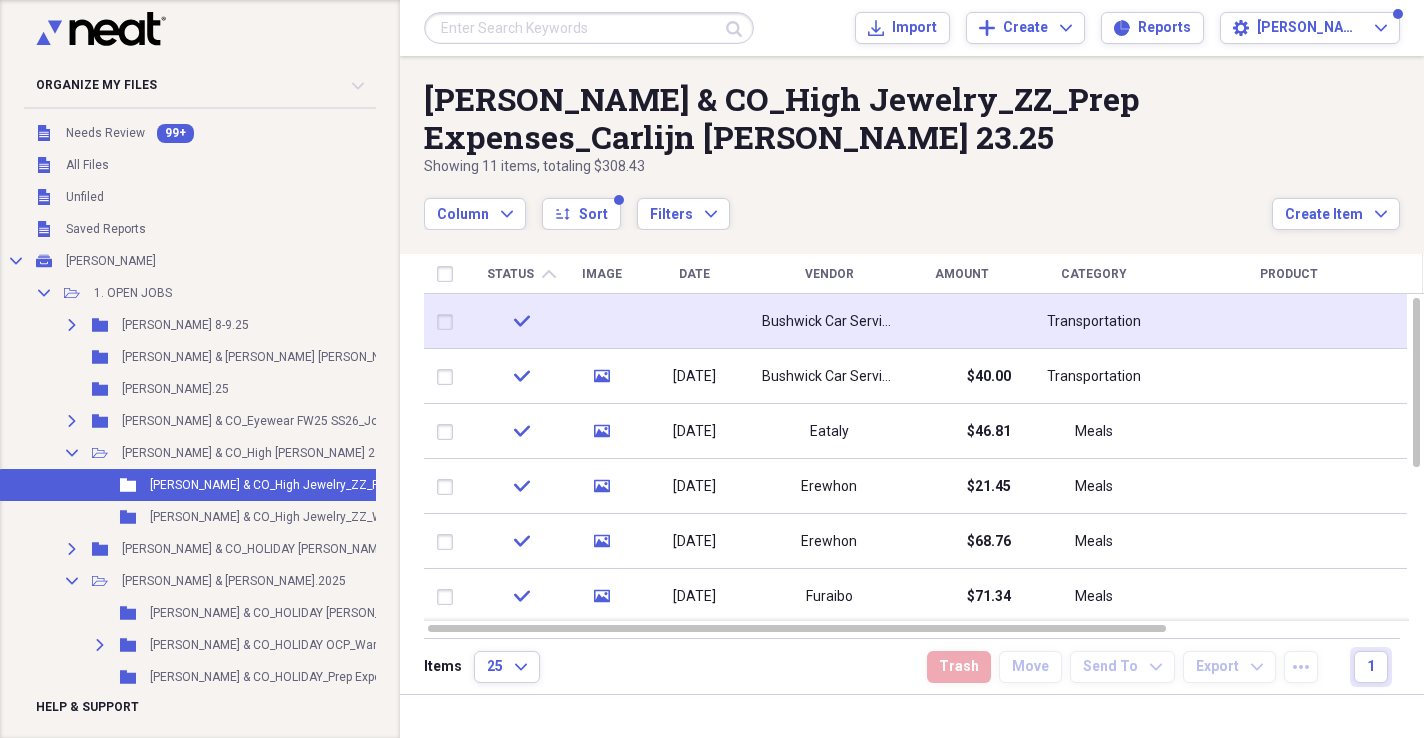 click on "Bushwick Car Service" at bounding box center [829, 321] 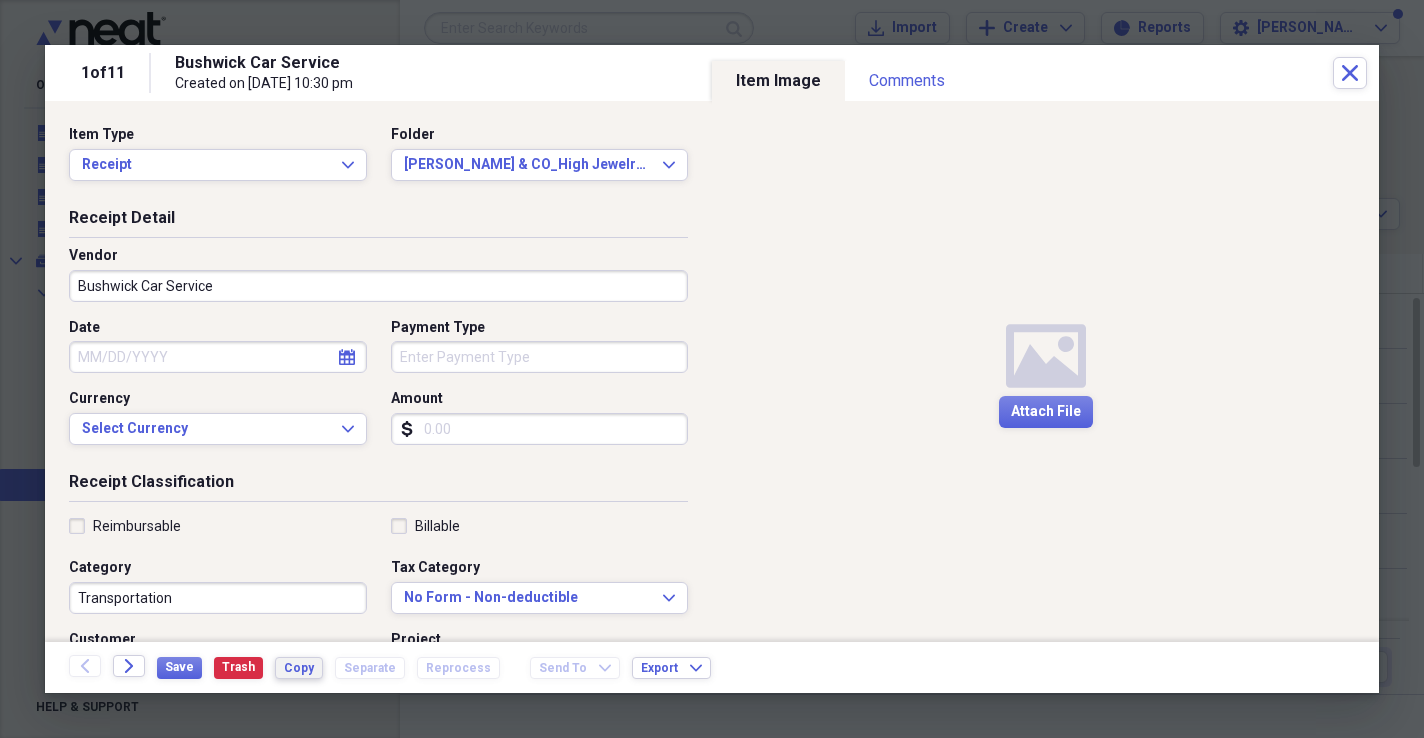 click on "Copy" at bounding box center (299, 668) 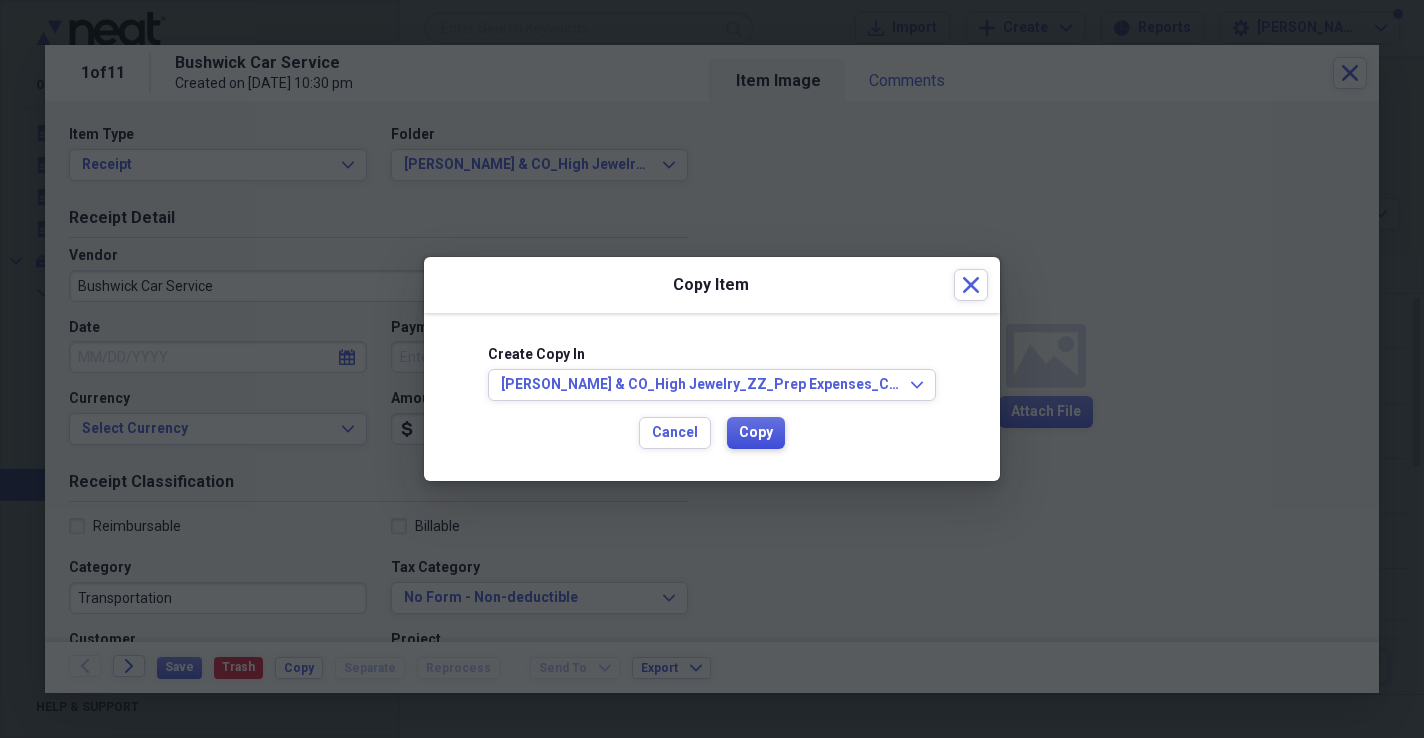 click on "Copy" at bounding box center [756, 433] 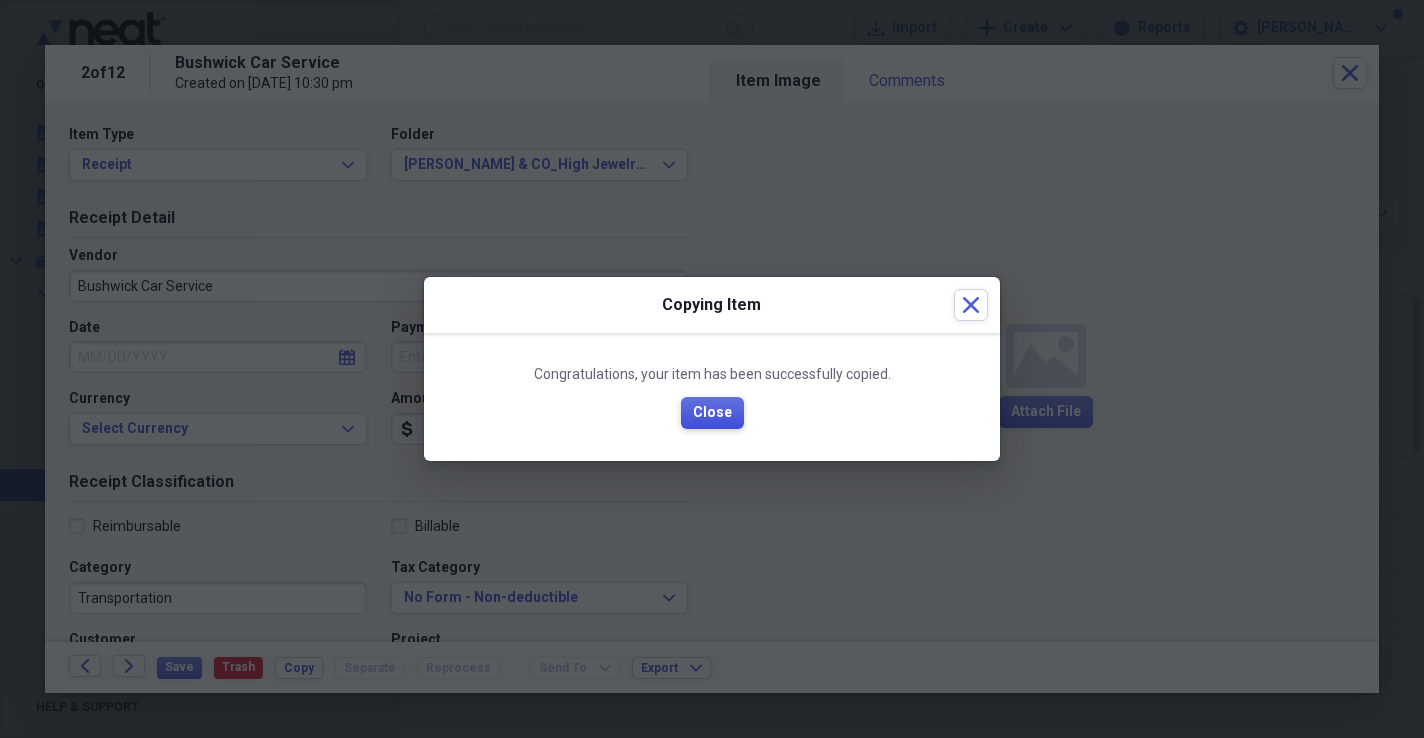 click on "Close" at bounding box center [712, 413] 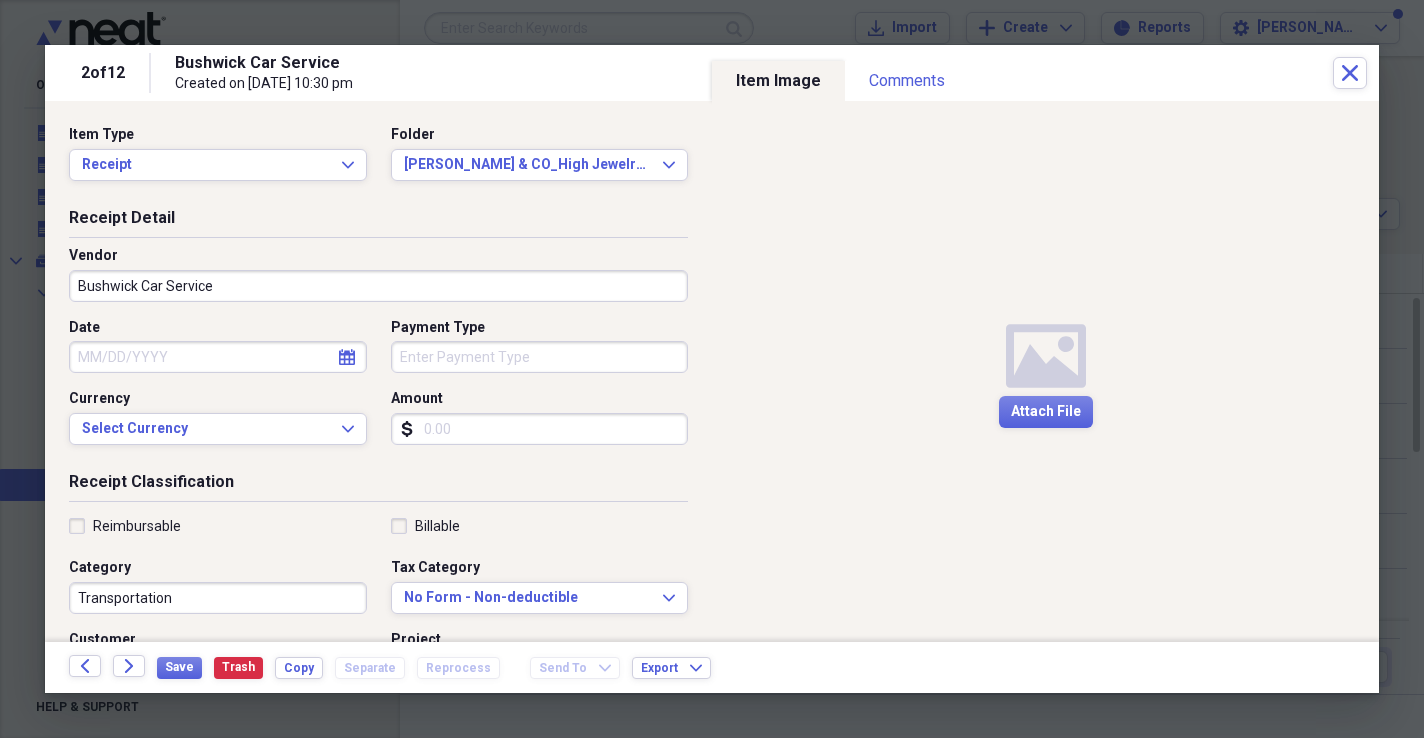 click on "Media Attach File" at bounding box center [1045, 371] 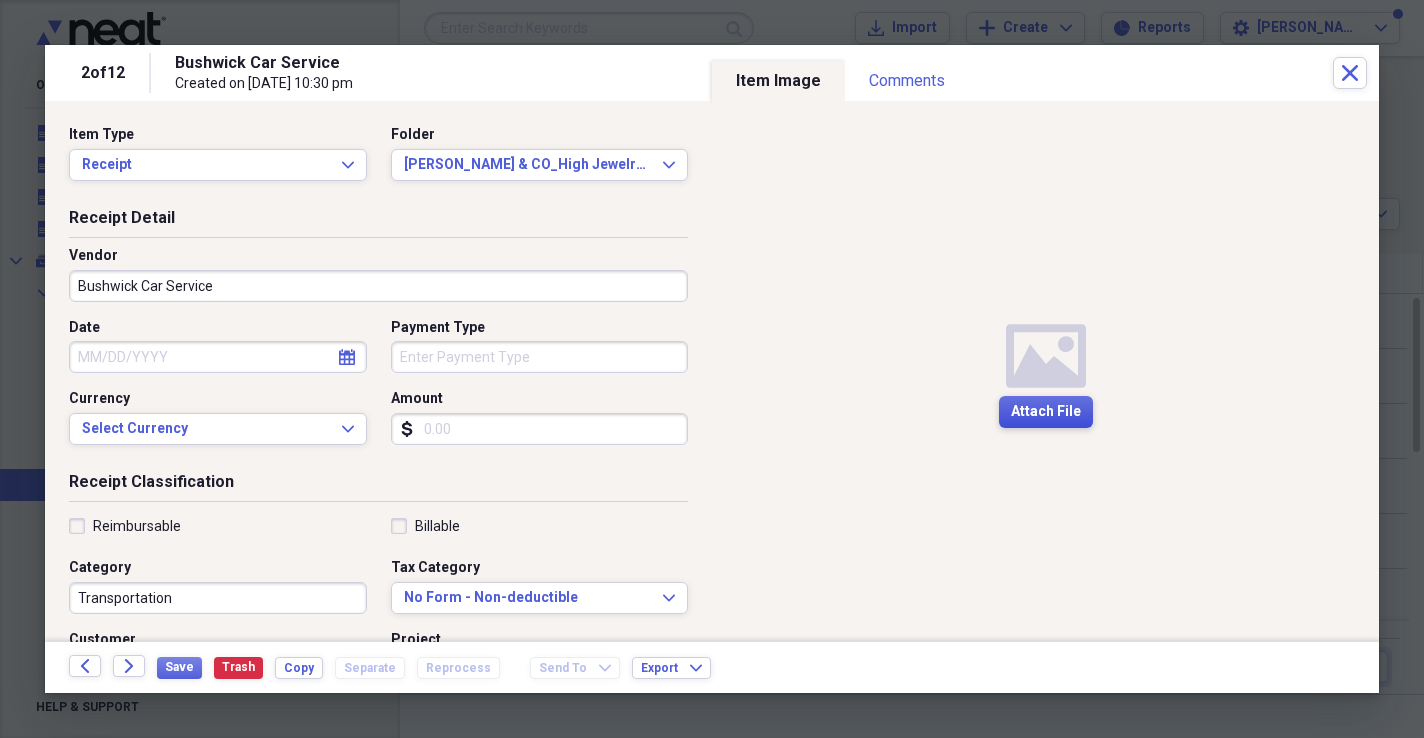 click on "Attach File" at bounding box center (1046, 412) 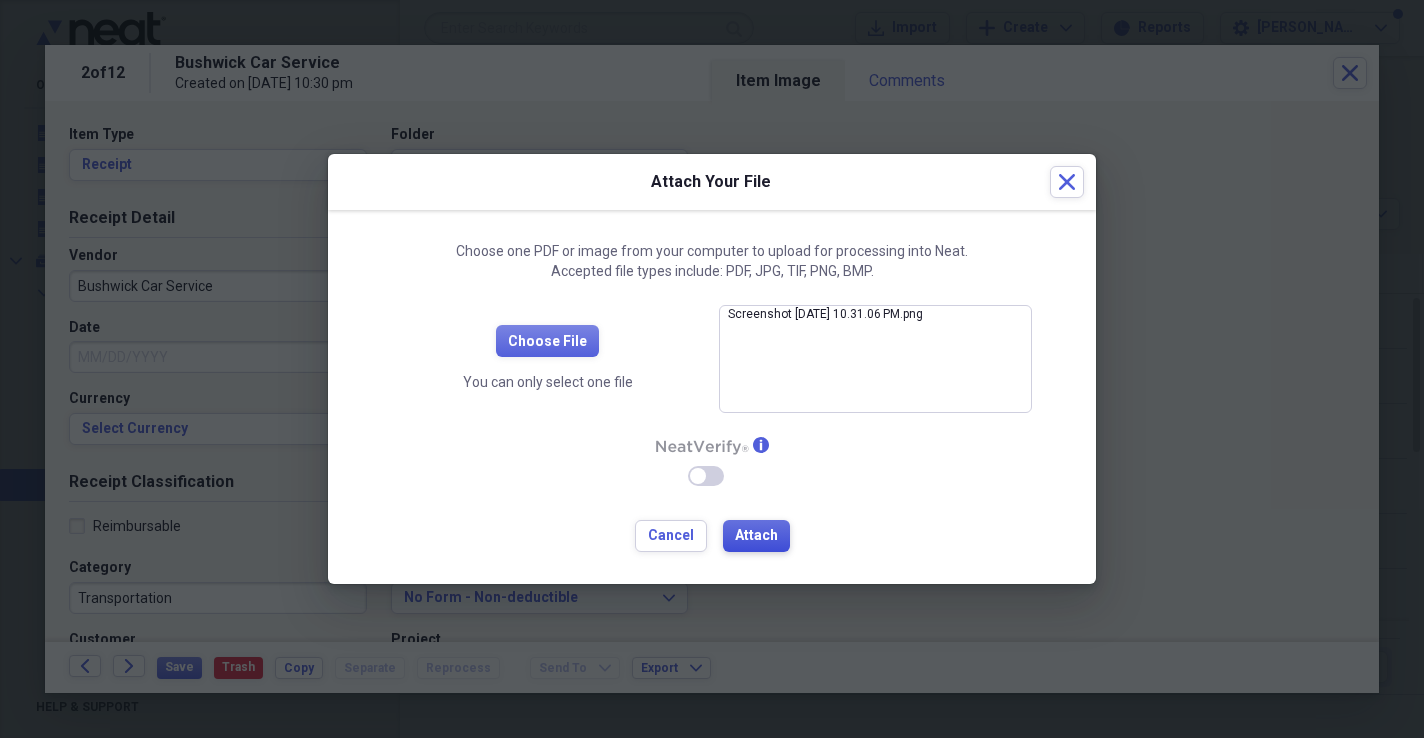 click on "Attach" at bounding box center (756, 536) 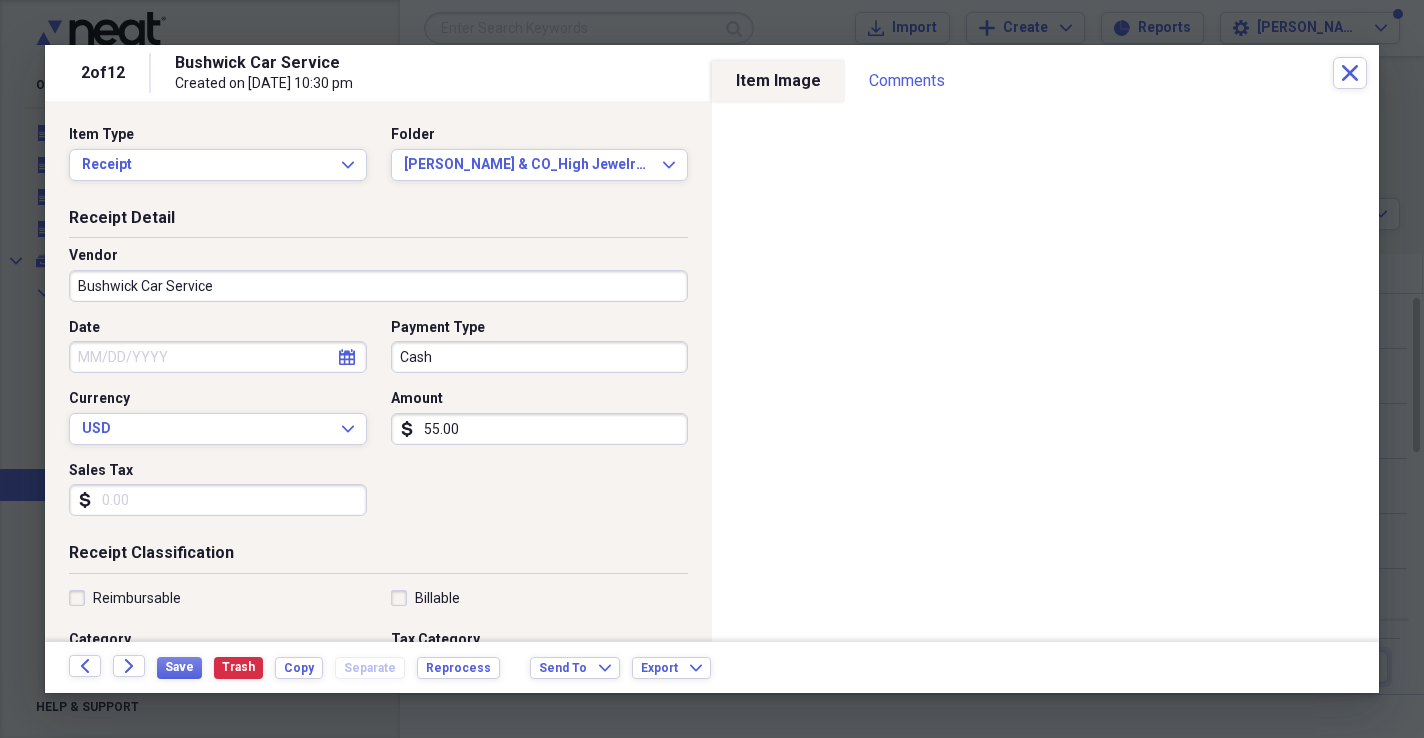 type on "Cash" 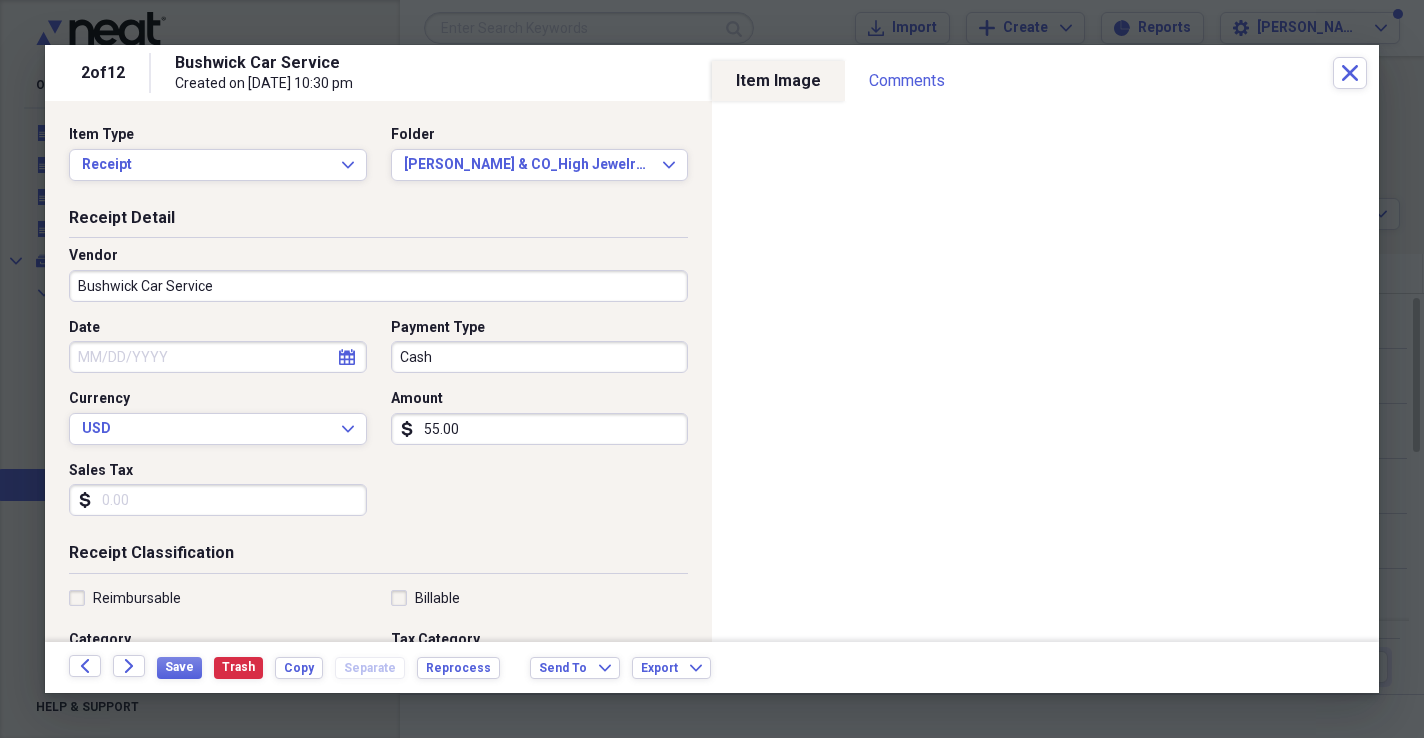 click on "Date" at bounding box center (218, 357) 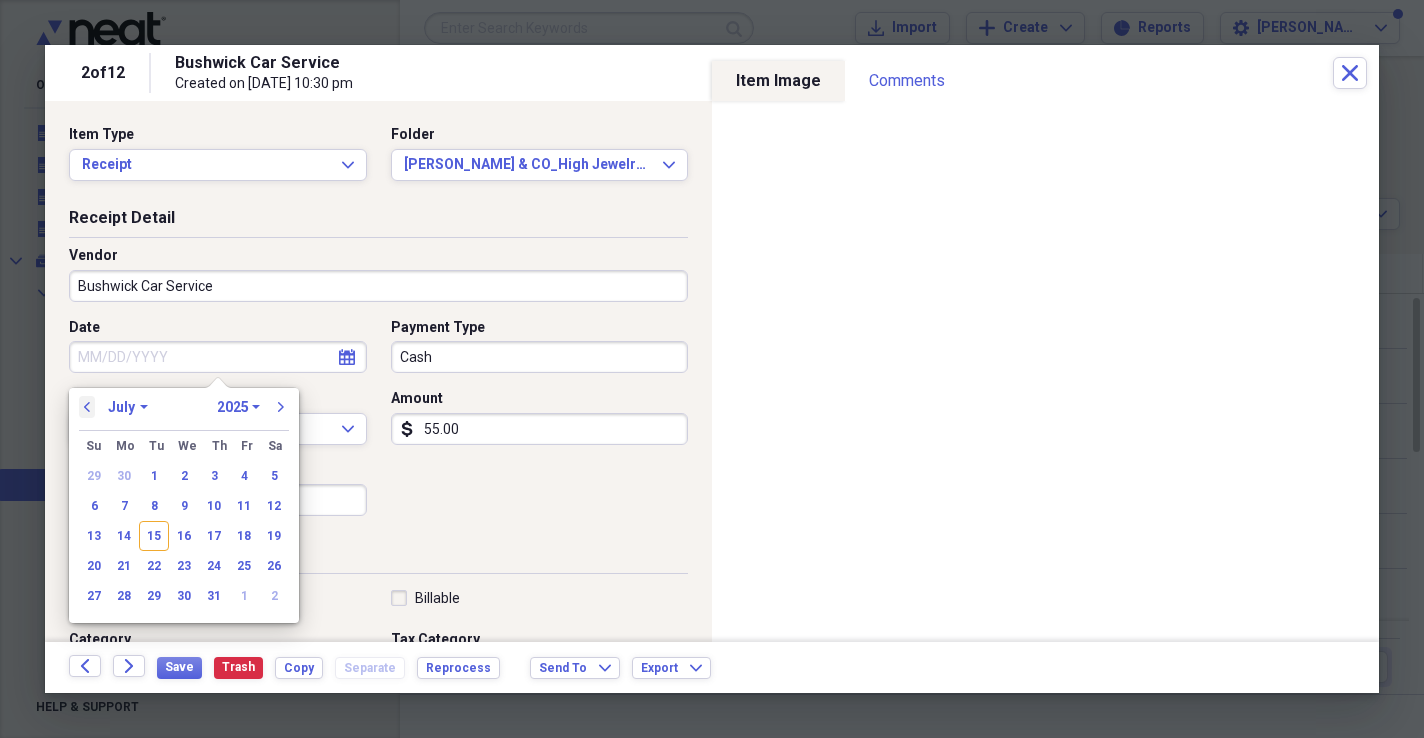 click on "previous" at bounding box center (87, 407) 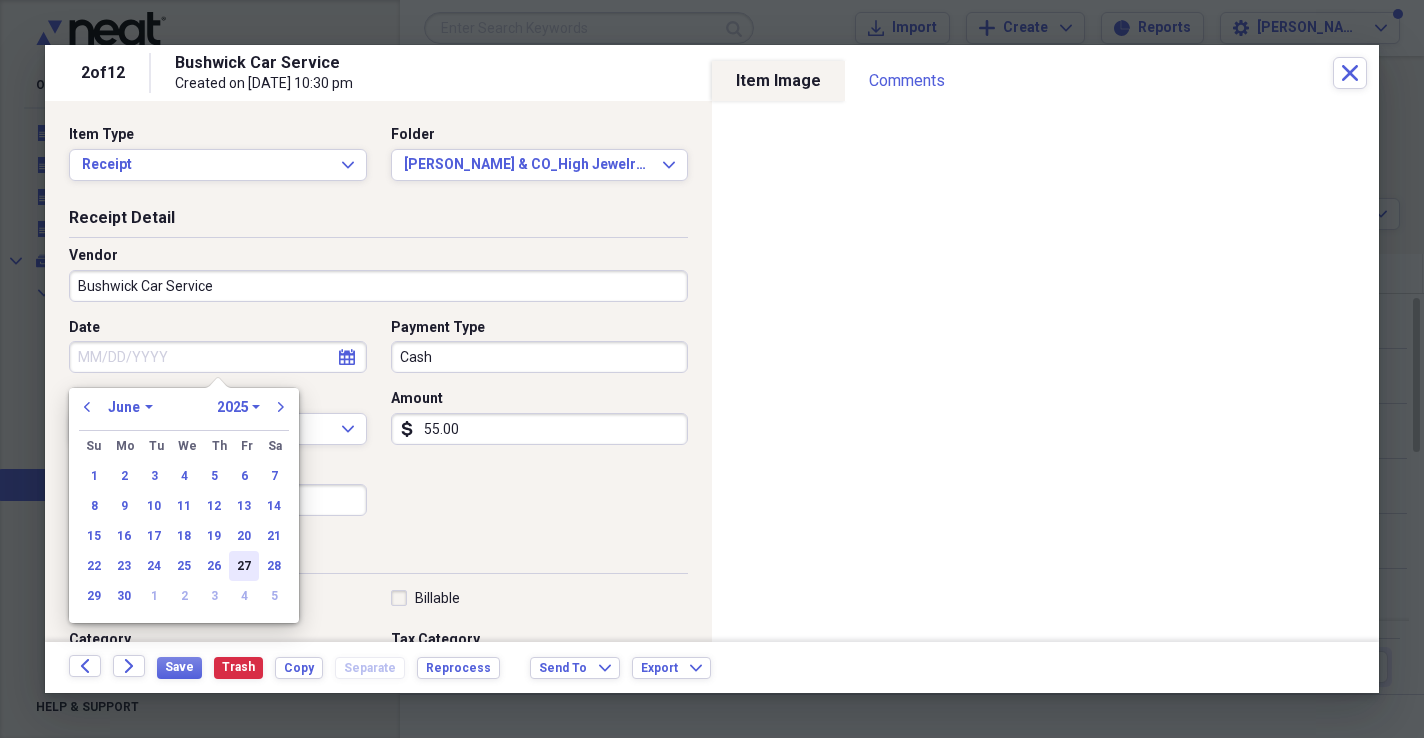 click on "27" at bounding box center (244, 566) 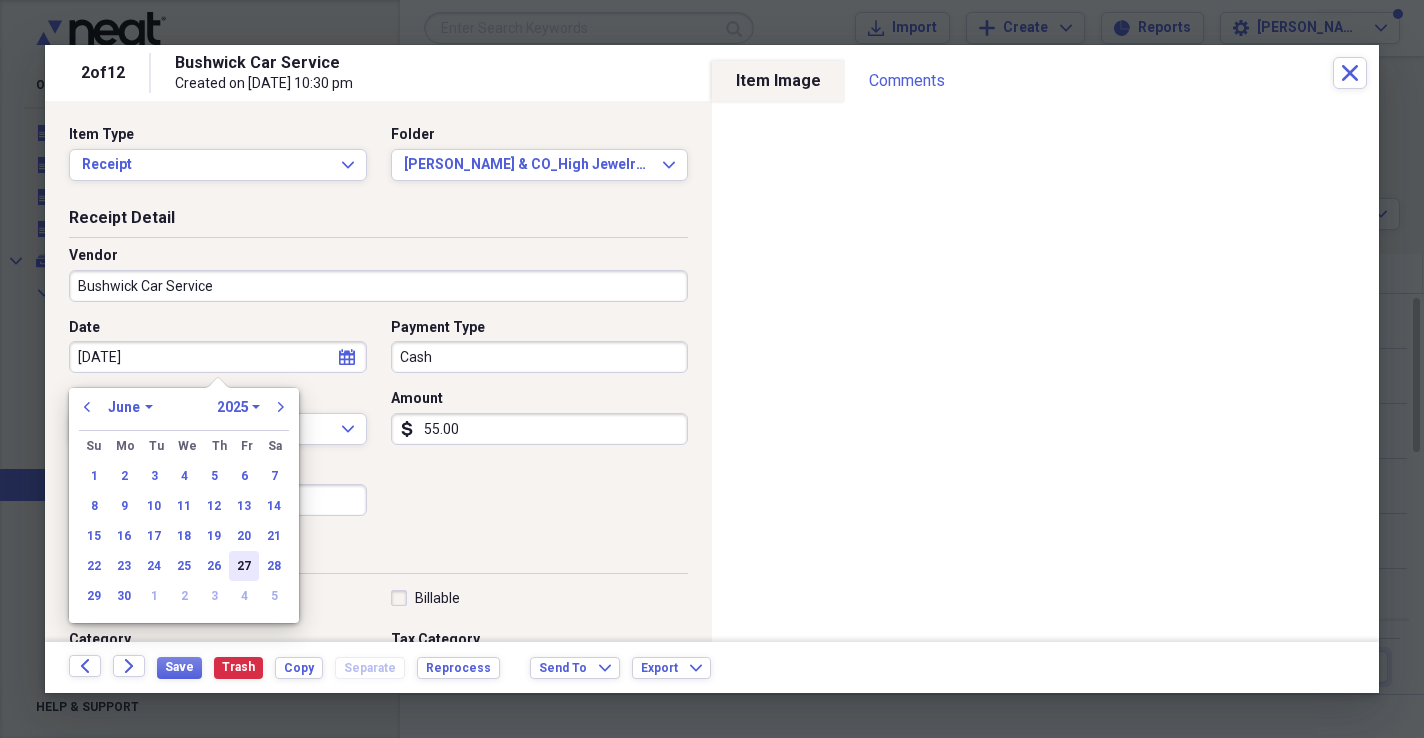 type on "[DATE]" 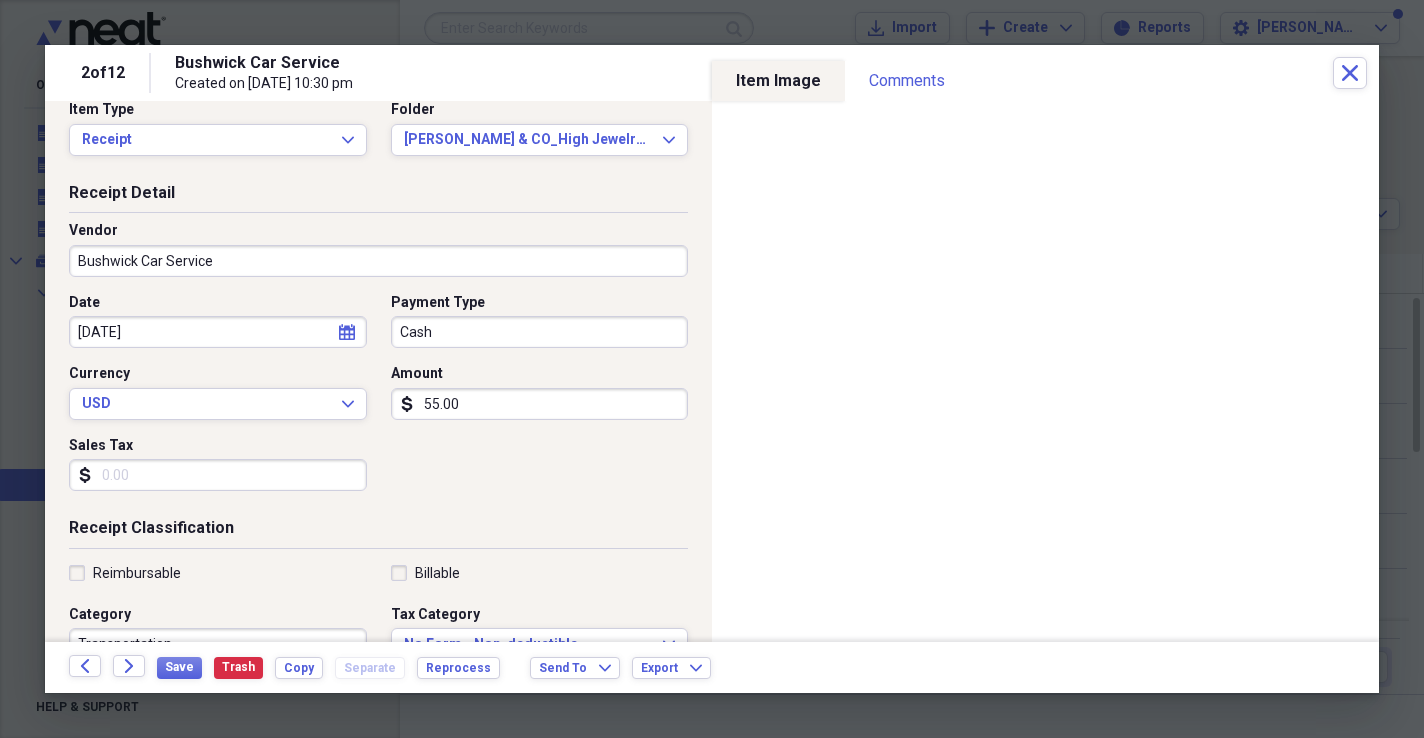 scroll, scrollTop: 31, scrollLeft: 0, axis: vertical 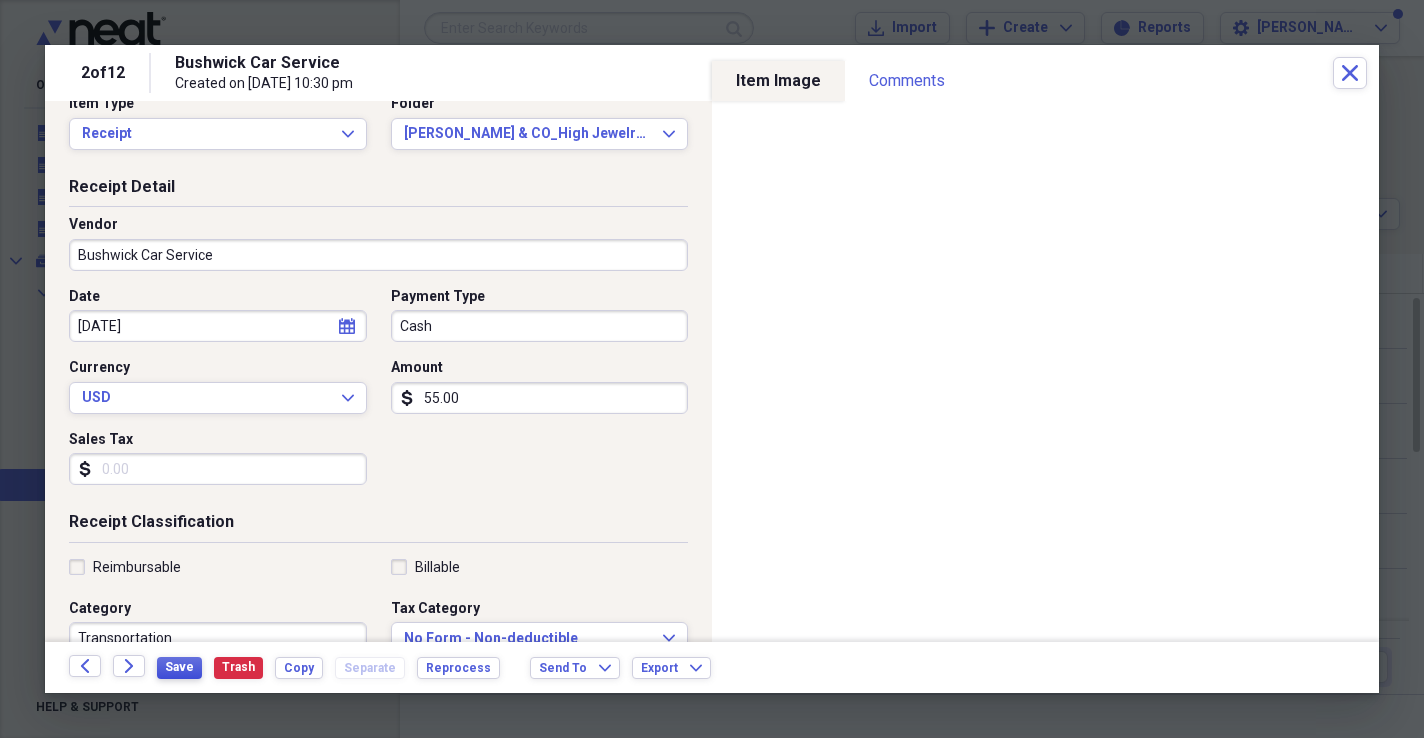 click on "Save" at bounding box center (179, 667) 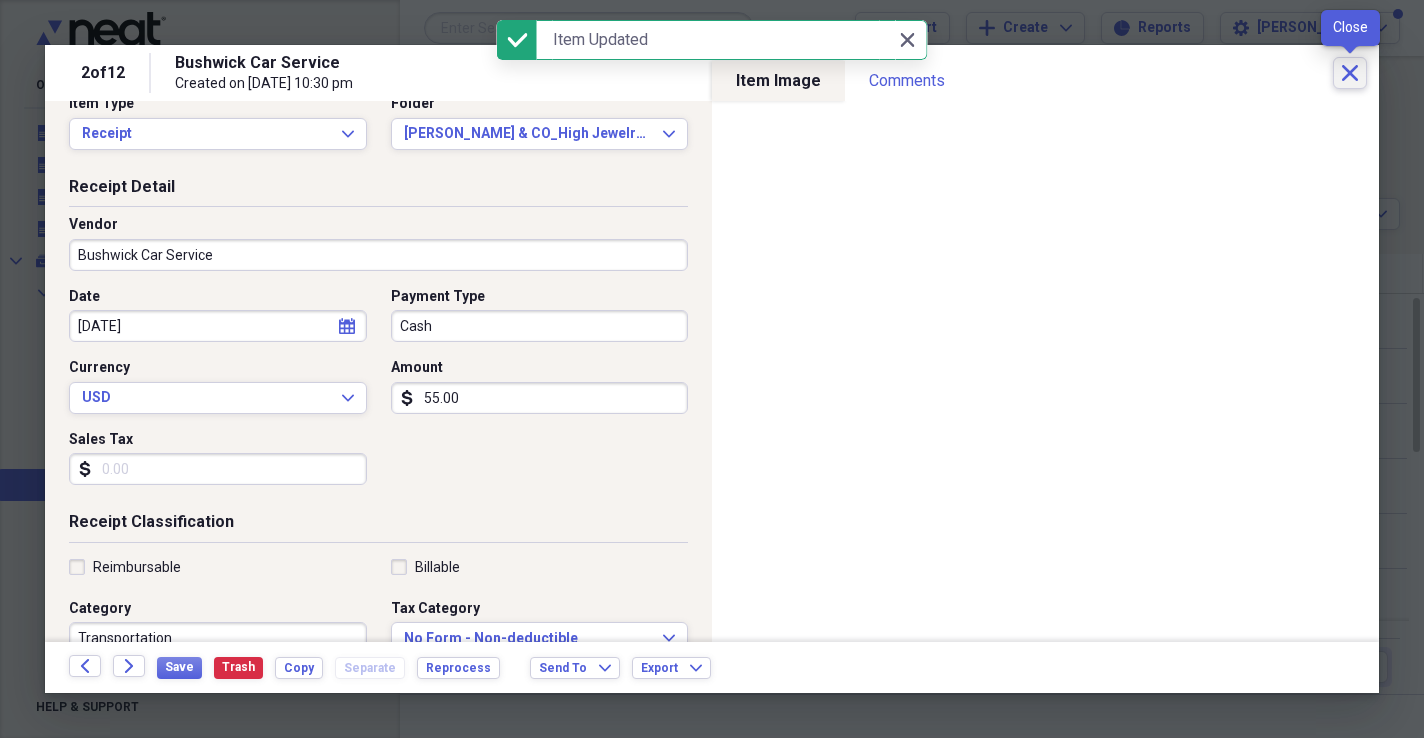 click on "Close" 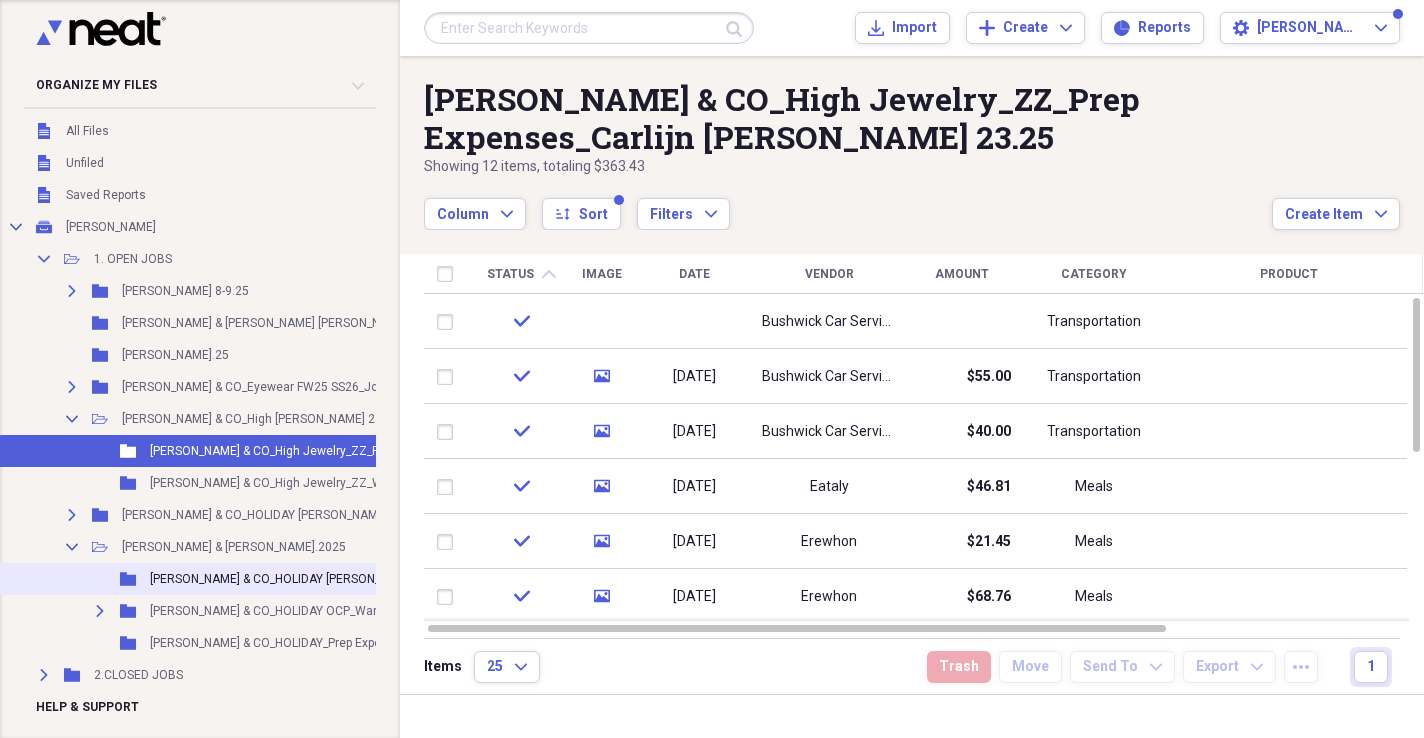 scroll, scrollTop: 40, scrollLeft: 0, axis: vertical 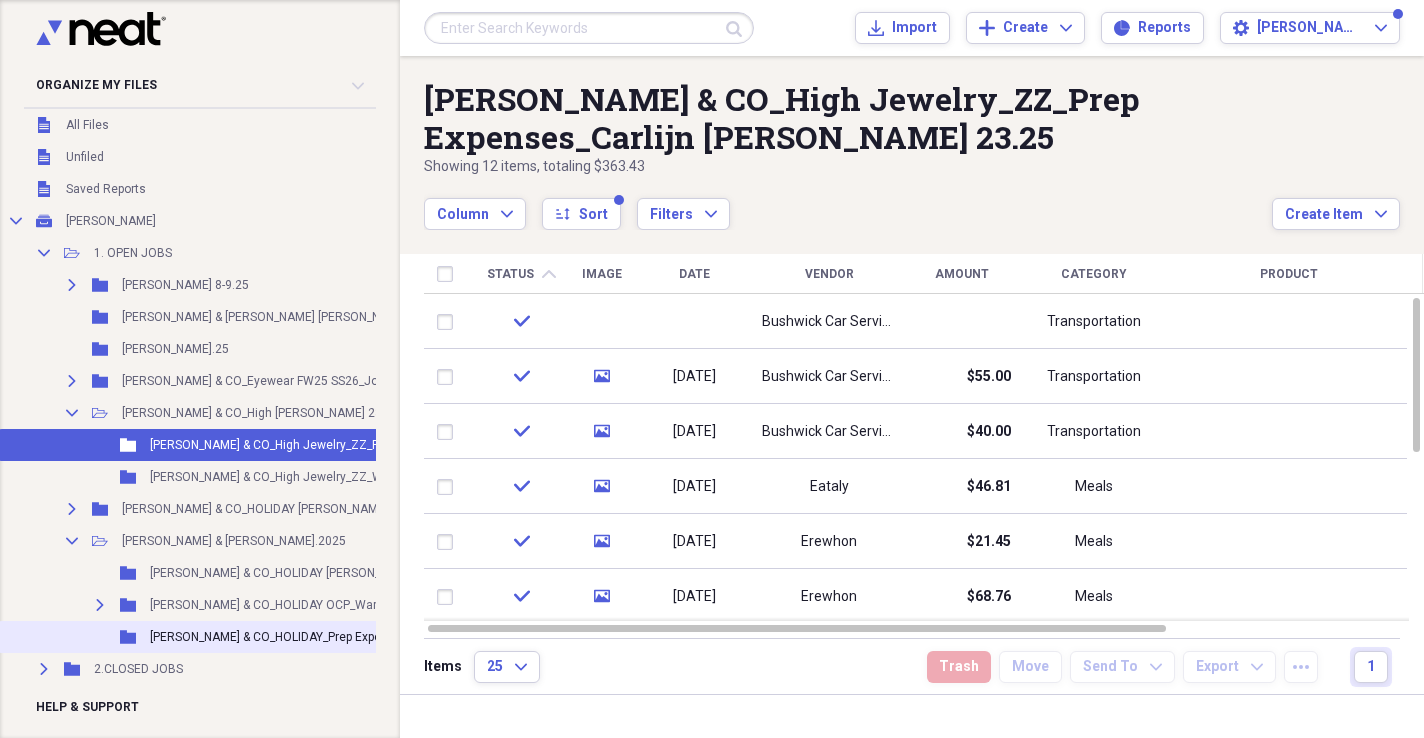 click on "[PERSON_NAME] & CO_HOLIDAY_Prep Expenses_Katie Burnett_June.2025" at bounding box center [350, 637] 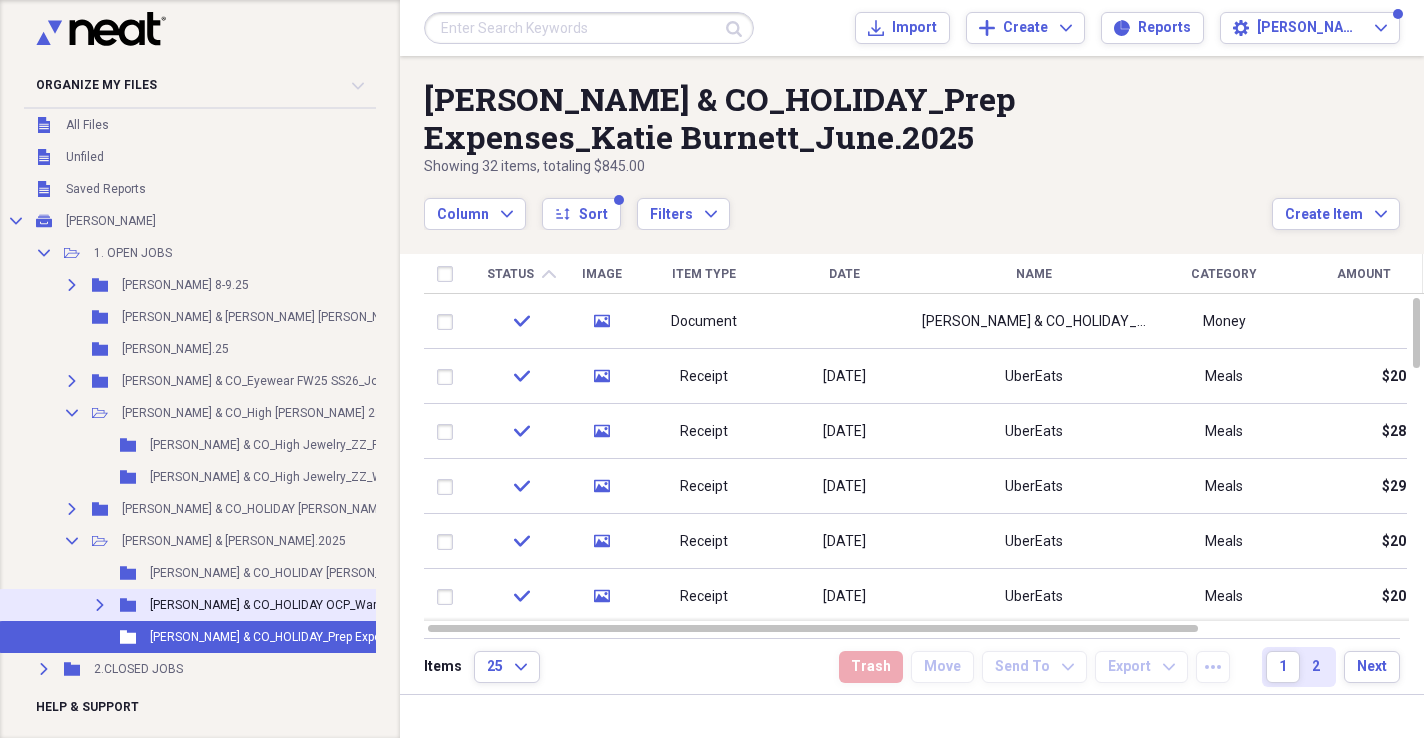 scroll, scrollTop: 166, scrollLeft: 0, axis: vertical 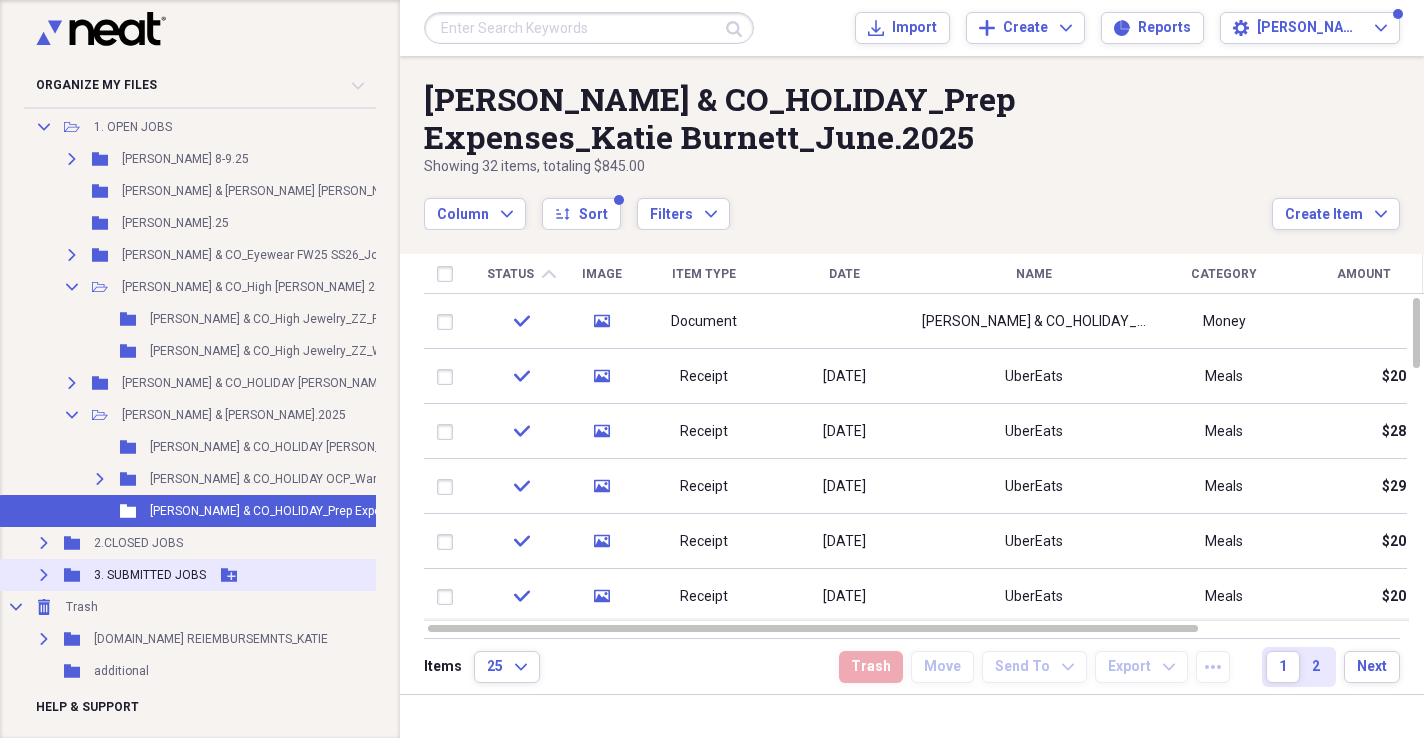 click on "Expand" 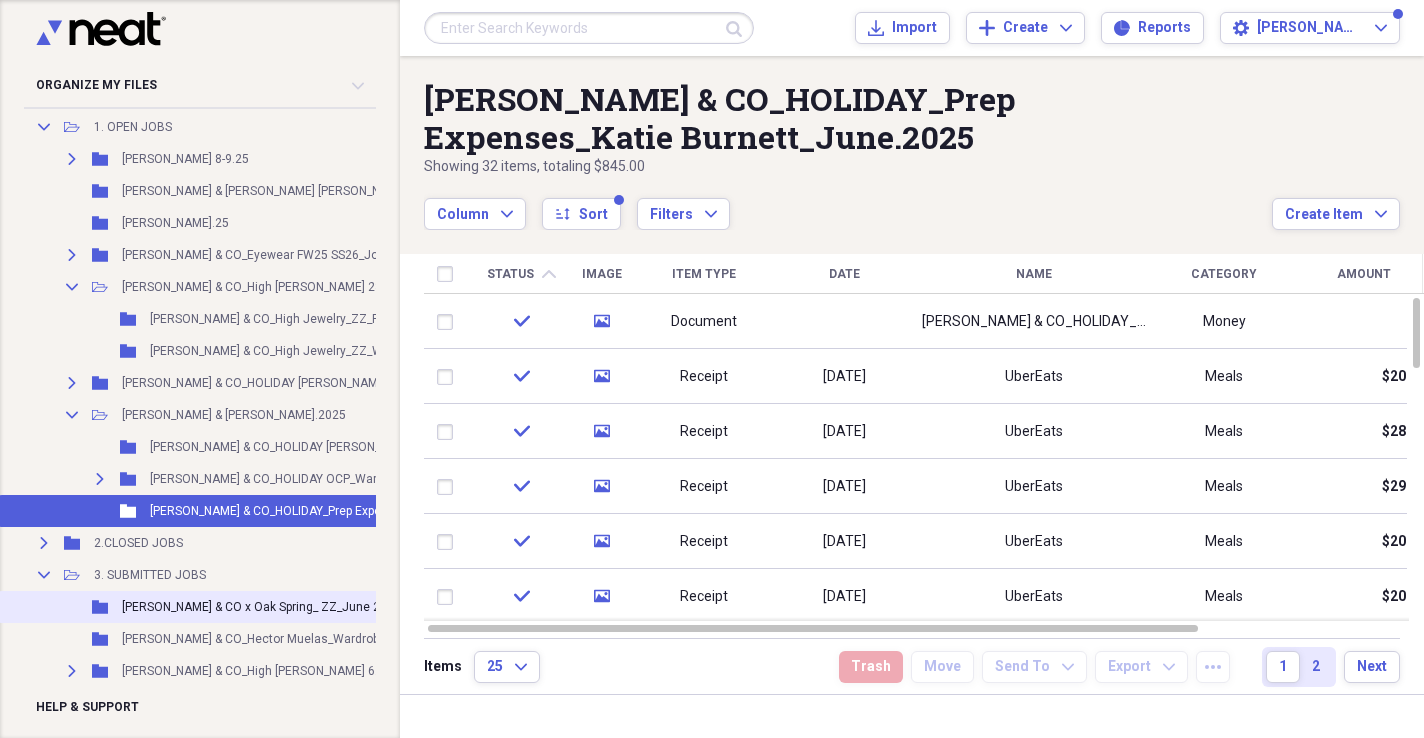 scroll, scrollTop: 246, scrollLeft: 0, axis: vertical 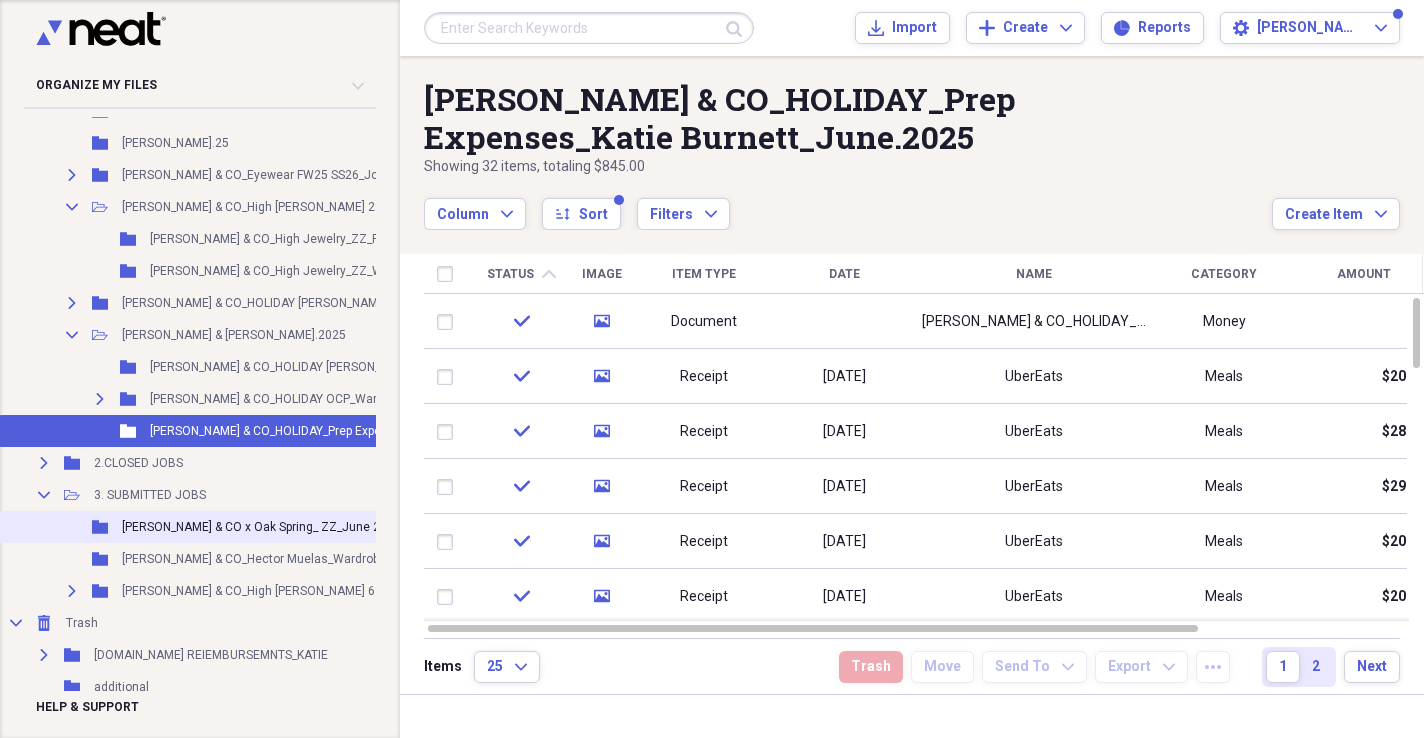 click on "Folder [PERSON_NAME] & CO x Oak Spring_ ZZ_June 24.25 Add Folder" at bounding box center [346, 527] 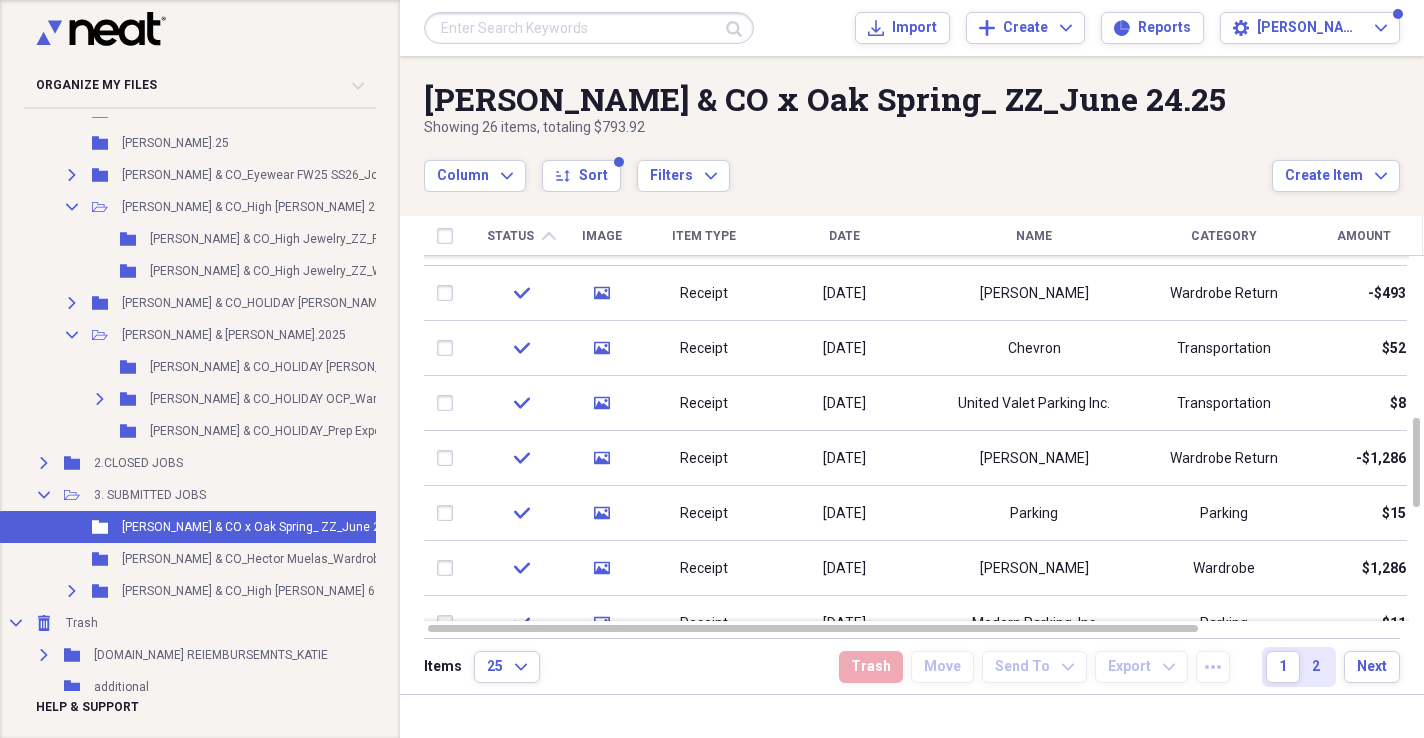 click on "Category" at bounding box center (1224, 236) 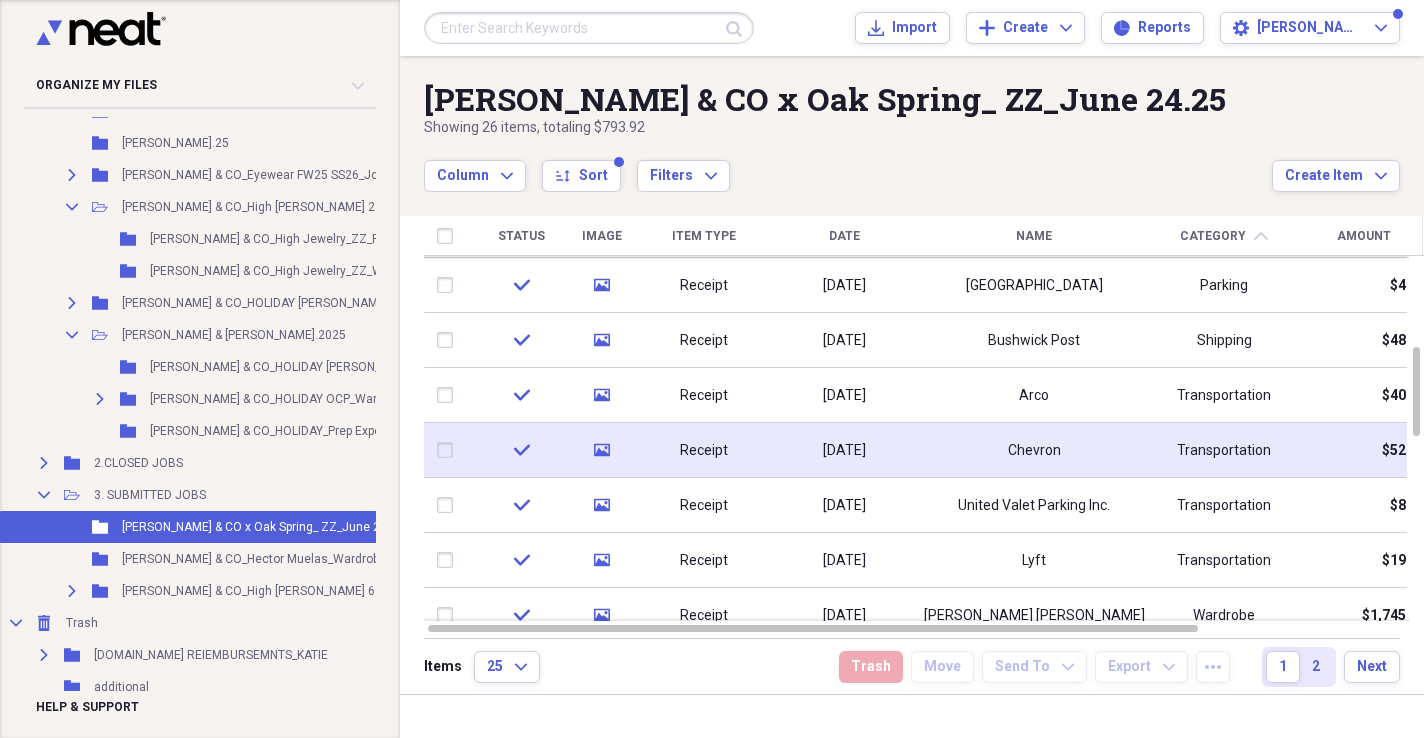 click on "Transportation" at bounding box center [1224, 450] 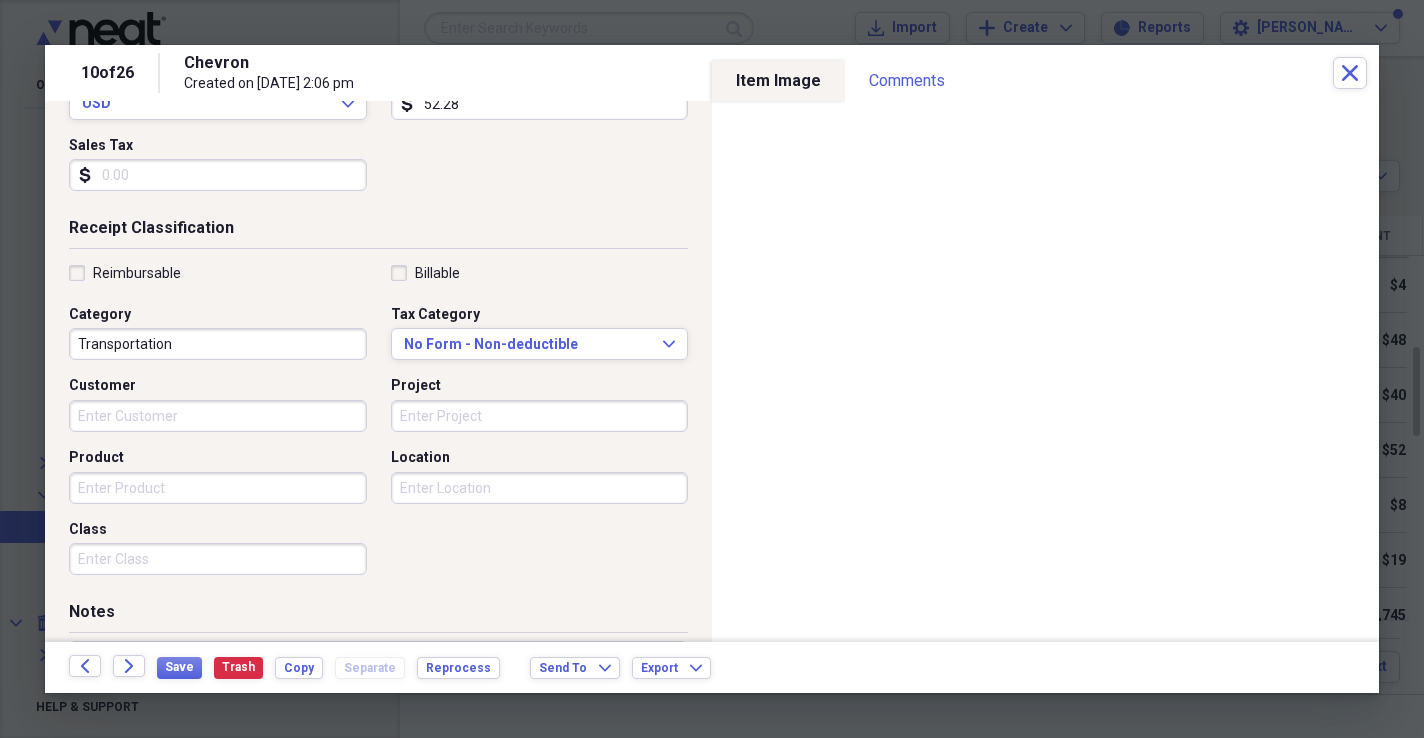 scroll, scrollTop: 479, scrollLeft: 0, axis: vertical 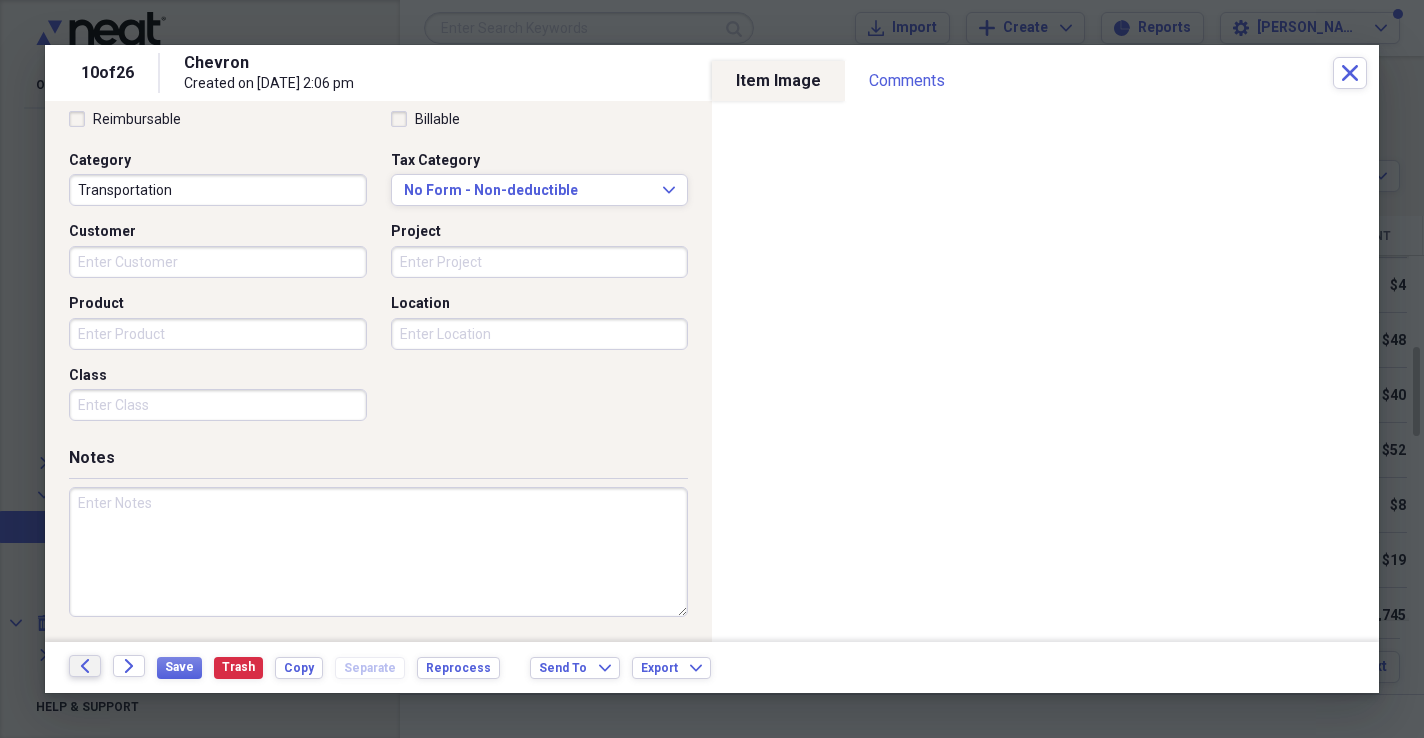 click 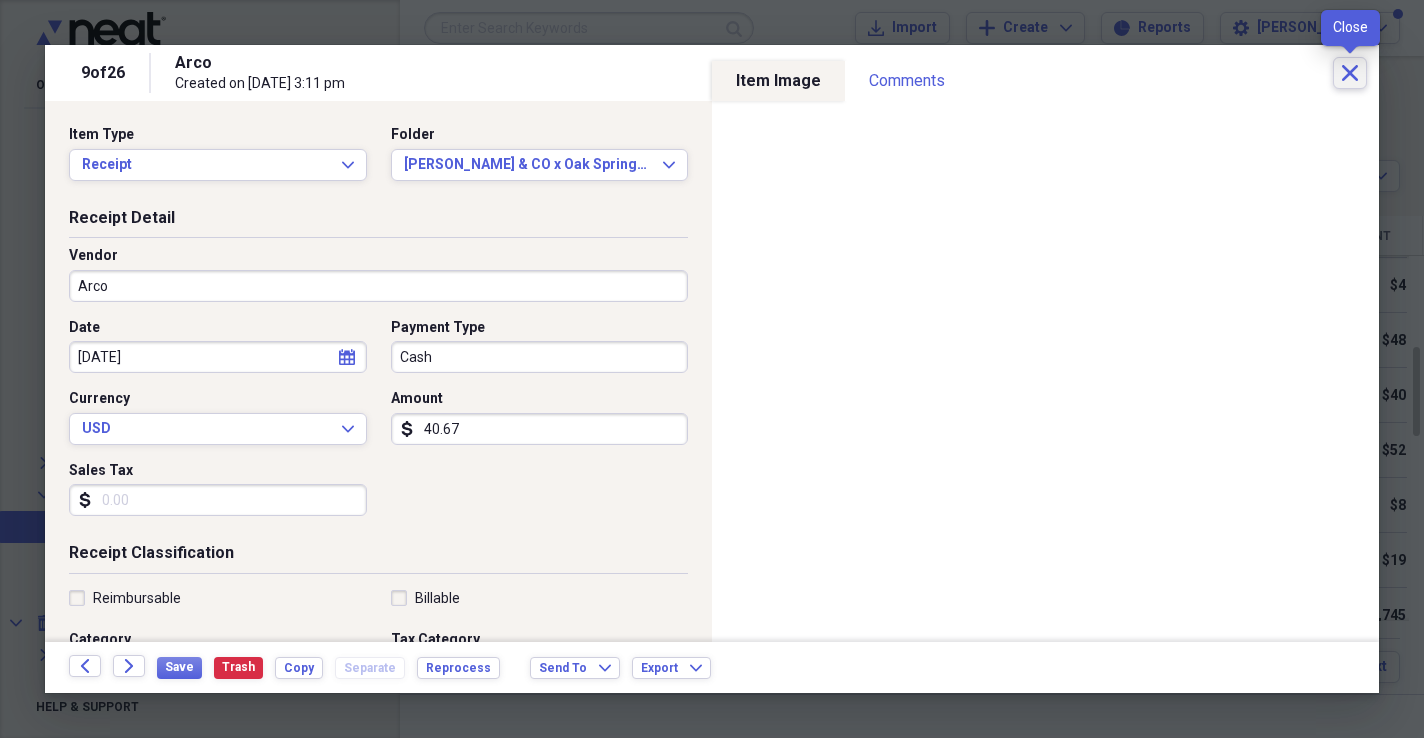 click on "Close" 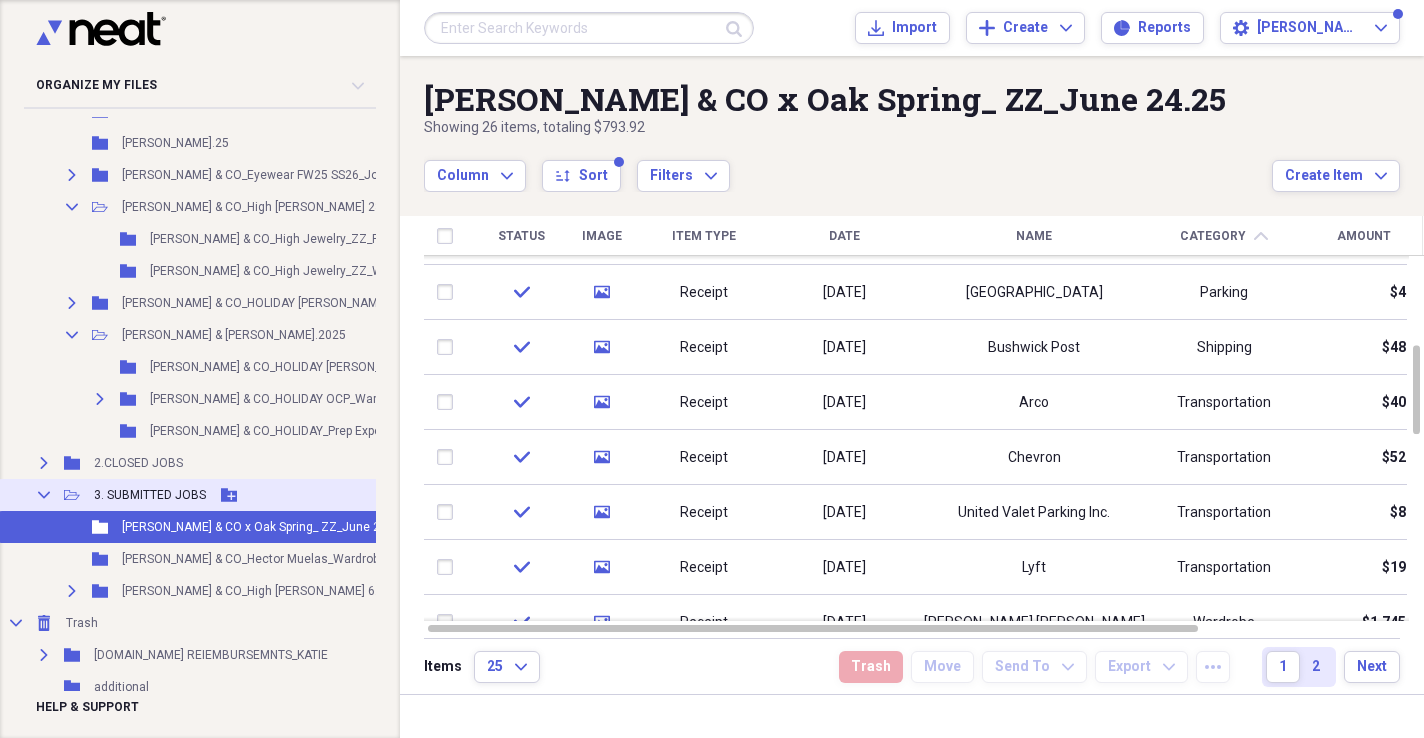 click on "Collapse" 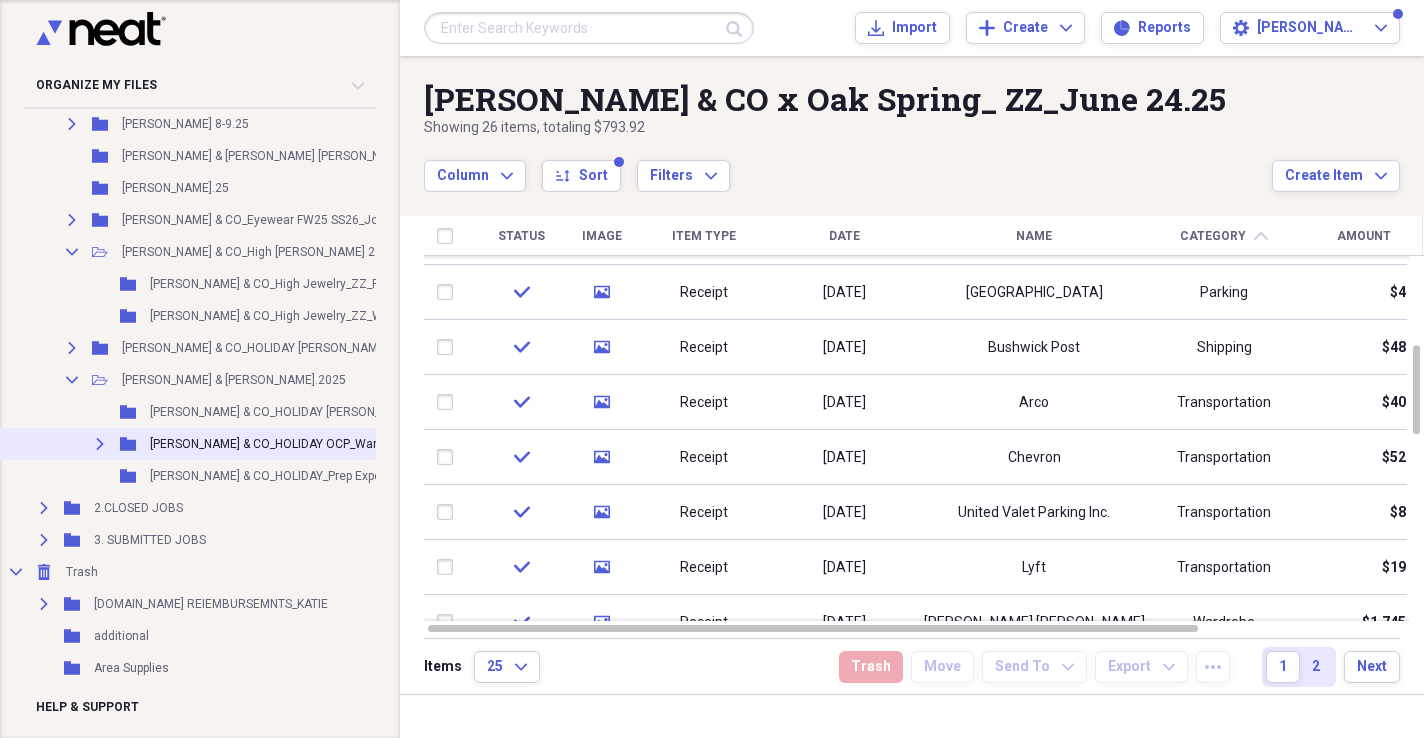 scroll, scrollTop: 192, scrollLeft: 0, axis: vertical 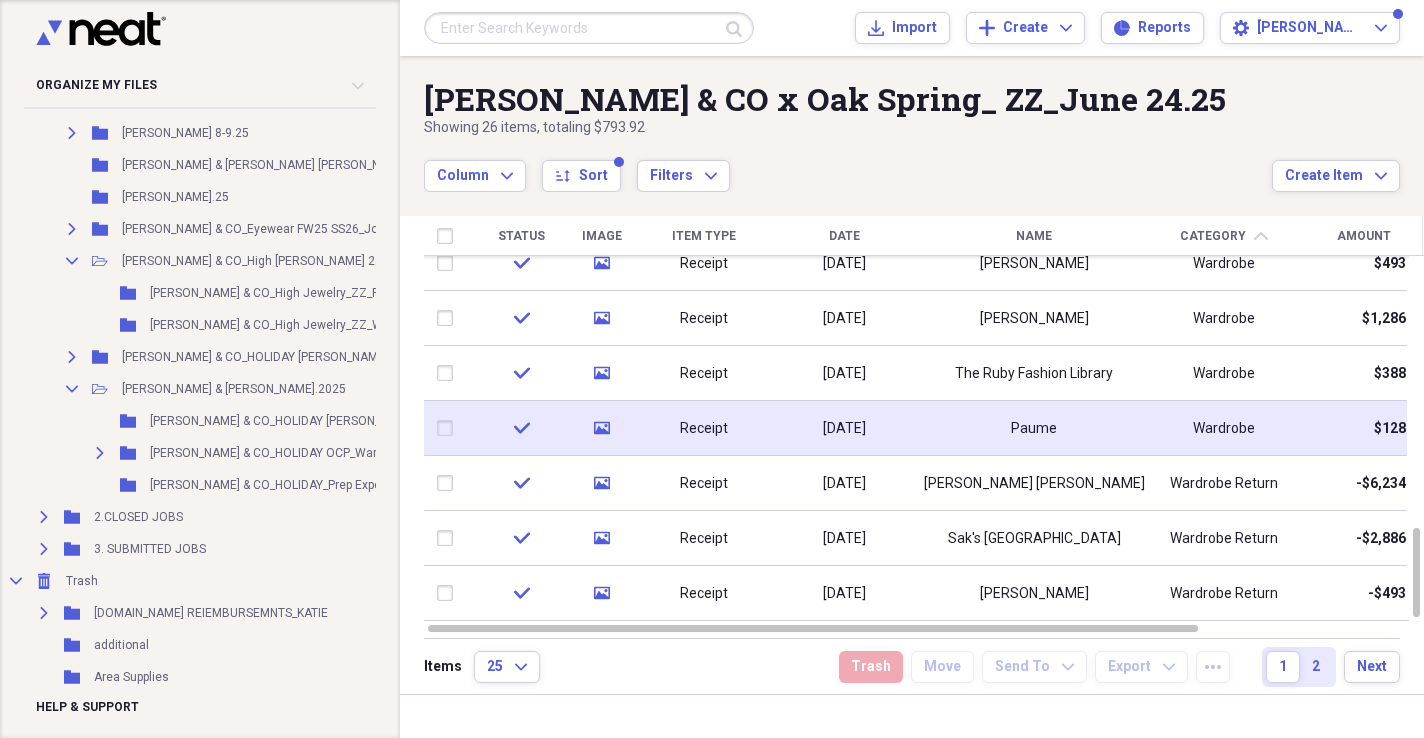 click on "[DATE]" at bounding box center (844, 429) 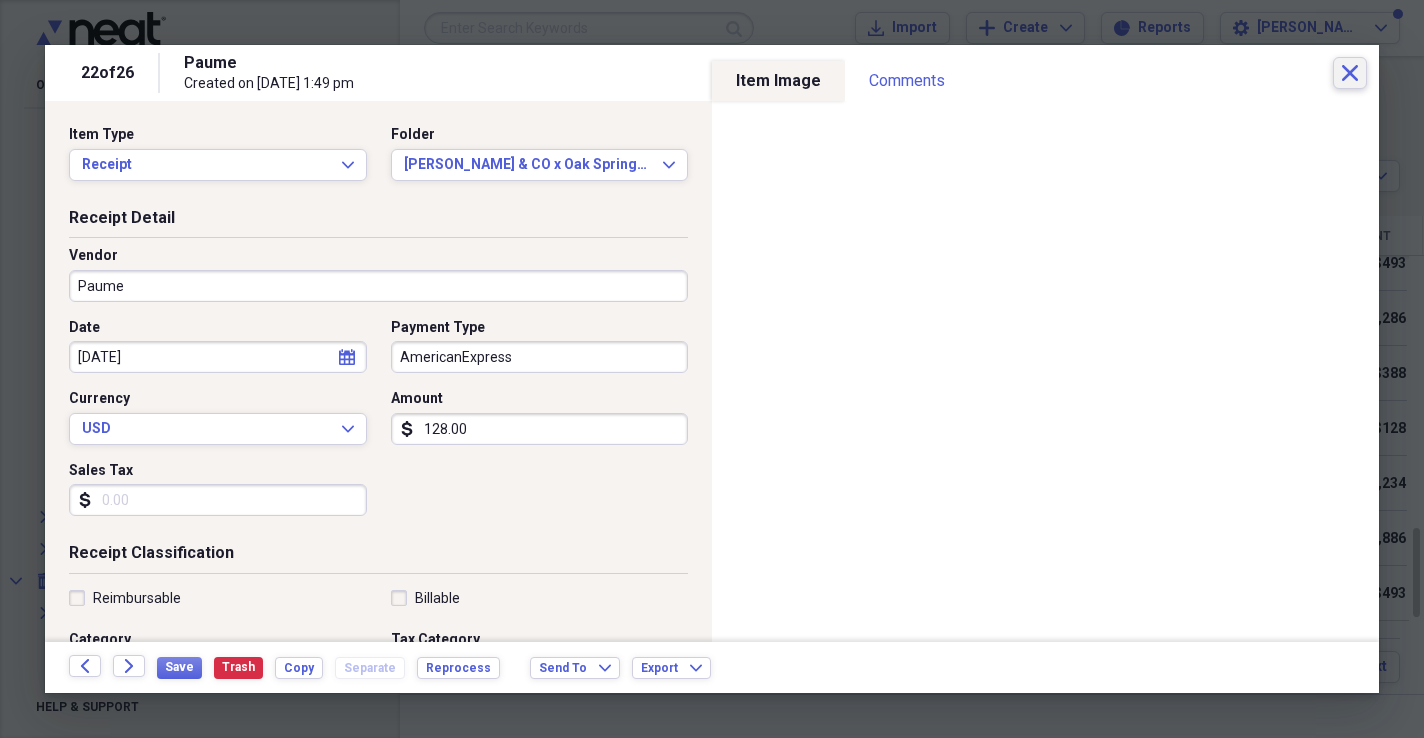 click on "Close" at bounding box center (1350, 73) 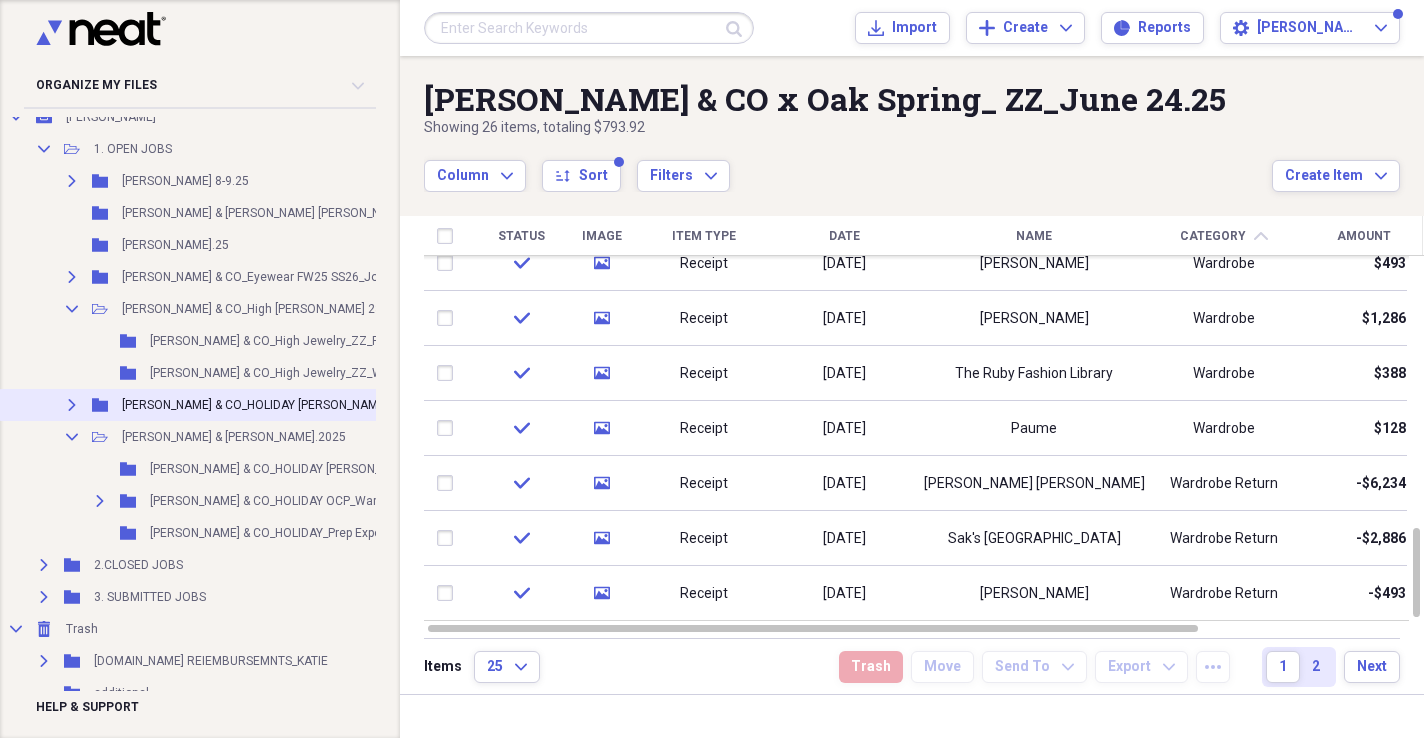 scroll, scrollTop: 143, scrollLeft: 0, axis: vertical 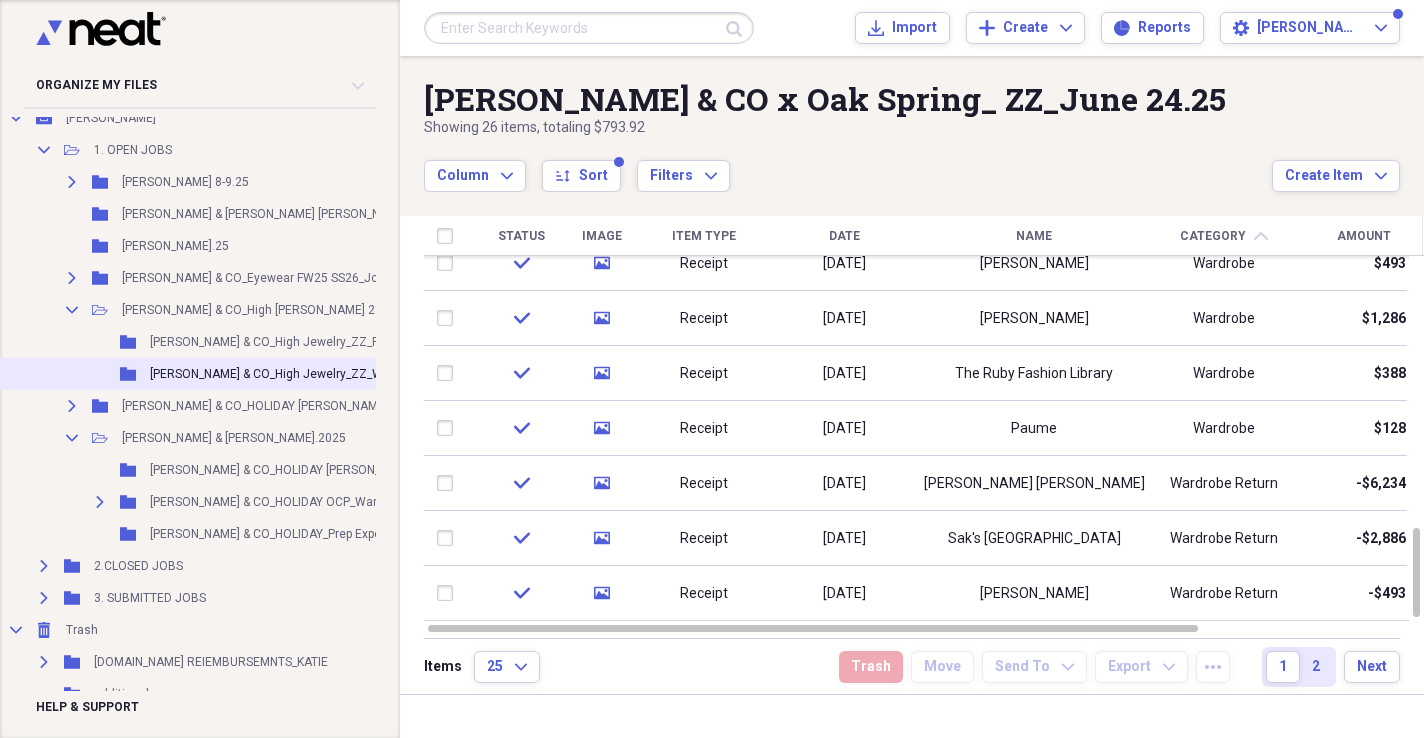click on "Folder [PERSON_NAME] & CO_High [PERSON_NAME] 23.25 Add Folder" at bounding box center [346, 374] 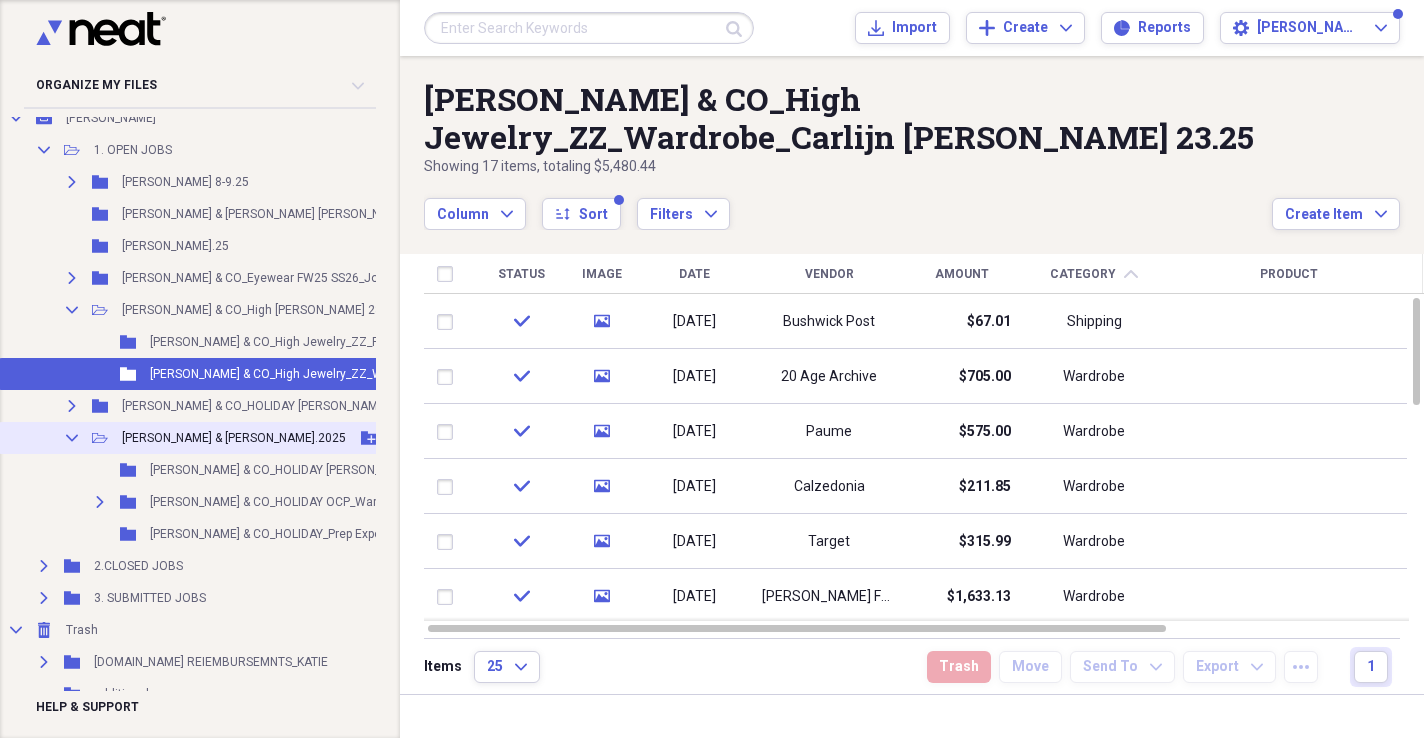click on "Collapse" 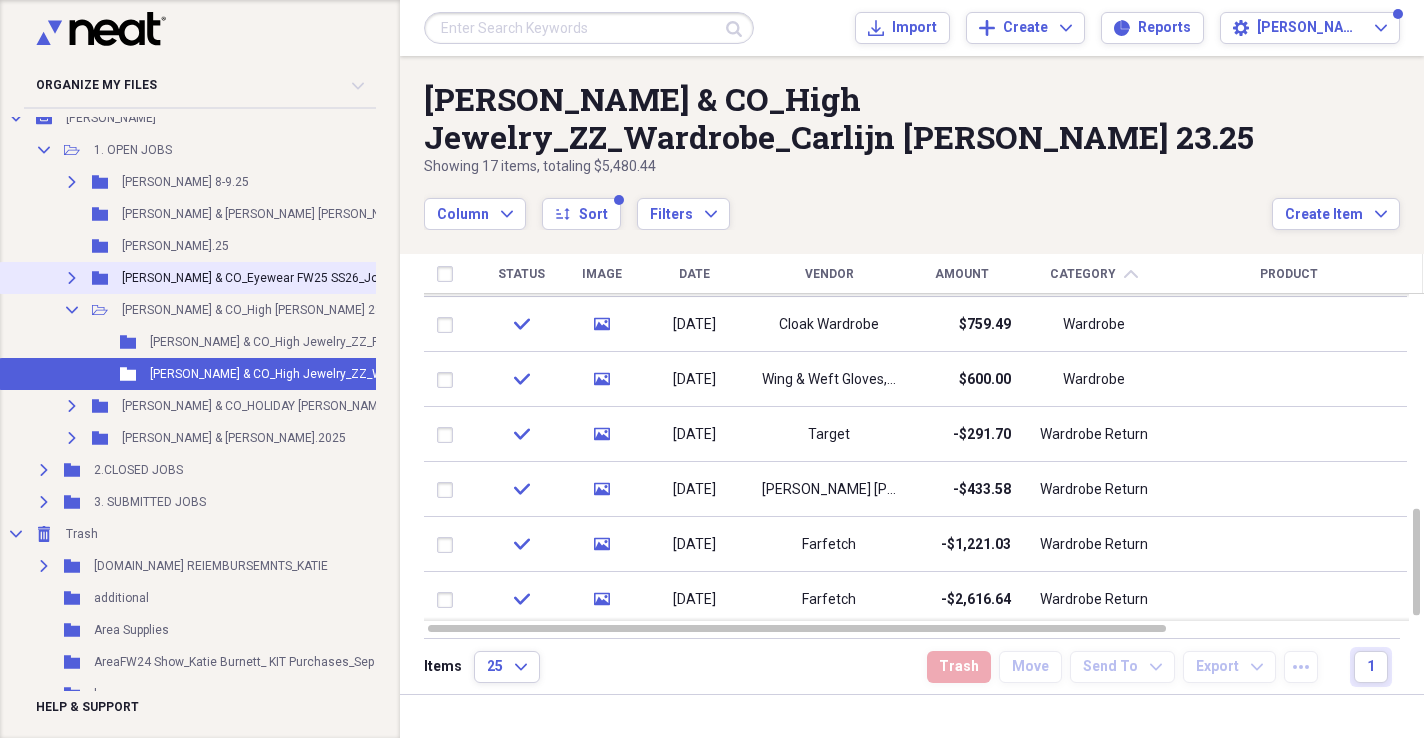 click on "Expand" 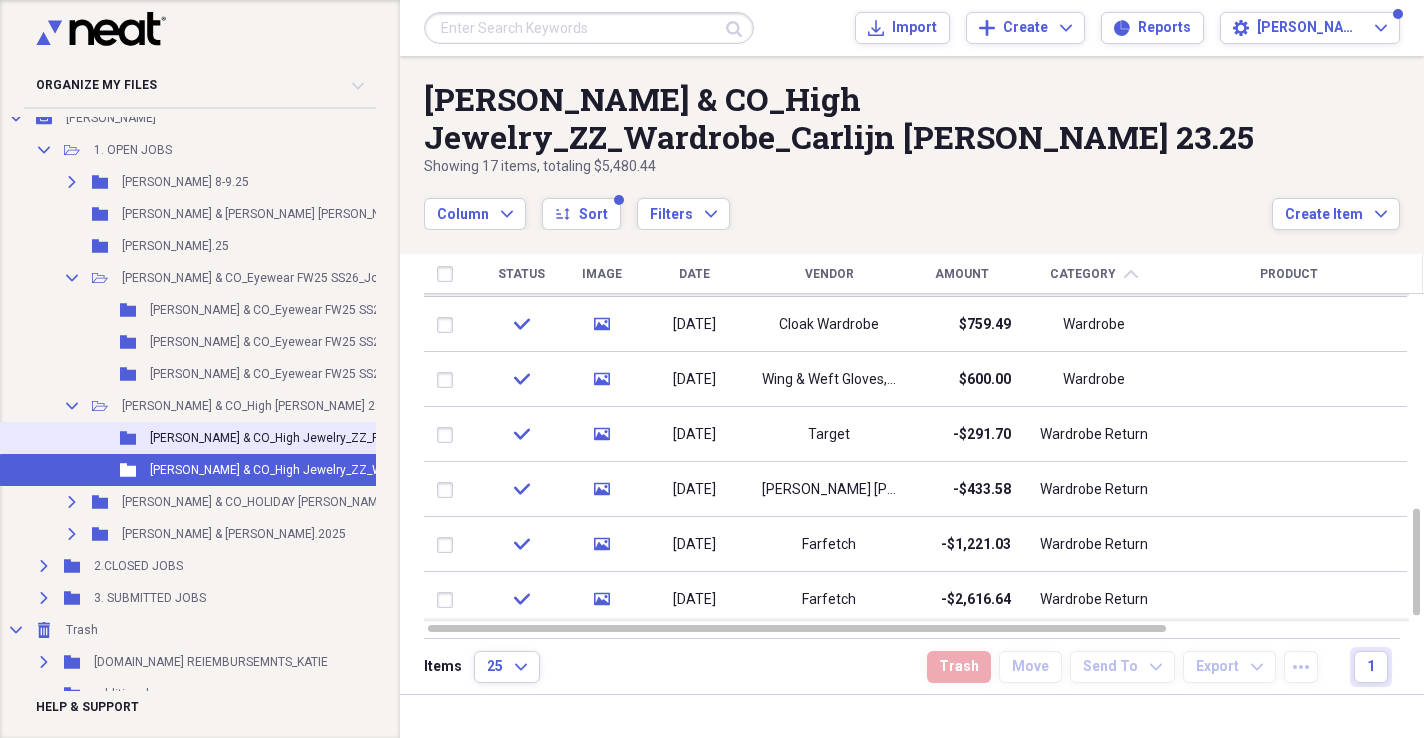scroll, scrollTop: 191, scrollLeft: 0, axis: vertical 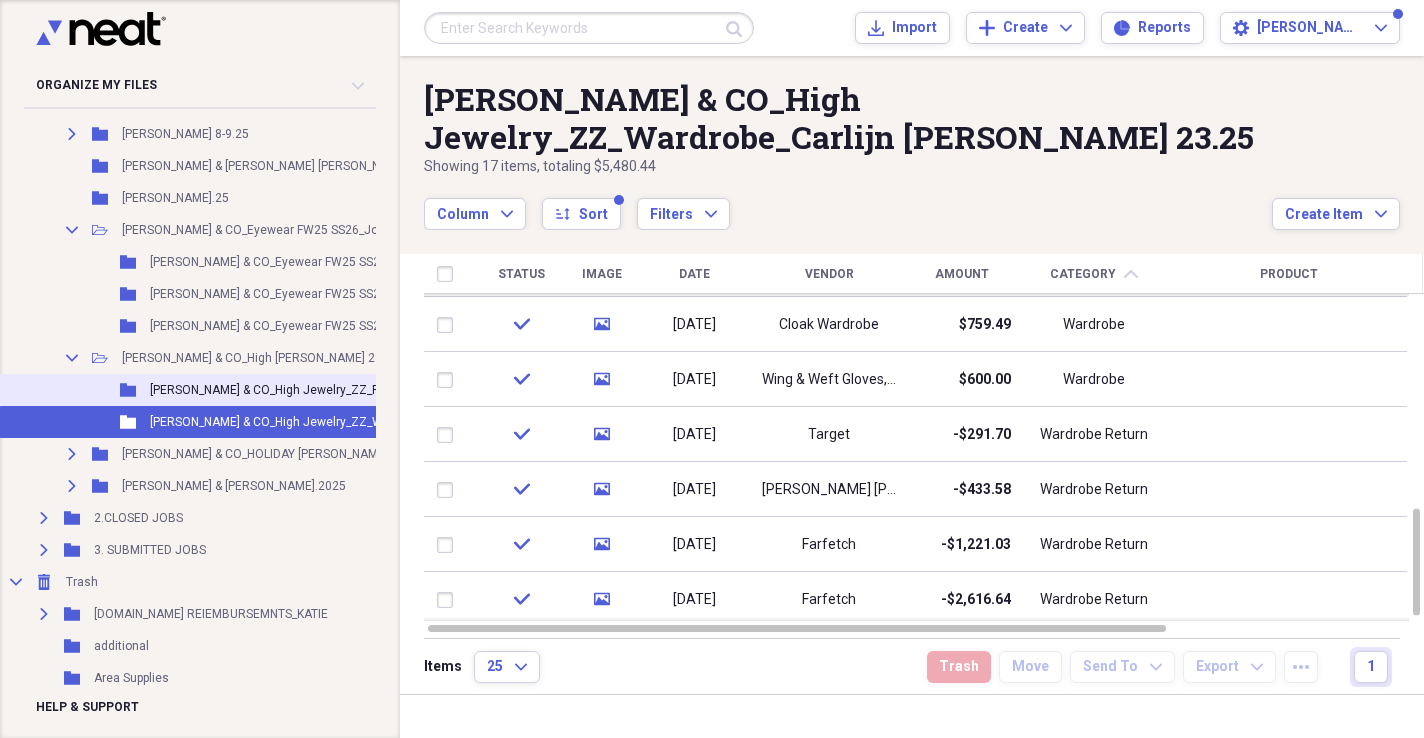 click on "[PERSON_NAME] & CO_High Jewelry_ZZ_Prep Expenses_Carlijn [PERSON_NAME] 23.25" at bounding box center [385, 390] 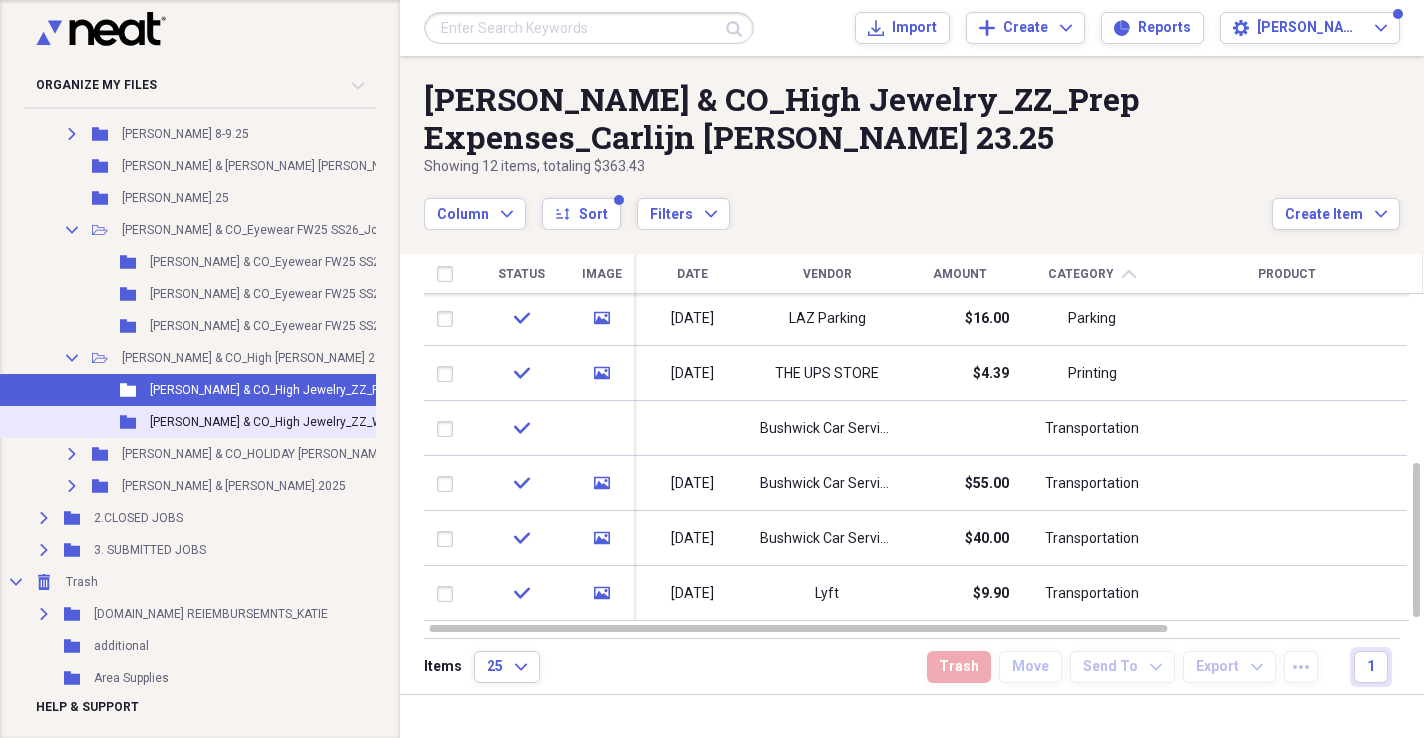 click on "[PERSON_NAME] & CO_High Jewelry_ZZ_Wardrobe_Carlijn [PERSON_NAME] 23.25" at bounding box center [371, 422] 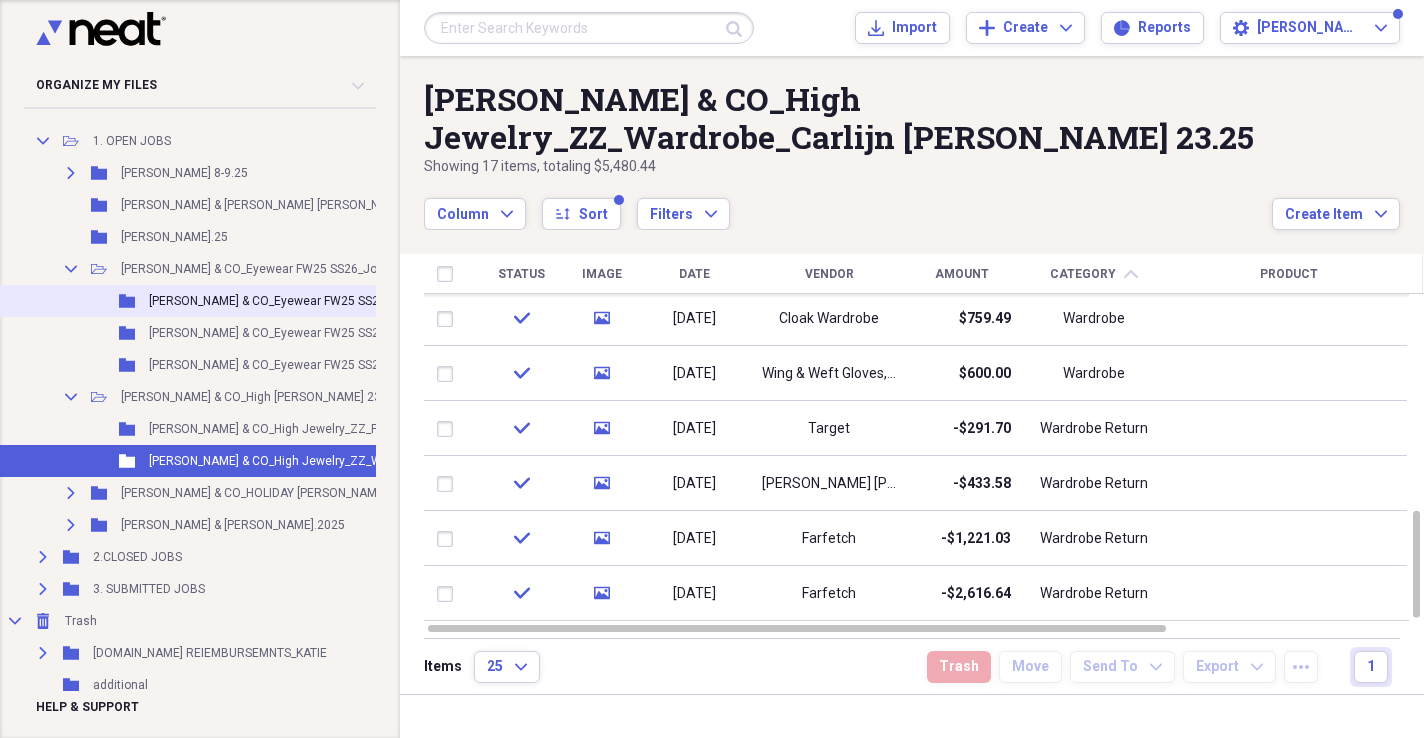 scroll, scrollTop: 146, scrollLeft: 1, axis: both 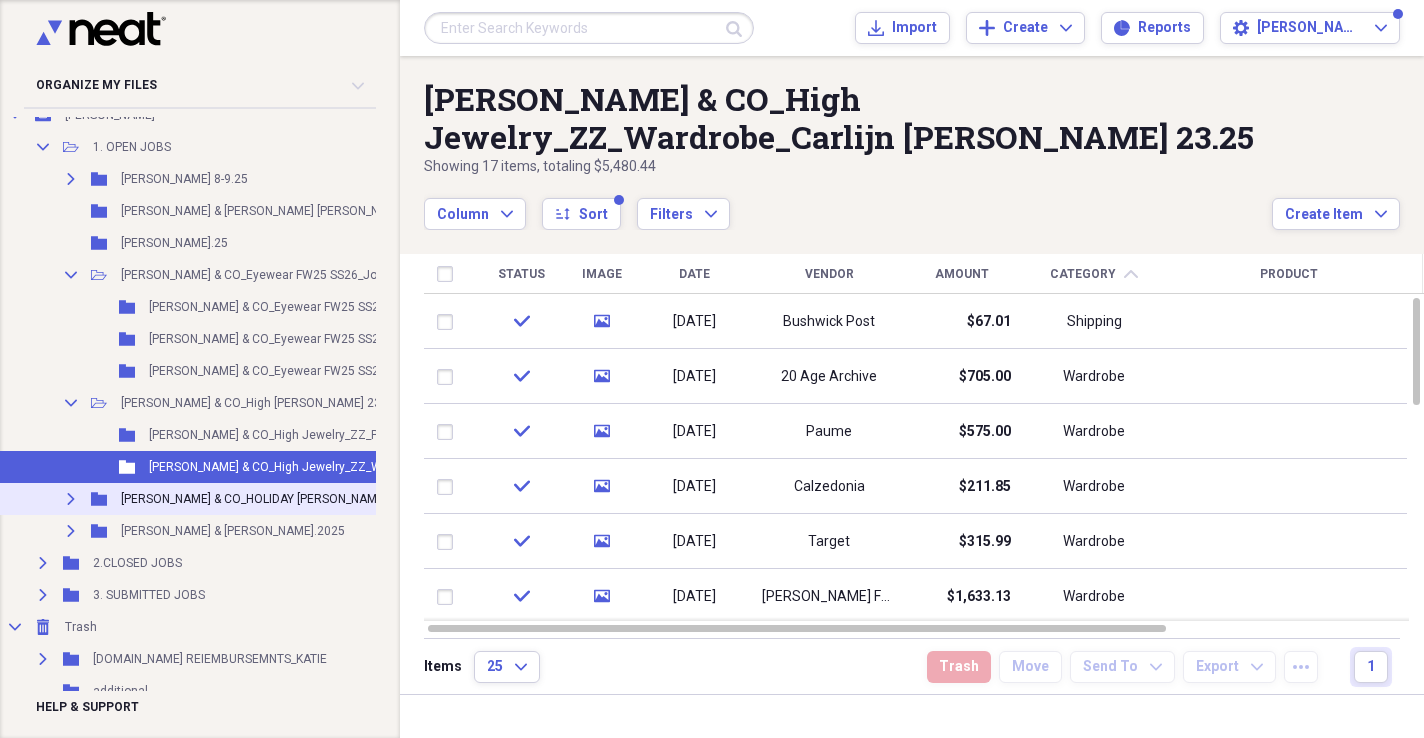 click on "Expand" 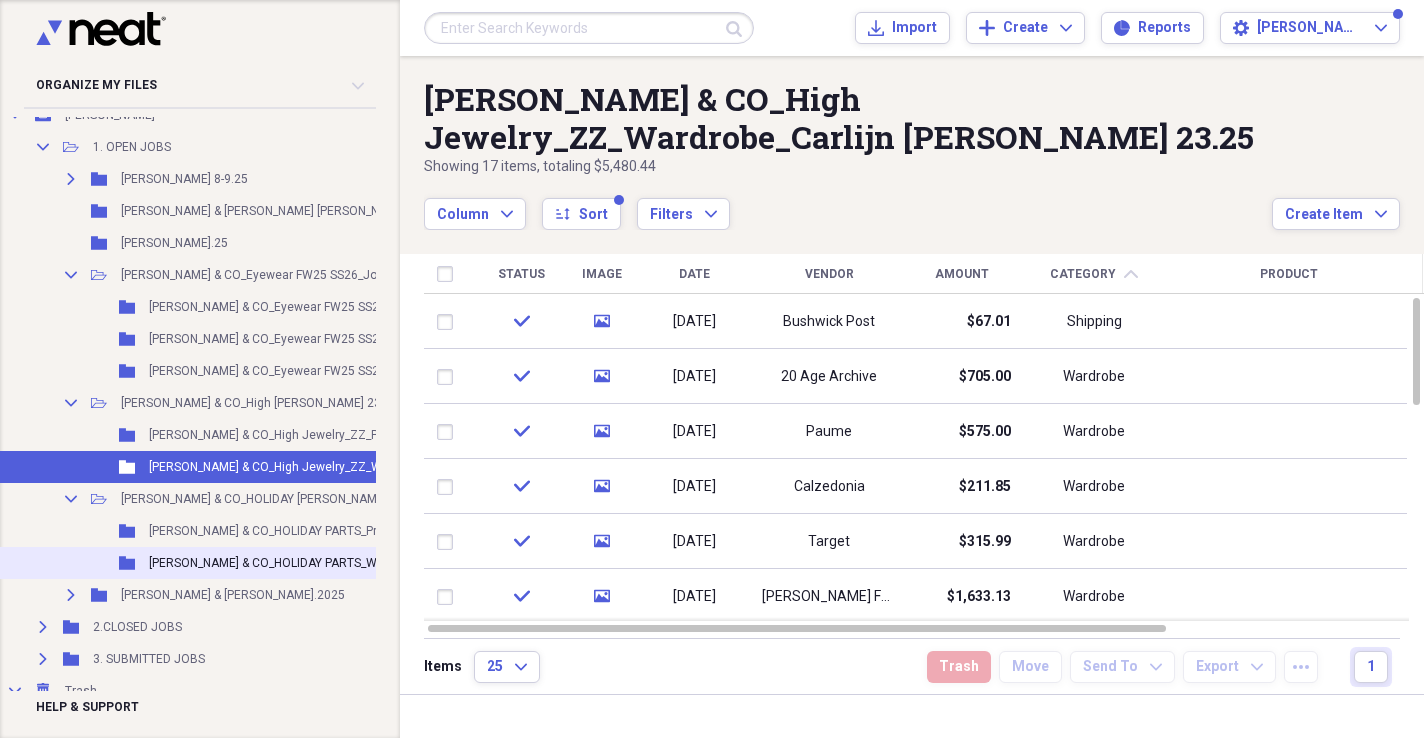 click on "[PERSON_NAME] & CO_HOLIDAY PARTS_Wardrobe & [PERSON_NAME].2025" at bounding box center [351, 563] 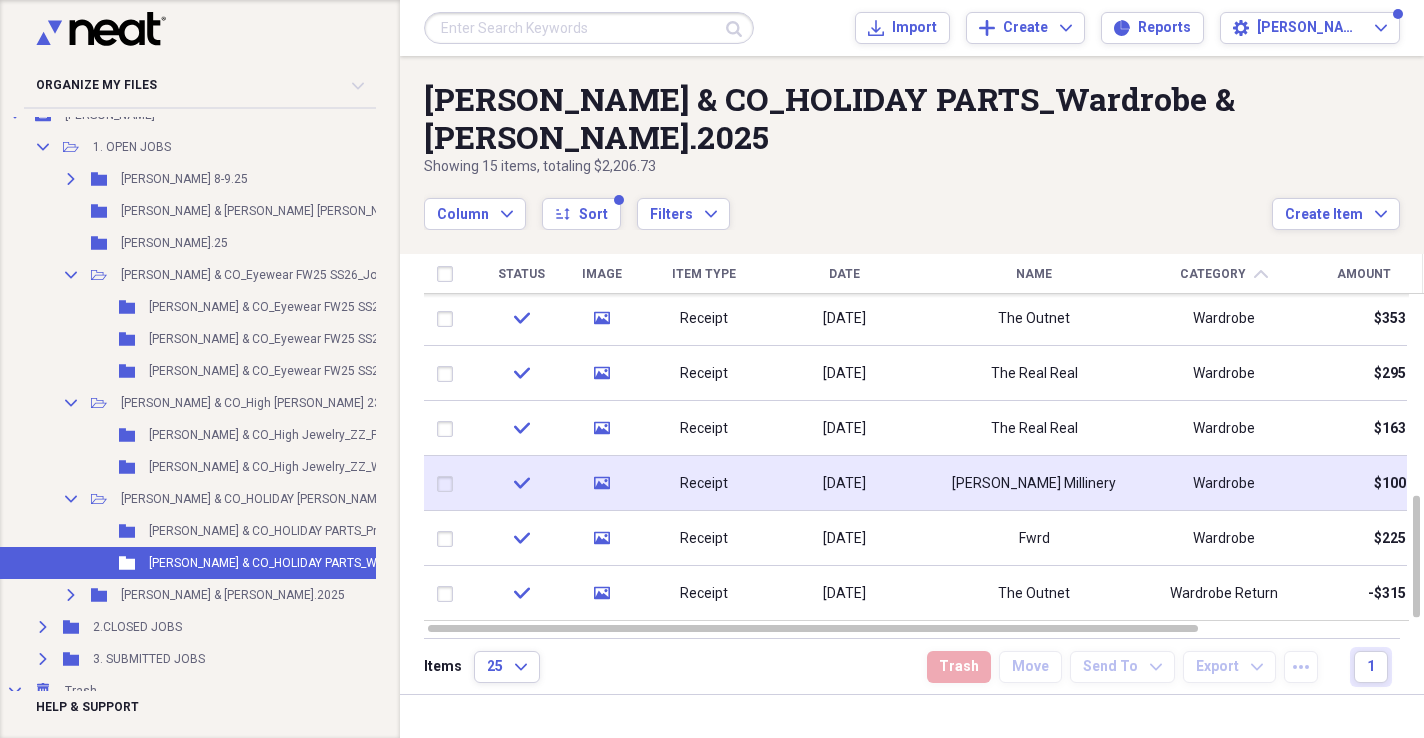 click on "[PERSON_NAME] Millinery" at bounding box center (1034, 483) 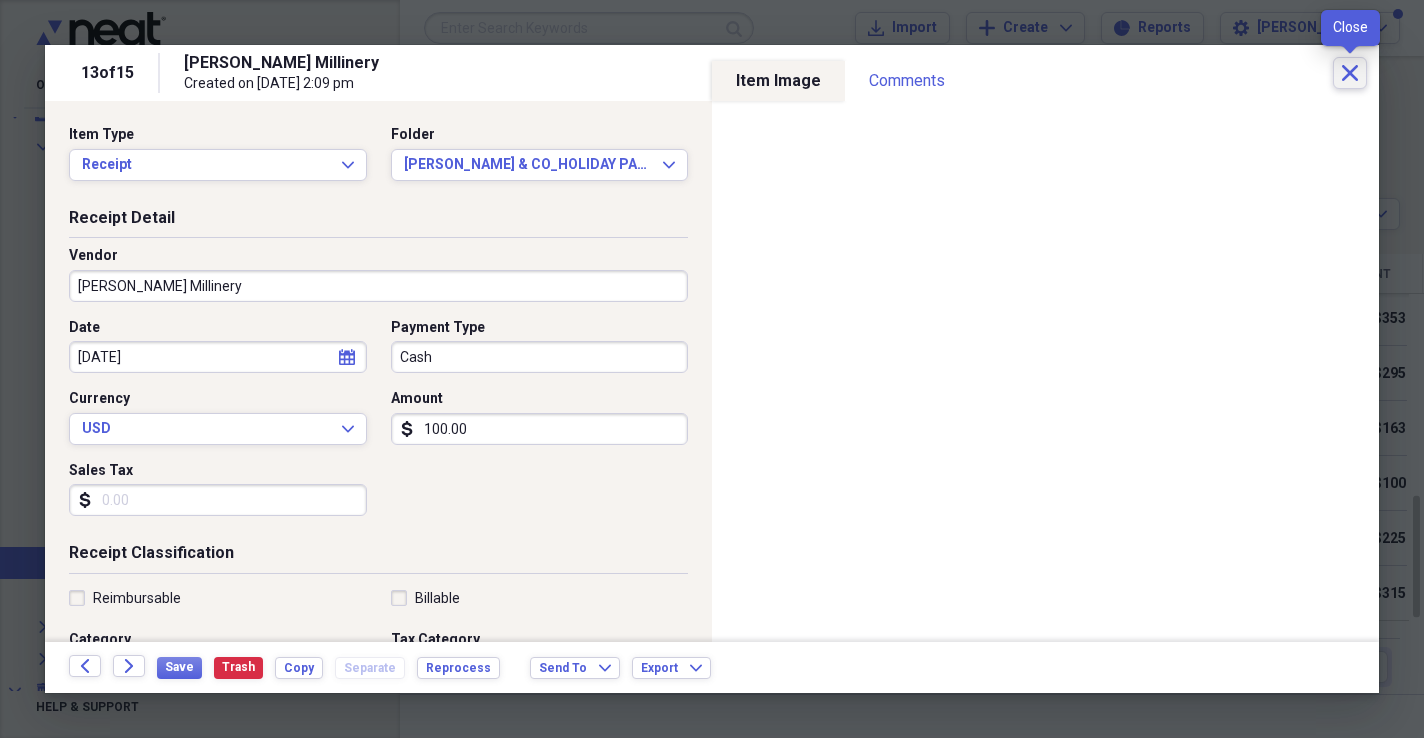 click 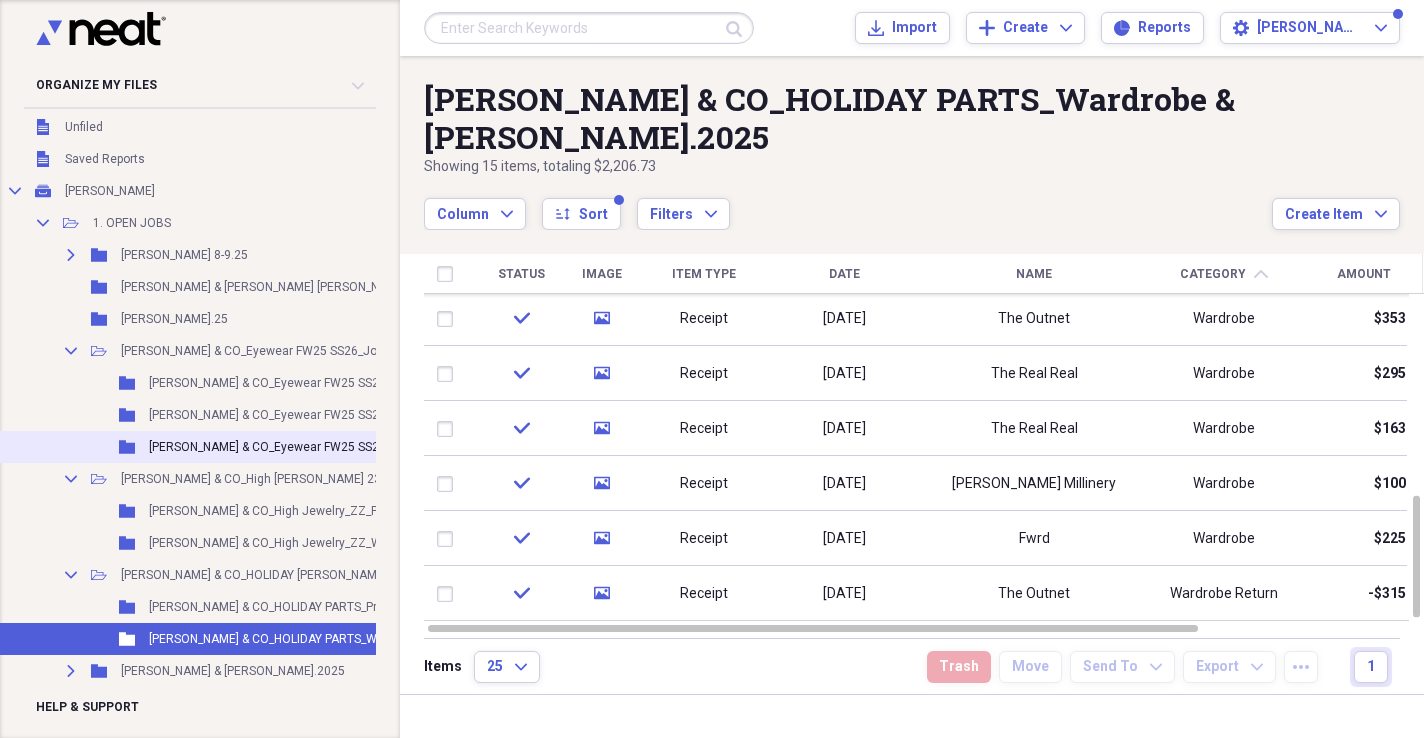 scroll, scrollTop: 71, scrollLeft: 1, axis: both 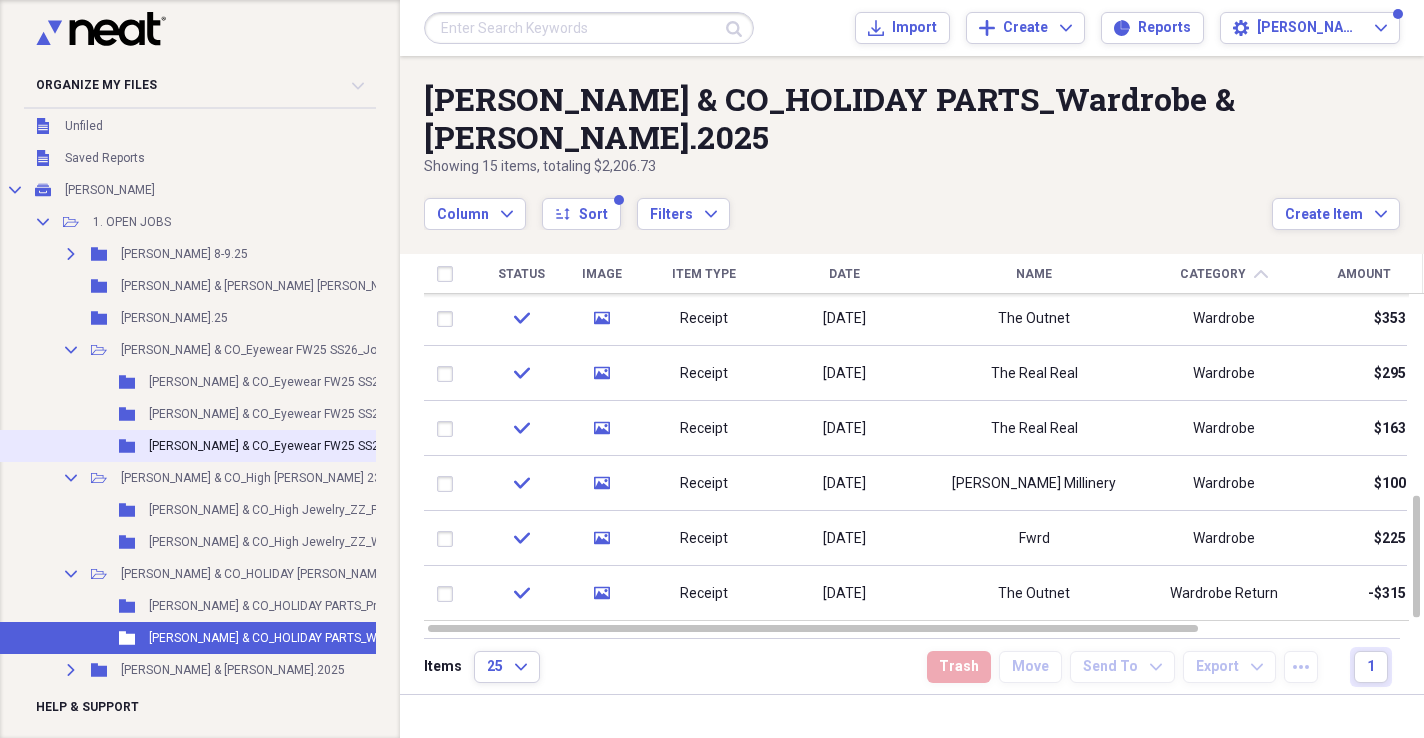 click on "[PERSON_NAME] & CO_Eyewear FW25 SS26_Wardrobe&Shipping_Jody [PERSON_NAME] 25&26.2025" at bounding box center (420, 446) 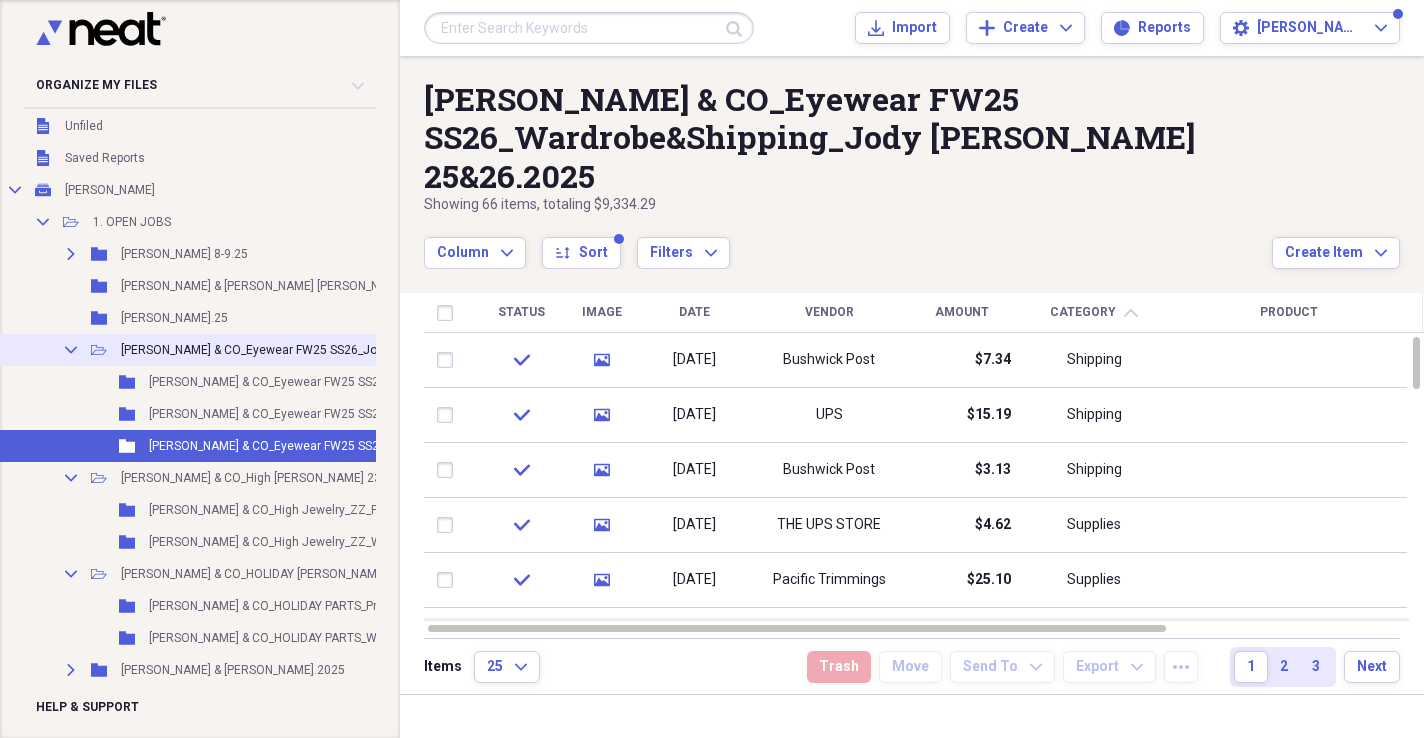click on "Collapse" 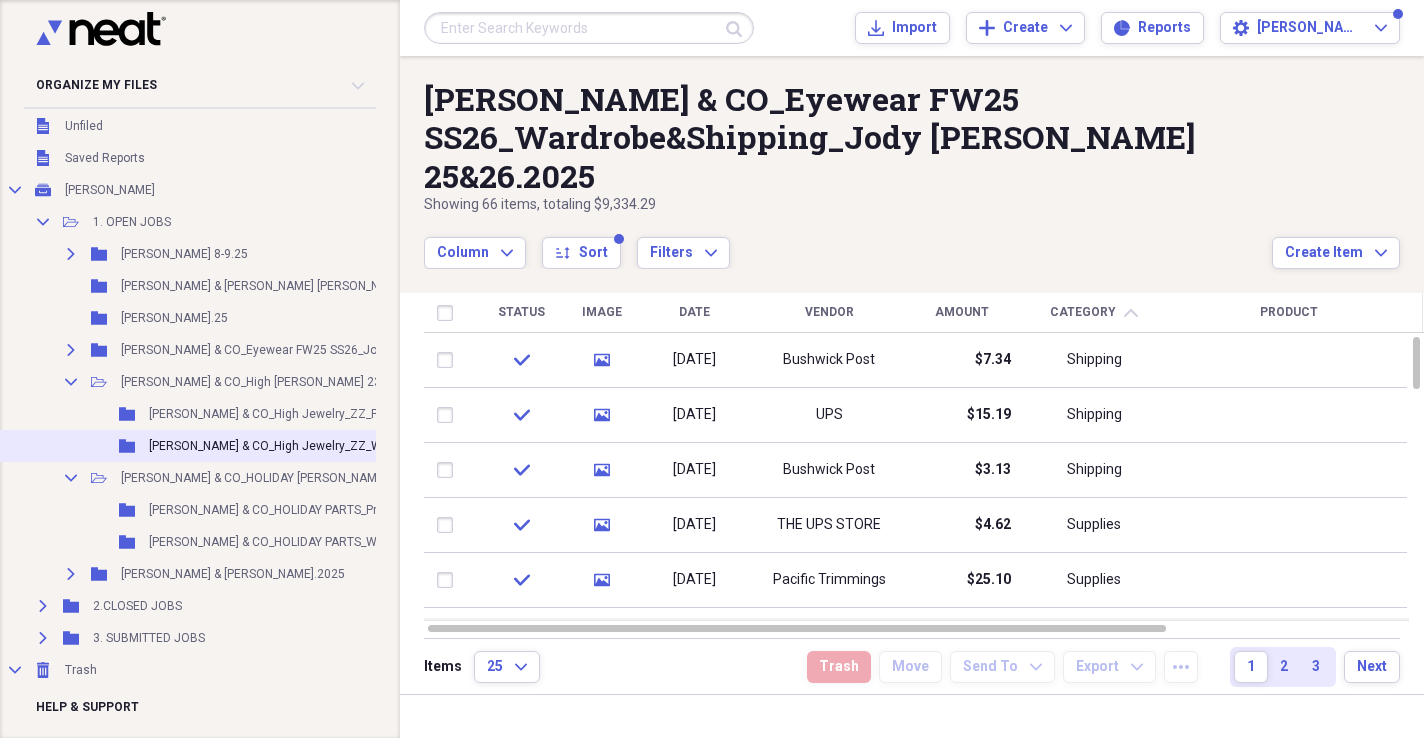 click on "Folder [PERSON_NAME] & CO_High [PERSON_NAME] 23.25 Add Folder" at bounding box center [345, 446] 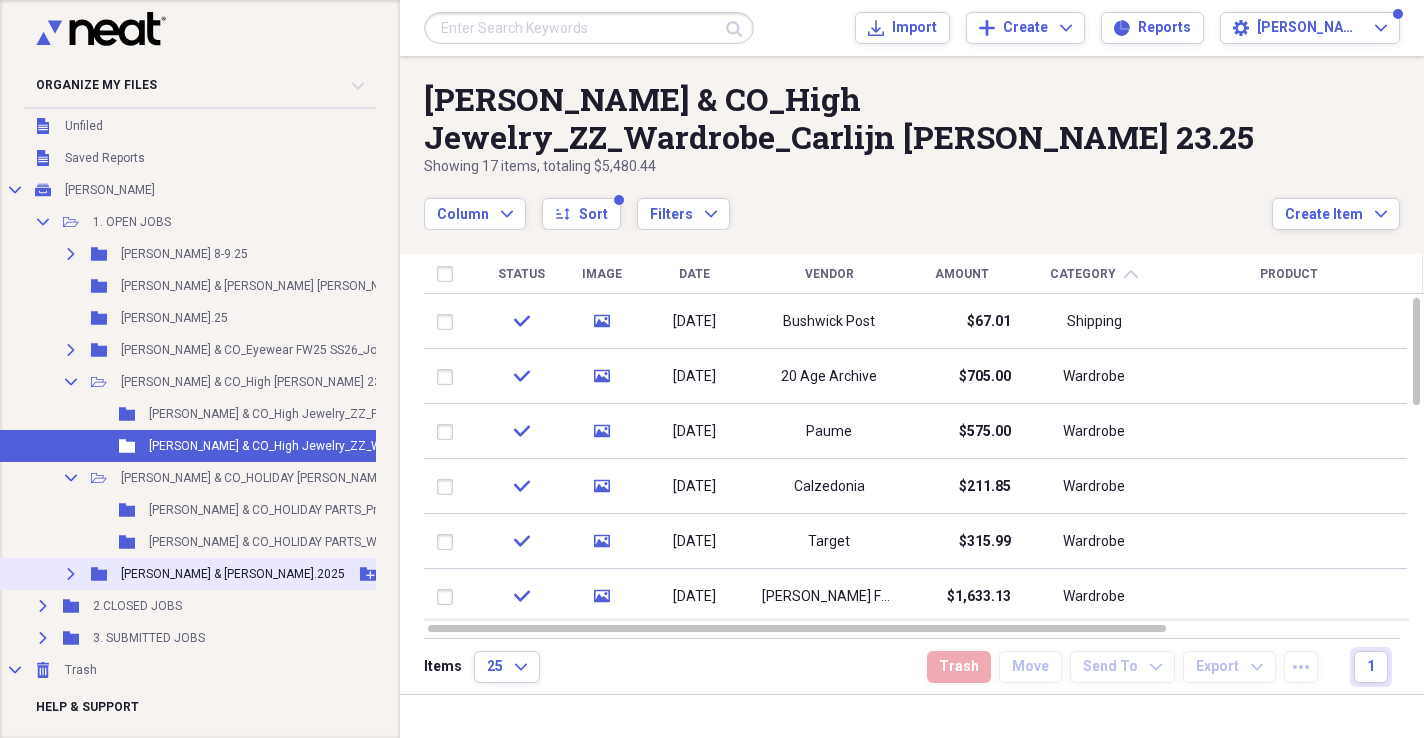 click on "Expand" 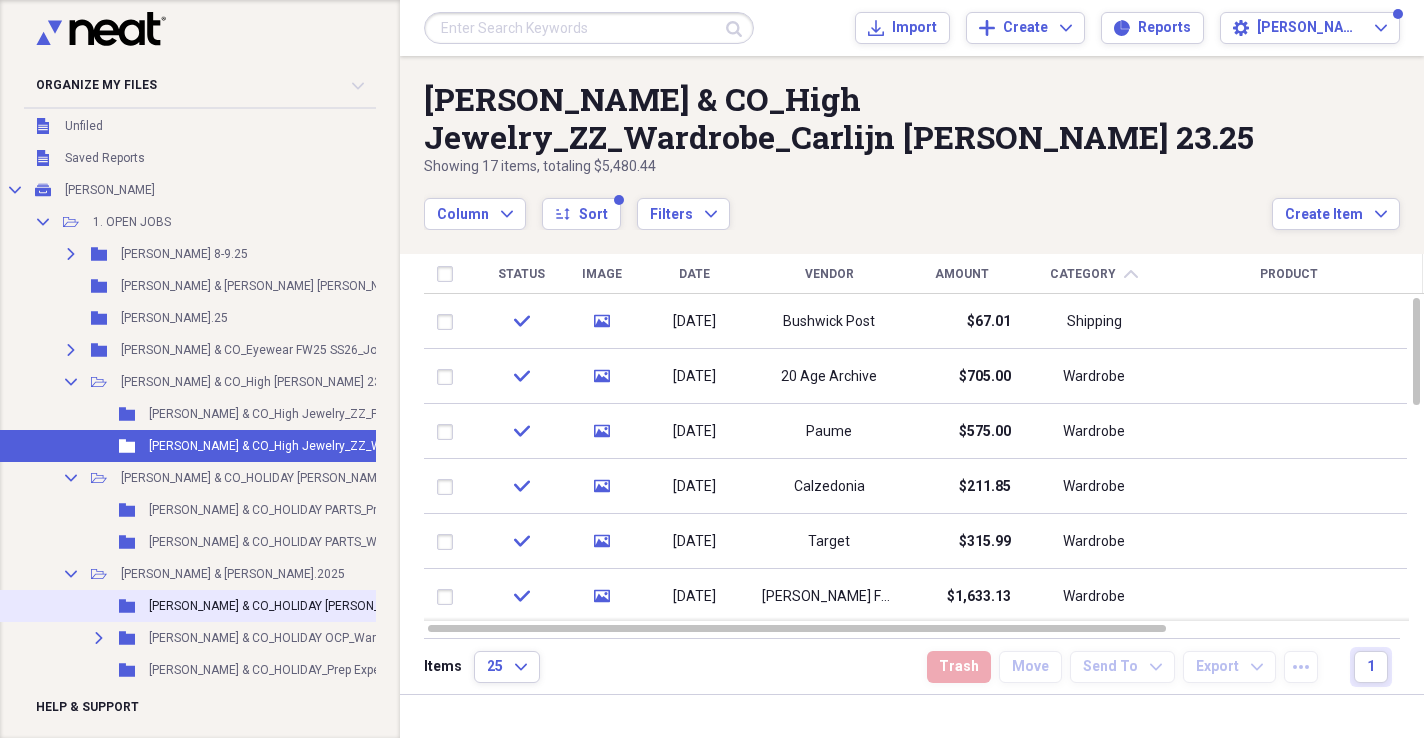 scroll, scrollTop: 140, scrollLeft: 1, axis: both 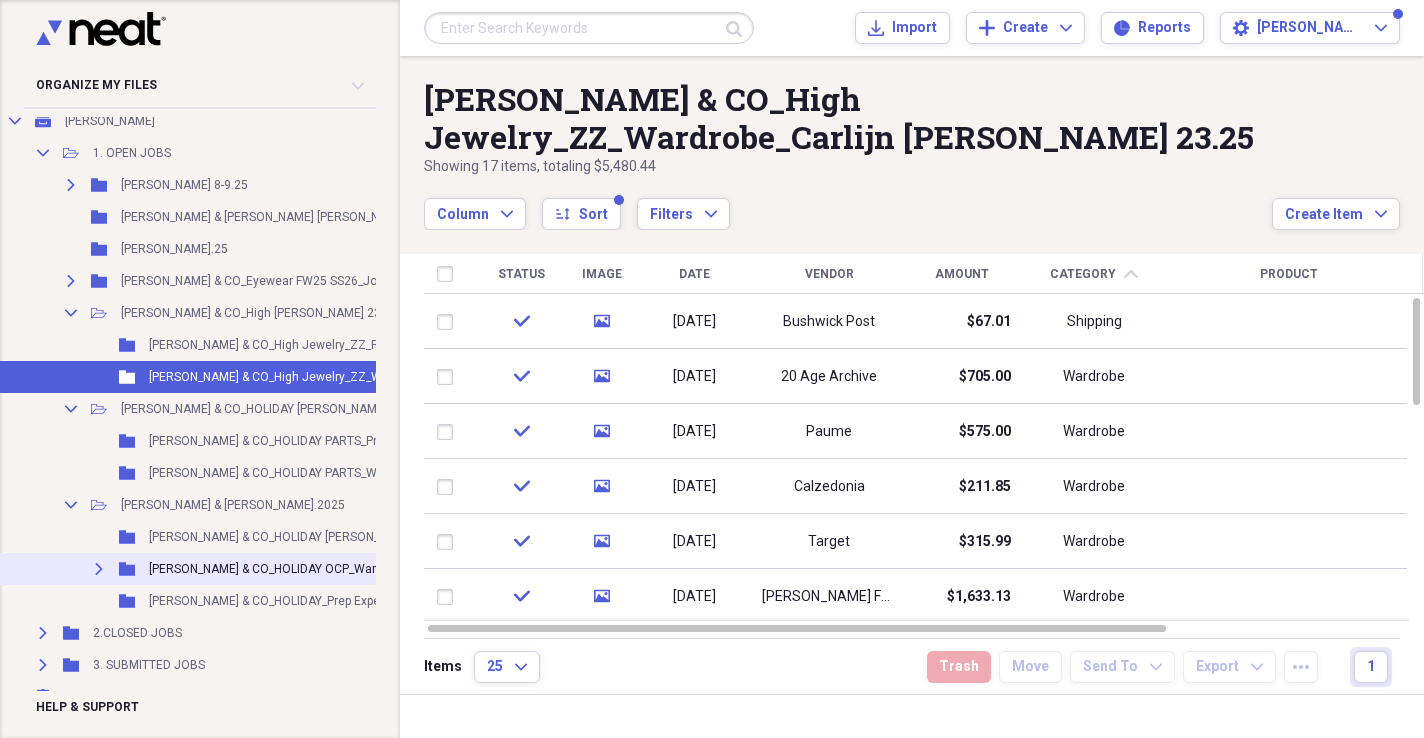 click on "[PERSON_NAME] & CO_HOLIDAY OCP_Wardrobe/[PERSON_NAME].2025" at bounding box center [341, 569] 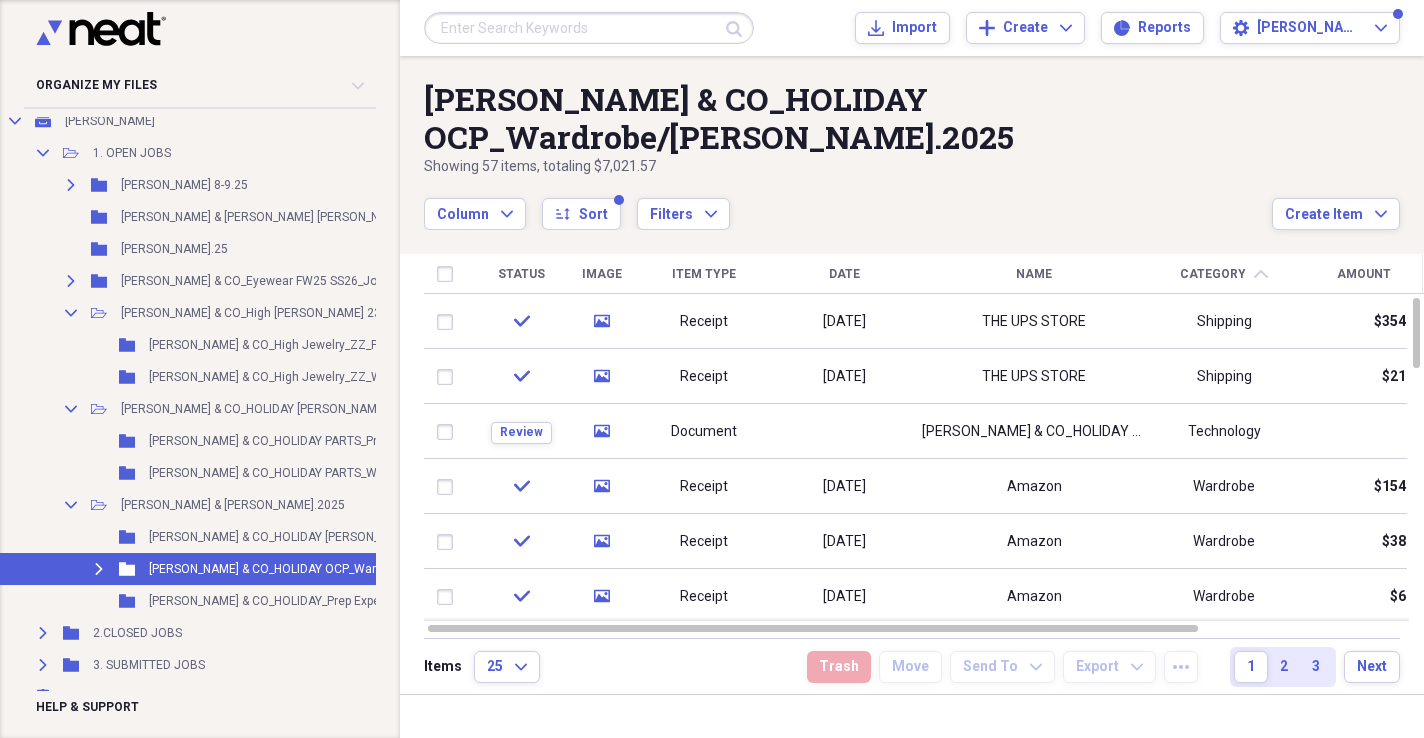 click on "Status" at bounding box center [521, 274] 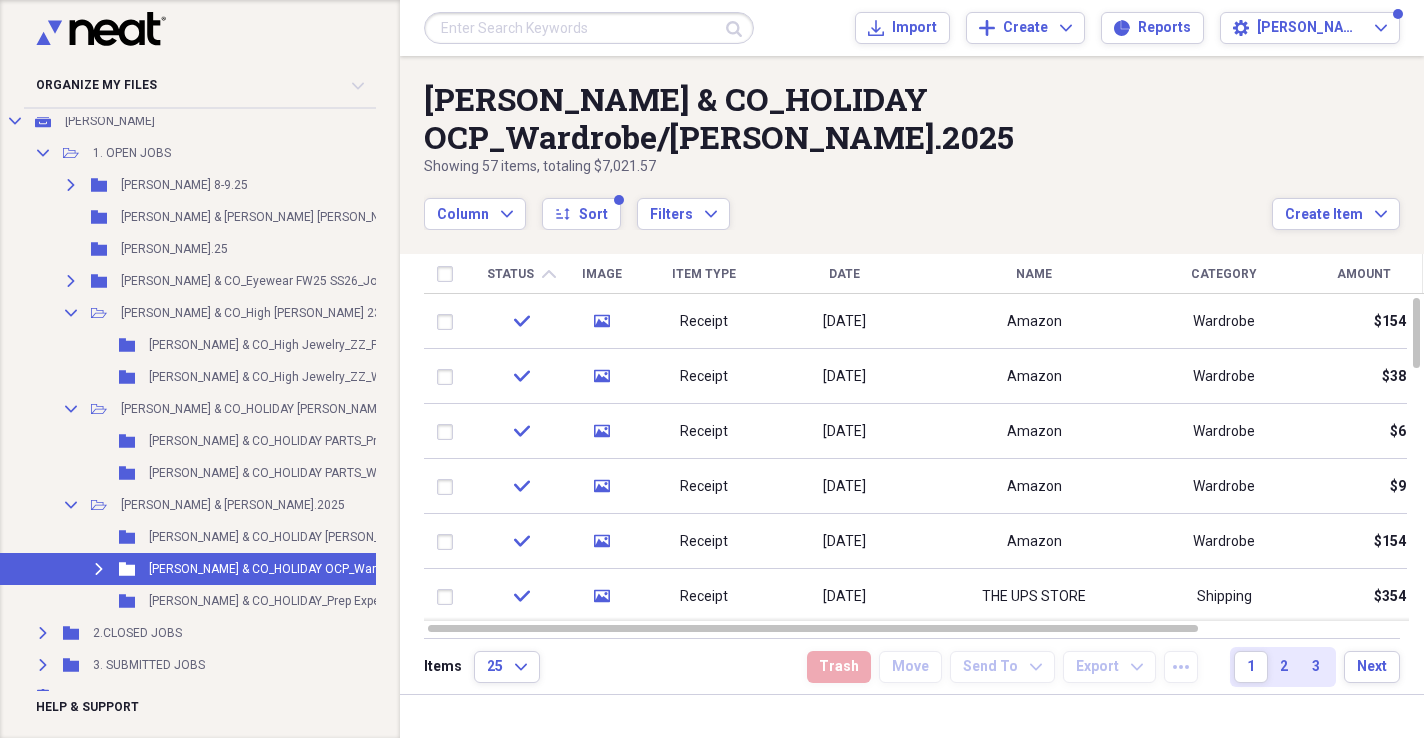 click on "chevron-up" 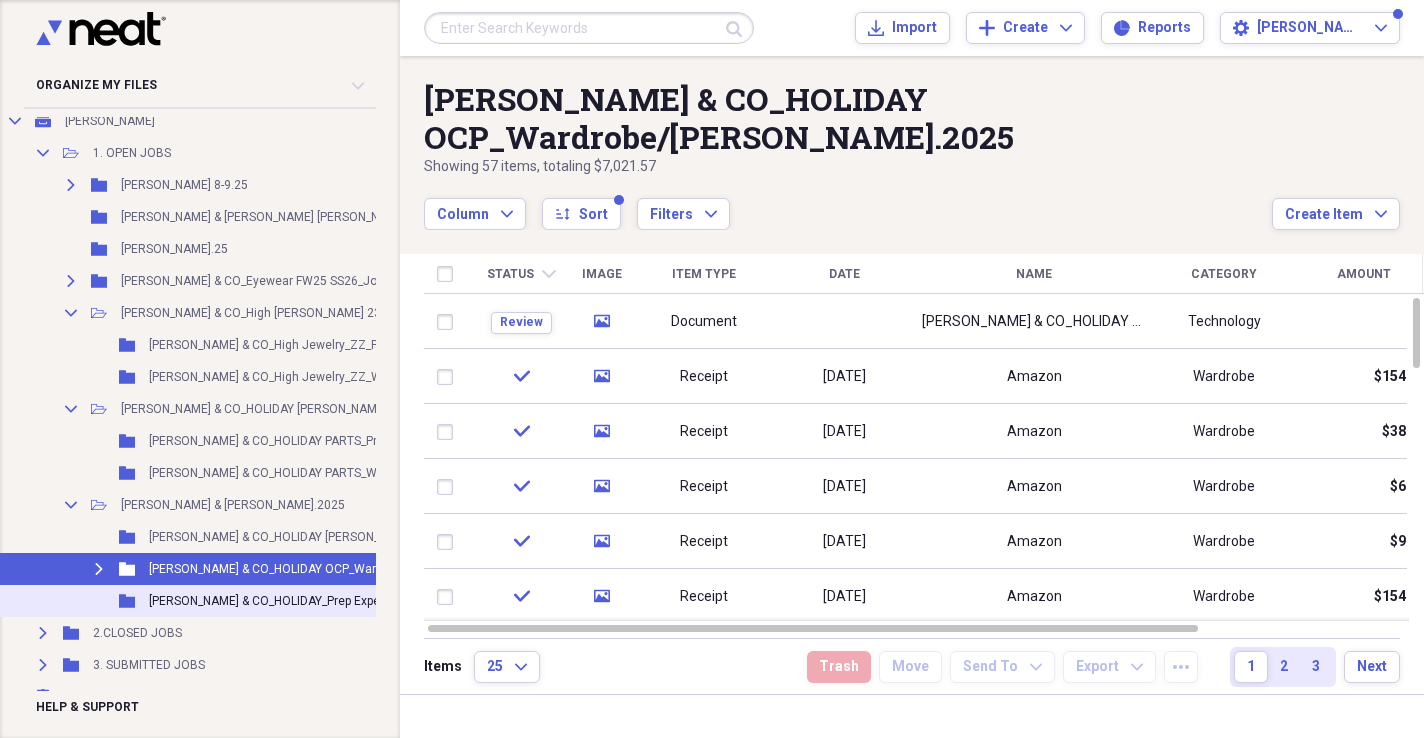 click on "[PERSON_NAME] & CO_HOLIDAY_Prep Expenses_Katie Burnett_June.2025" at bounding box center [349, 601] 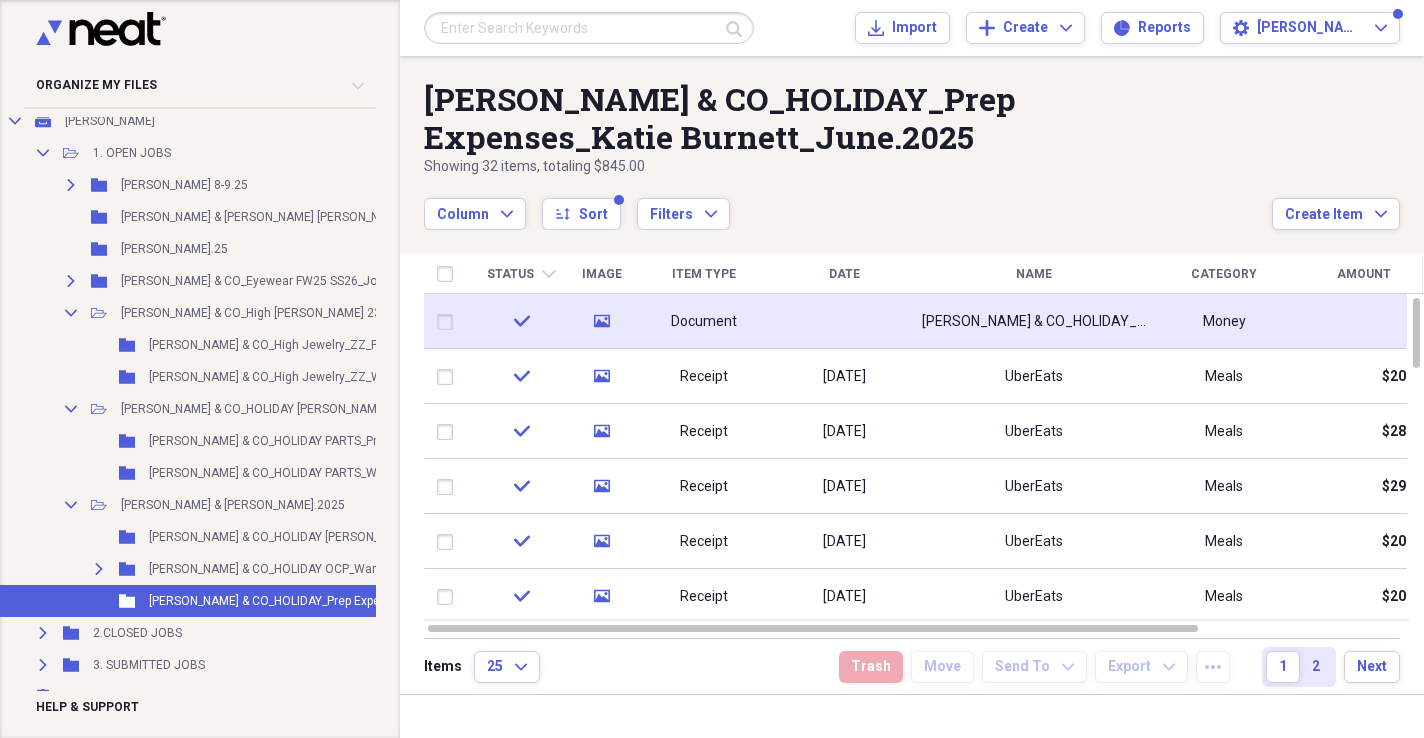click on "[PERSON_NAME] & CO_HOLIDAY_Prep Expenses_Katie Burnett_June.2025" at bounding box center [1034, 322] 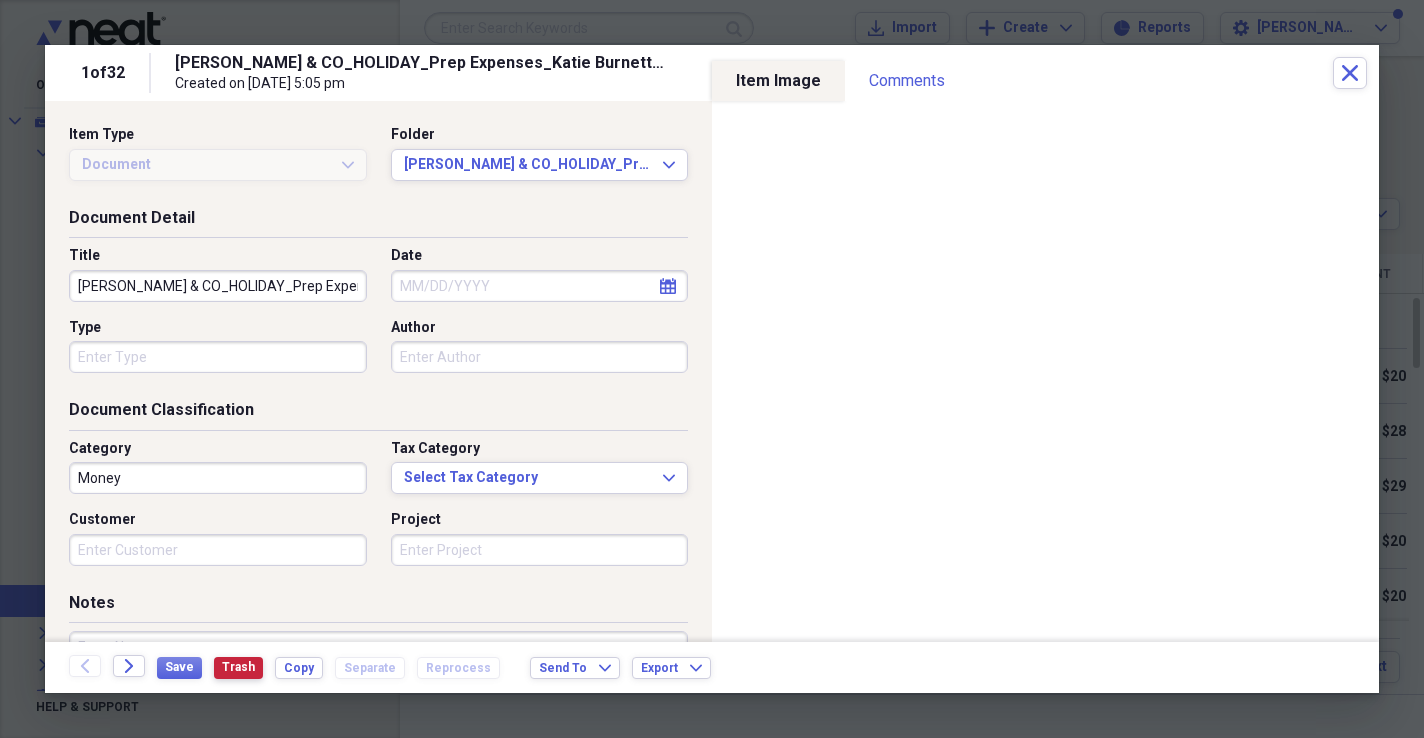 click on "Trash" at bounding box center (238, 667) 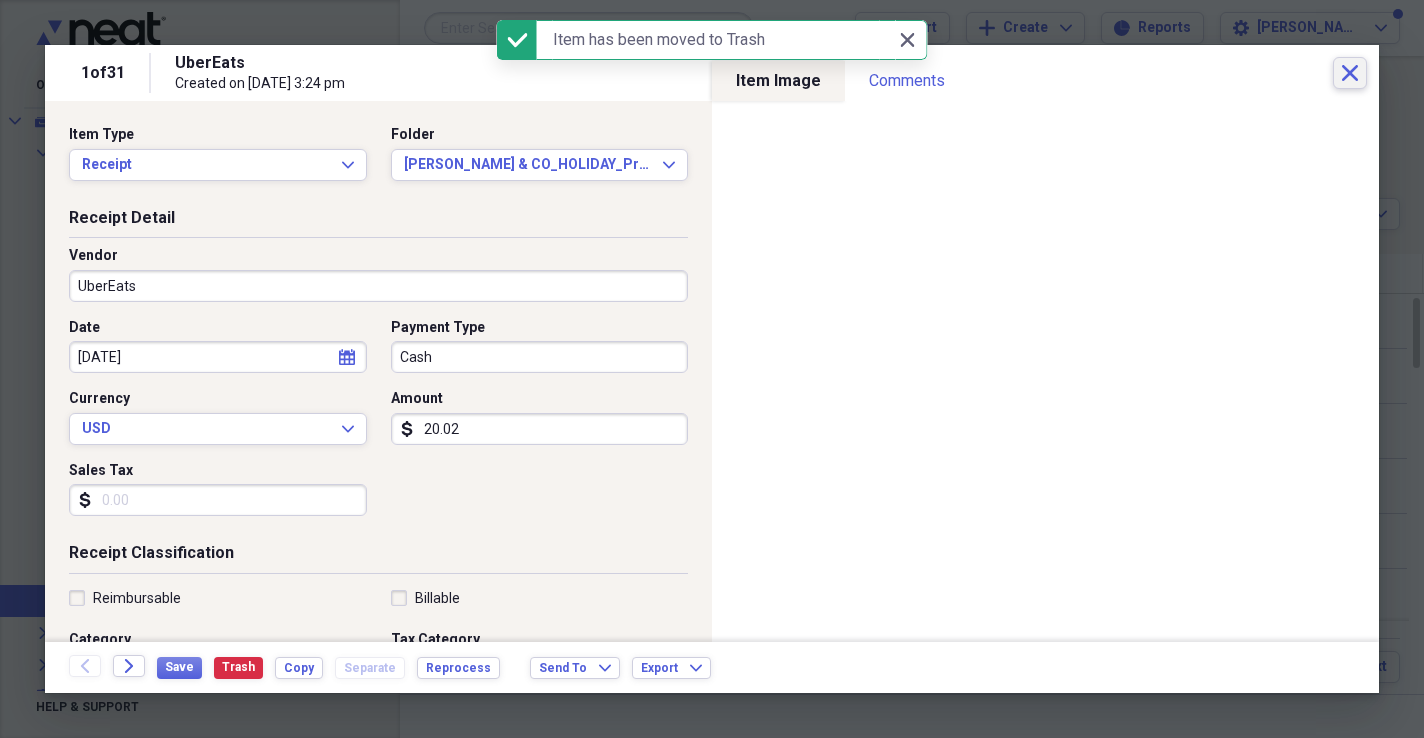 click on "Close" 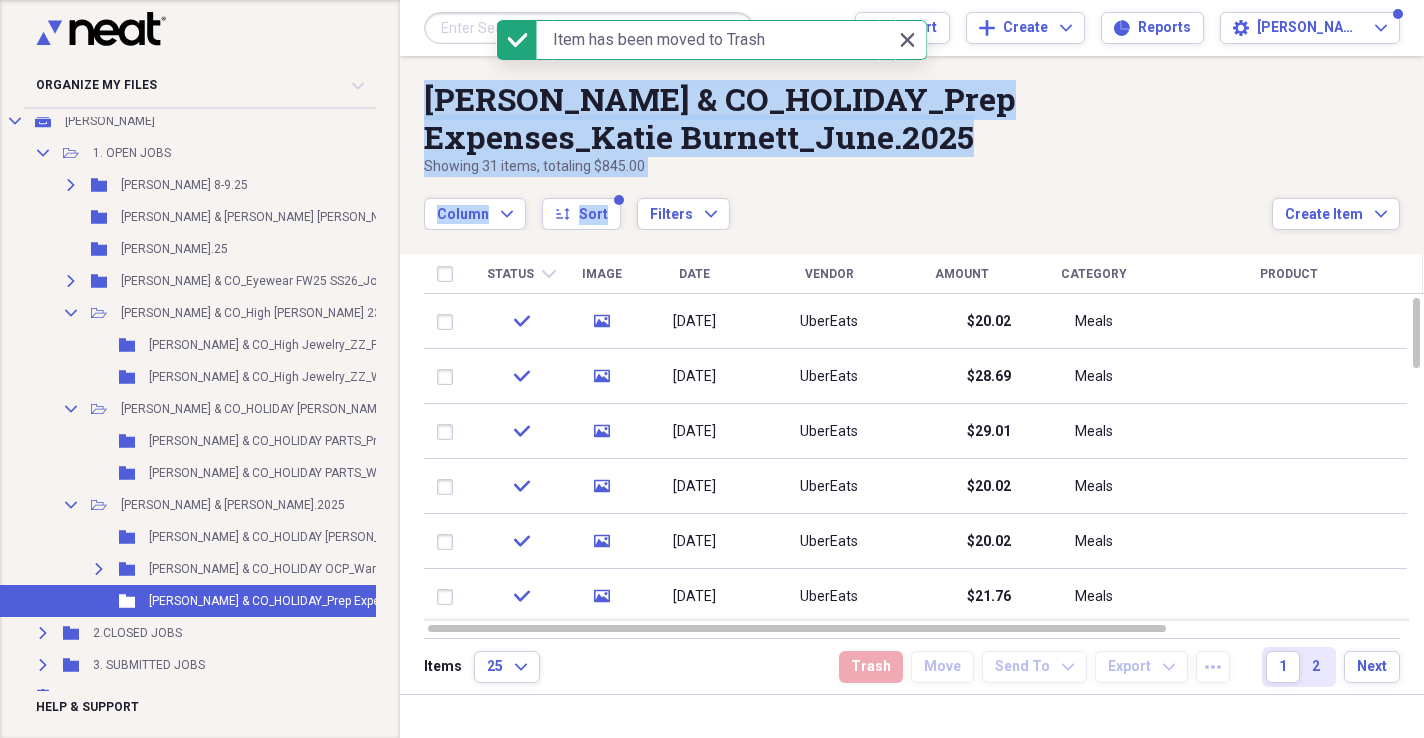 drag, startPoint x: 652, startPoint y: 179, endPoint x: 423, endPoint y: 110, distance: 239.1694 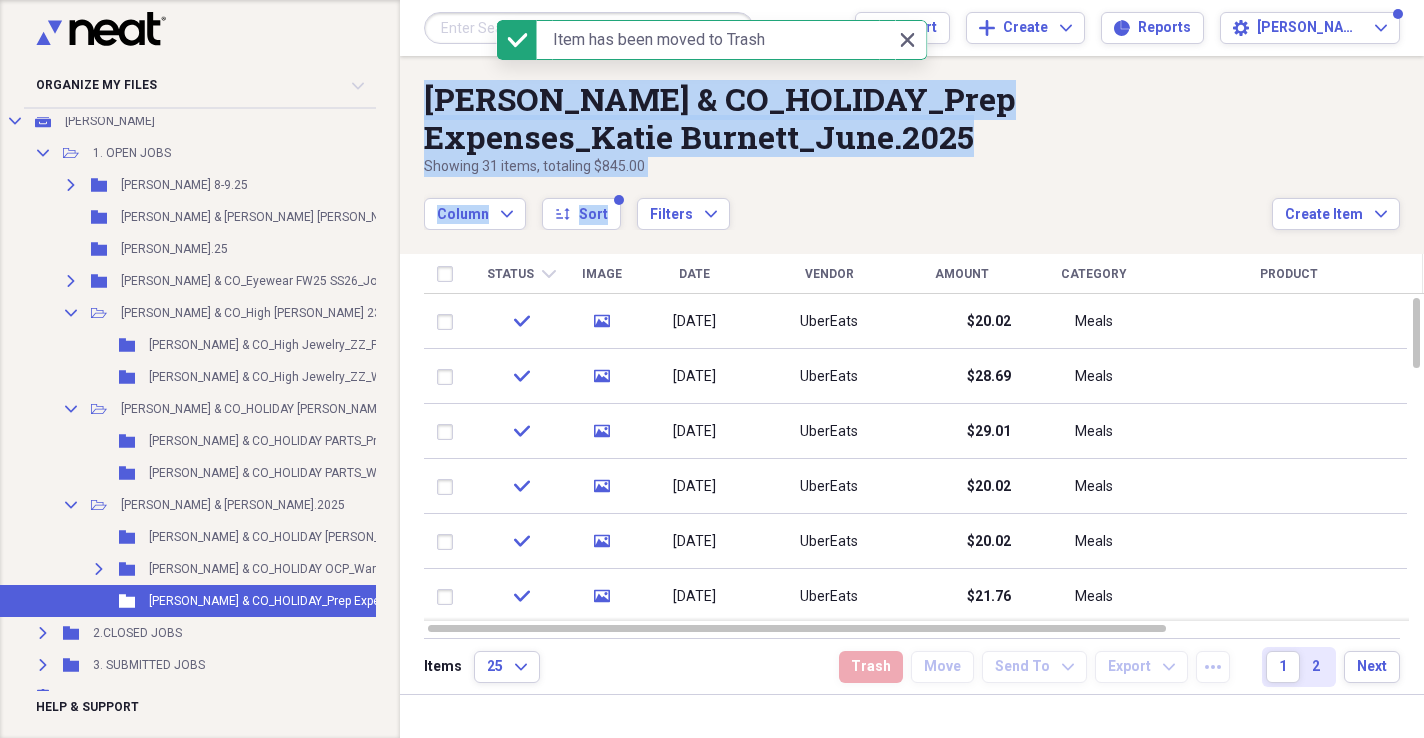 click on "[PERSON_NAME] & CO_HOLIDAY_Prep Expenses_Katie Burnett_June.2025 Showing 31 items , totaling $845.00 Column Expand sort Sort Filters  Expand Create Item Expand" at bounding box center [912, 143] 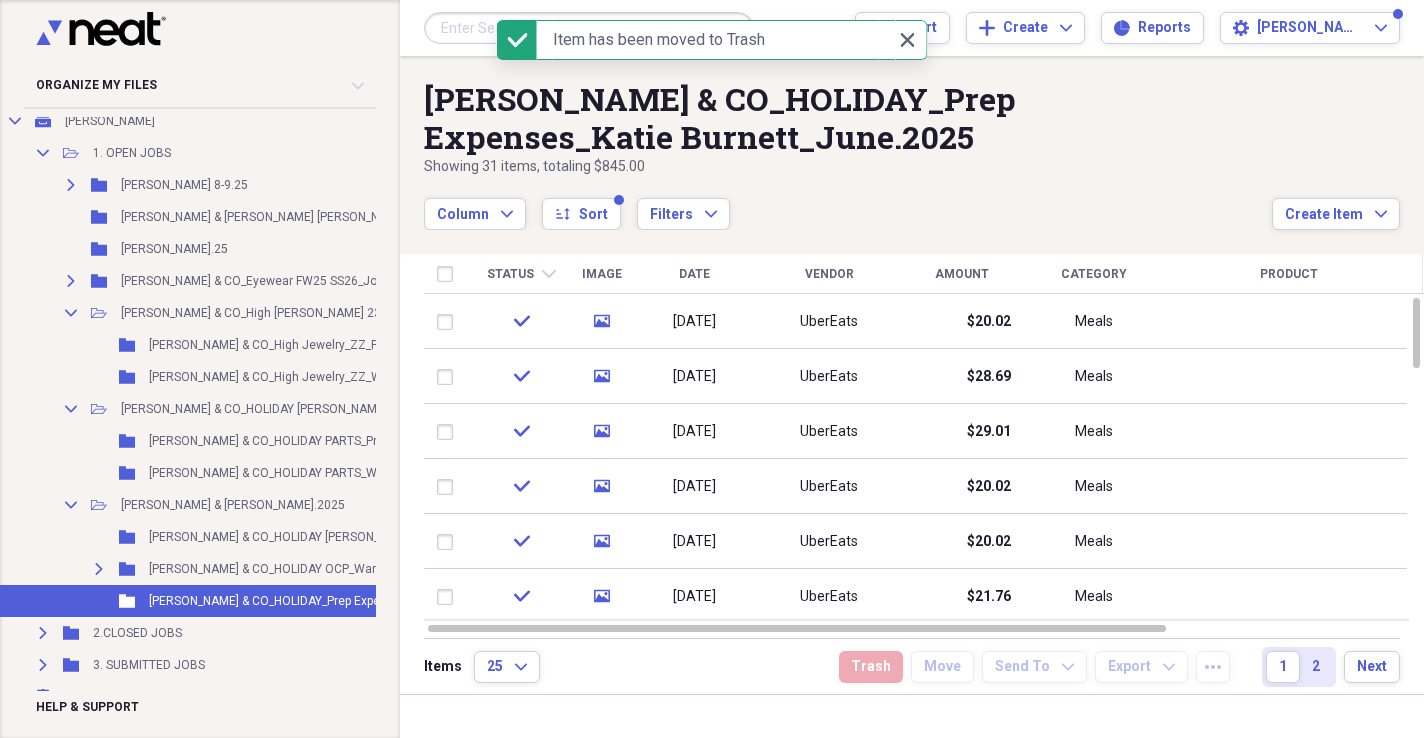 click on "Showing 31 items , totaling $845.00" at bounding box center (848, 167) 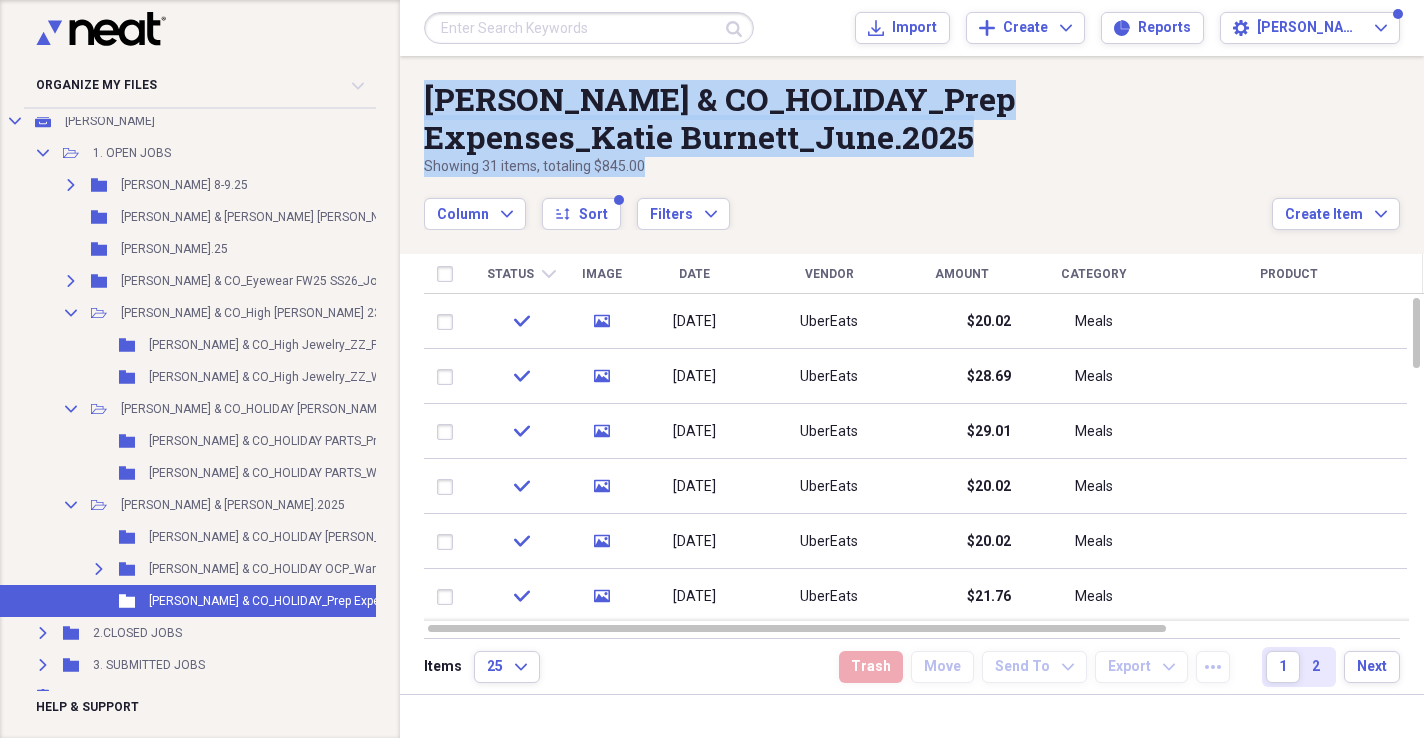 drag, startPoint x: 647, startPoint y: 162, endPoint x: 427, endPoint y: 89, distance: 231.79517 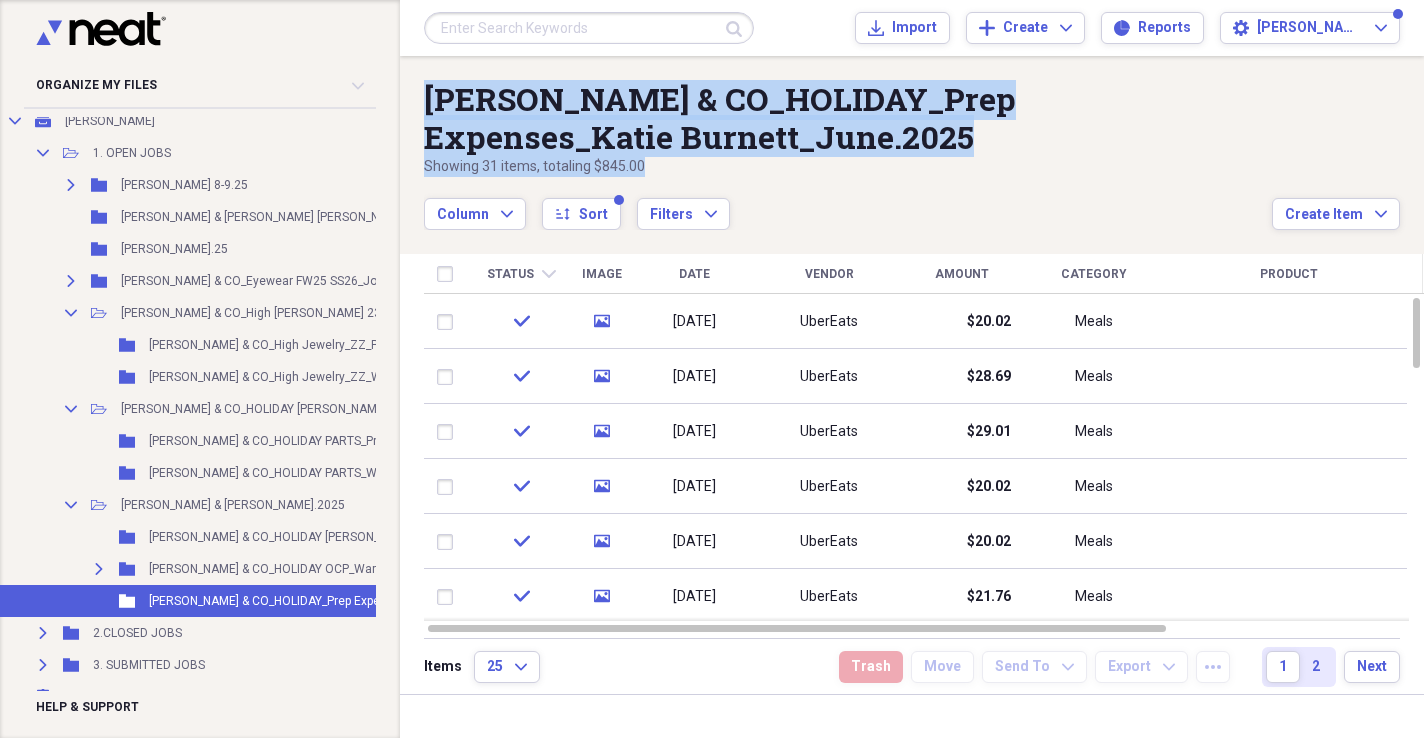 copy on "[PERSON_NAME] & CO_HOLIDAY_Prep Expenses_Katie Burnett_June.2025 Showing 31 items , totaling $845.00" 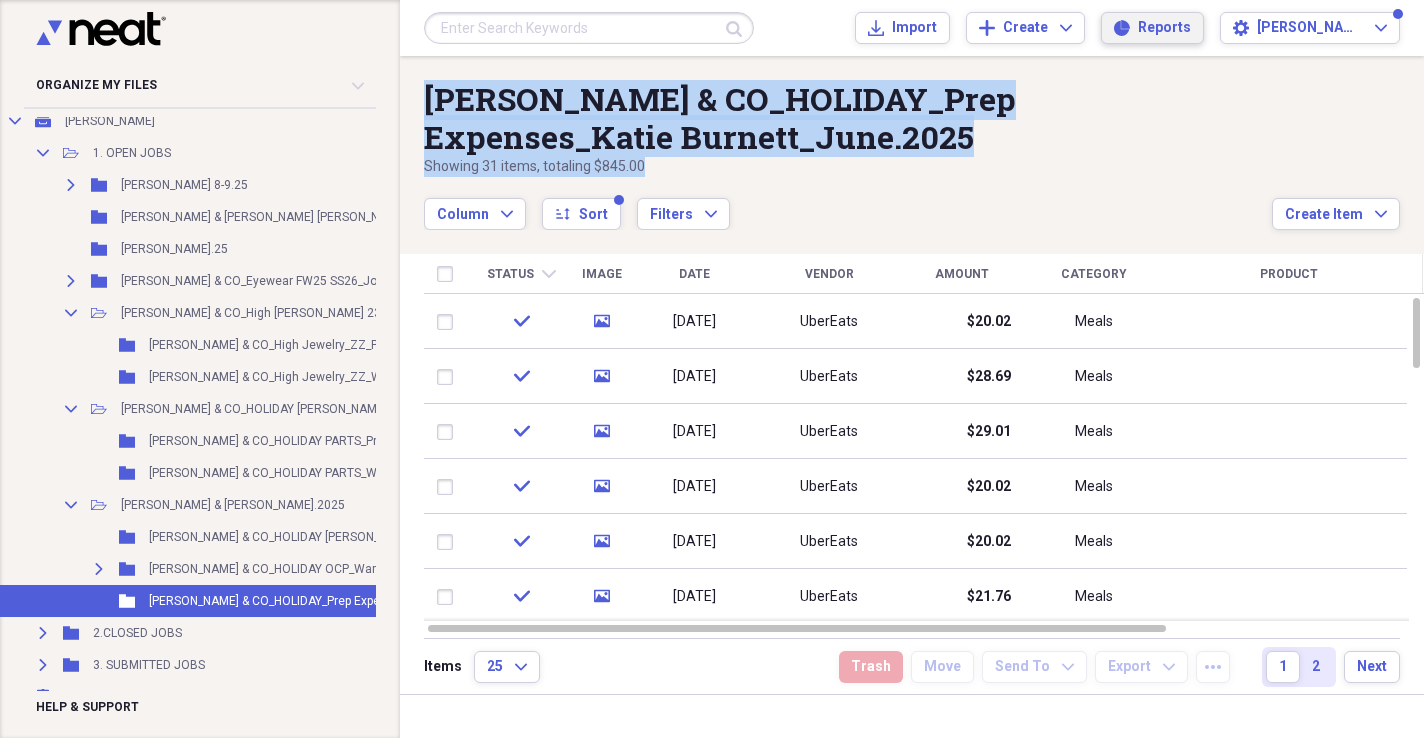 click on "Reports" at bounding box center [1164, 28] 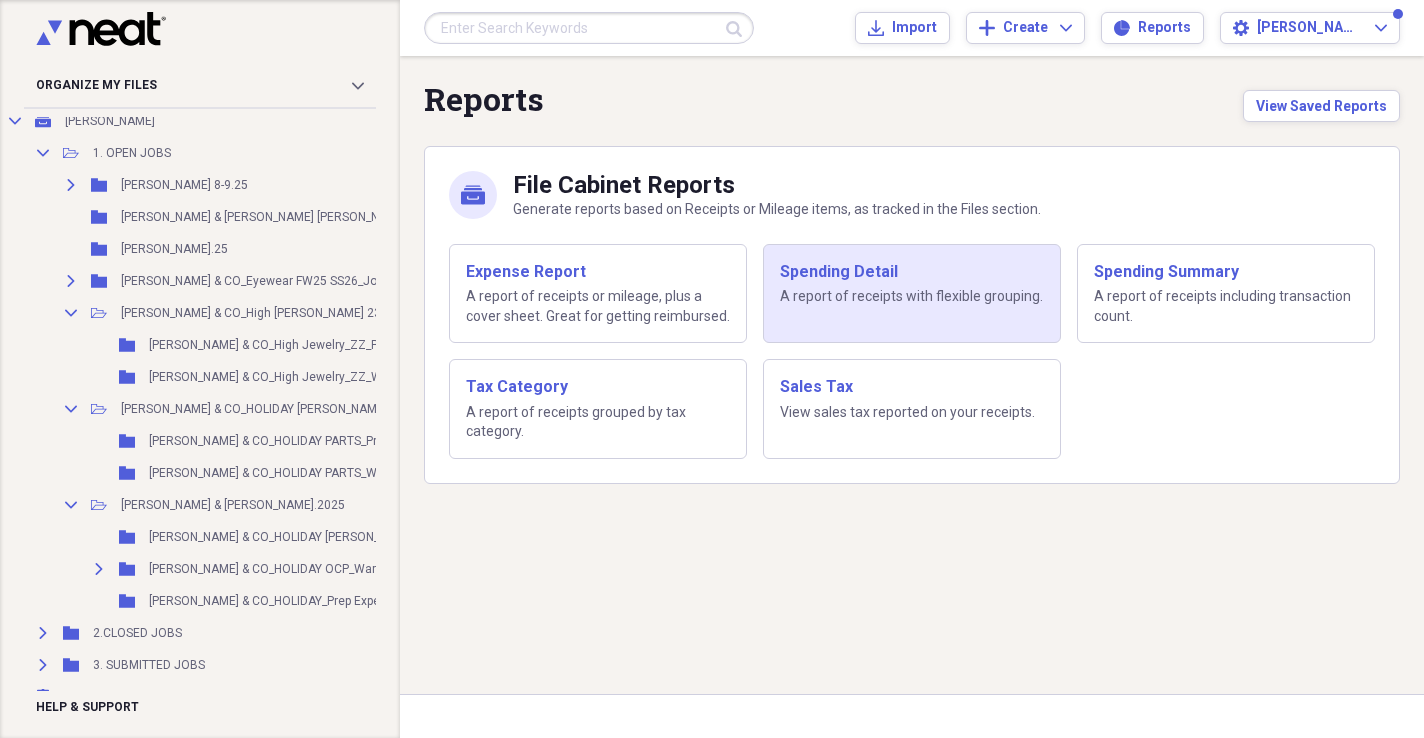 click on "Spending Detail" at bounding box center [912, 272] 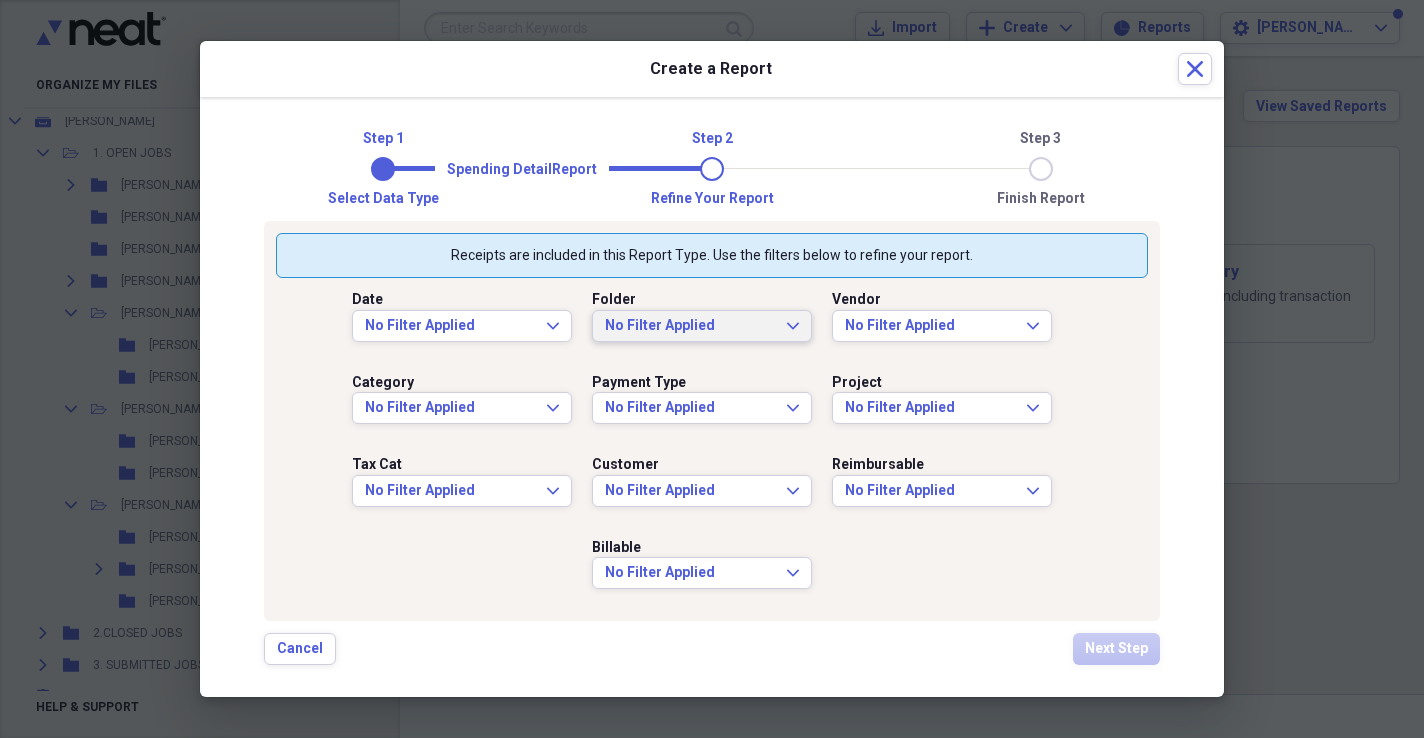 click on "No Filter Applied Expand" at bounding box center (702, 326) 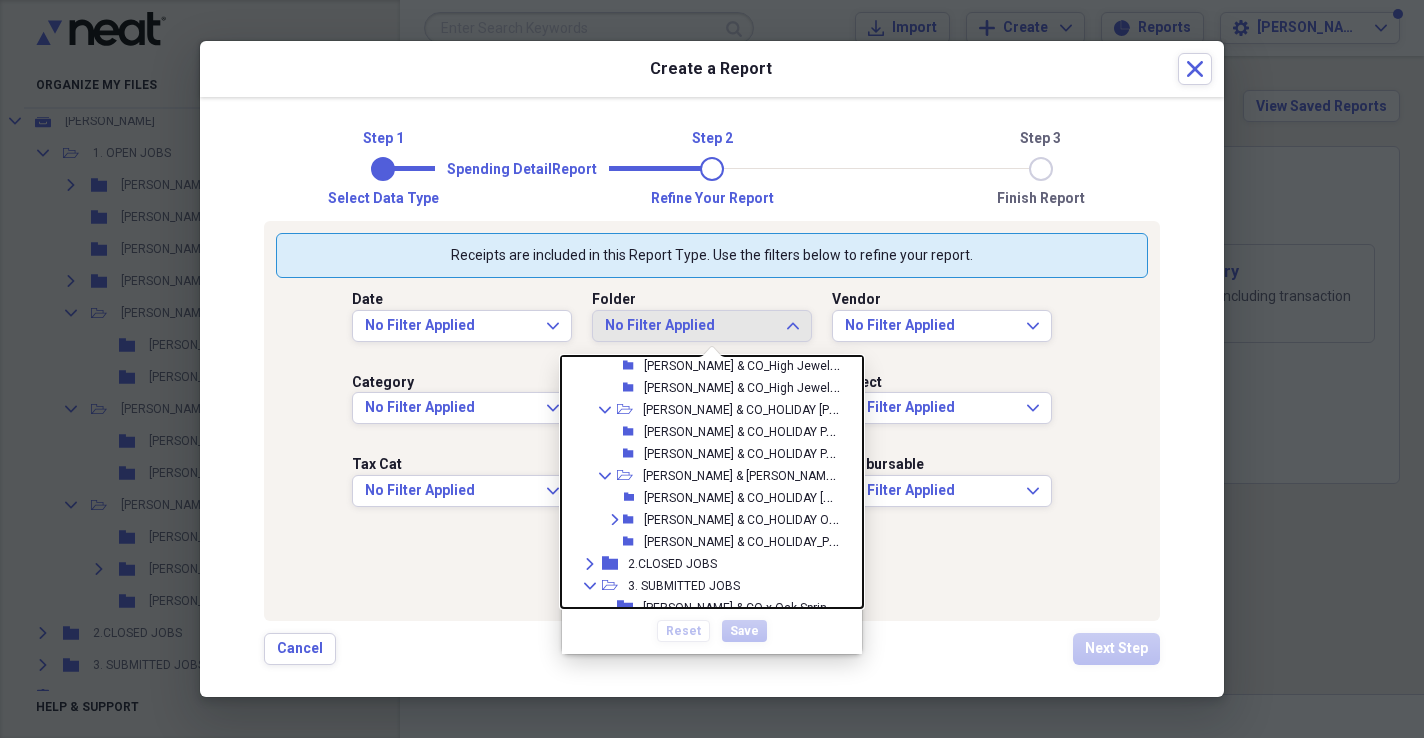 scroll, scrollTop: 209, scrollLeft: 0, axis: vertical 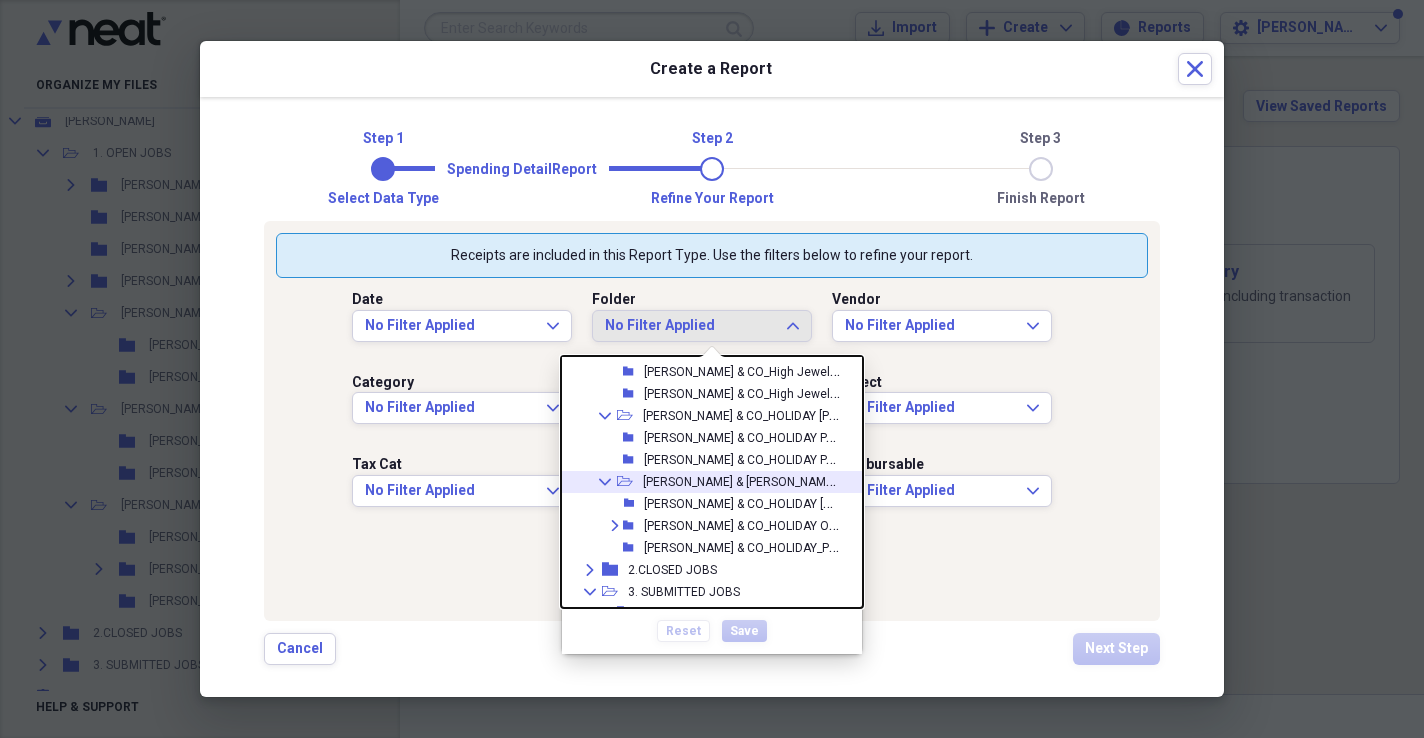 click on "Collapse" 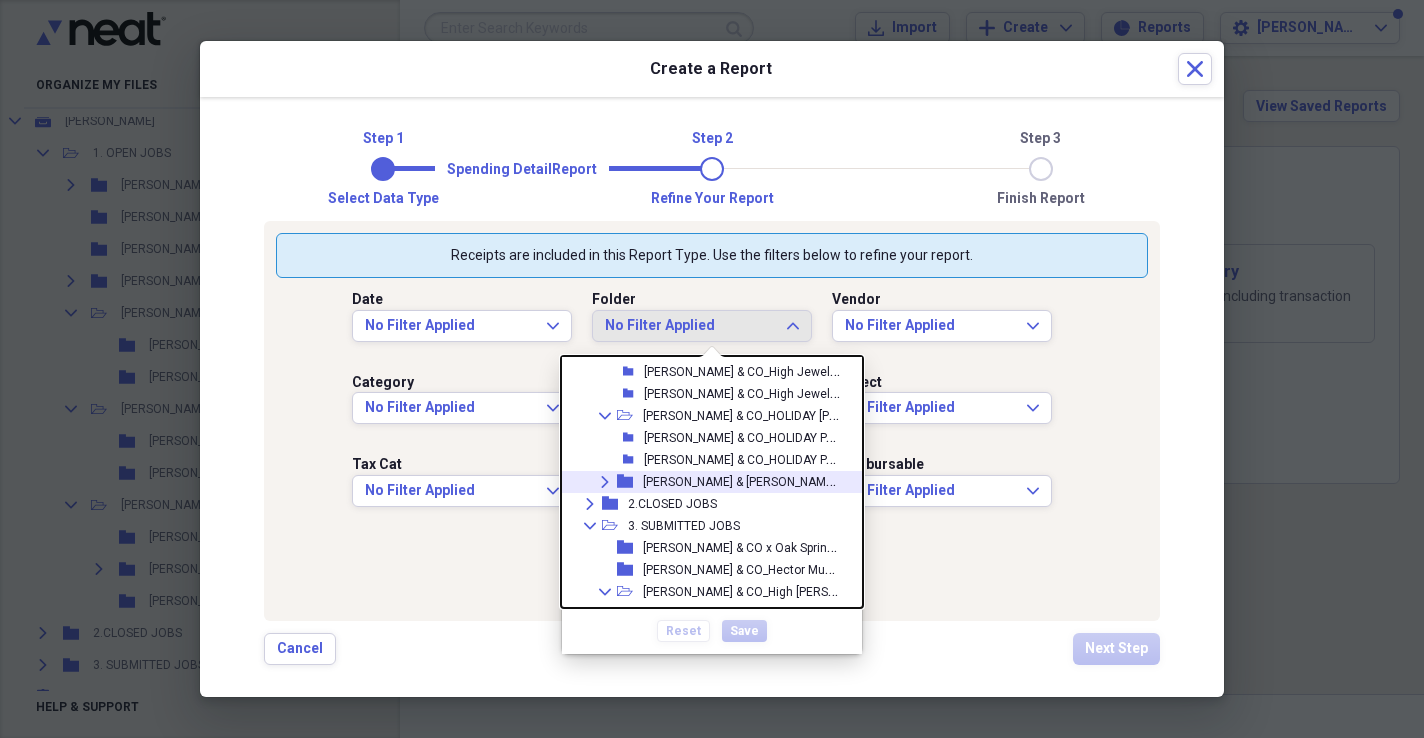 click on "Expand" 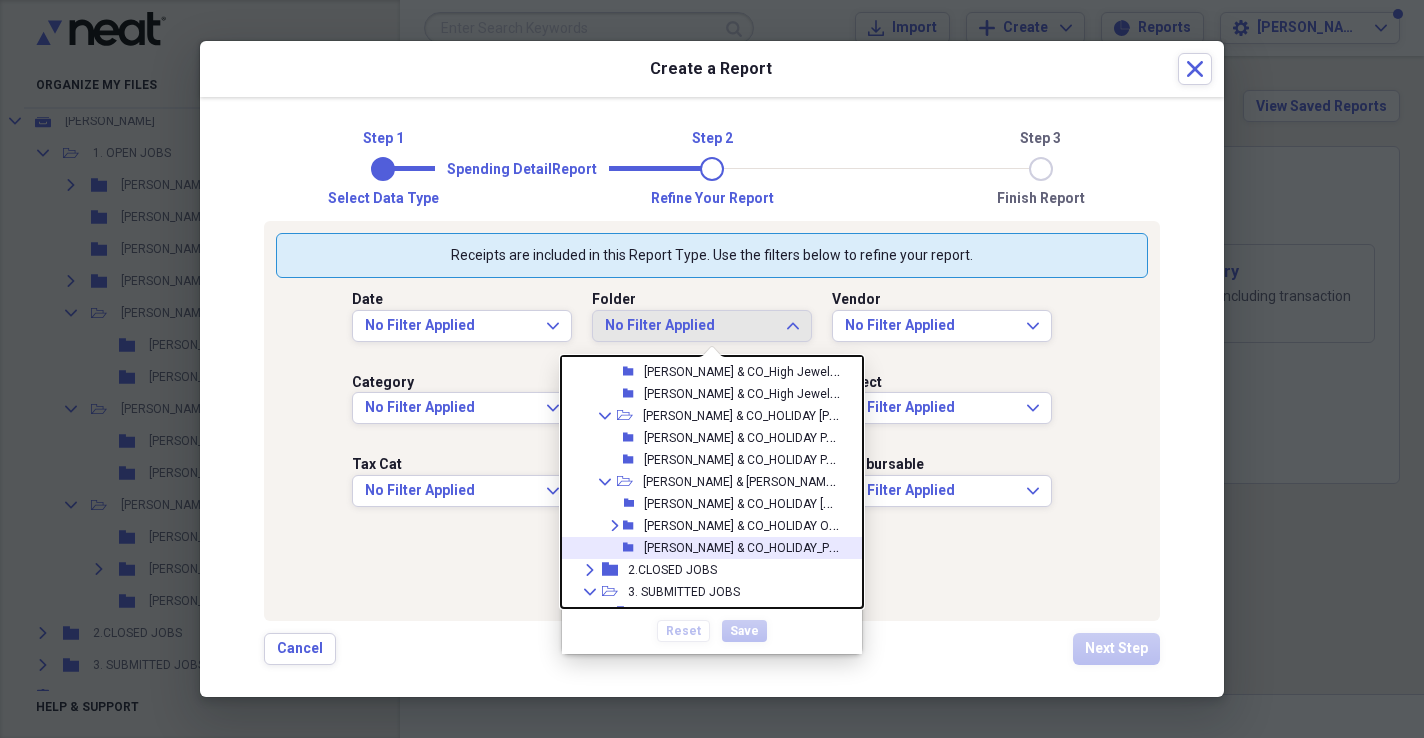 click on "[PERSON_NAME] & CO_HOLIDAY_Prep Expenses_Katie Burnett_June.2025" at bounding box center [844, 546] 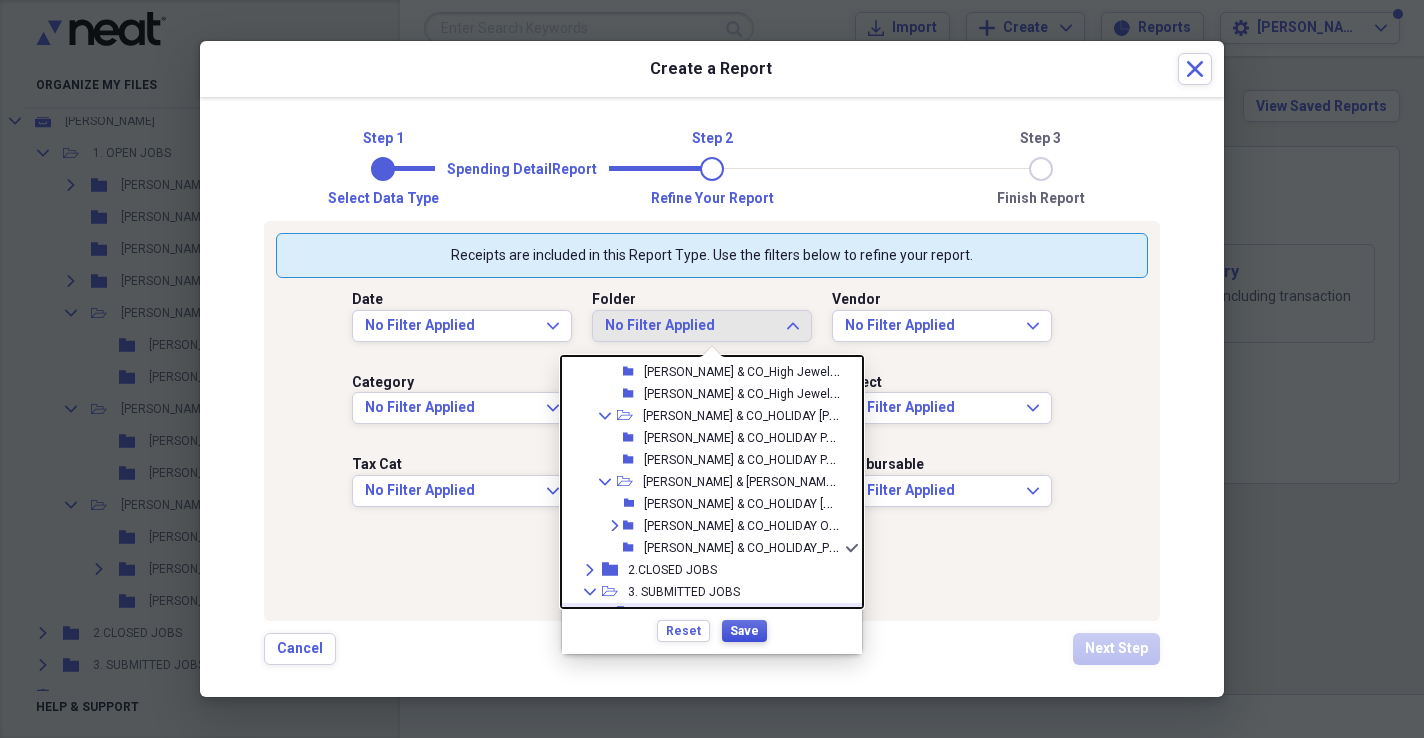 click on "Save" at bounding box center [744, 631] 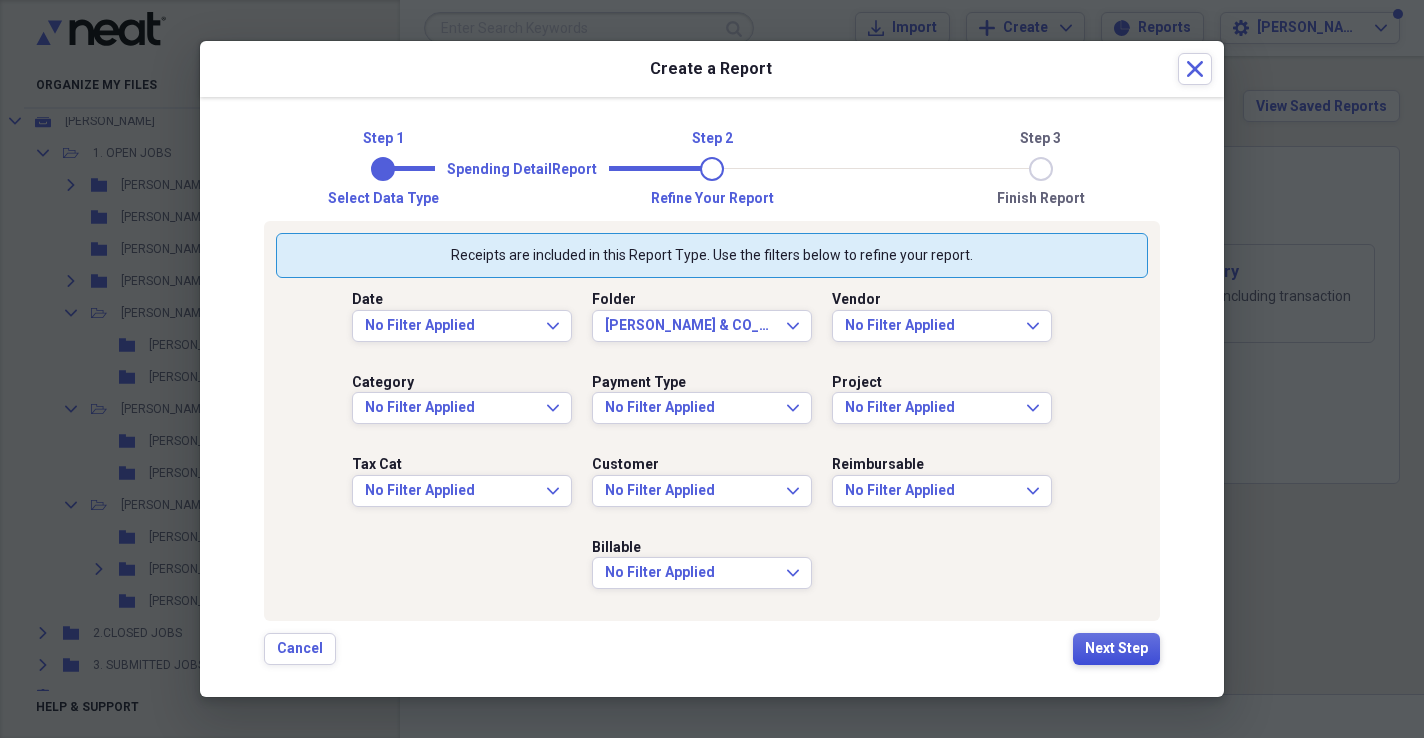 click on "Next Step" at bounding box center (1116, 649) 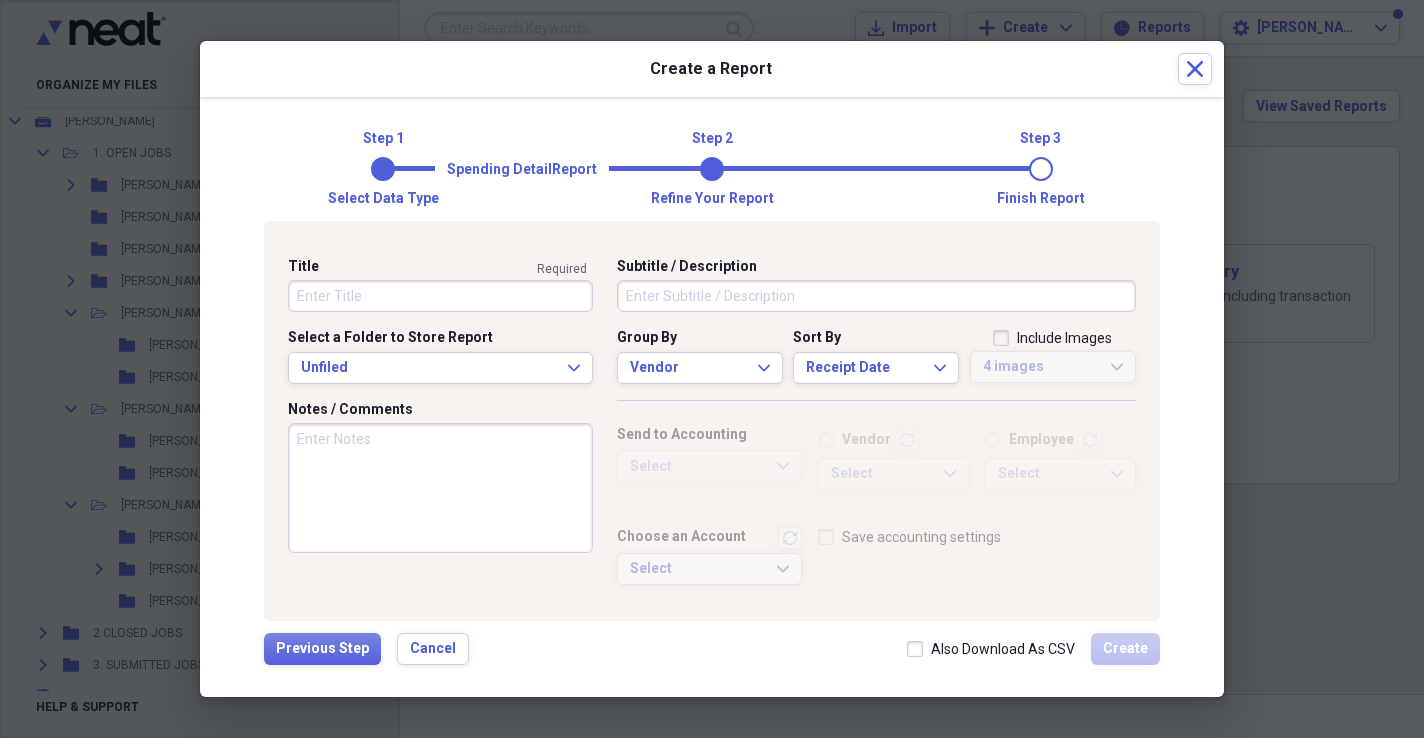 click on "Subtitle / Description" at bounding box center (876, 296) 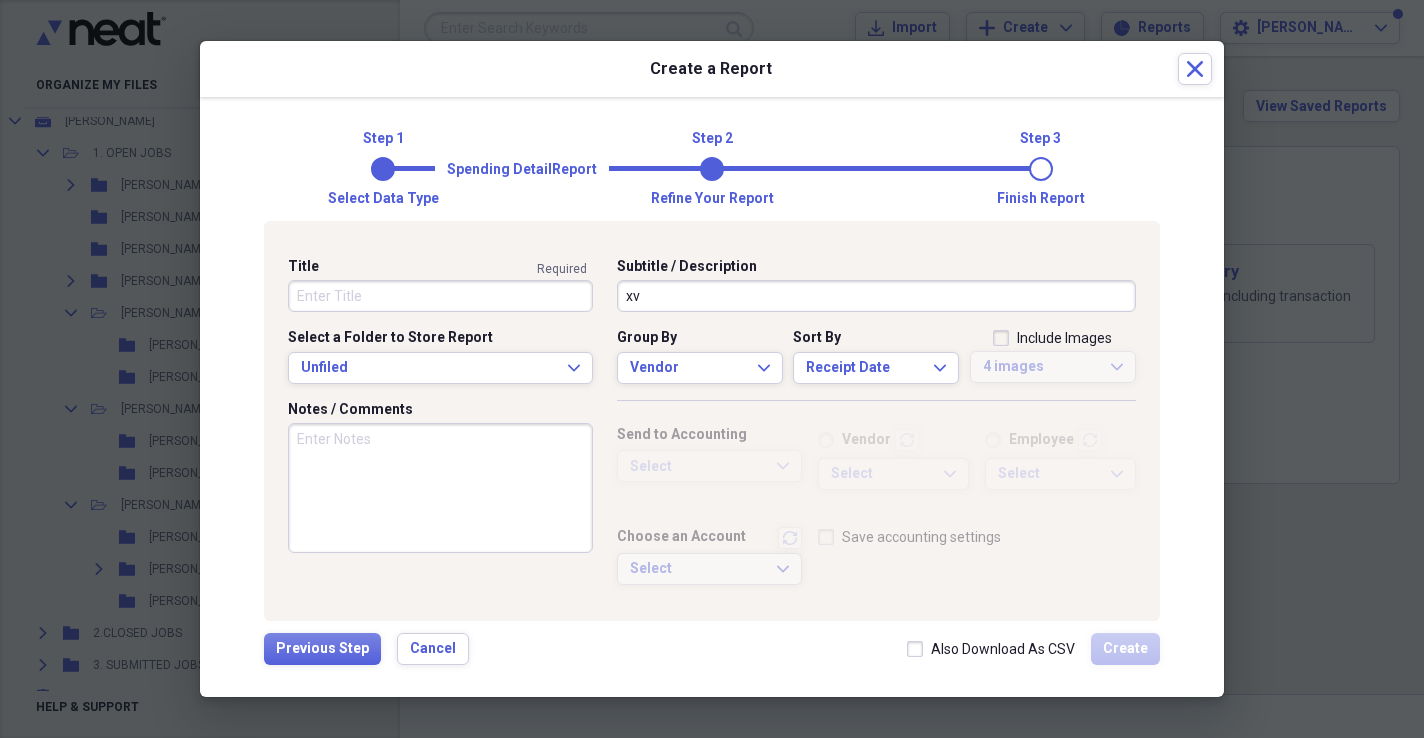 type on "x" 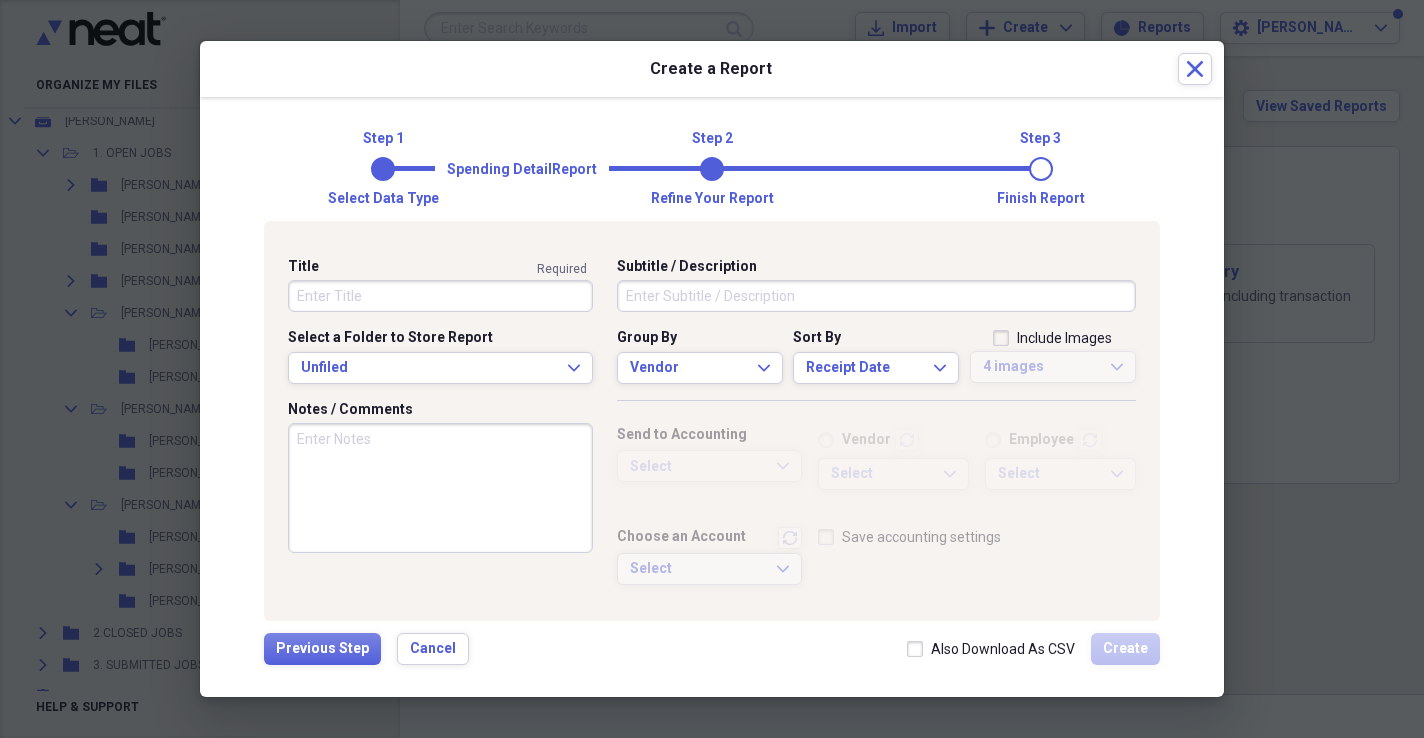 paste on "[PERSON_NAME] & CO_HOLIDAY_Prep Expenses_Katie Burnett_June.2025
Showing 31 items, totaling $845.00" 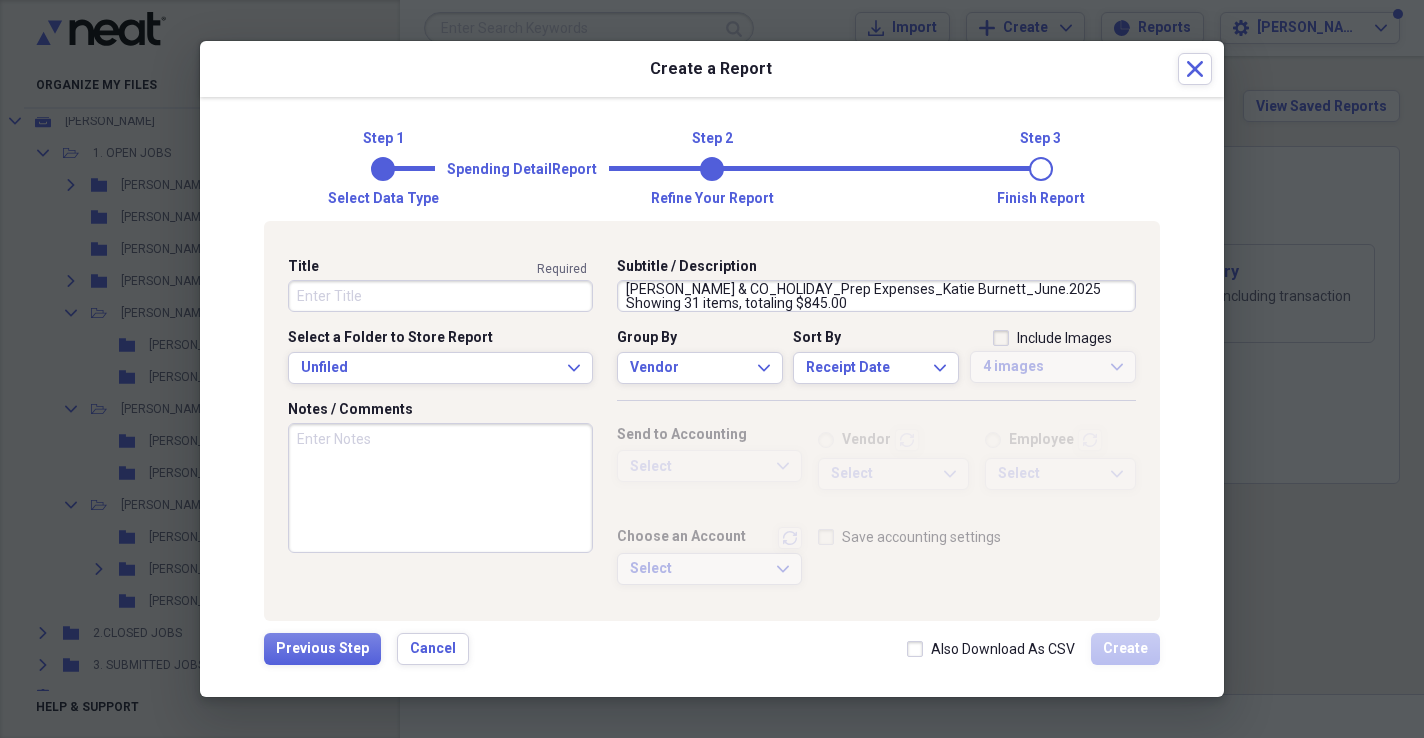 scroll, scrollTop: 0, scrollLeft: 0, axis: both 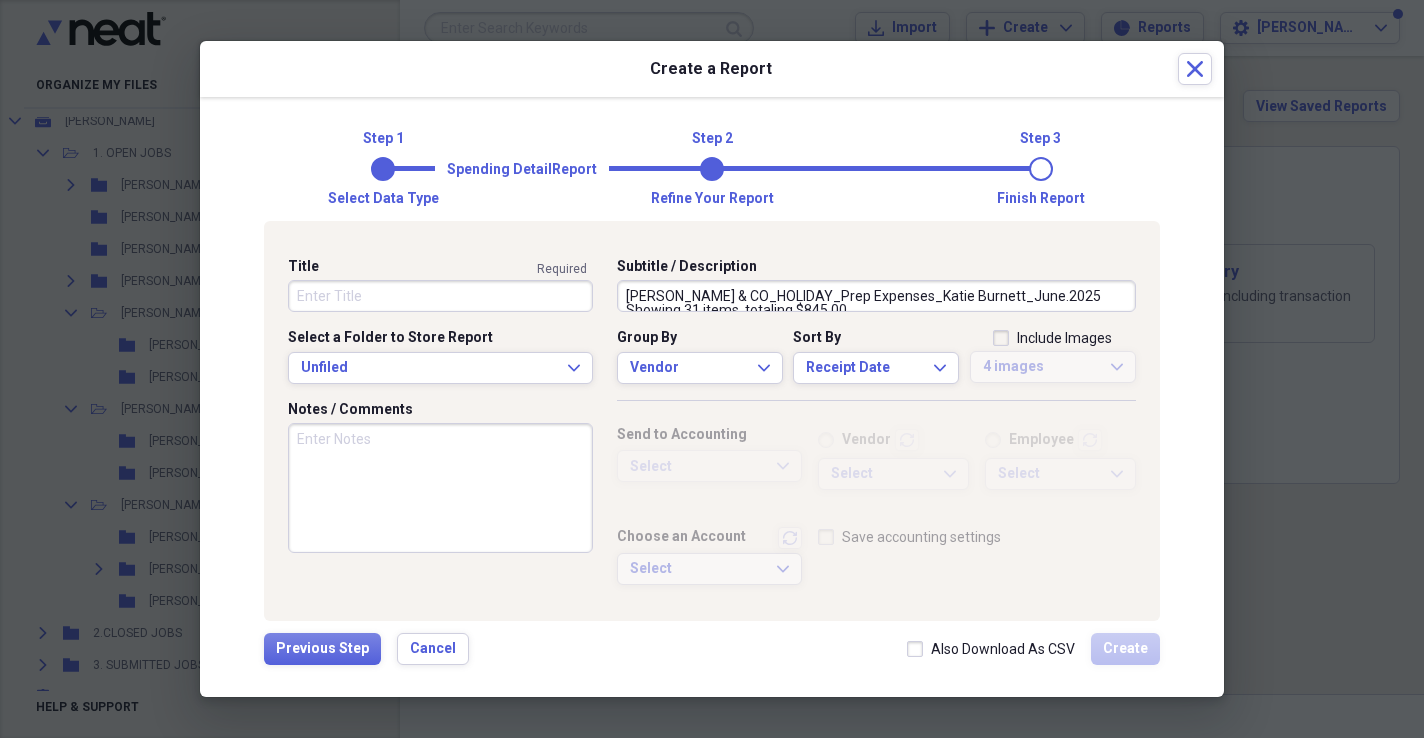 drag, startPoint x: 681, startPoint y: 302, endPoint x: 579, endPoint y: 256, distance: 111.89281 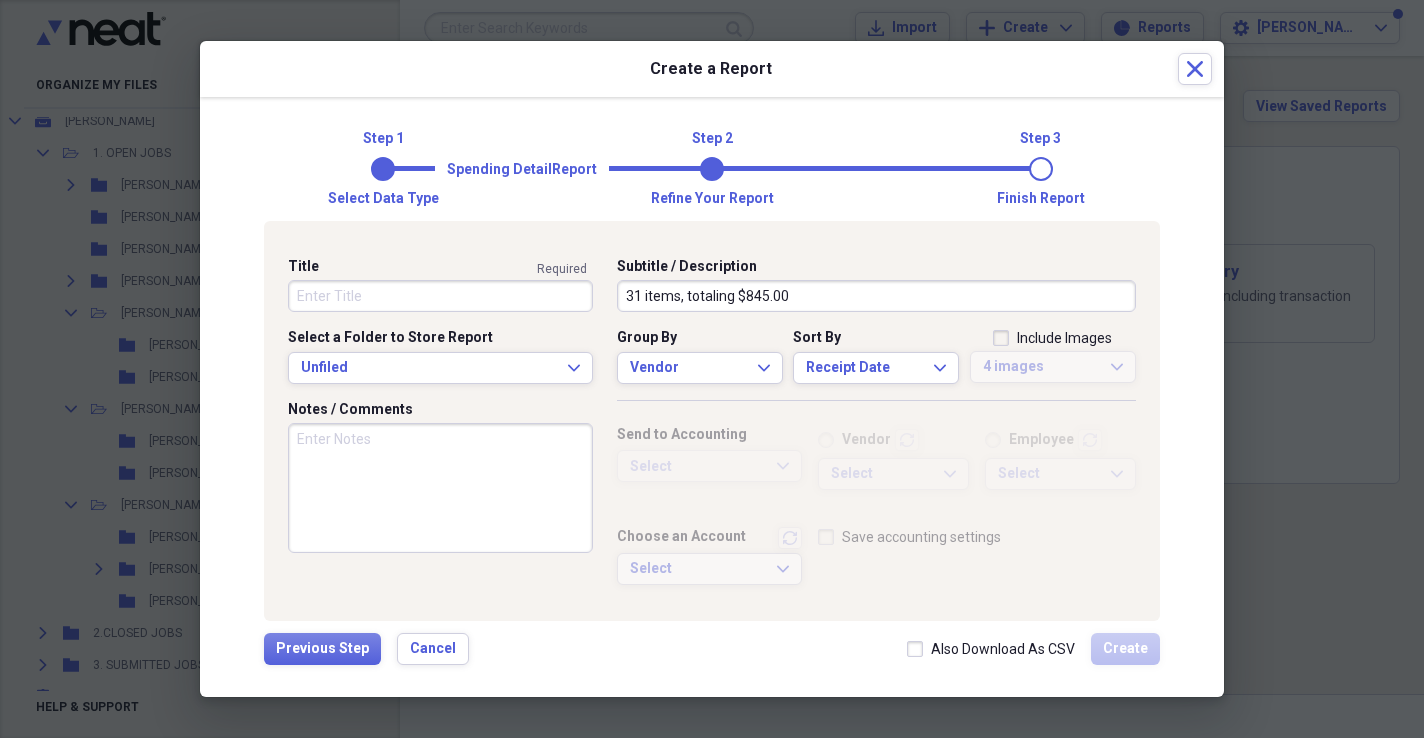 type on "31 items, totaling $845.00" 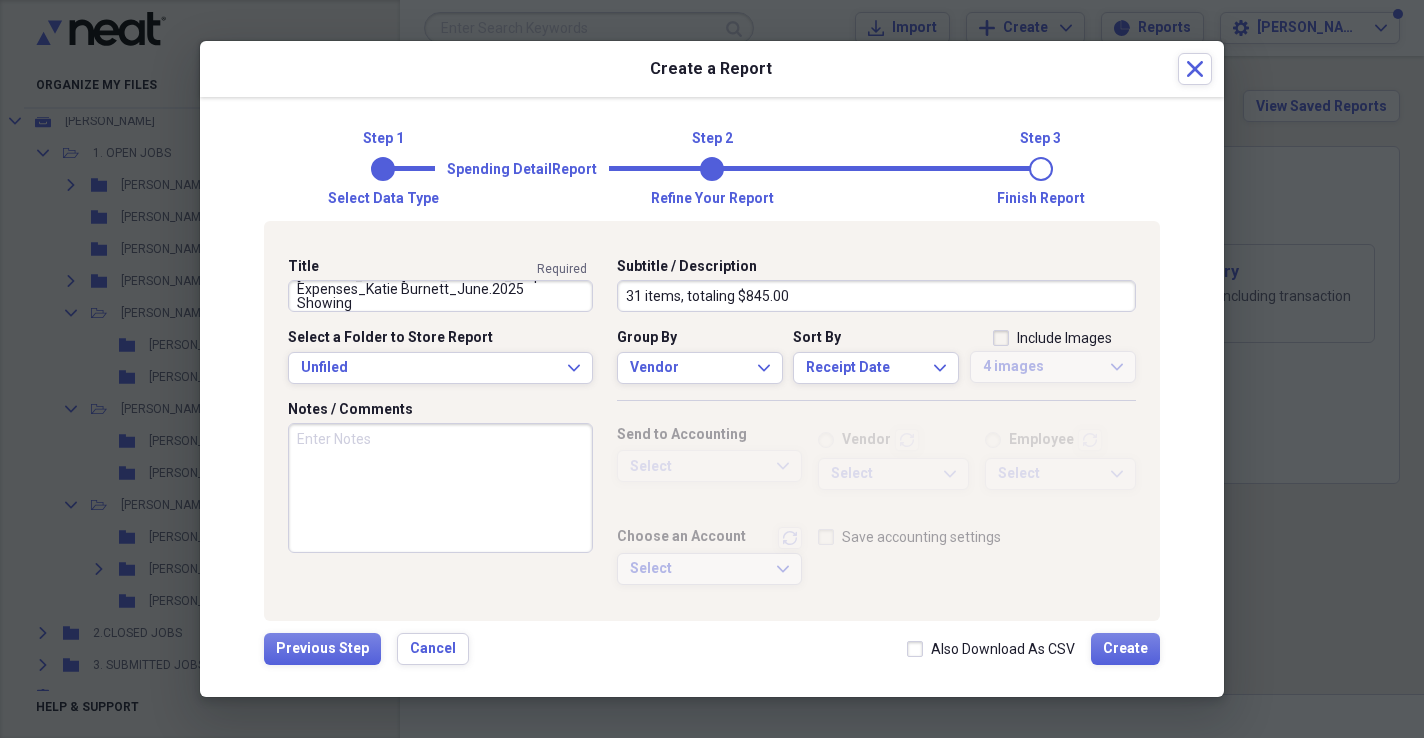 scroll, scrollTop: 28, scrollLeft: 0, axis: vertical 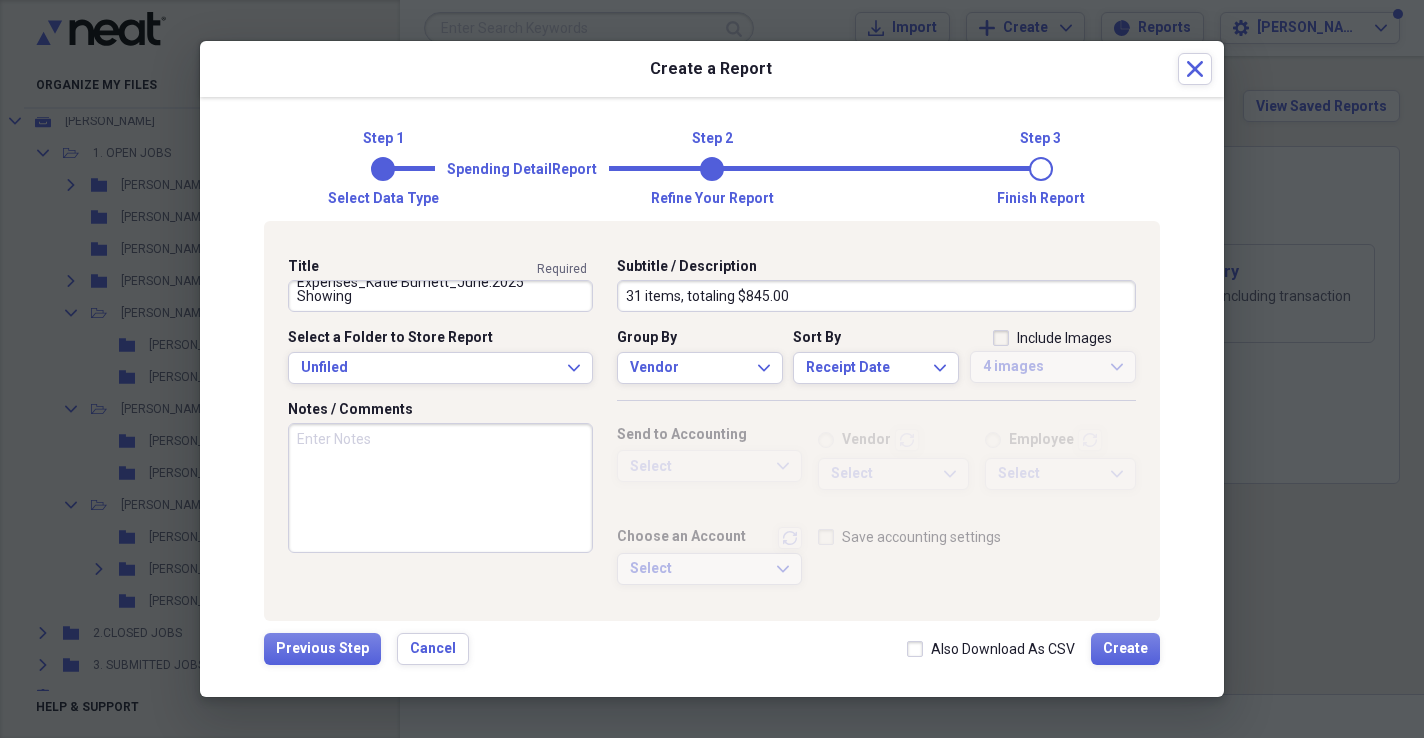 drag, startPoint x: 353, startPoint y: 308, endPoint x: 248, endPoint y: 306, distance: 105.01904 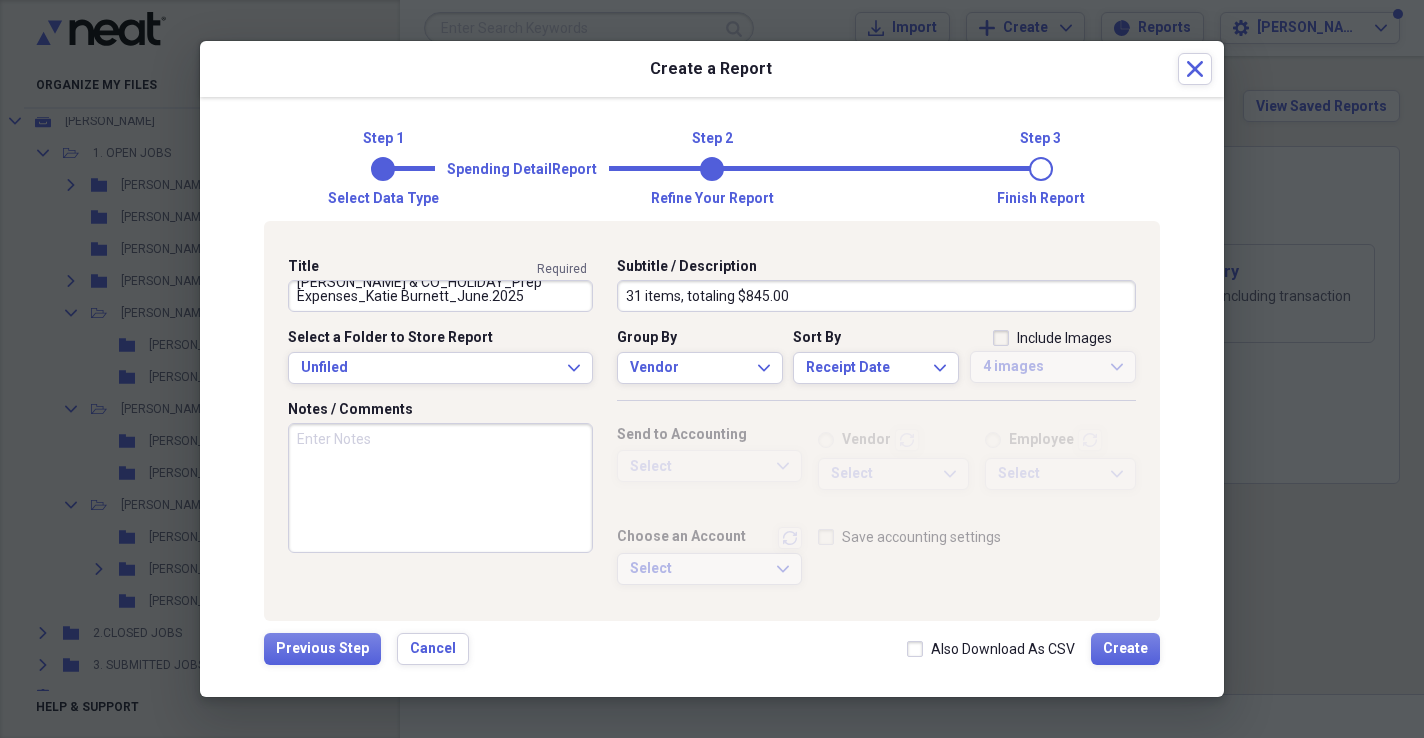 scroll, scrollTop: 14, scrollLeft: 0, axis: vertical 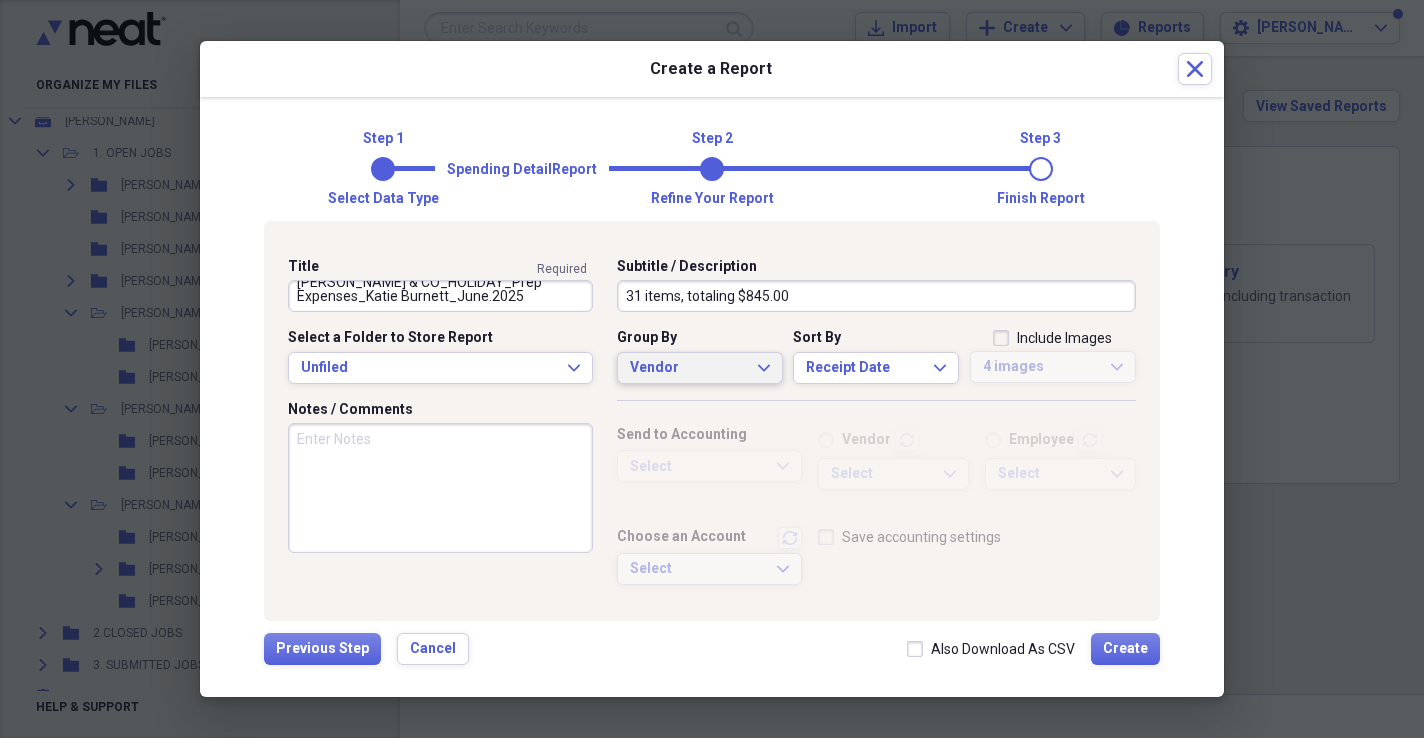 type on "[PERSON_NAME] & CO_HOLIDAY_Prep Expenses_Katie Burnett_June.2025" 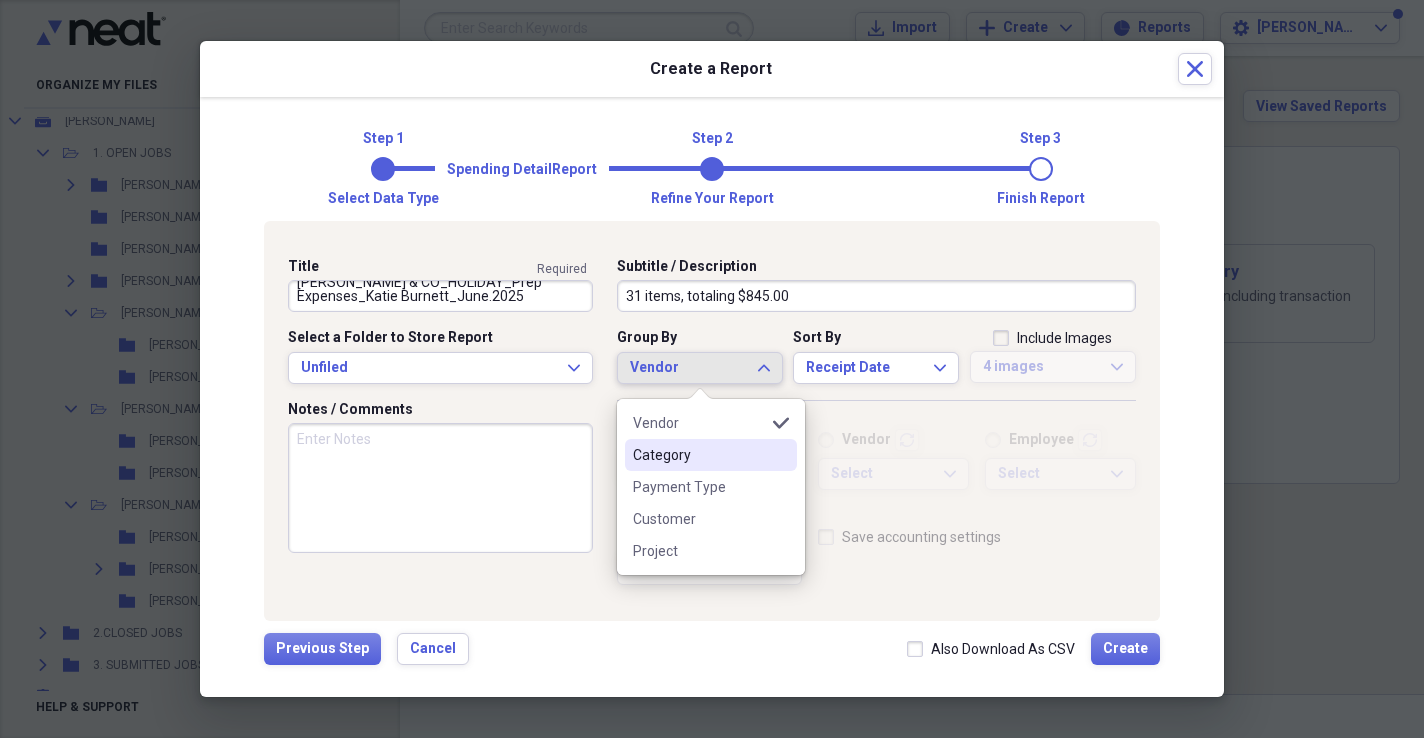 click on "Category" at bounding box center (711, 455) 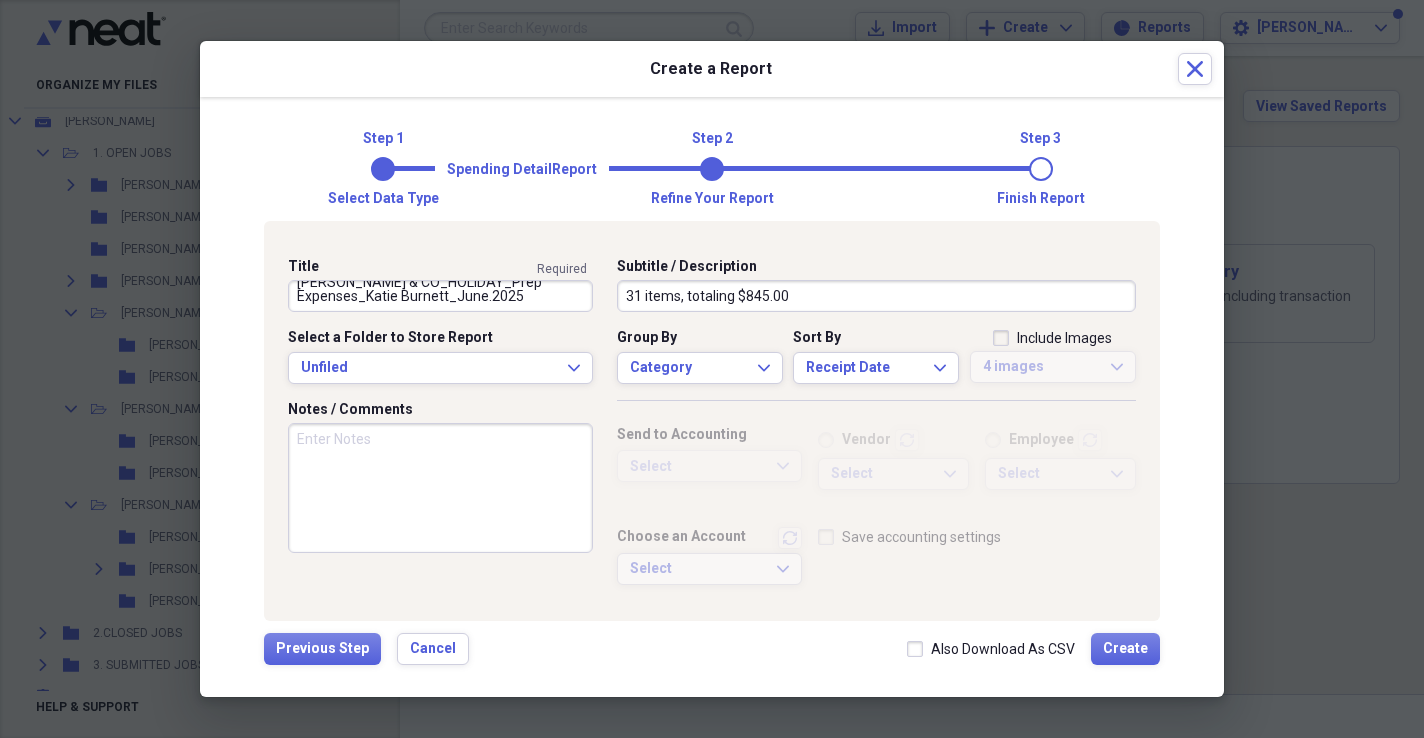 click on "Include Images" at bounding box center [1052, 338] 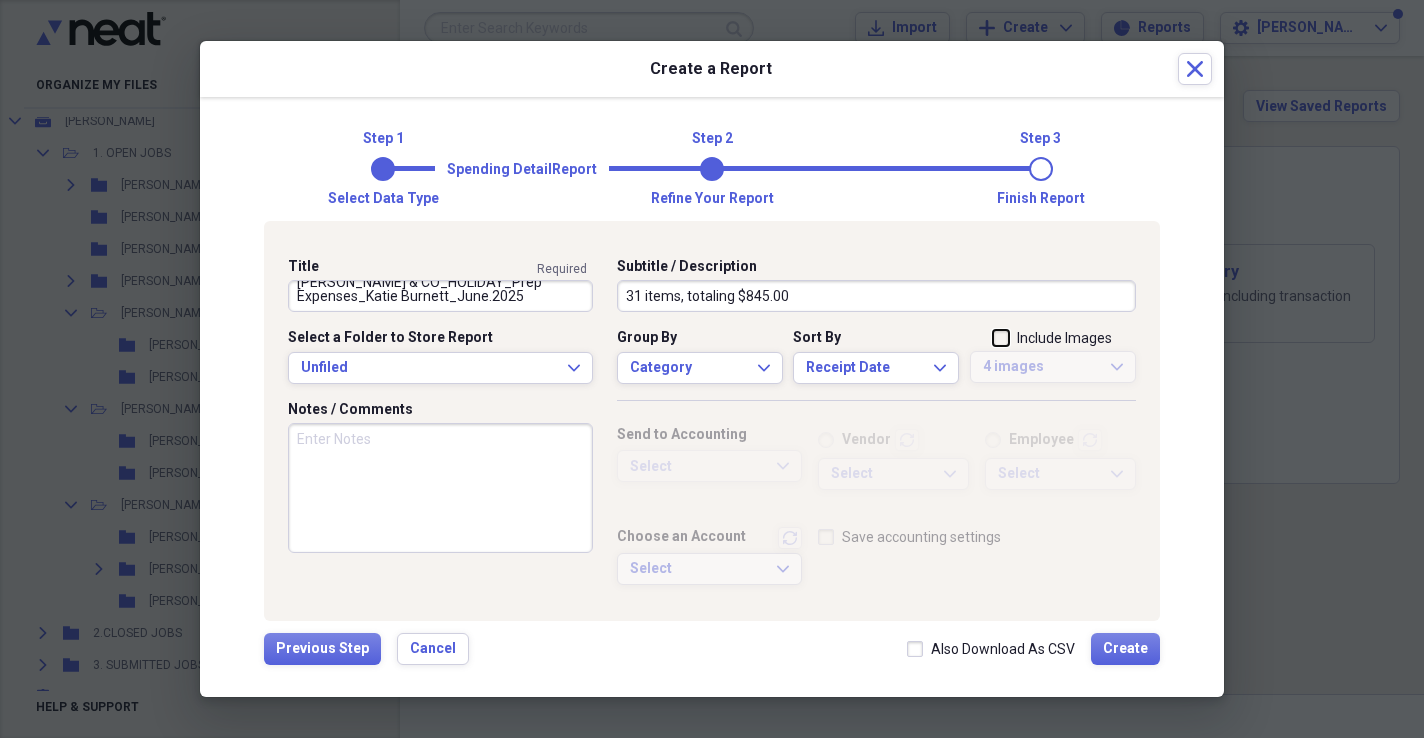 click on "Include Images" at bounding box center [993, 339] 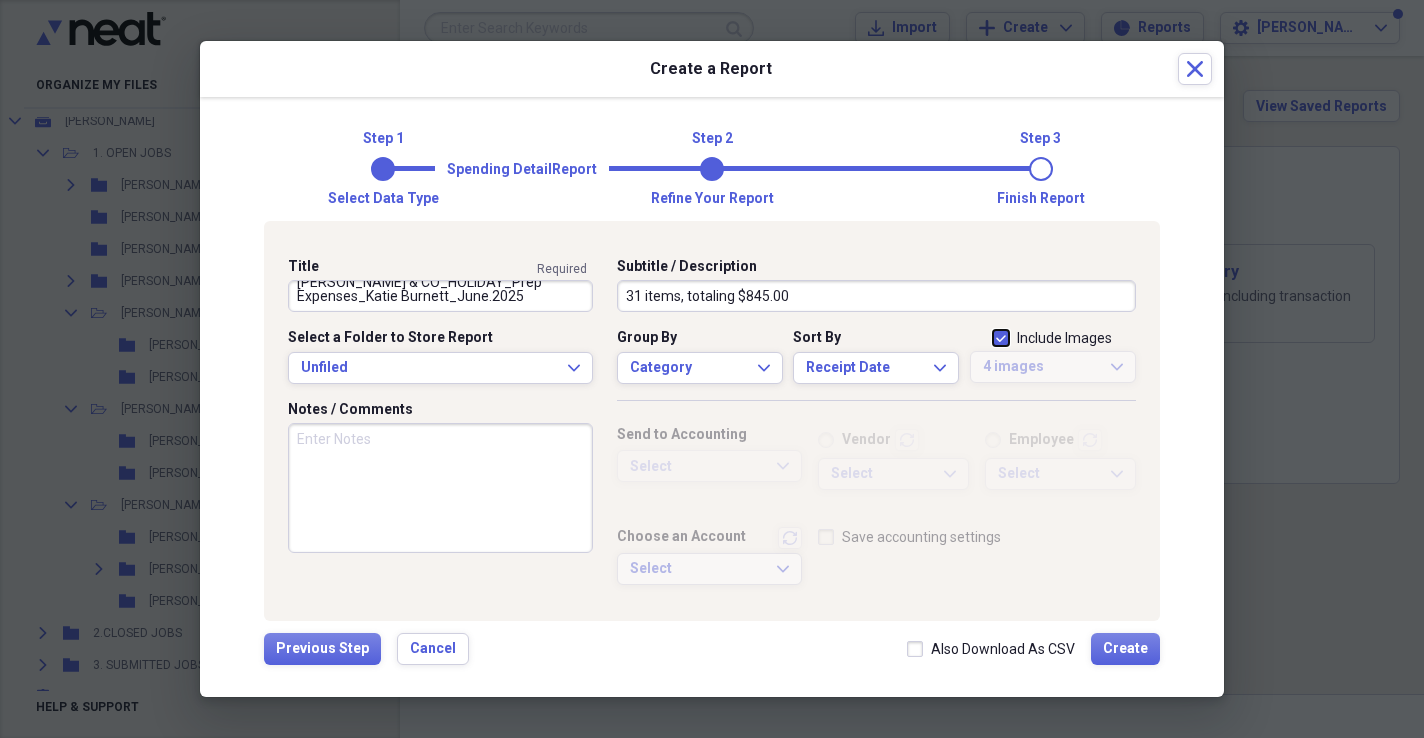 checkbox on "true" 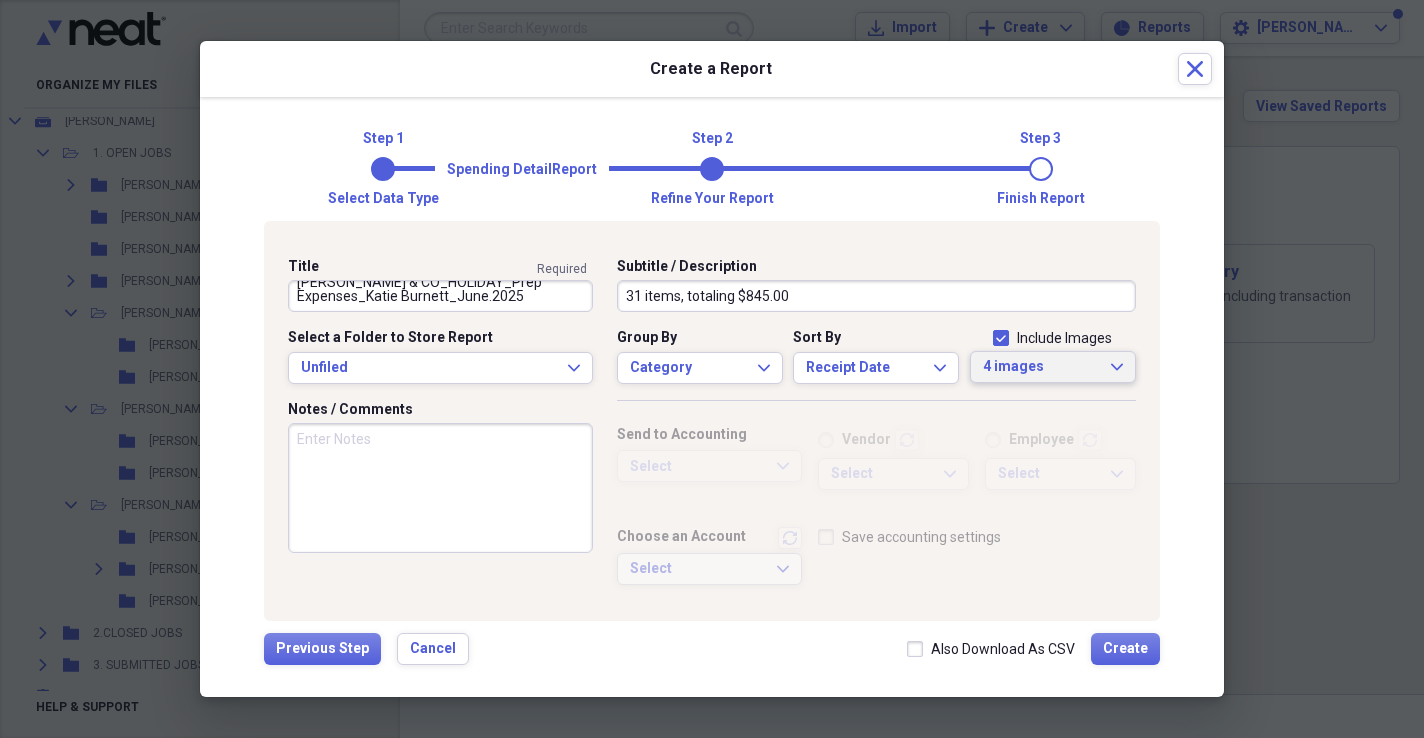 click on "4 images" at bounding box center [1041, 367] 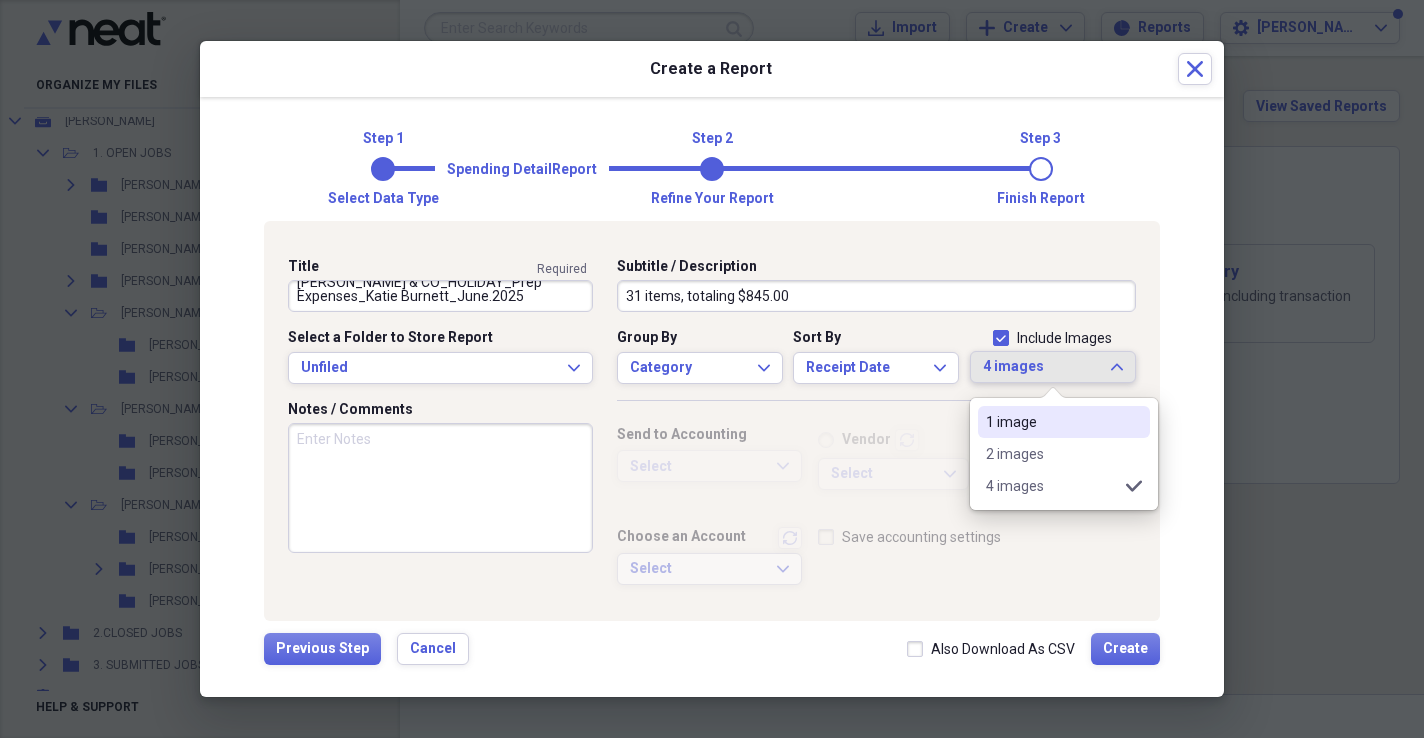 click on "1 image" at bounding box center (1064, 422) 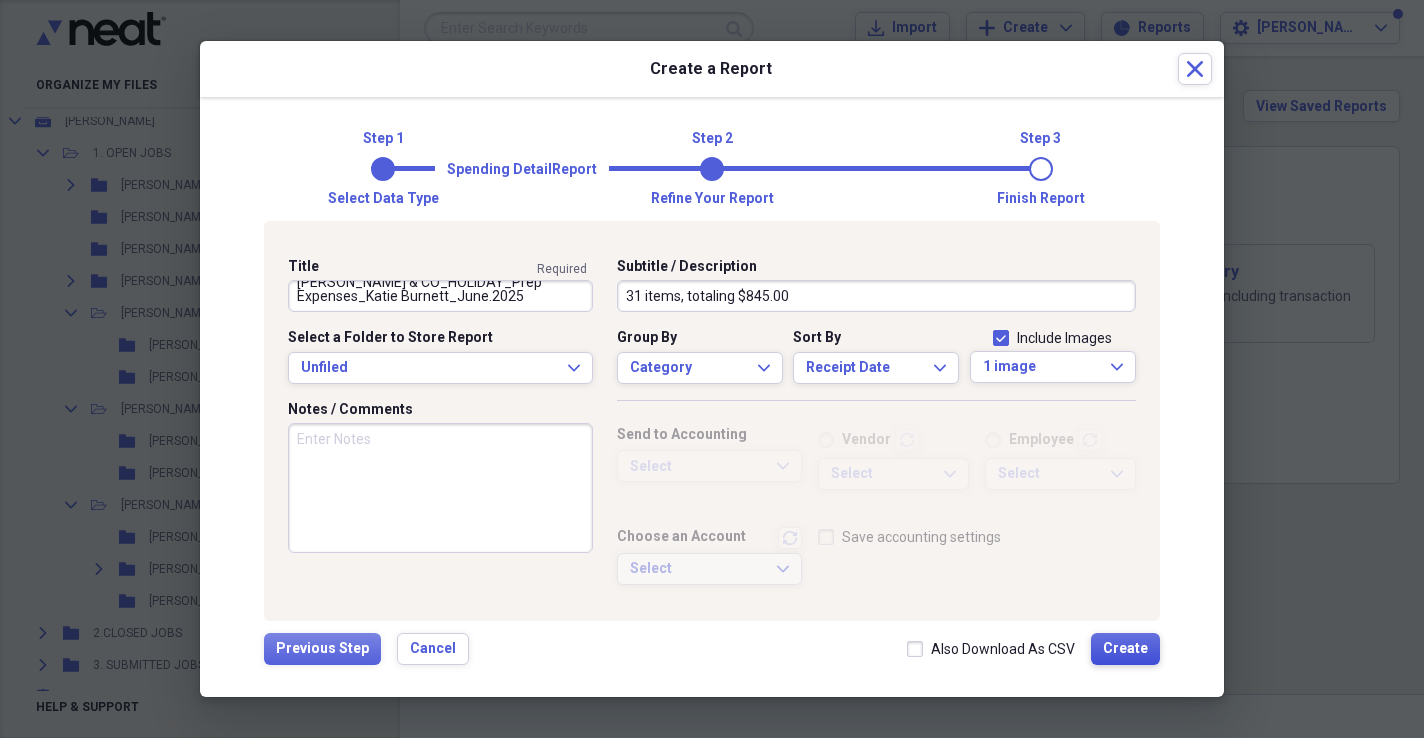 click on "Create" at bounding box center [1125, 649] 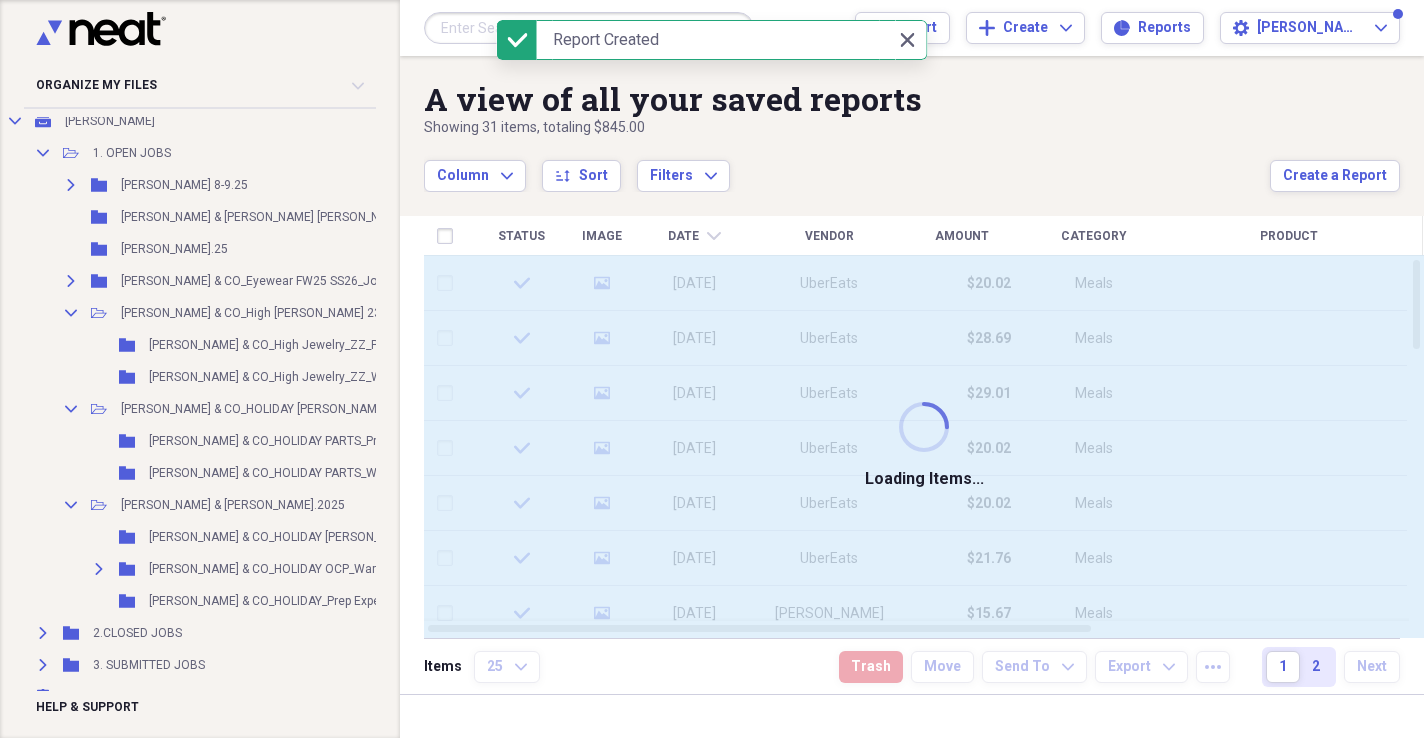 scroll, scrollTop: 0, scrollLeft: 0, axis: both 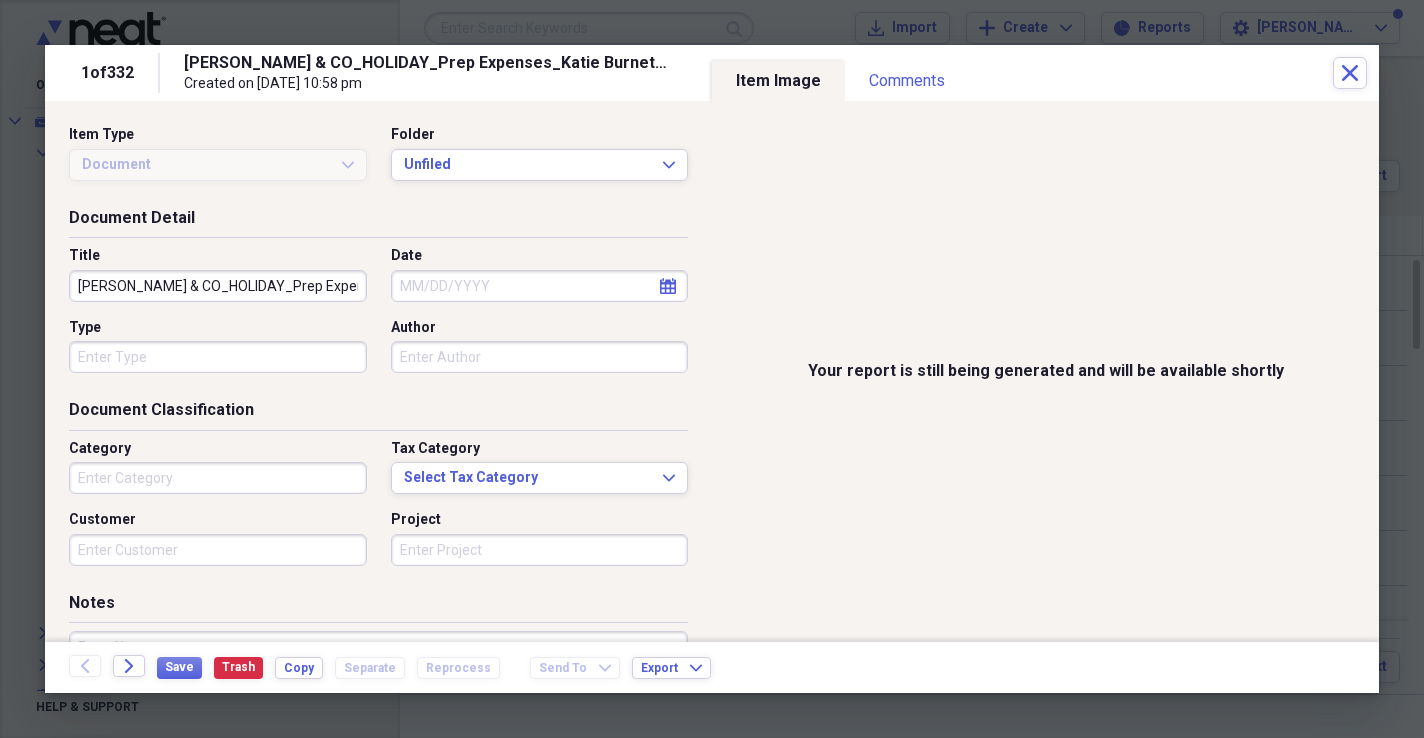 type on "Money" 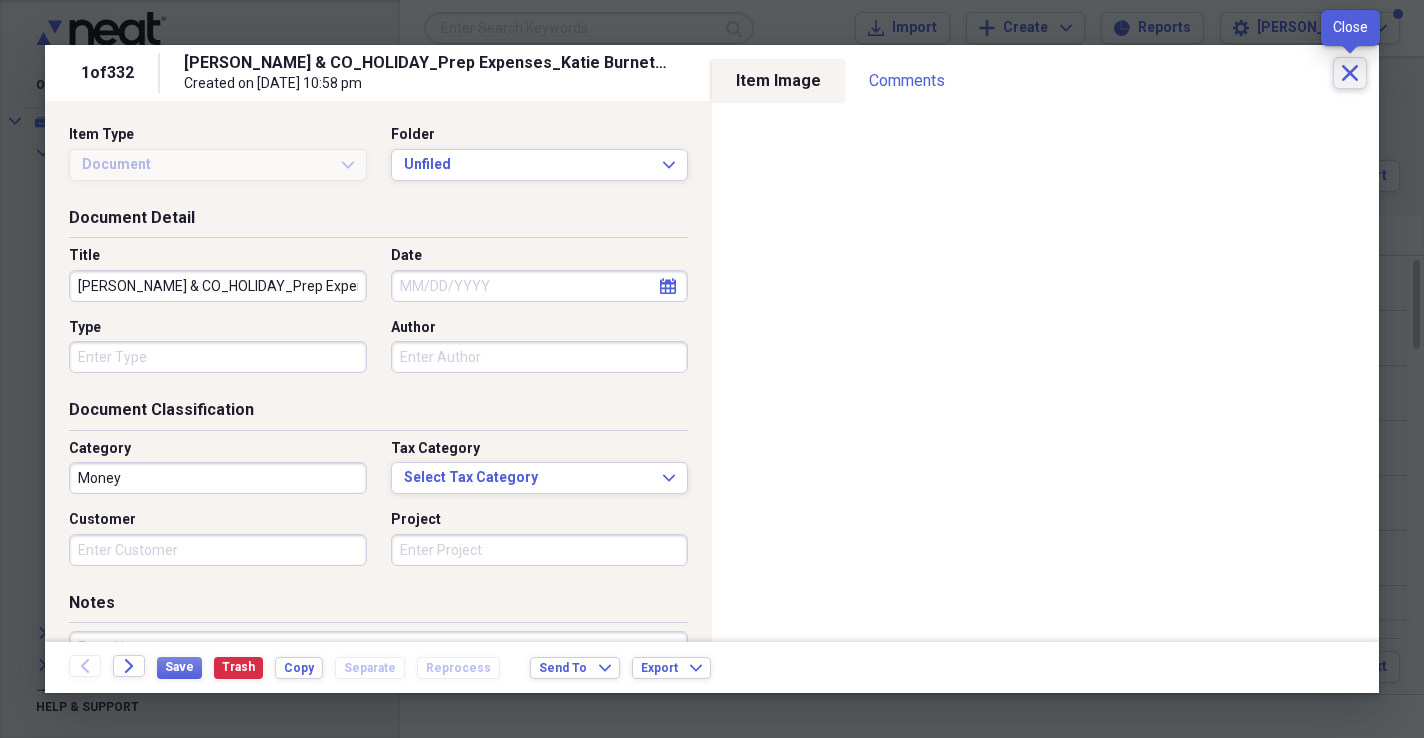 click on "Close" 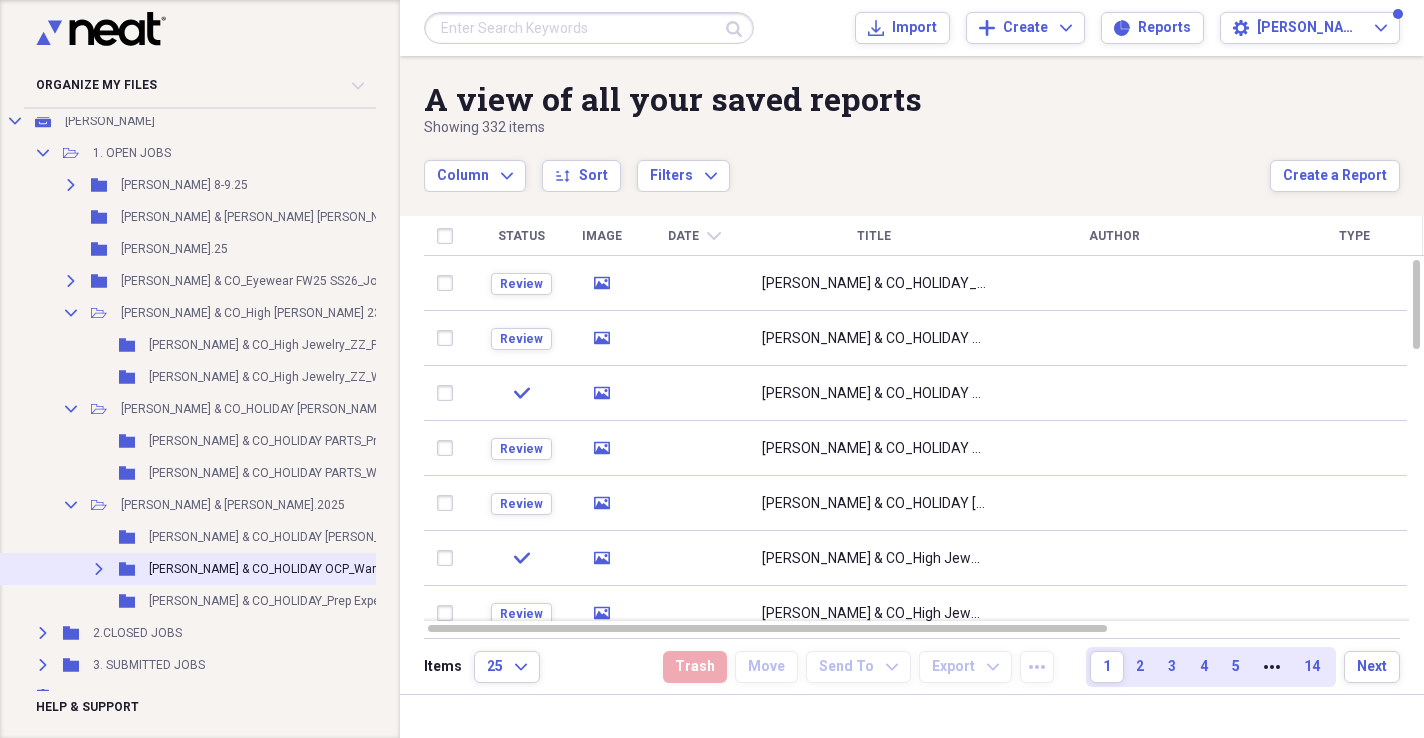 click on "Expand Folder [PERSON_NAME] & CO_HOLIDAY OCP_Wardrobe/[PERSON_NAME].2025 Add Folder" at bounding box center (345, 569) 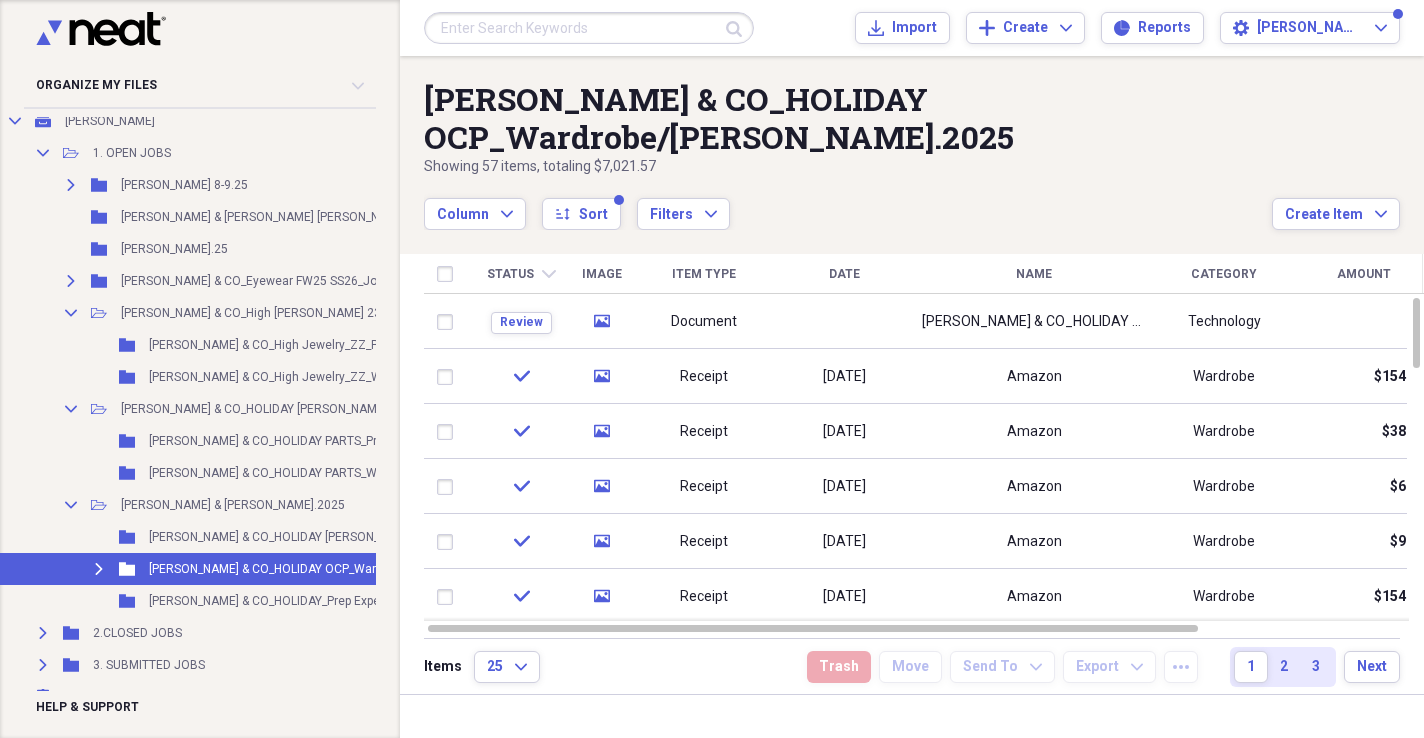click on "Organize My Files 99+ Collapse Unfiled Needs Review 99+ Unfiled All Files Unfiled Unfiled Unfiled Saved Reports Collapse My Cabinet [PERSON_NAME] Add Folder Collapse Open Folder 1. OPEN JOBS Add Folder Expand Folder [PERSON_NAME] 8-9.25 Add Folder Folder [PERSON_NAME] & [PERSON_NAME] [PERSON_NAME].2025 Add Folder Folder [PERSON_NAME].25 Add Folder Expand Folder [PERSON_NAME] & CO_Eyewear FW25 SS26_Jody [PERSON_NAME] 25&26.2025 Add Folder Collapse Open Folder [PERSON_NAME] & CO_High [PERSON_NAME] 23.25 Add Folder Folder [PERSON_NAME] & CO_High Jewelry_ZZ_Prep Expenses_Carlijn [PERSON_NAME] 23.25 Add Folder Folder [PERSON_NAME] & CO_High Jewelry_ZZ_Wardrobe_Carlijn [PERSON_NAME] 23.25 Add Folder Collapse Open Folder [PERSON_NAME] & CO_HOLIDAY PARTS_Carlijn [PERSON_NAME].2025 Add Folder Folder [PERSON_NAME] & CO_HOLIDAY PARTS_Prep Expenses_Katie Burnett_June.2025 Add Folder" at bounding box center [712, 369] 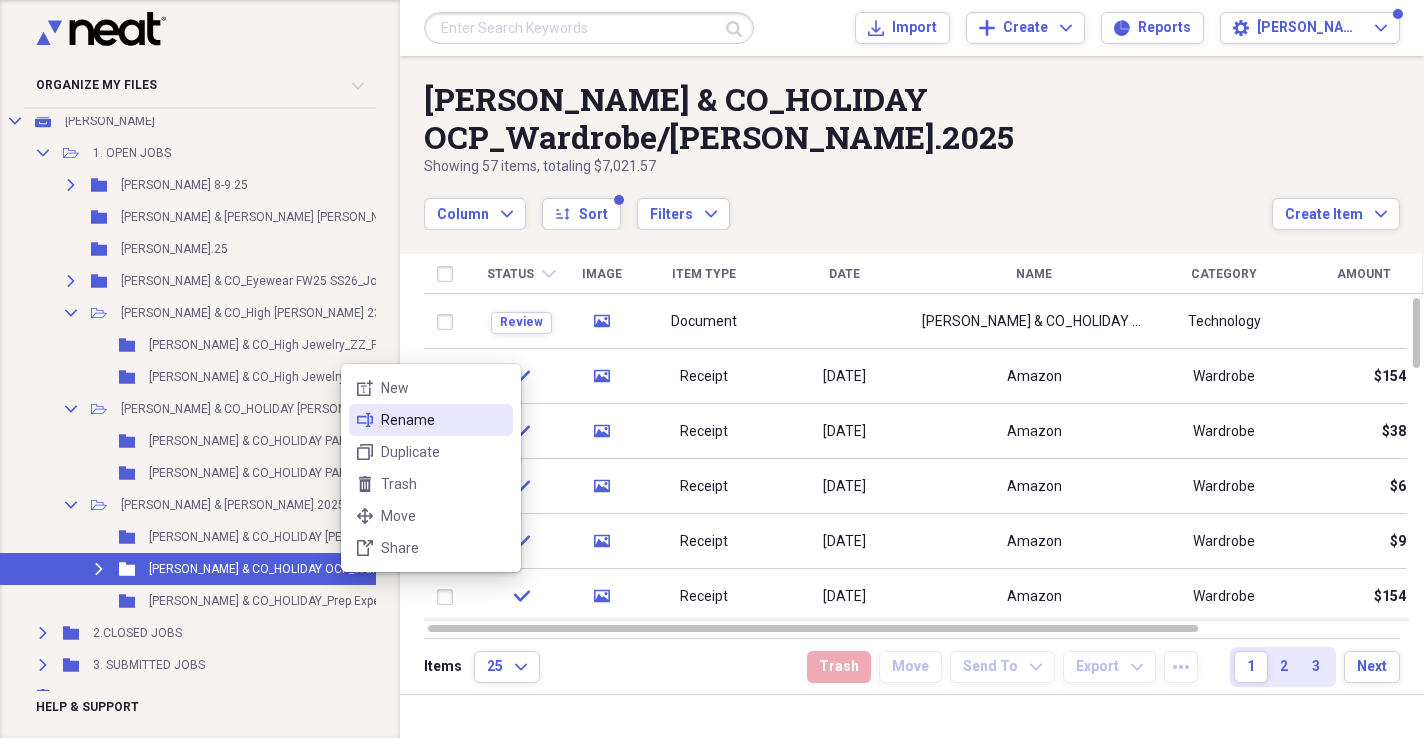 click on "Rename" at bounding box center (443, 420) 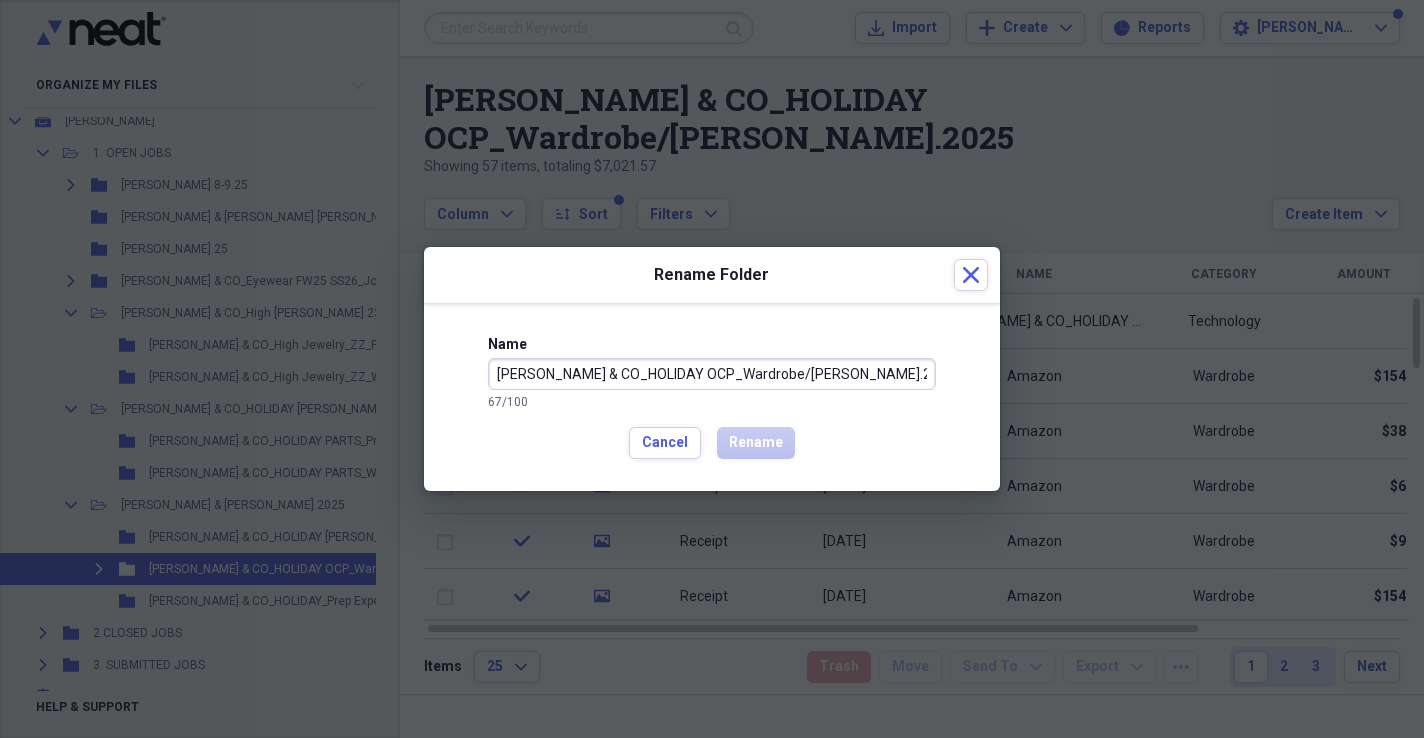 scroll, scrollTop: 0, scrollLeft: 34, axis: horizontal 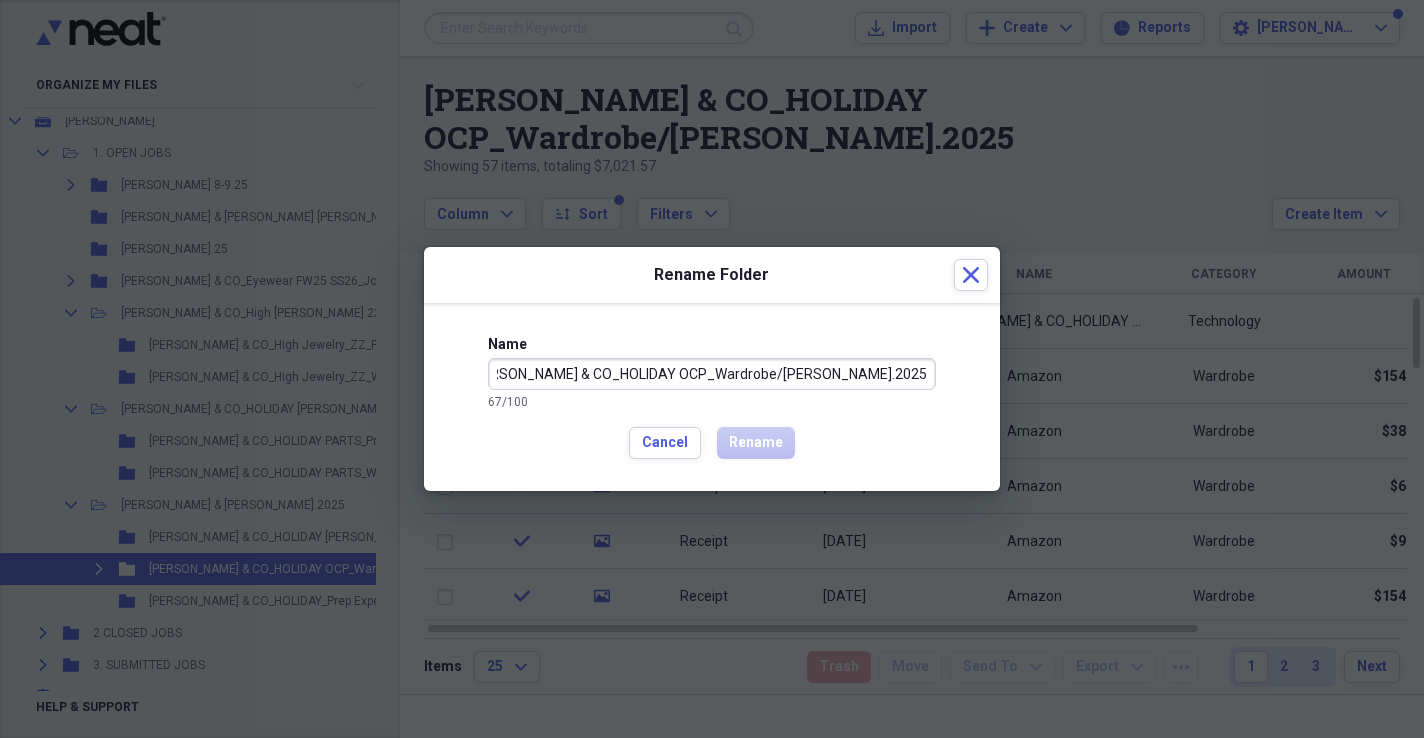 click on "[PERSON_NAME] & CO_HOLIDAY OCP_Wardrobe/[PERSON_NAME].2025" at bounding box center (712, 374) 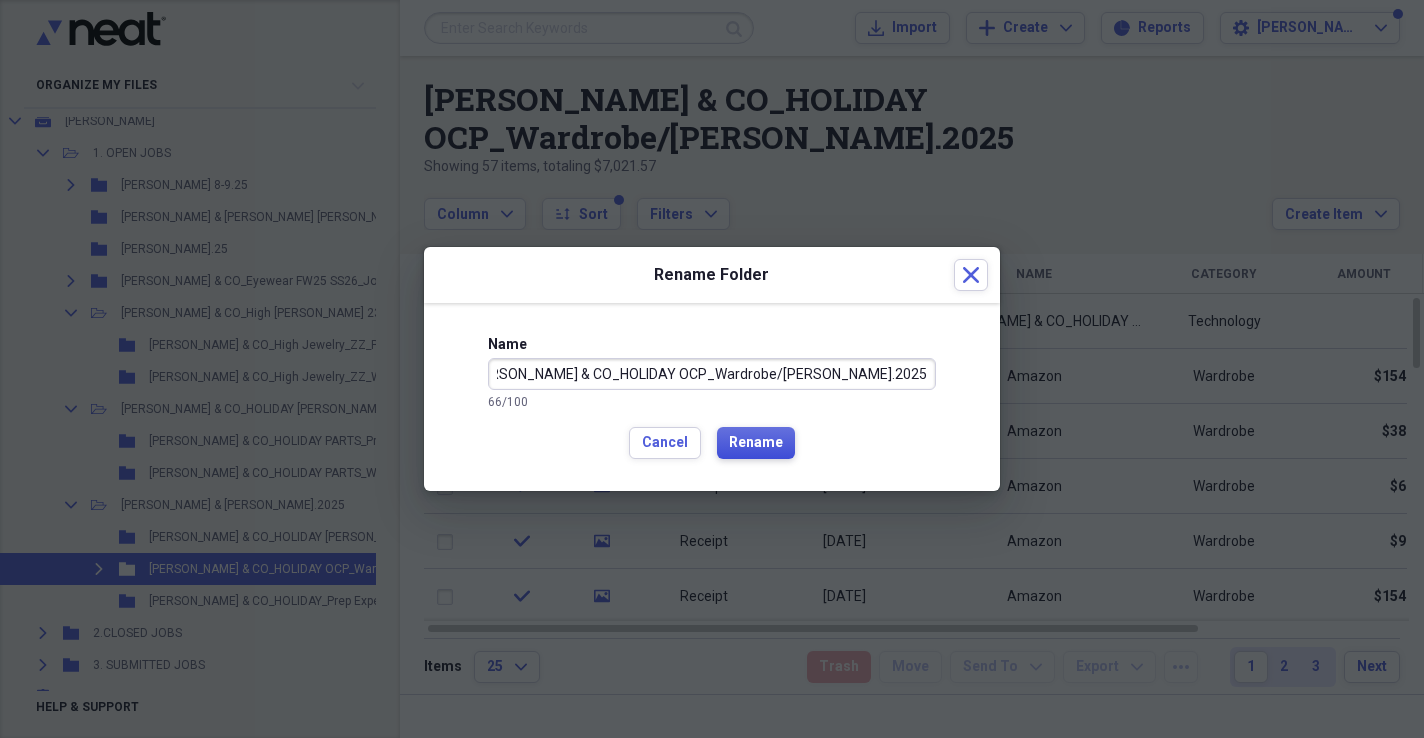 type on "[PERSON_NAME] & CO_HOLIDAY OCP_Wardrobe/[PERSON_NAME].2025" 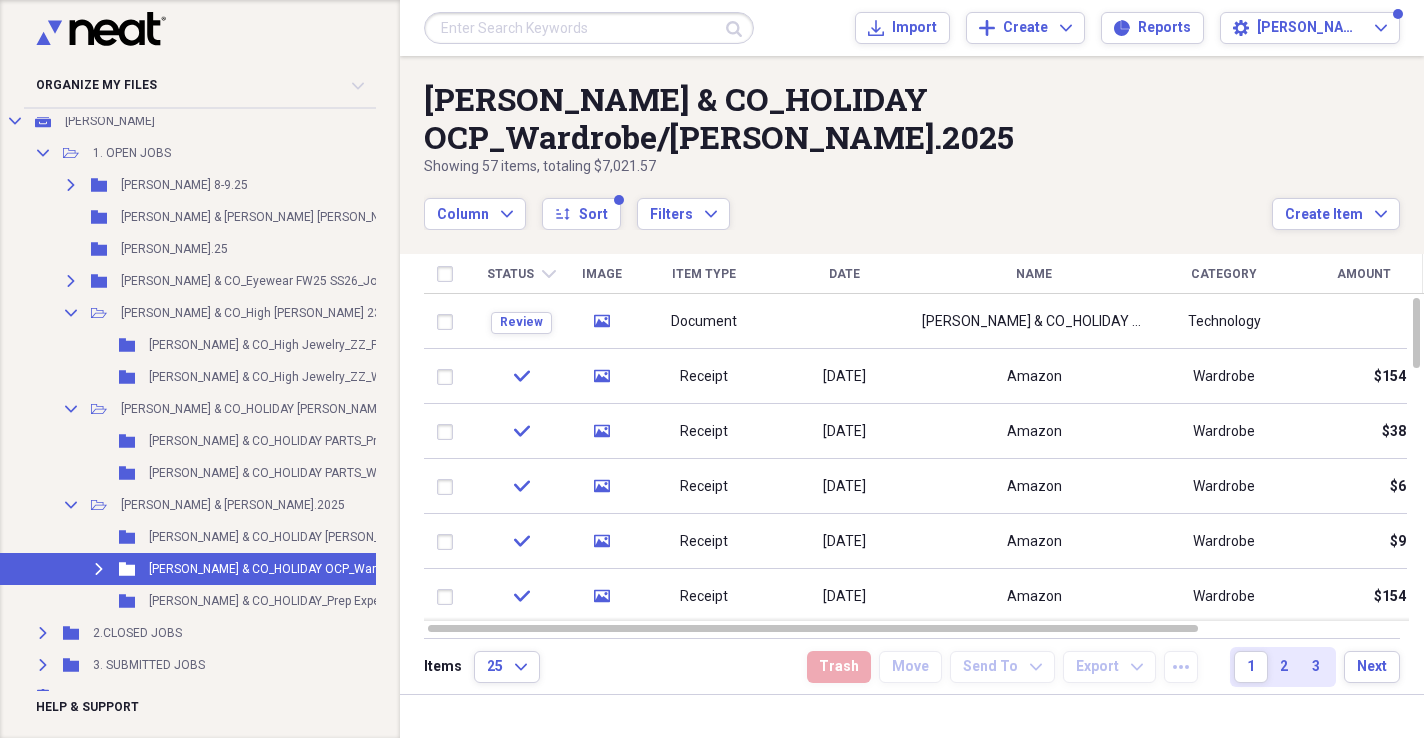drag, startPoint x: 725, startPoint y: 154, endPoint x: 451, endPoint y: 89, distance: 281.60434 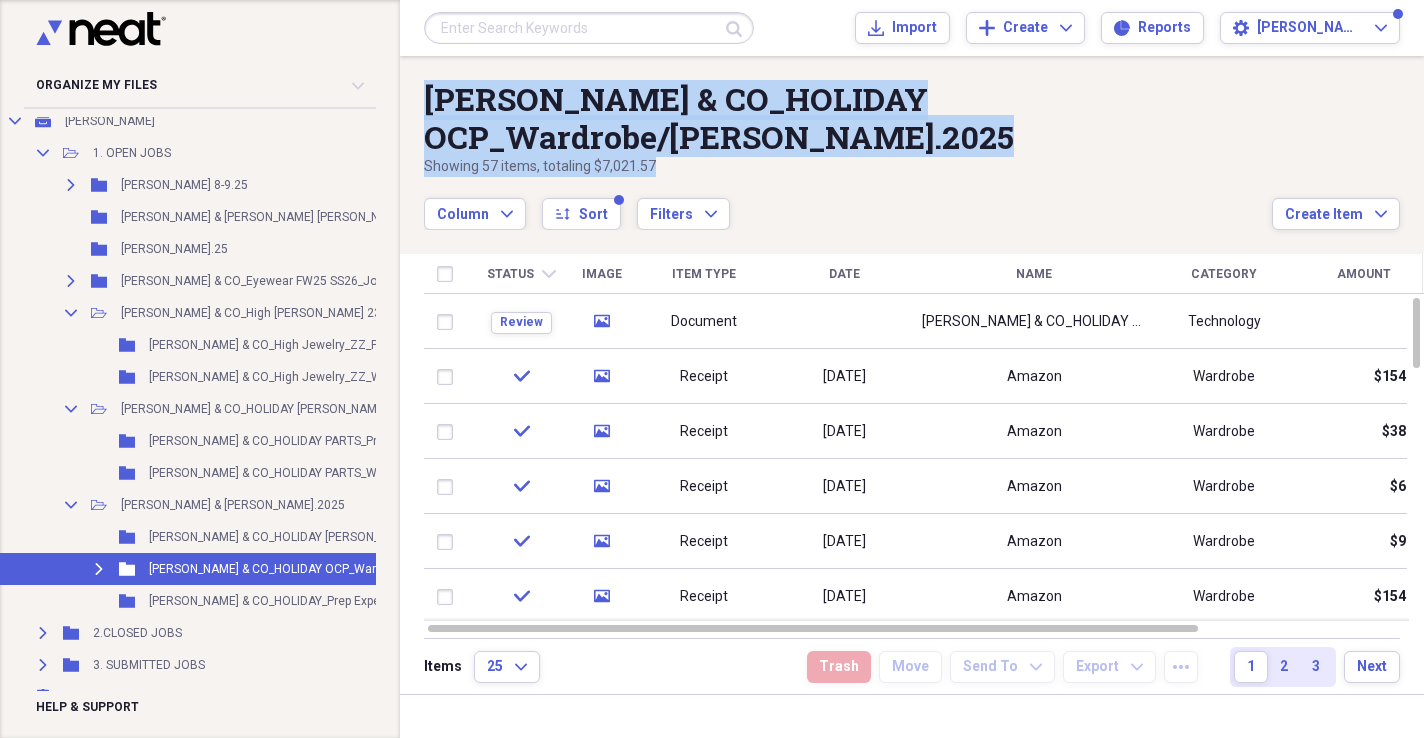 drag, startPoint x: 667, startPoint y: 167, endPoint x: 411, endPoint y: 101, distance: 264.37094 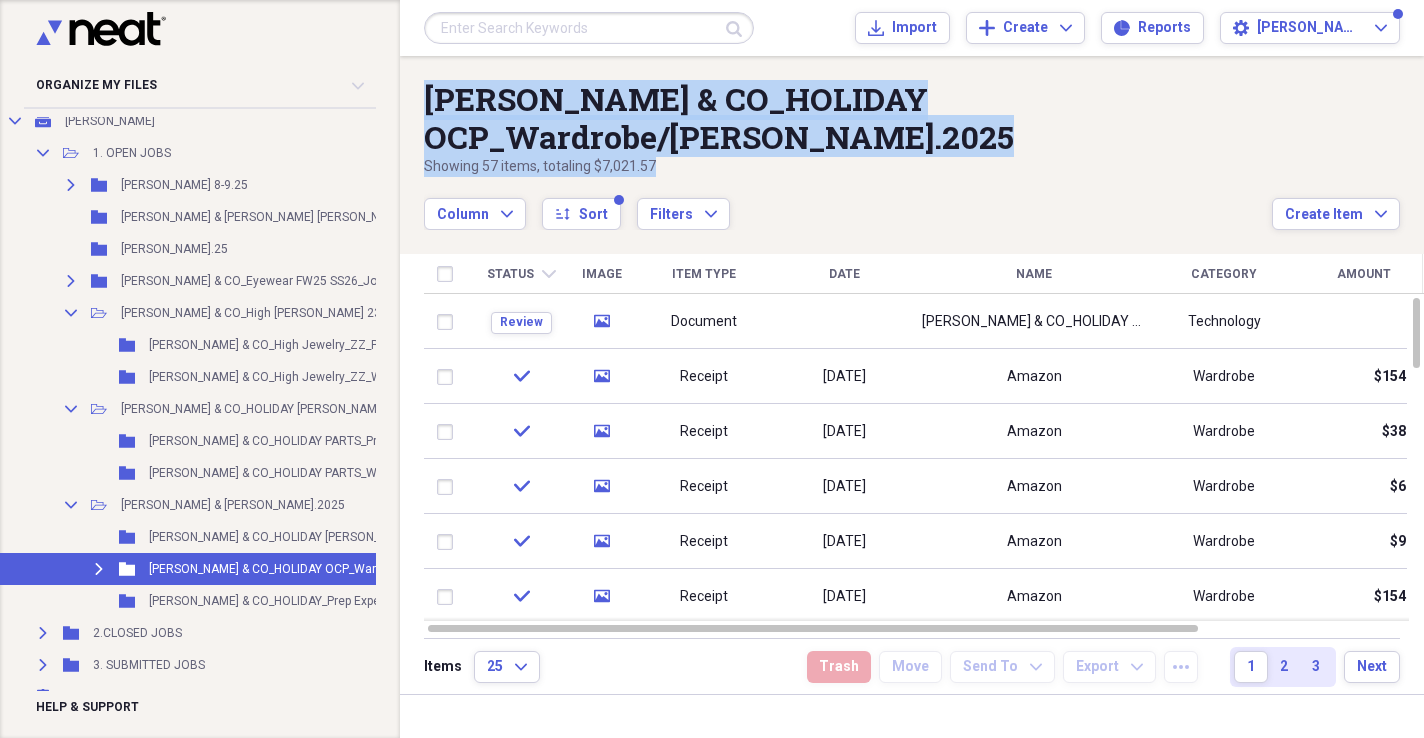 copy on "[PERSON_NAME] & CO_HOLIDAY OCP_Wardrobe/[PERSON_NAME].2025 Showing 57 items , totaling $7,021.57" 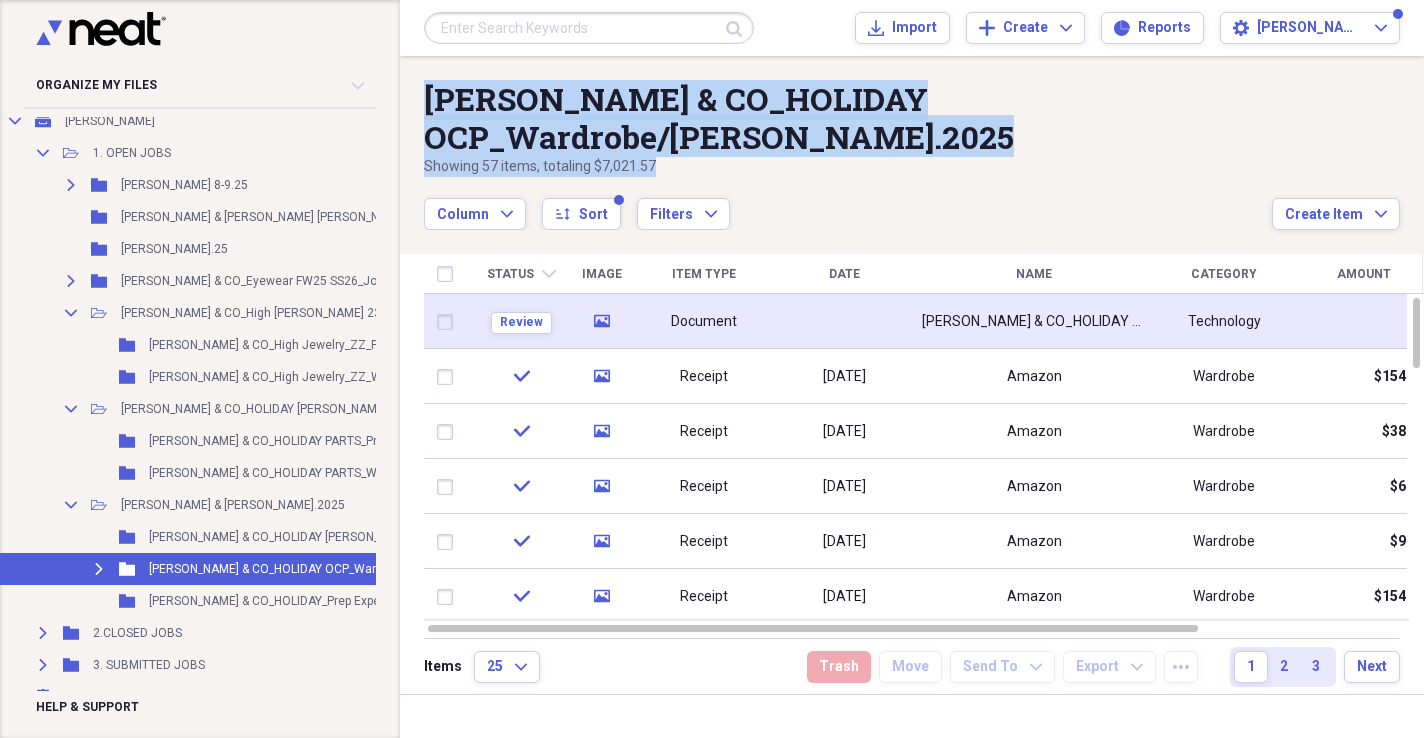 click on "[PERSON_NAME] & CO_HOLIDAY OCP_Wardrobe__Katie Burnett_June.2025" at bounding box center [1034, 322] 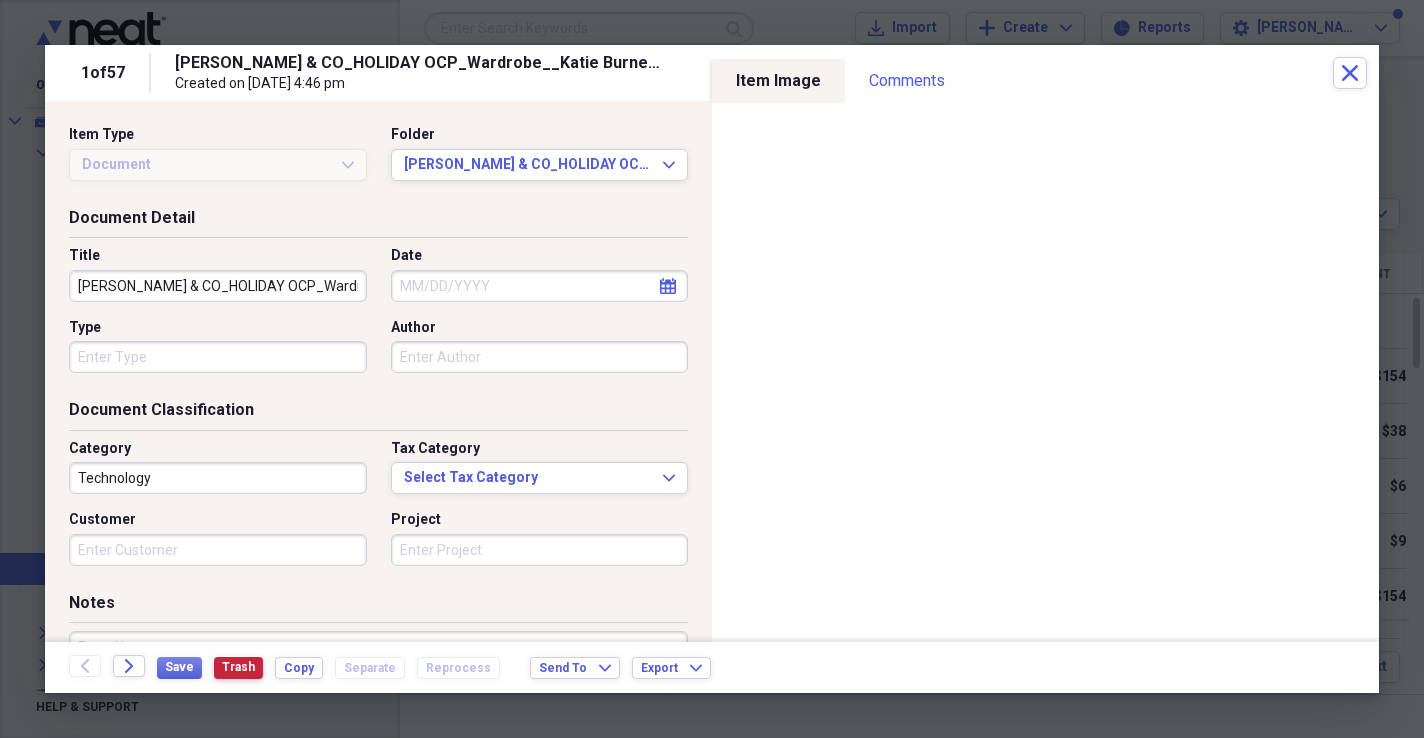 click on "Trash" at bounding box center (238, 667) 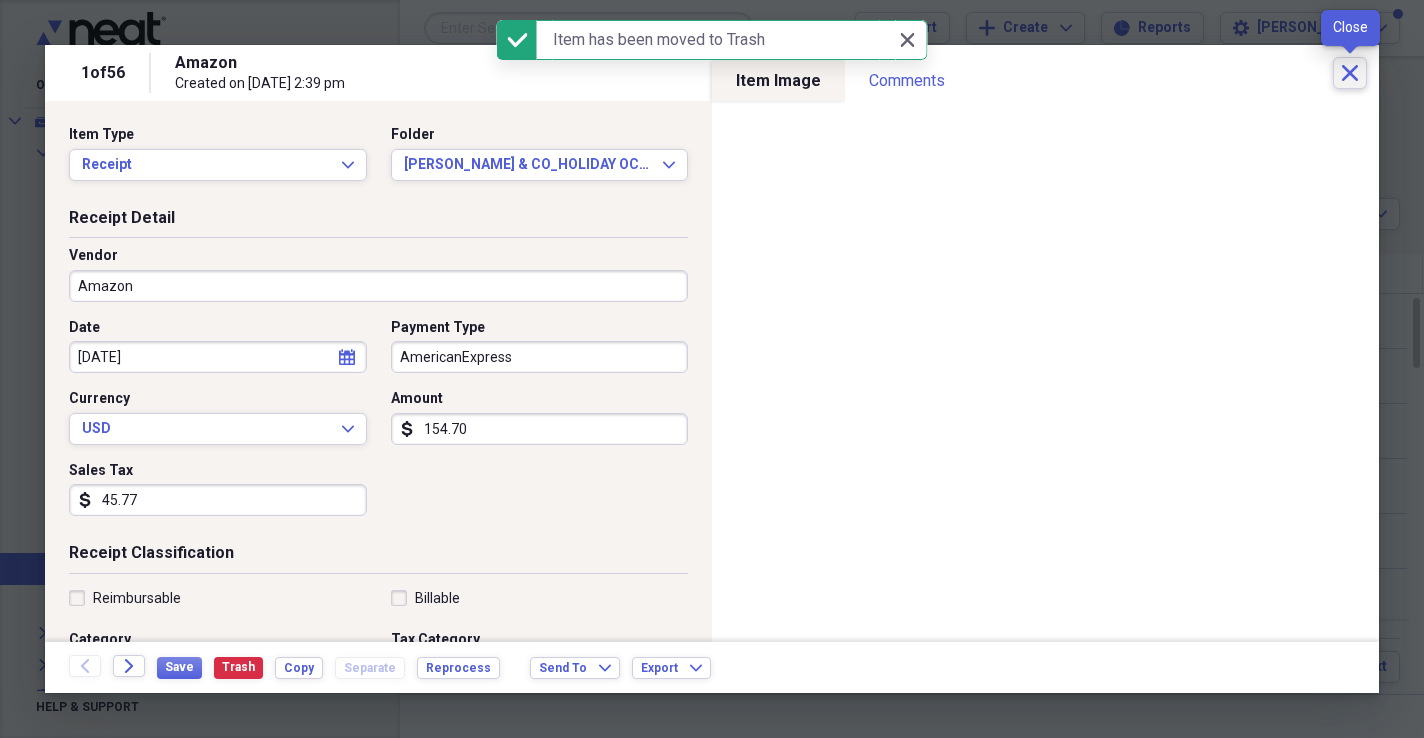 click on "Close" 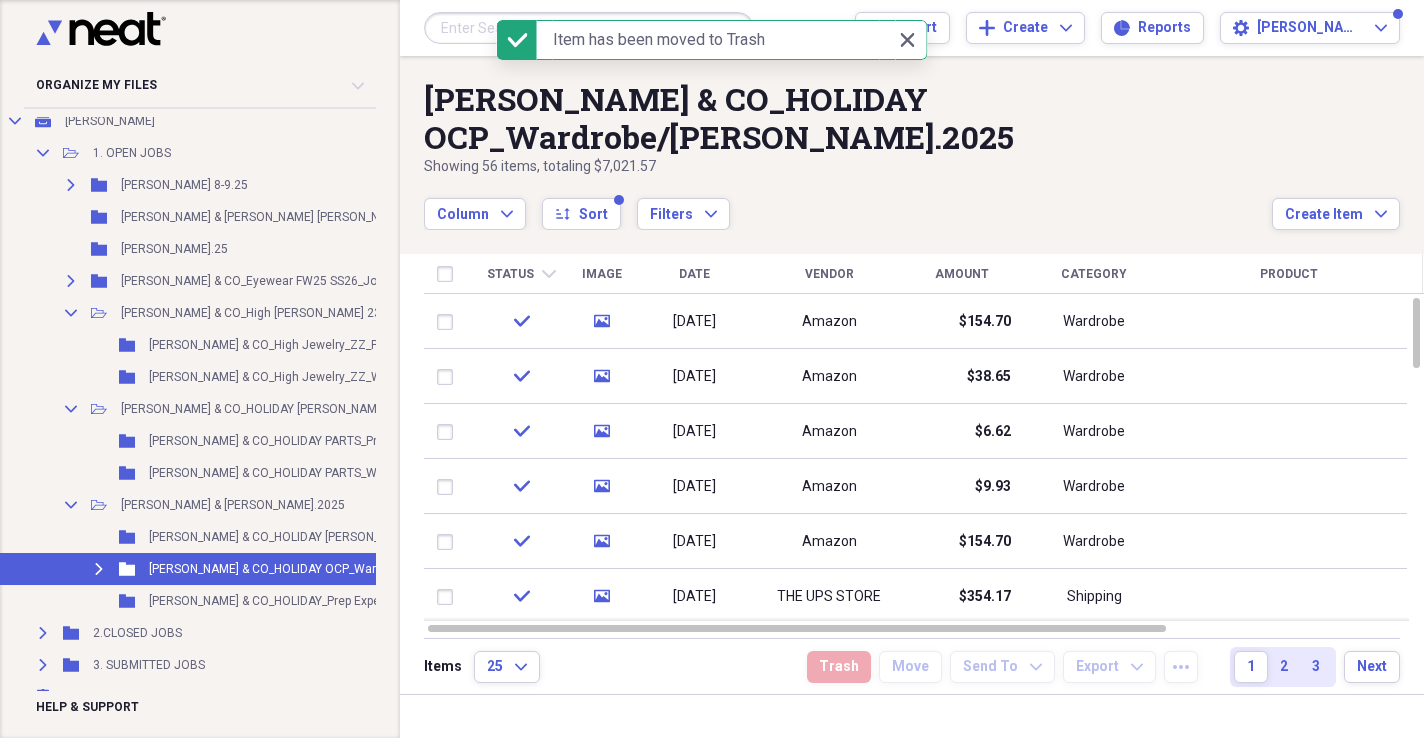 click on "Column Expand sort Sort Filters  Expand" at bounding box center (848, 203) 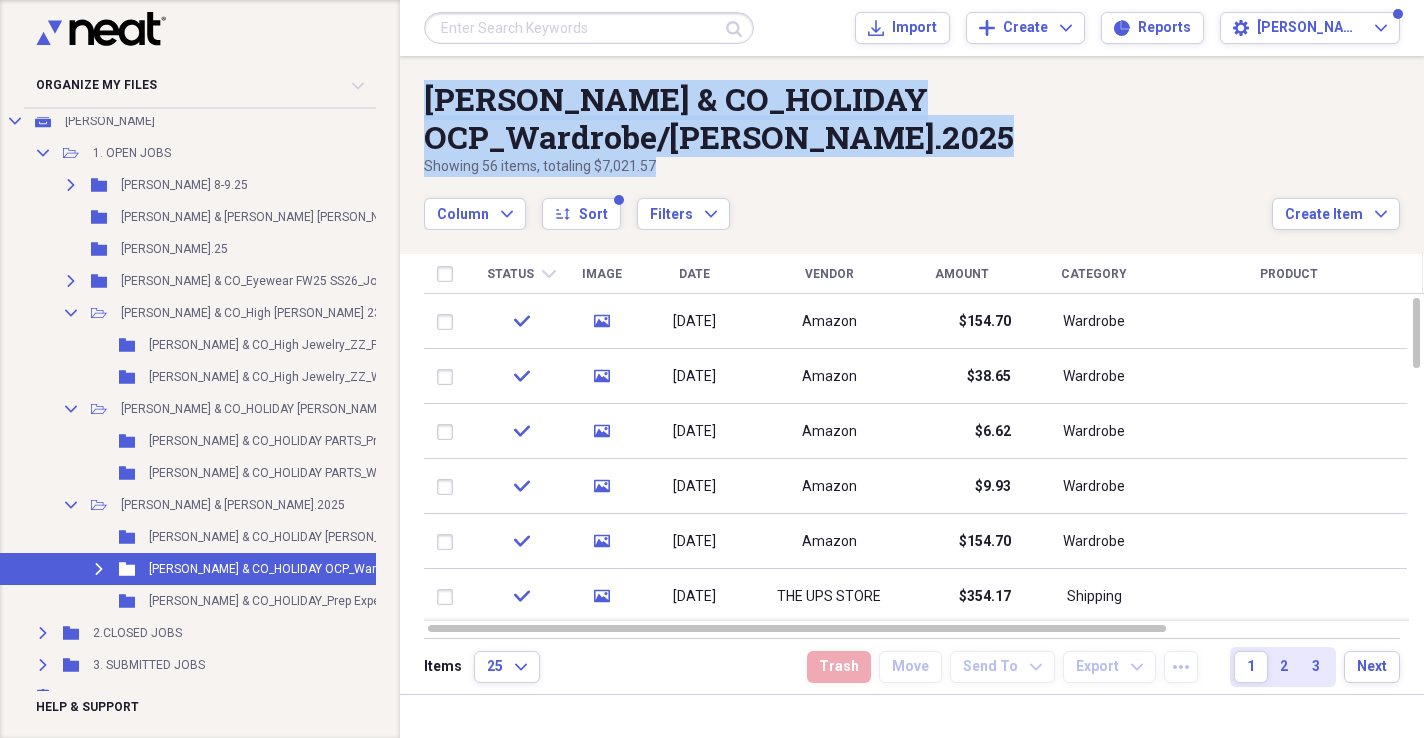 drag, startPoint x: 667, startPoint y: 169, endPoint x: 408, endPoint y: 103, distance: 267.277 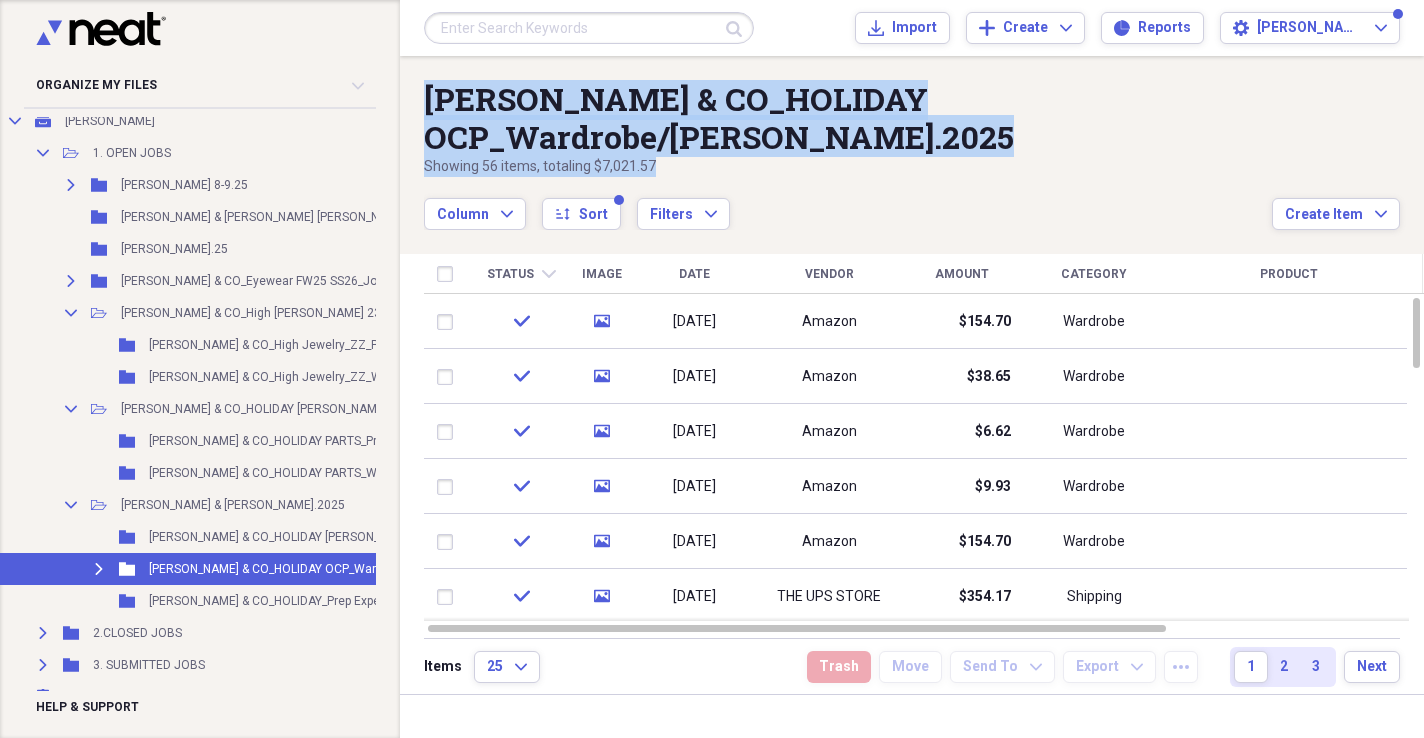 copy on "[PERSON_NAME] & CO_HOLIDAY OCP_Wardrobe/[PERSON_NAME].2025 Showing 56 items , totaling $7,021.57" 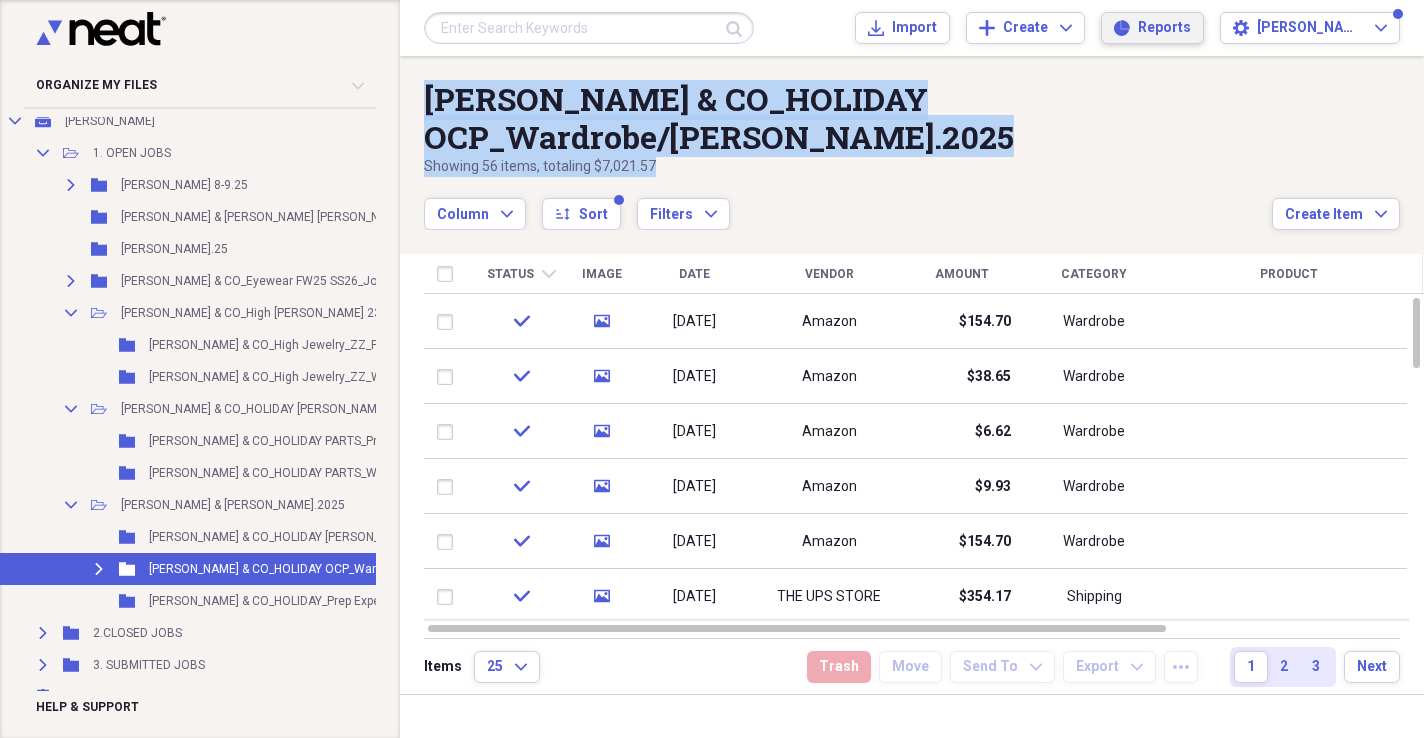 click on "Reports Reports" at bounding box center [1152, 28] 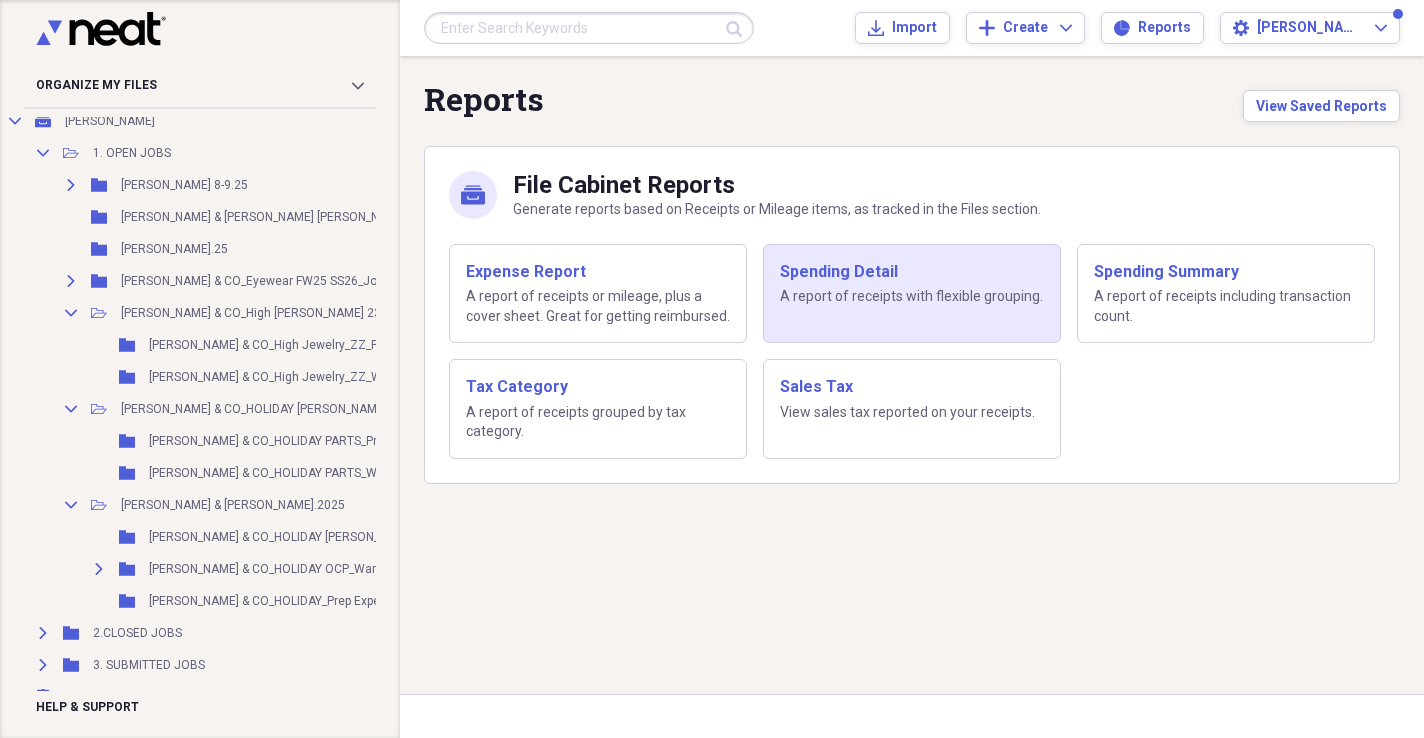 click on "Spending Detail A report of receipts with flexible grouping." at bounding box center (912, 284) 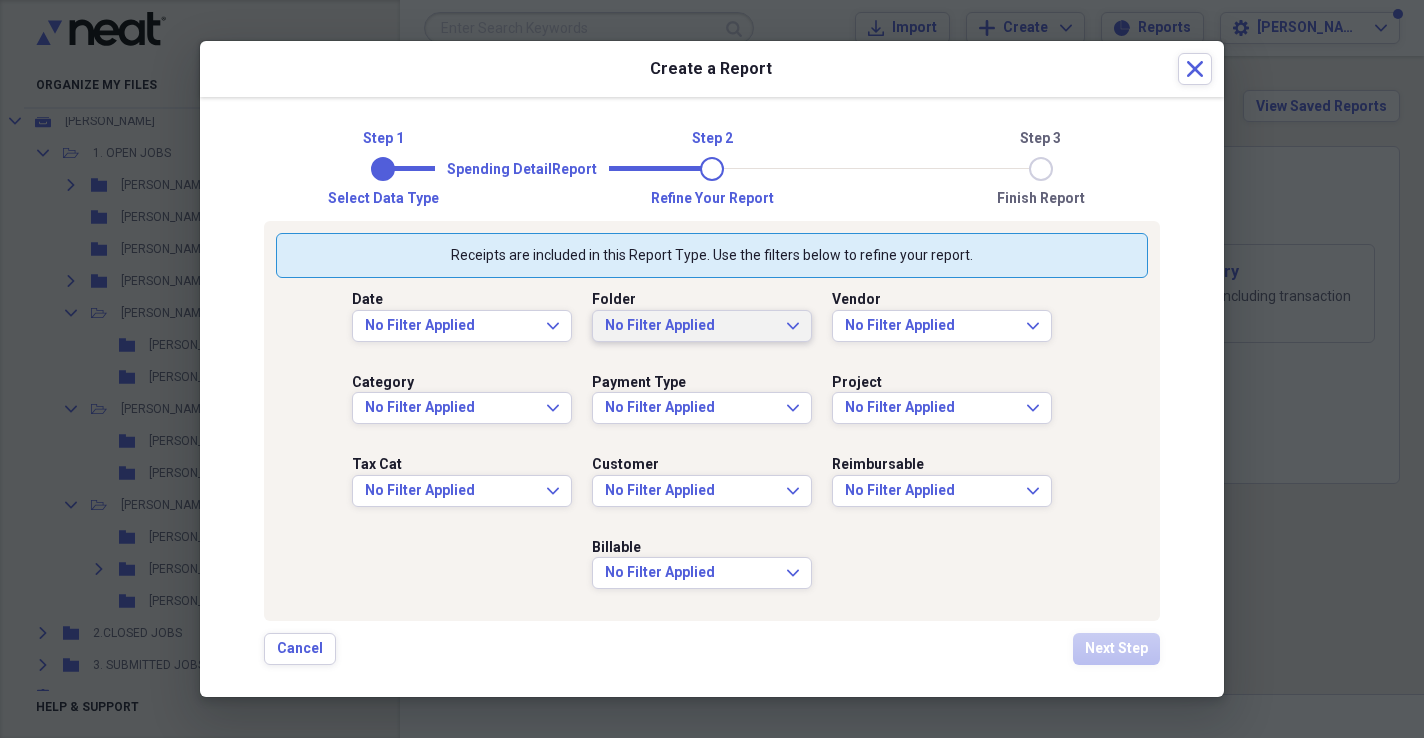 click on "No Filter Applied" at bounding box center [690, 326] 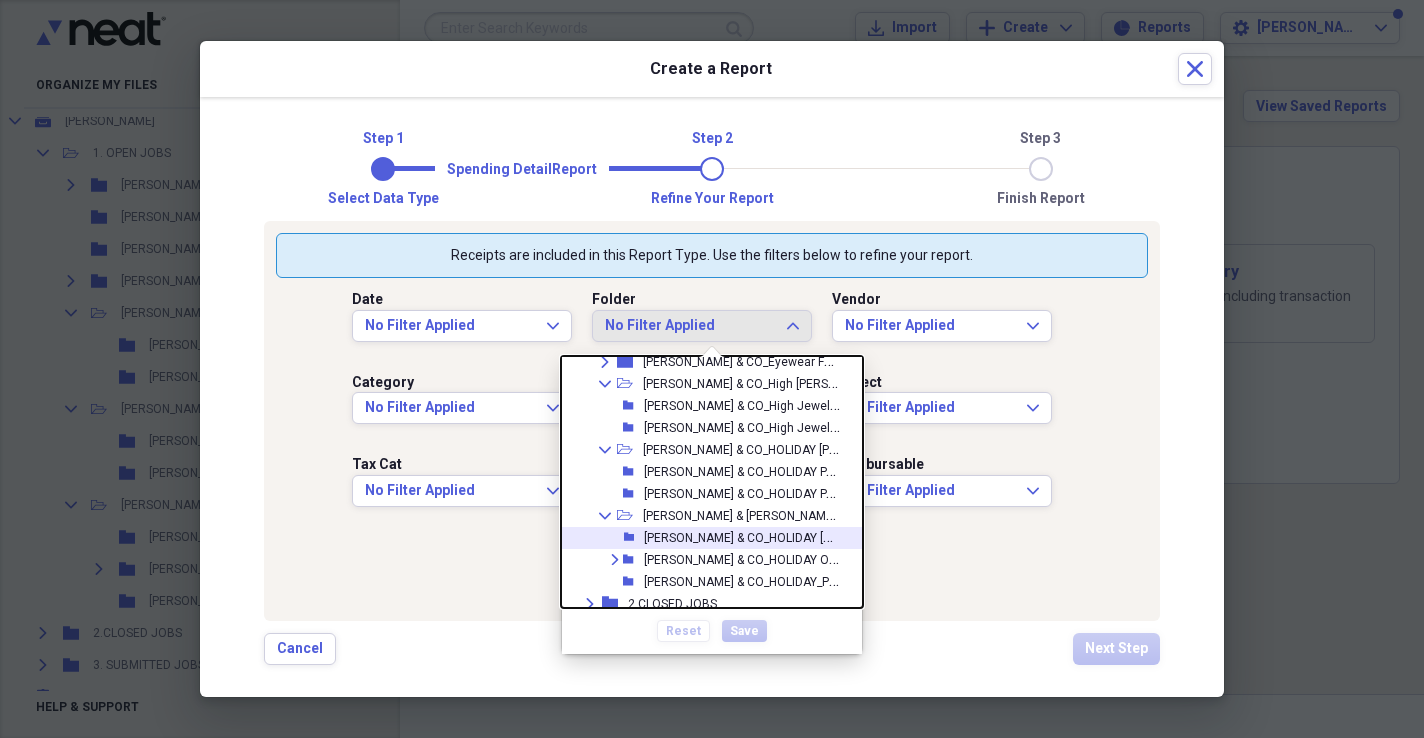 scroll, scrollTop: 191, scrollLeft: 0, axis: vertical 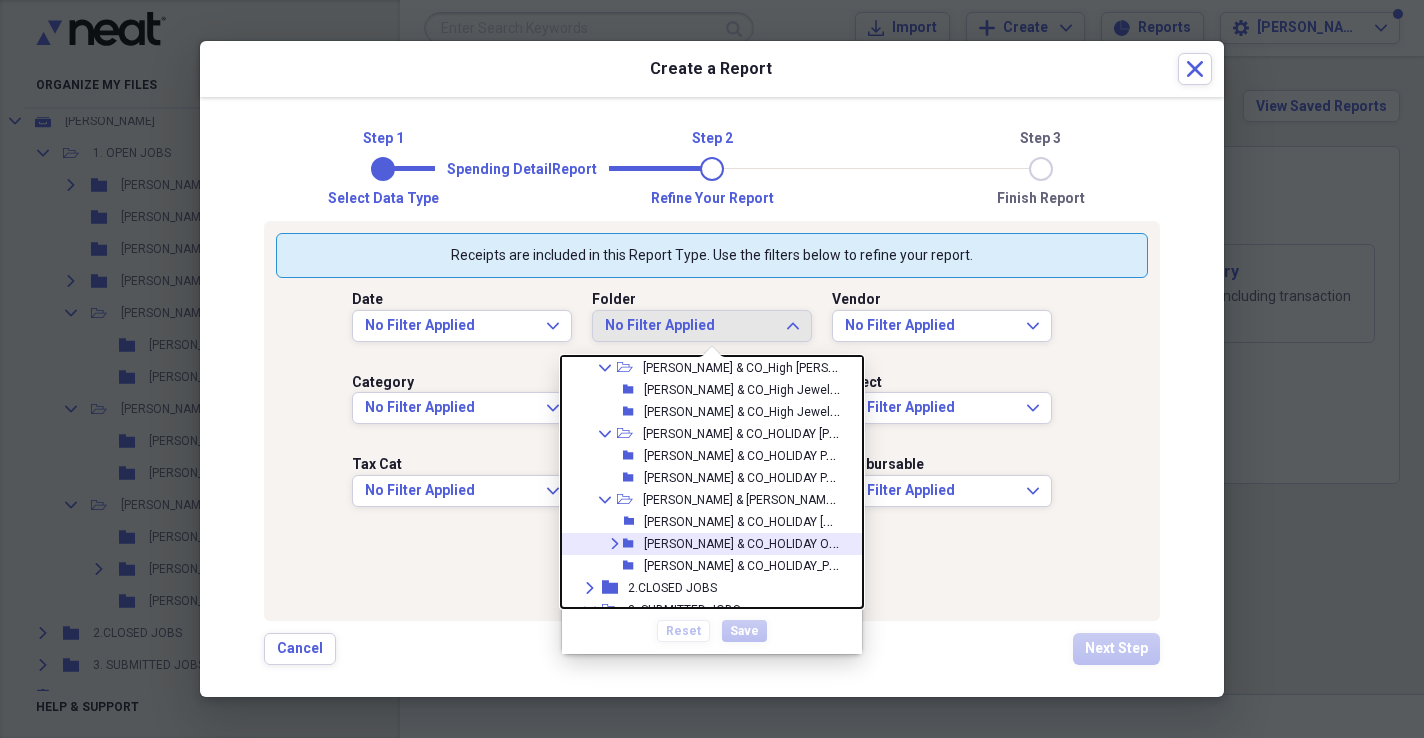 click on "[PERSON_NAME] & CO_HOLIDAY OCP_Wardrobe/[PERSON_NAME].2025" at bounding box center [836, 542] 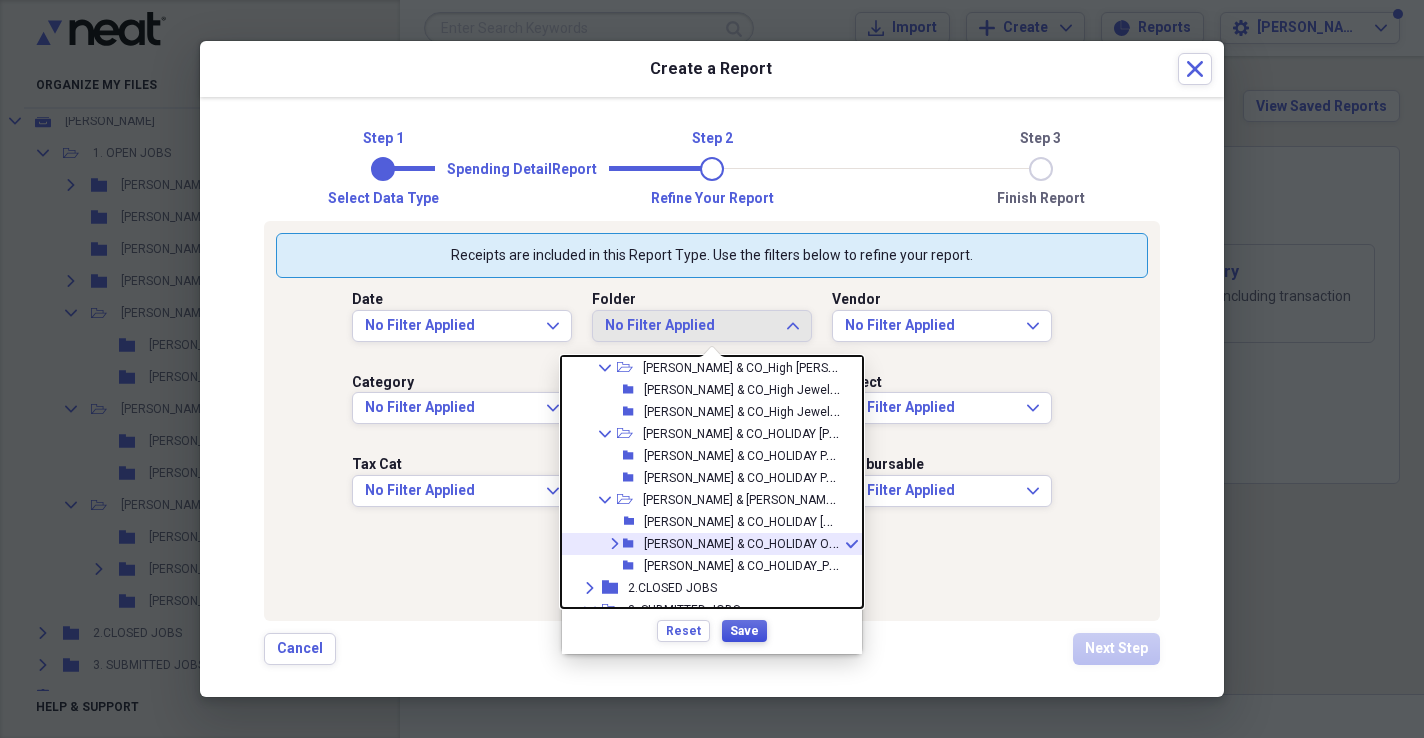click on "Save" at bounding box center [744, 631] 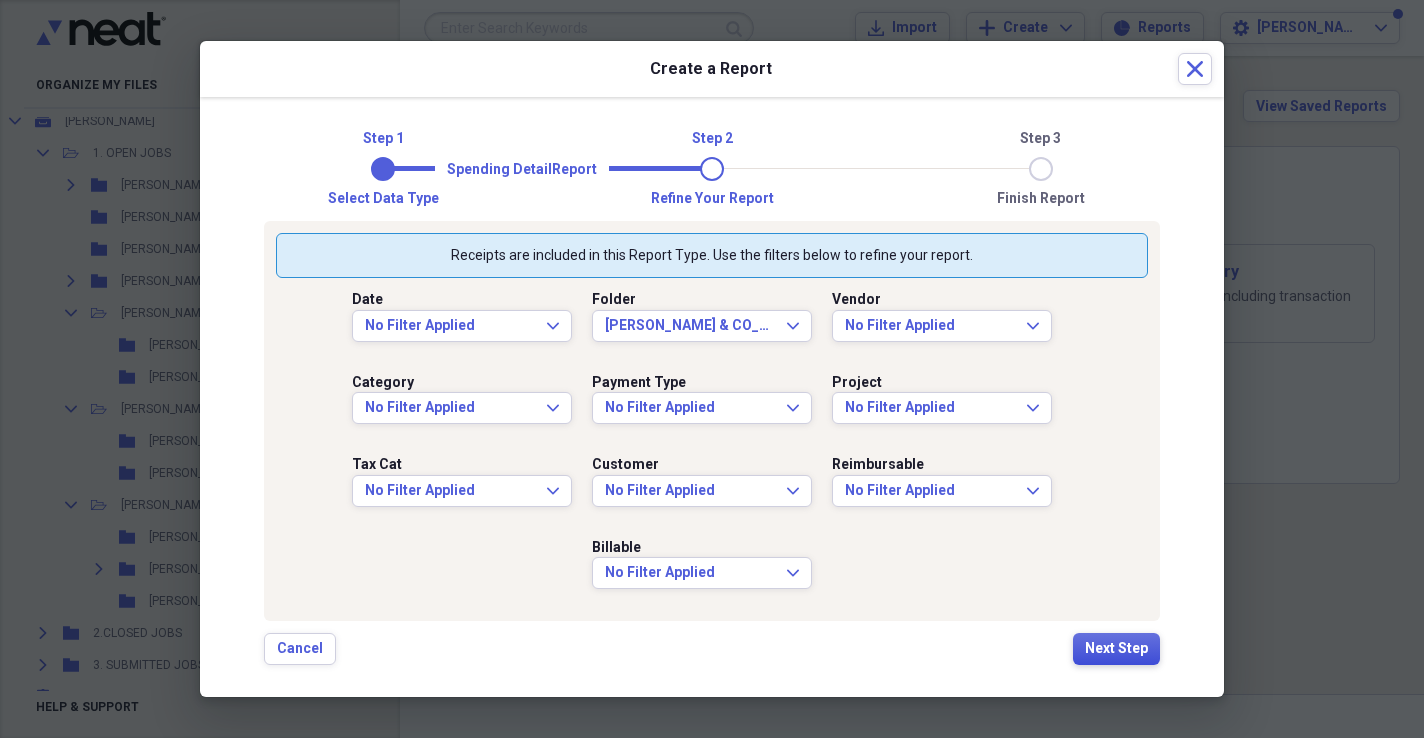click on "Next Step" at bounding box center [1116, 649] 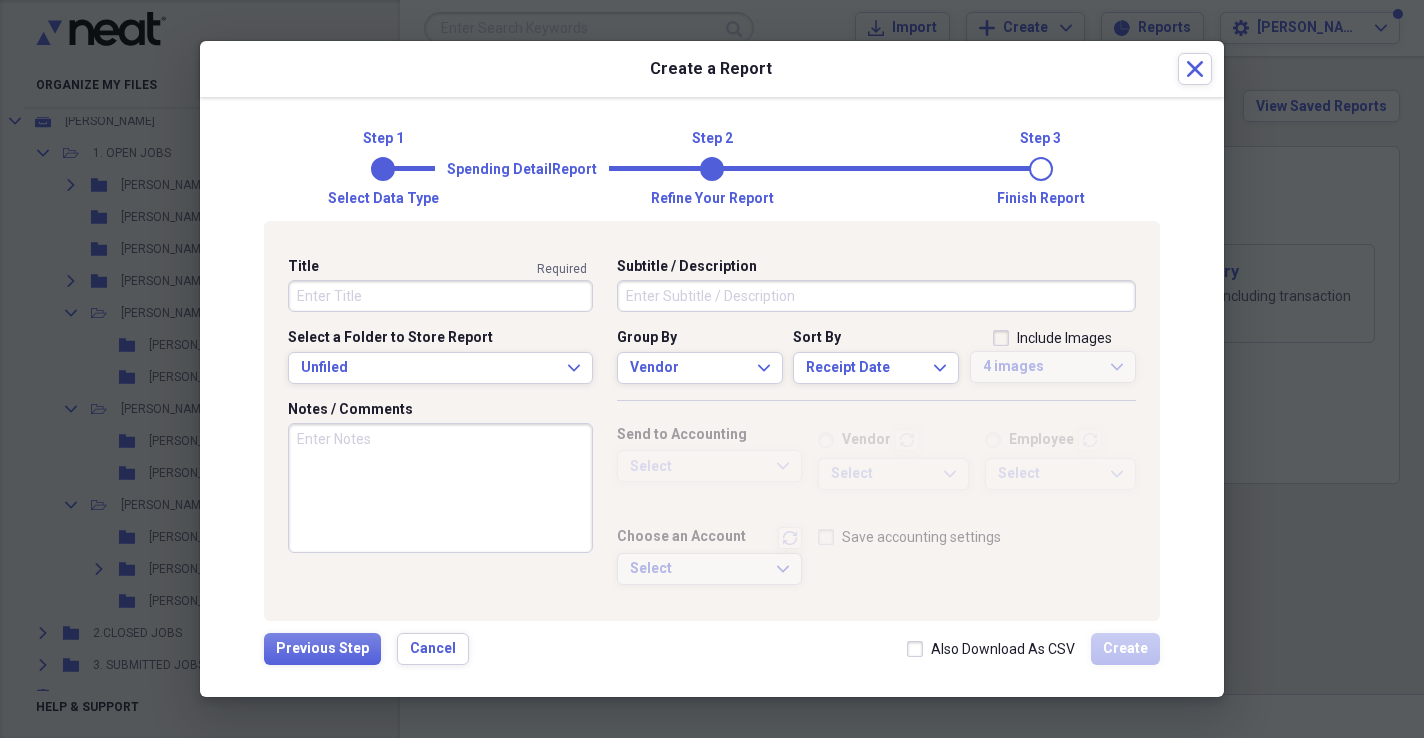 click on "Subtitle / Description" at bounding box center [876, 296] 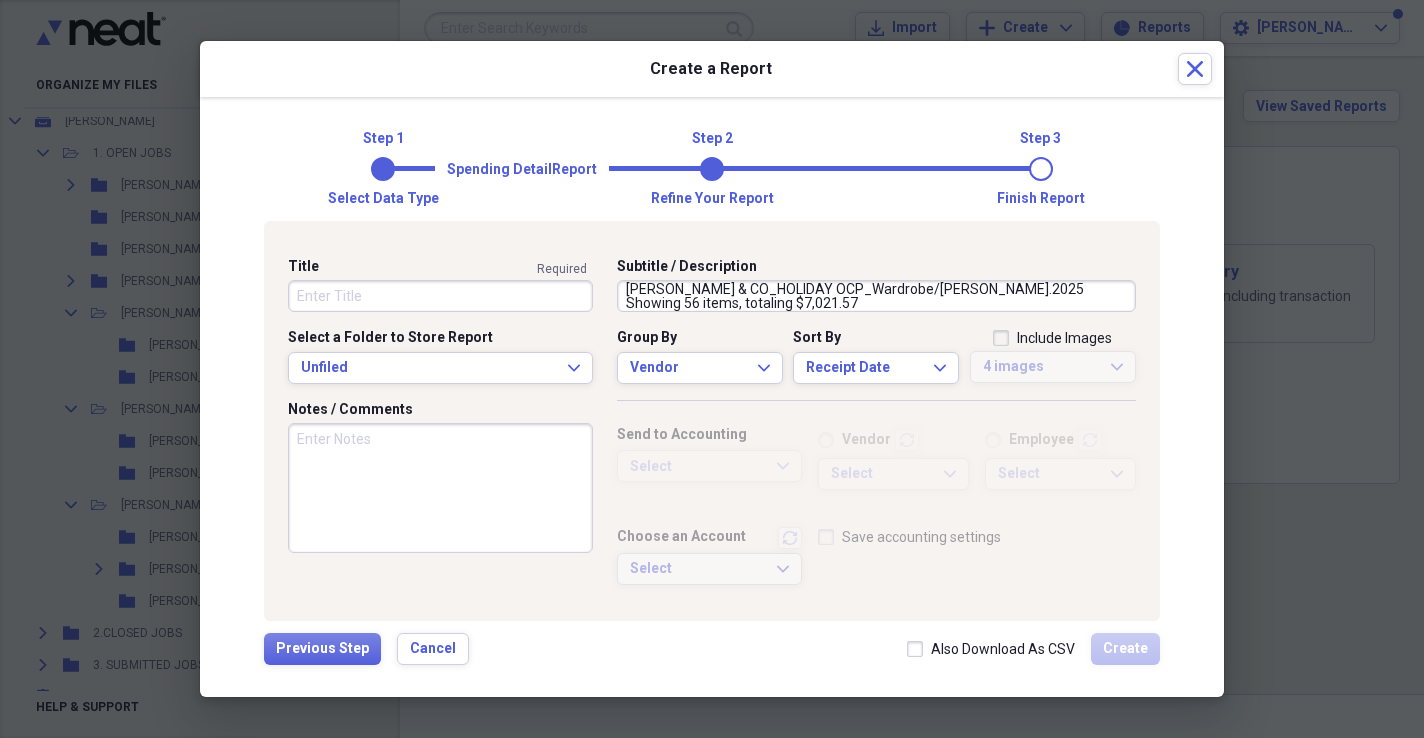 scroll, scrollTop: 0, scrollLeft: 0, axis: both 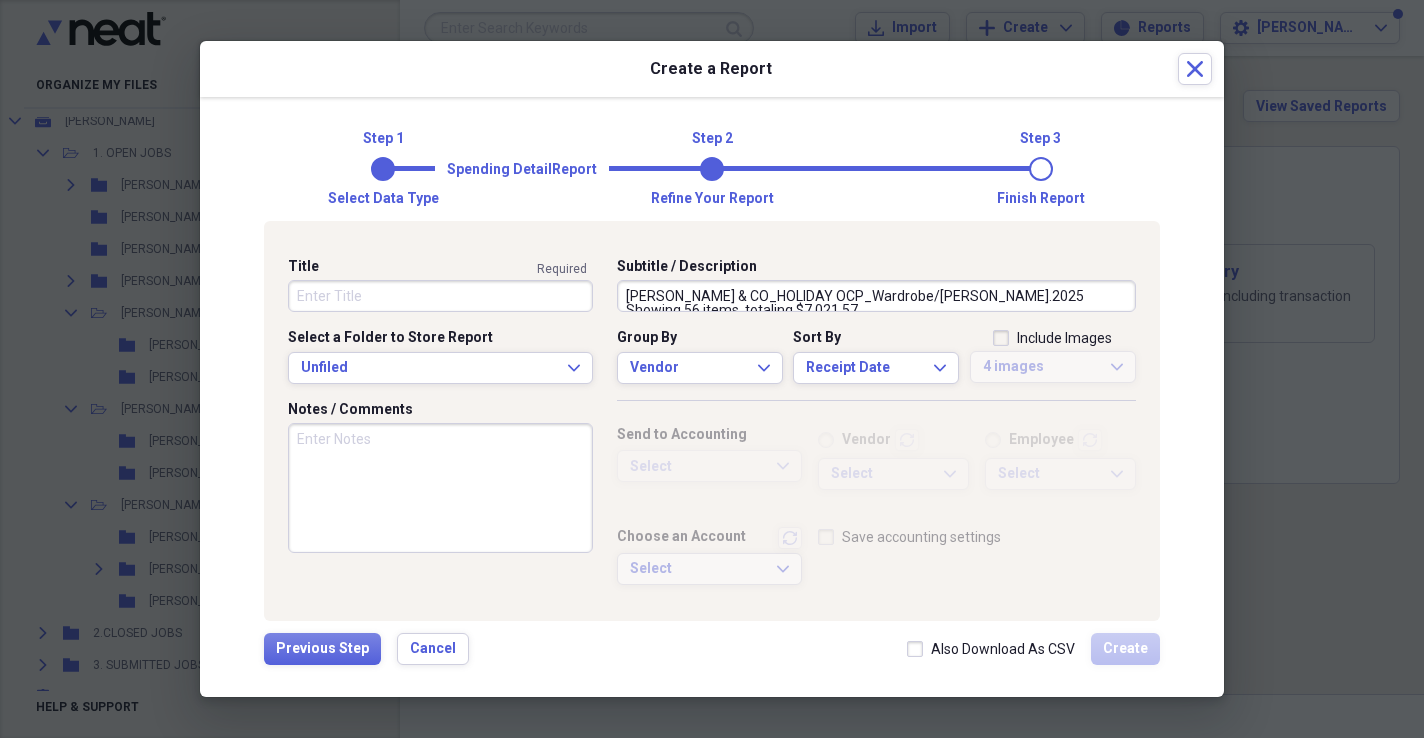 drag, startPoint x: 683, startPoint y: 301, endPoint x: 612, endPoint y: 255, distance: 84.59905 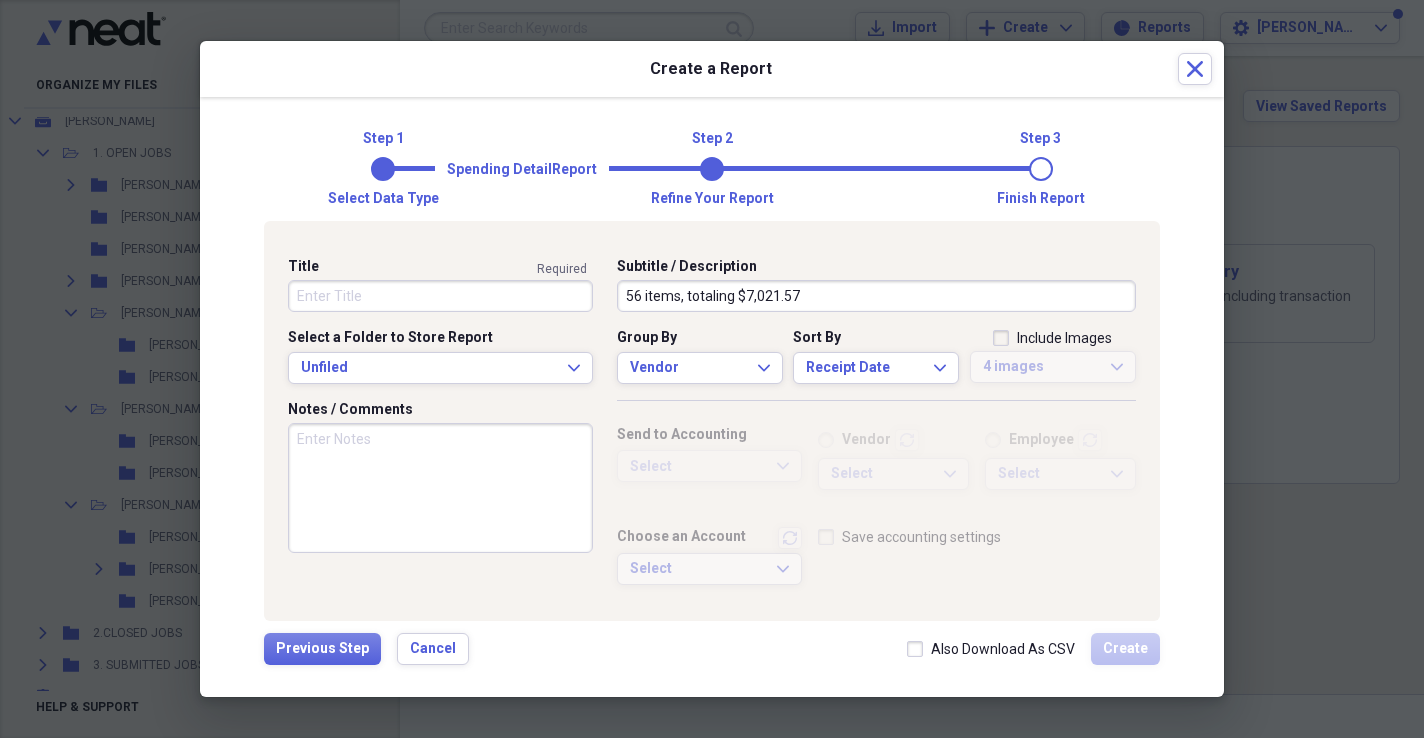 type on "56 items, totaling $7,021.57" 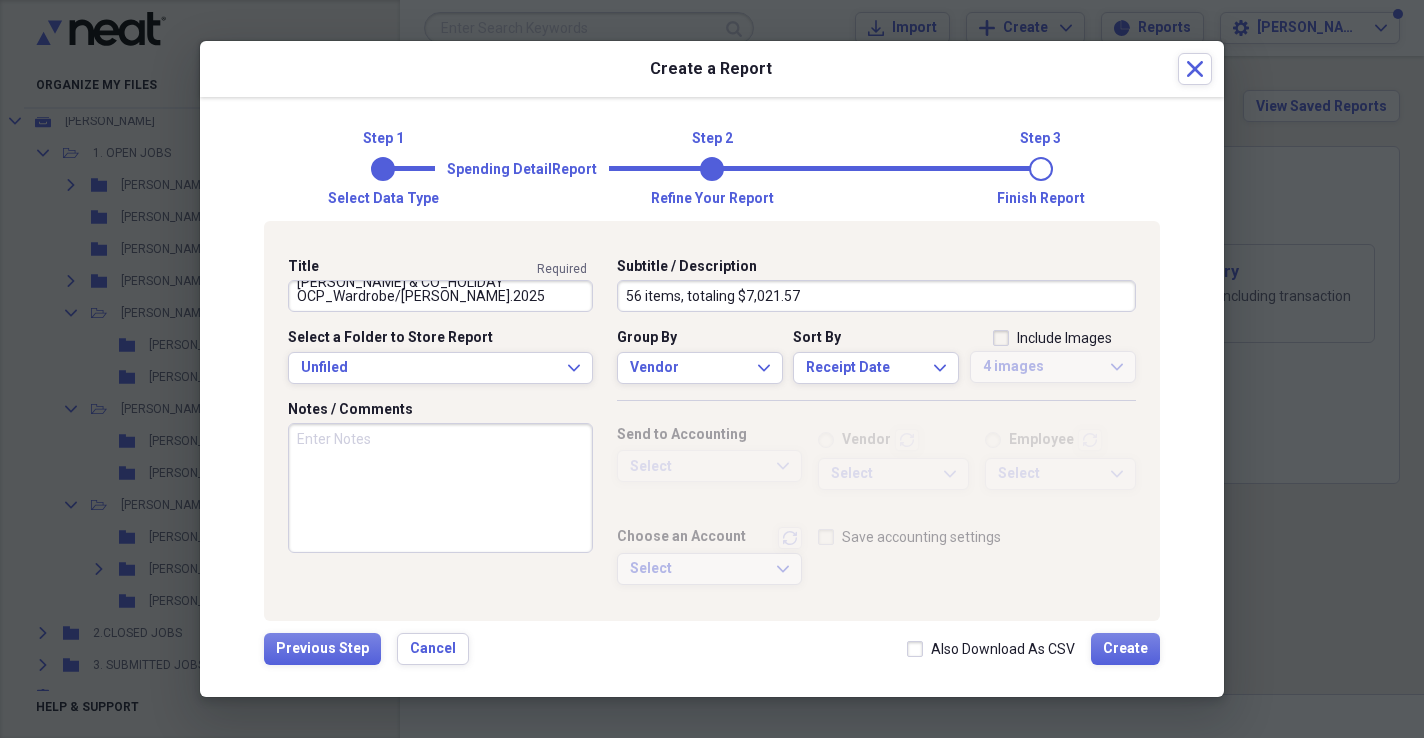 scroll, scrollTop: 28, scrollLeft: 0, axis: vertical 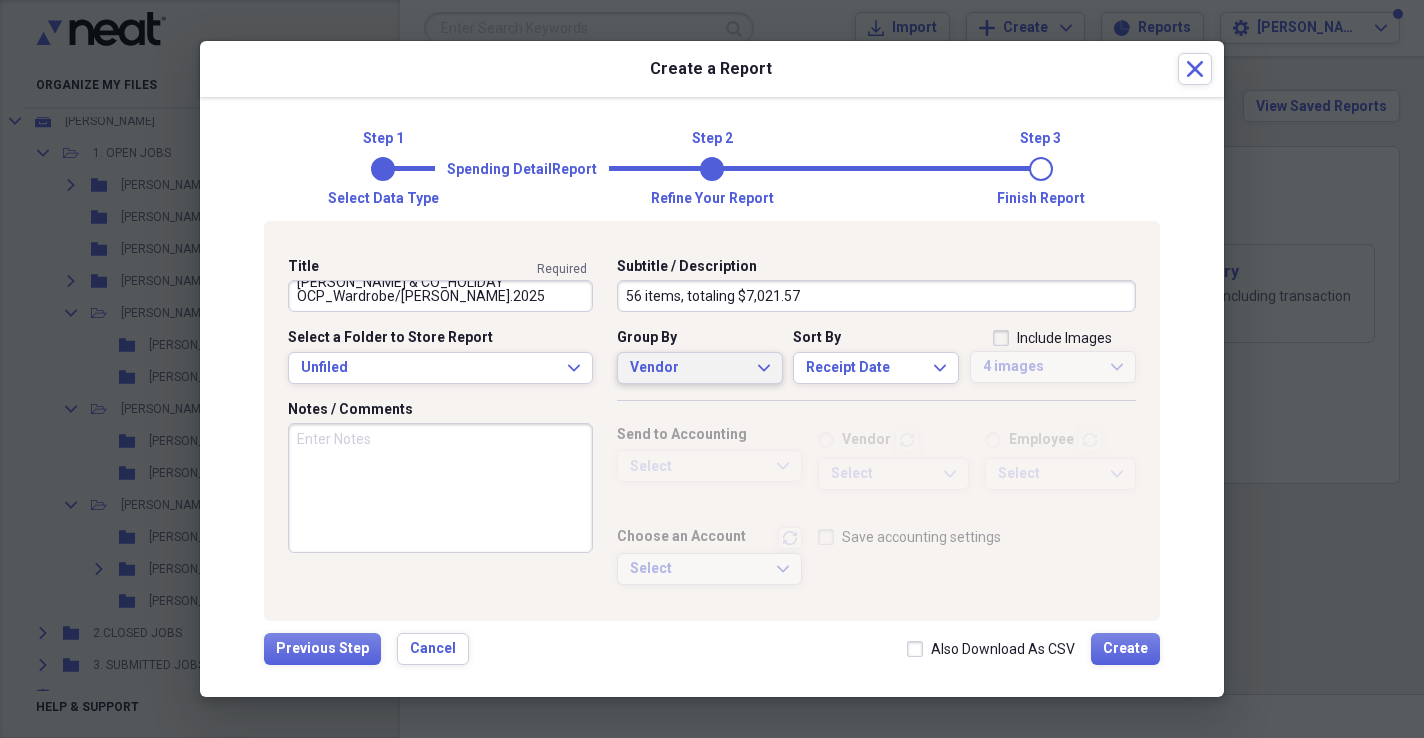 type on "[PERSON_NAME] & CO_HOLIDAY OCP_Wardrobe/[PERSON_NAME].2025" 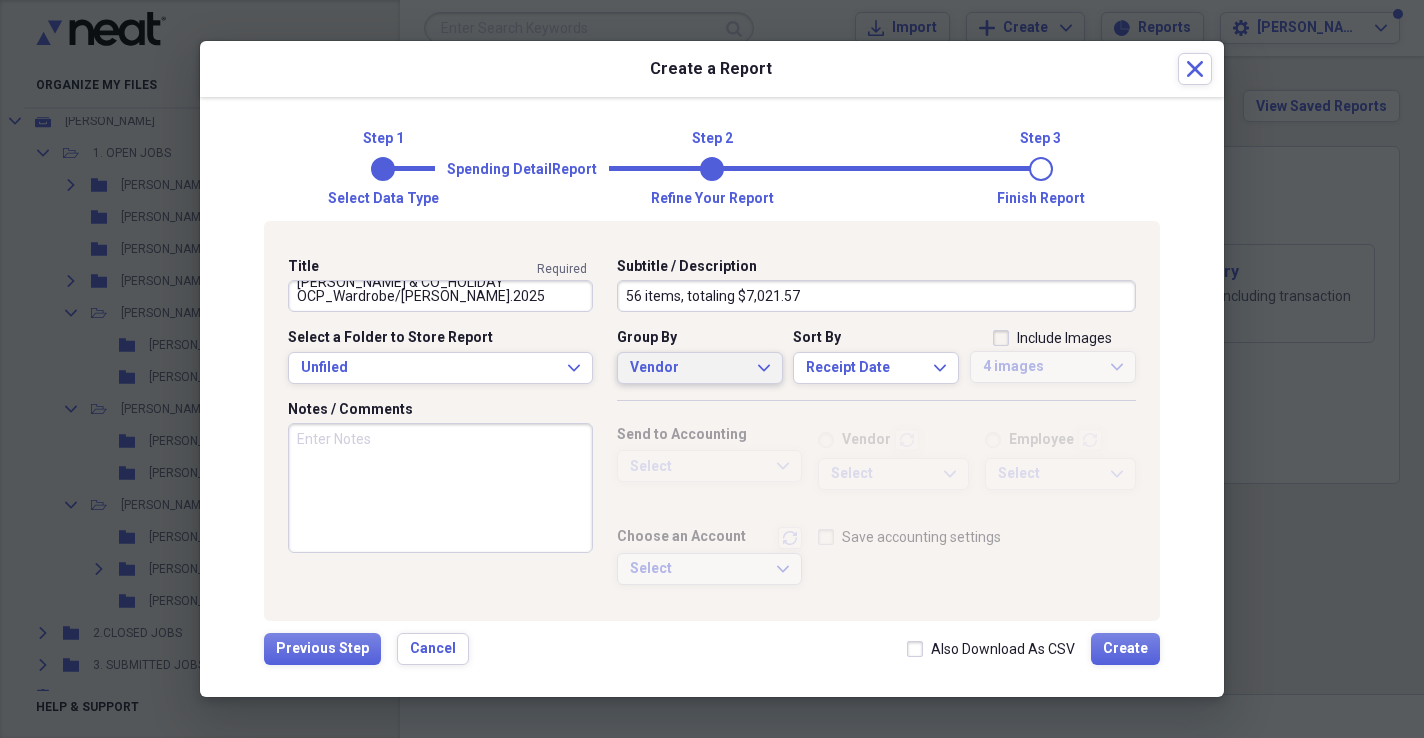 click on "Vendor" at bounding box center [688, 368] 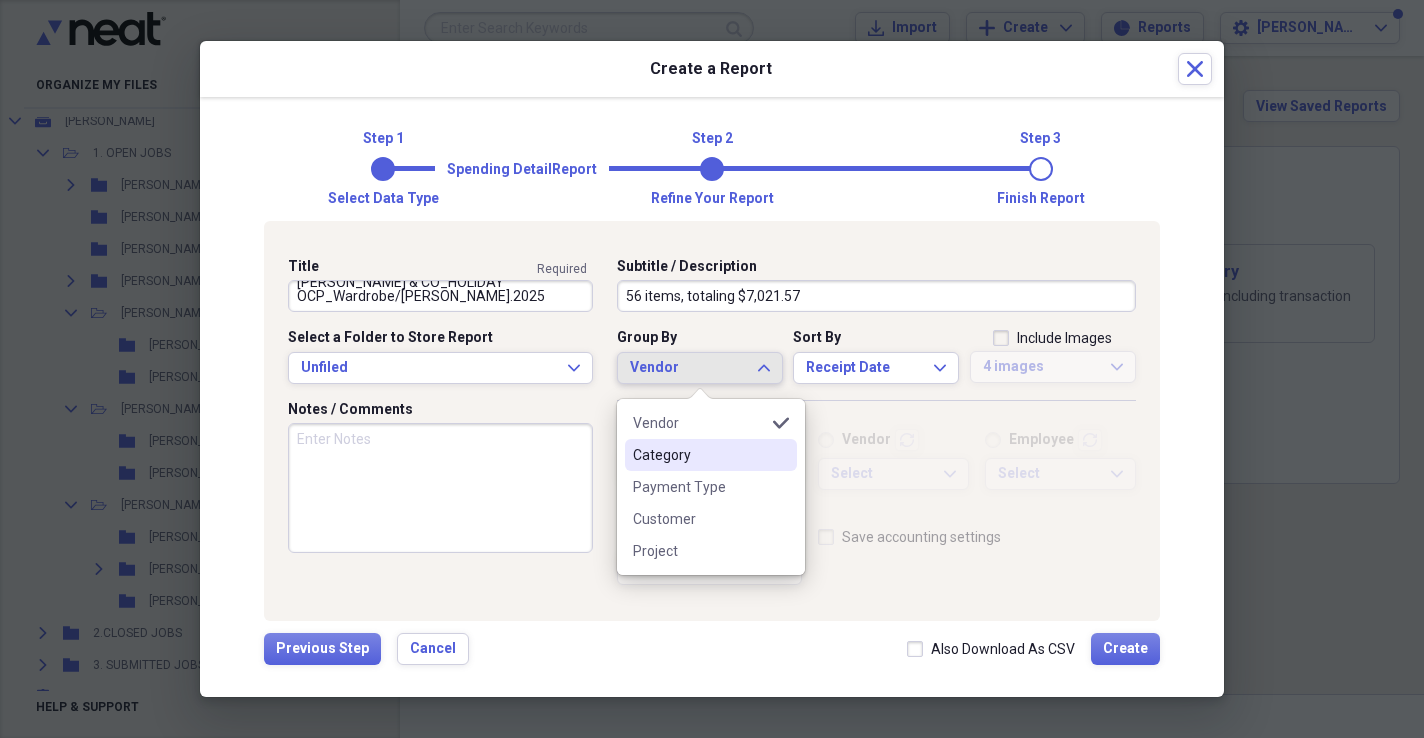 click on "Category" at bounding box center (711, 455) 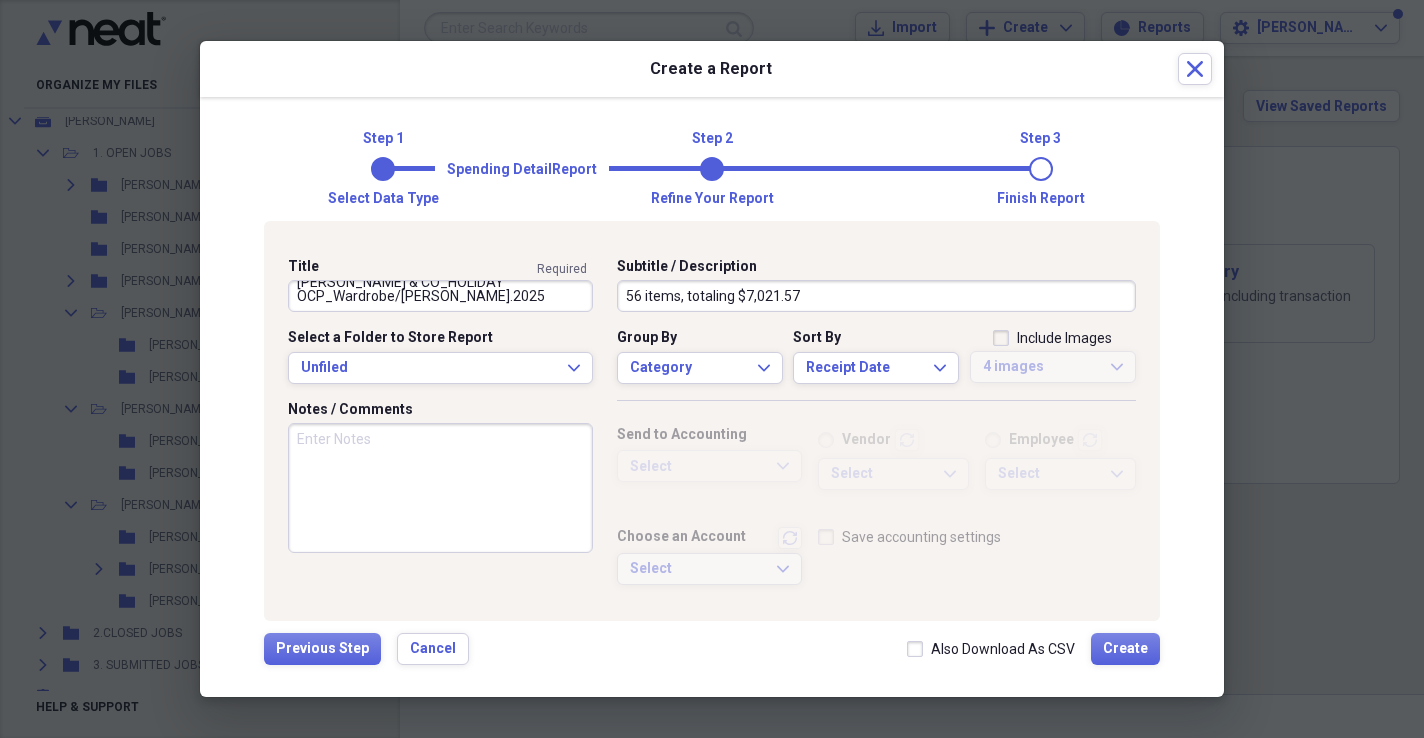 click on "Include Images" at bounding box center (1052, 338) 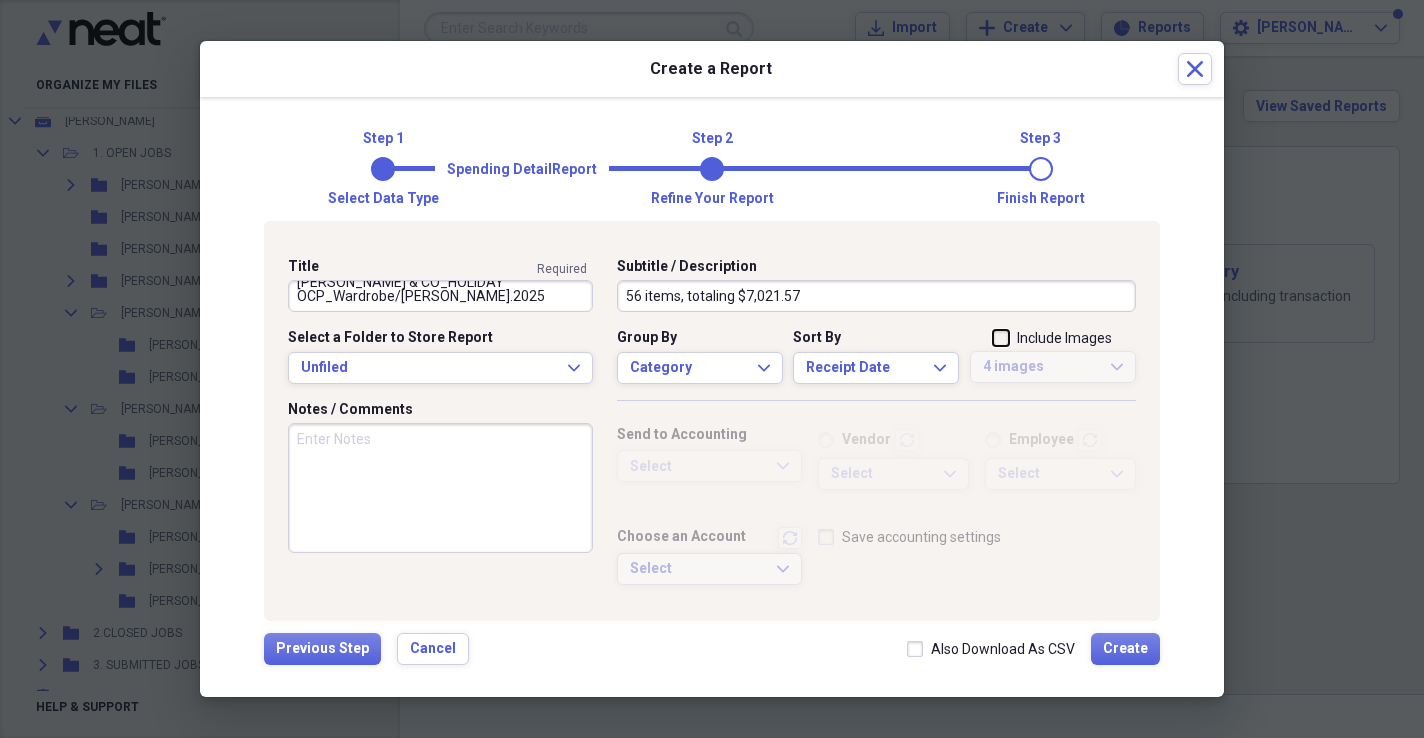 click on "Include Images" at bounding box center (993, 339) 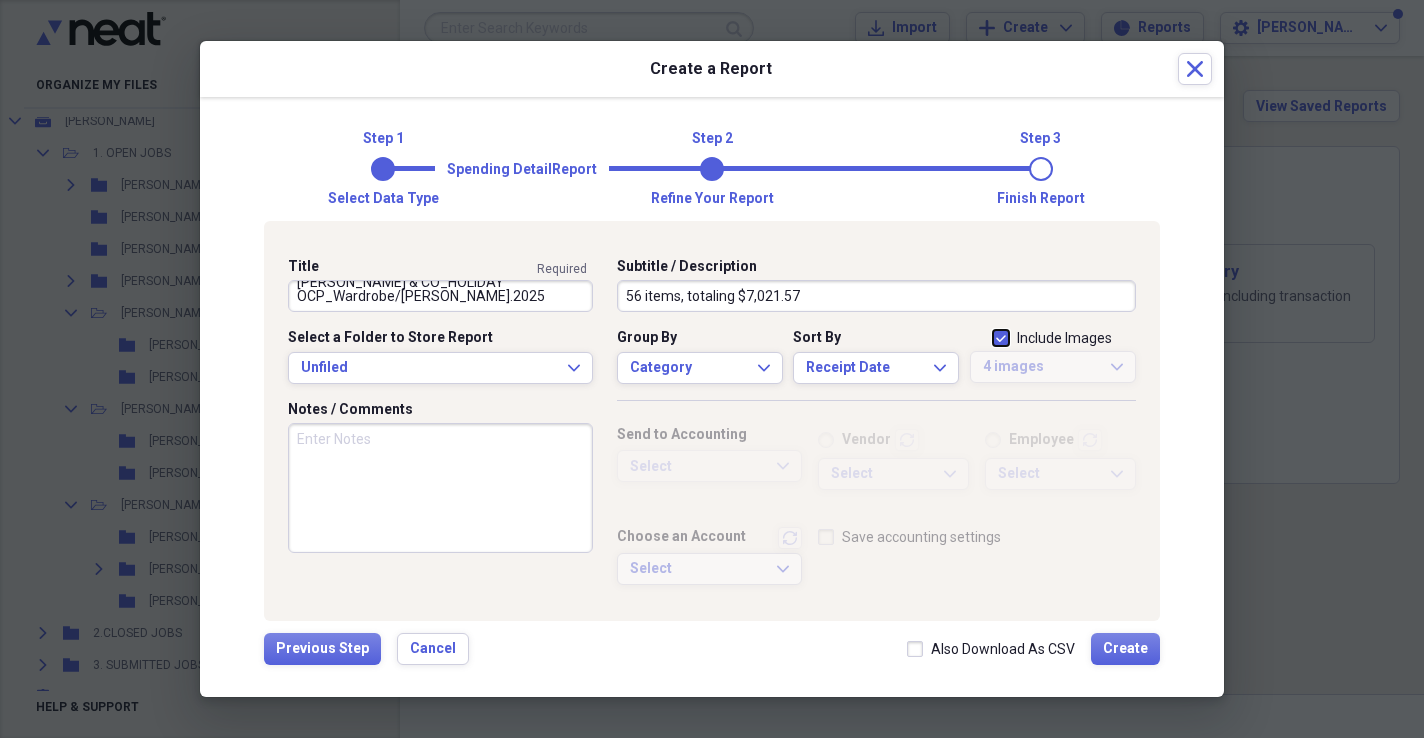 checkbox on "true" 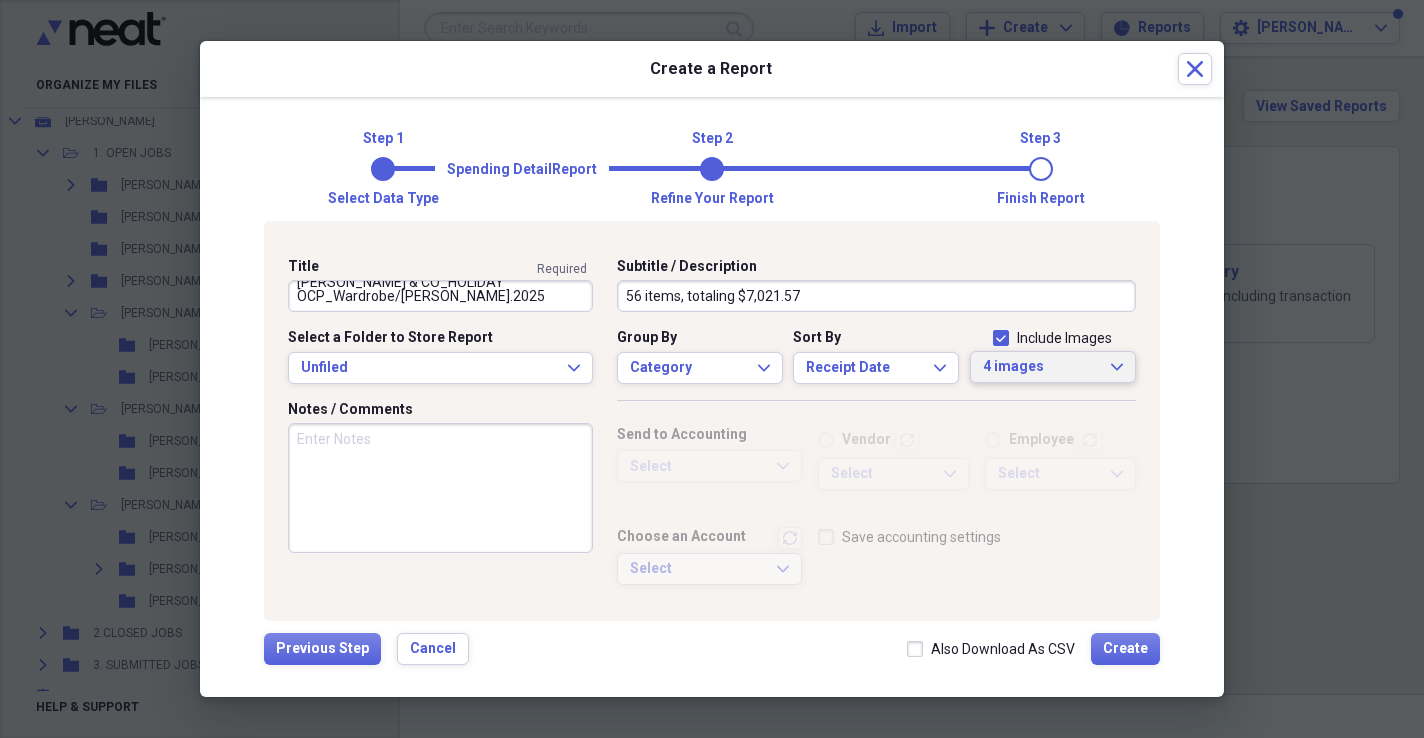 click on "4 images" at bounding box center [1041, 367] 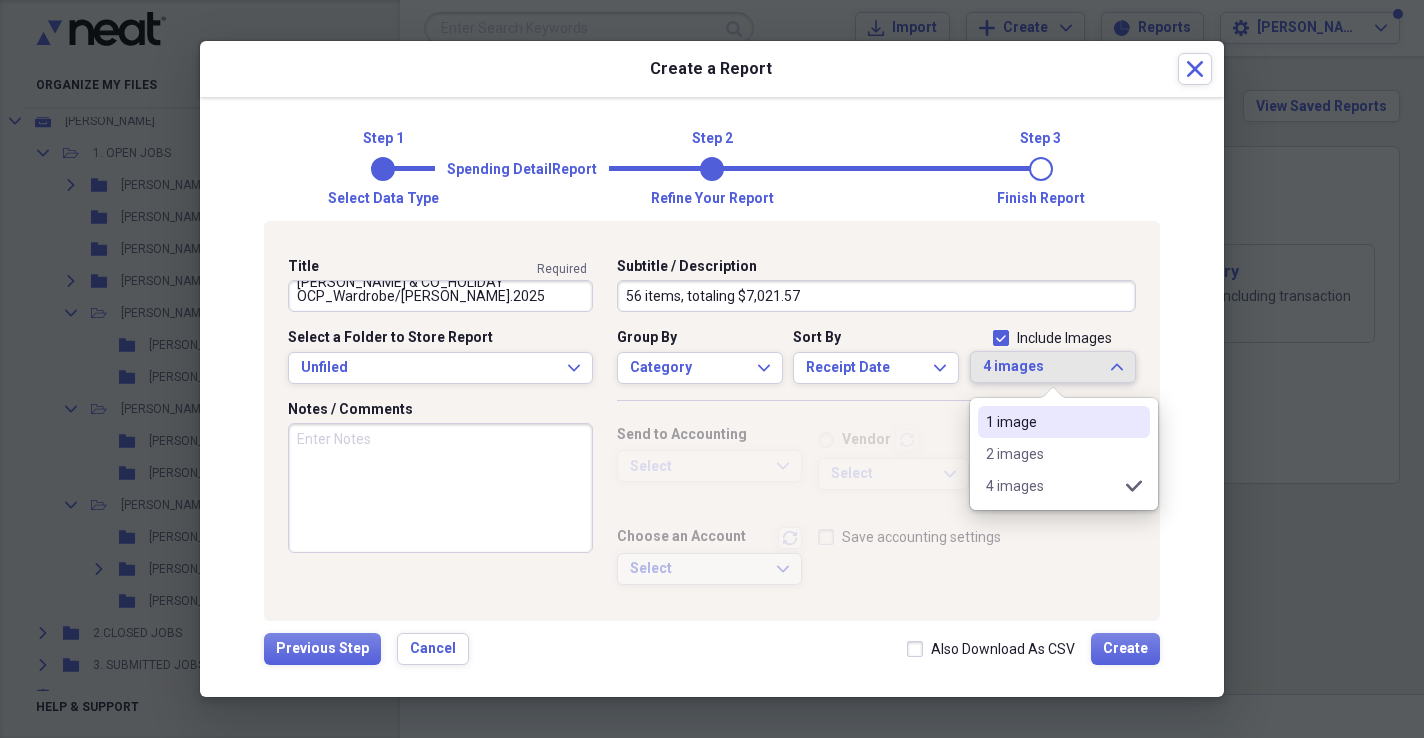 click on "1 image" at bounding box center [1052, 422] 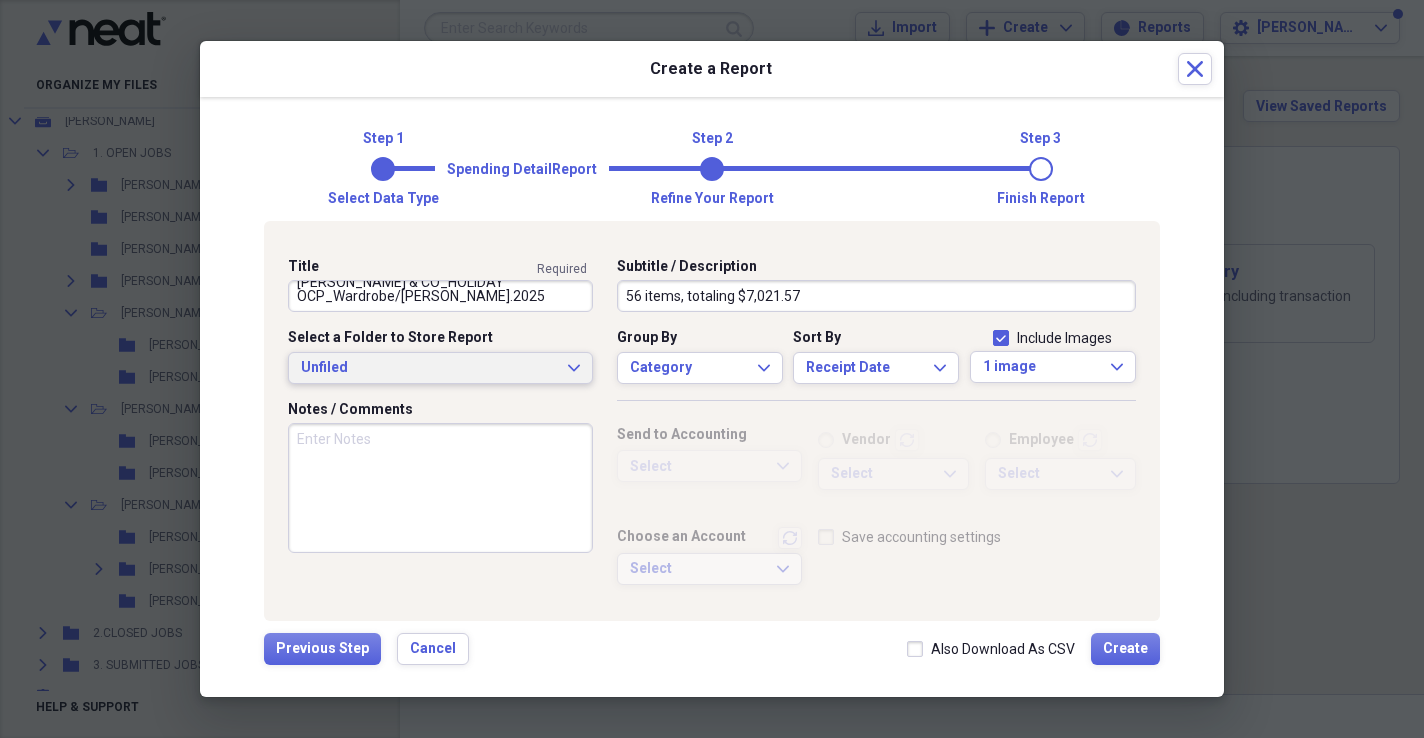 click on "Unfiled Expand" at bounding box center [440, 368] 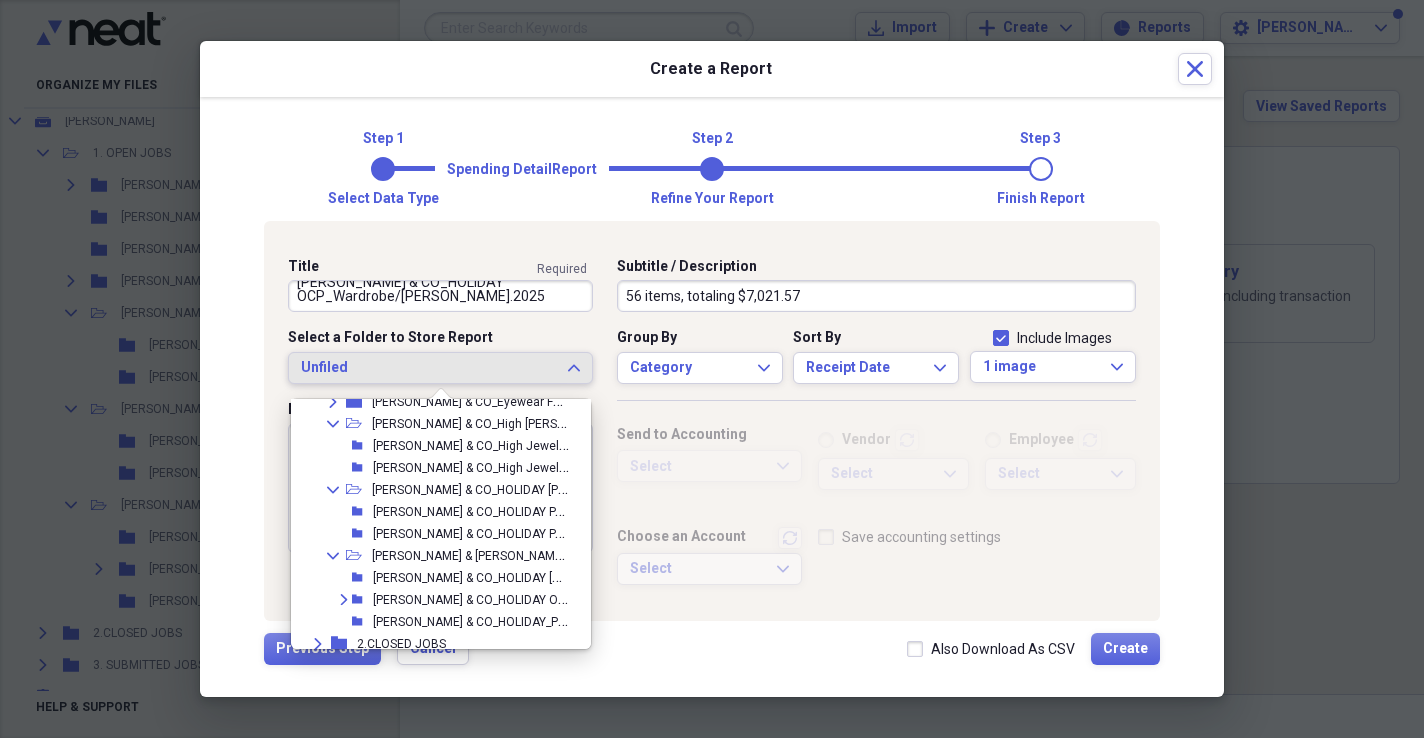 scroll, scrollTop: 180, scrollLeft: 0, axis: vertical 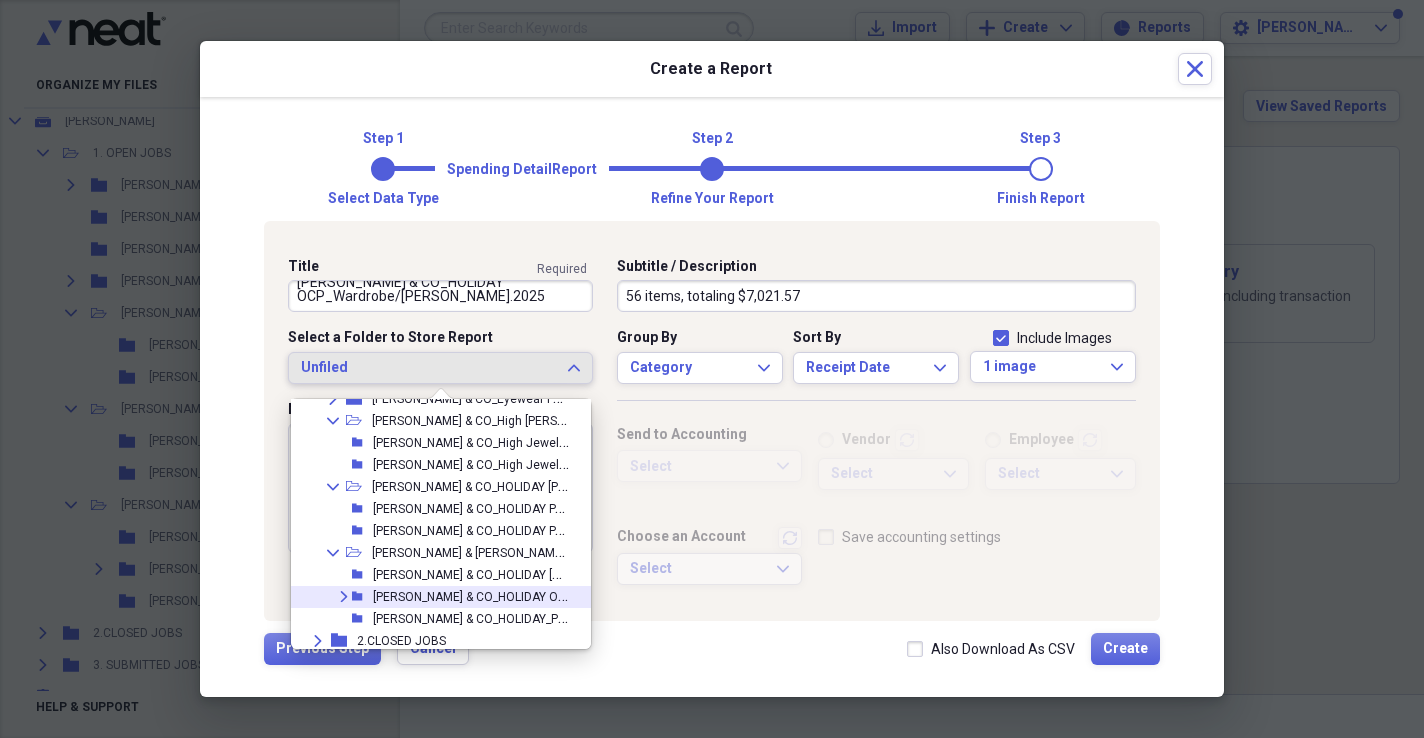 click on "[PERSON_NAME] & CO_HOLIDAY OCP_Wardrobe/[PERSON_NAME].2025" at bounding box center [565, 595] 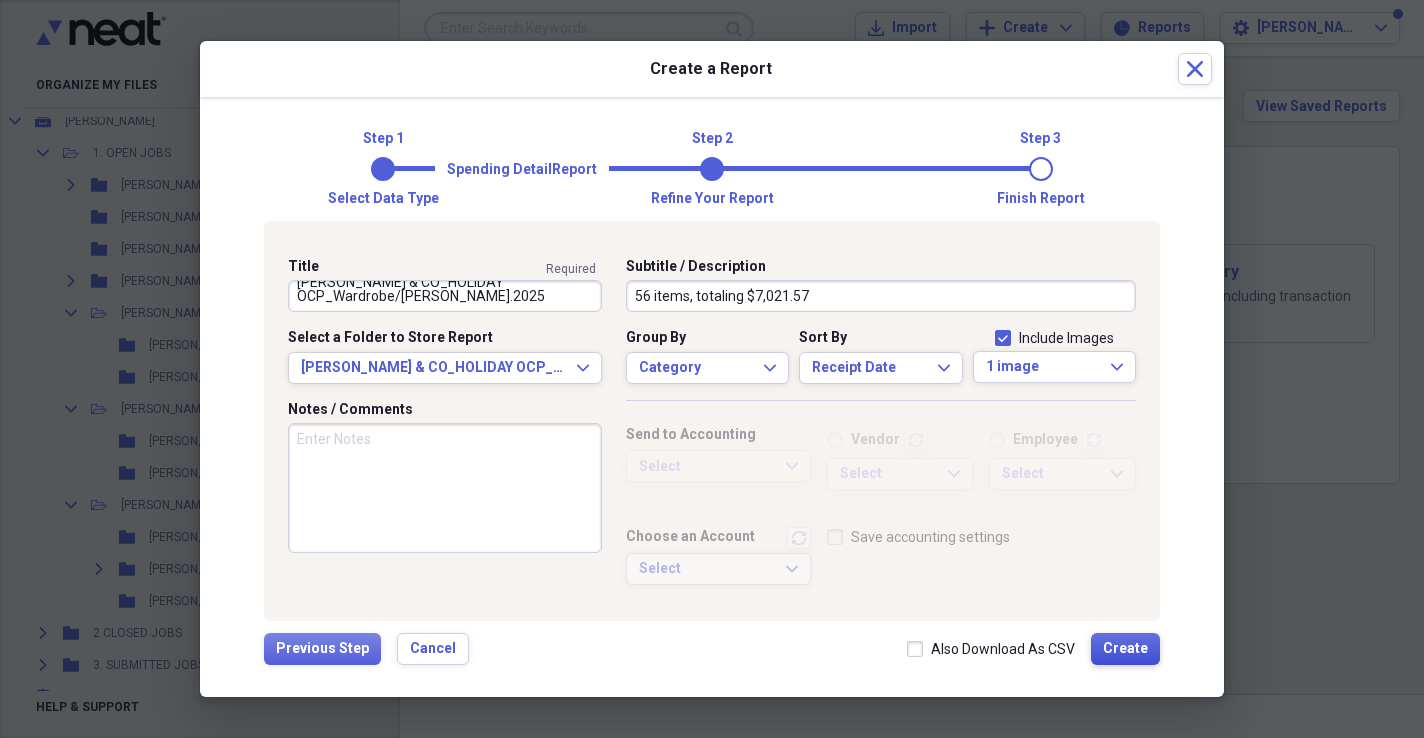 click on "Create" at bounding box center [1125, 649] 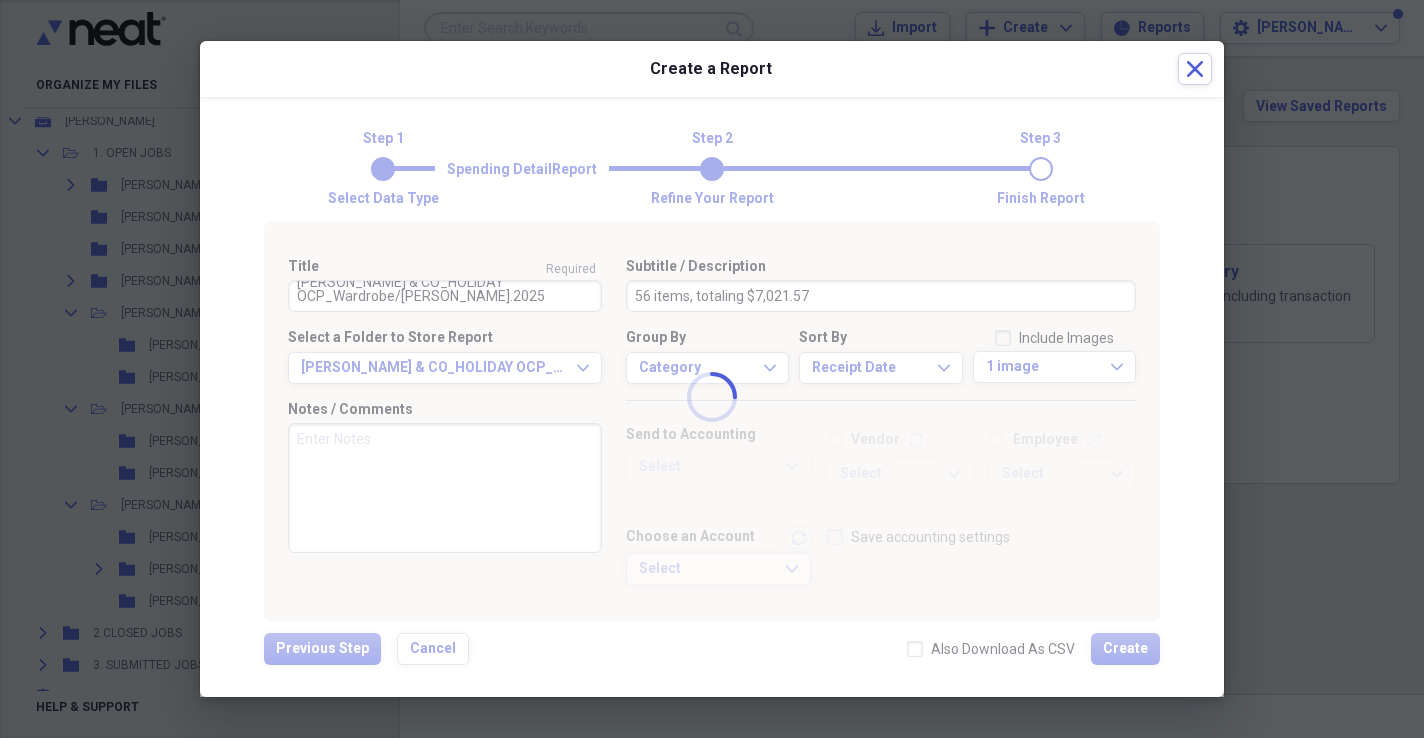type 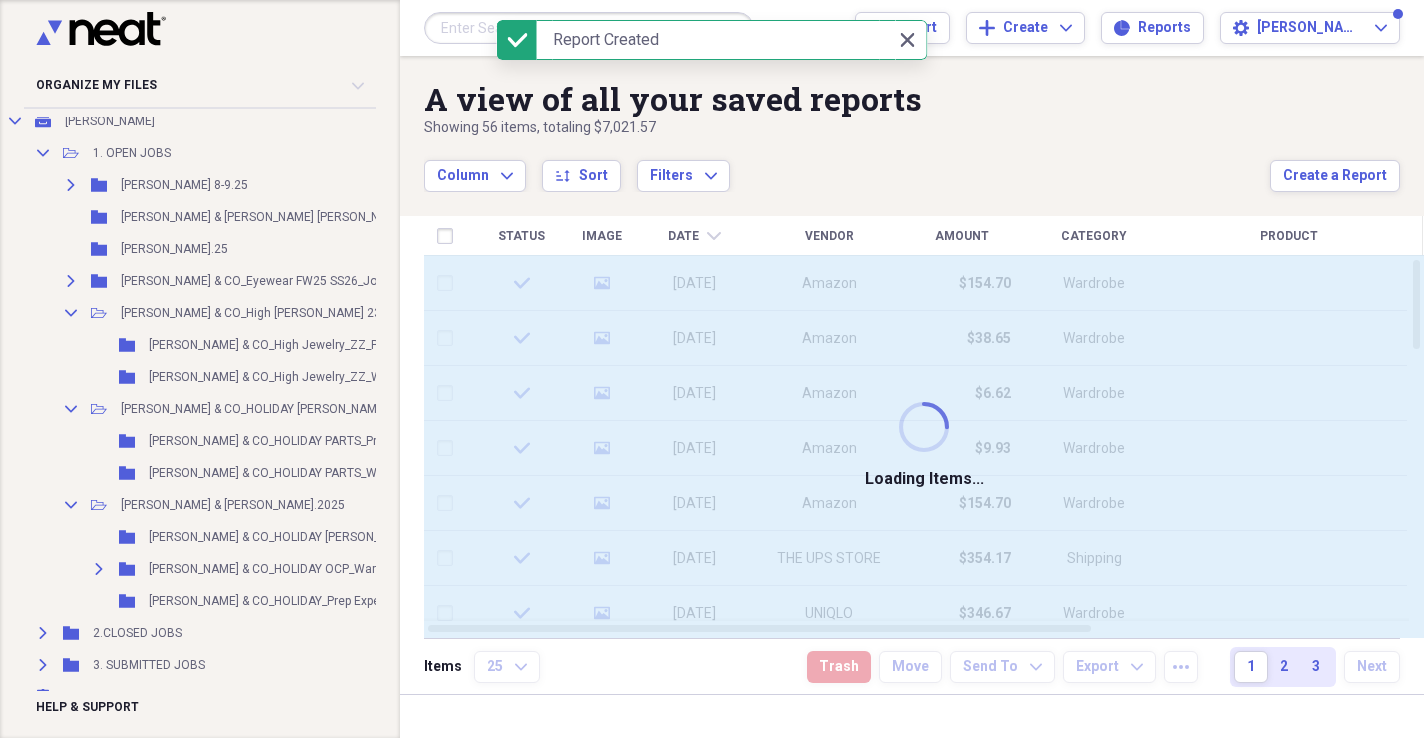 scroll, scrollTop: 0, scrollLeft: 0, axis: both 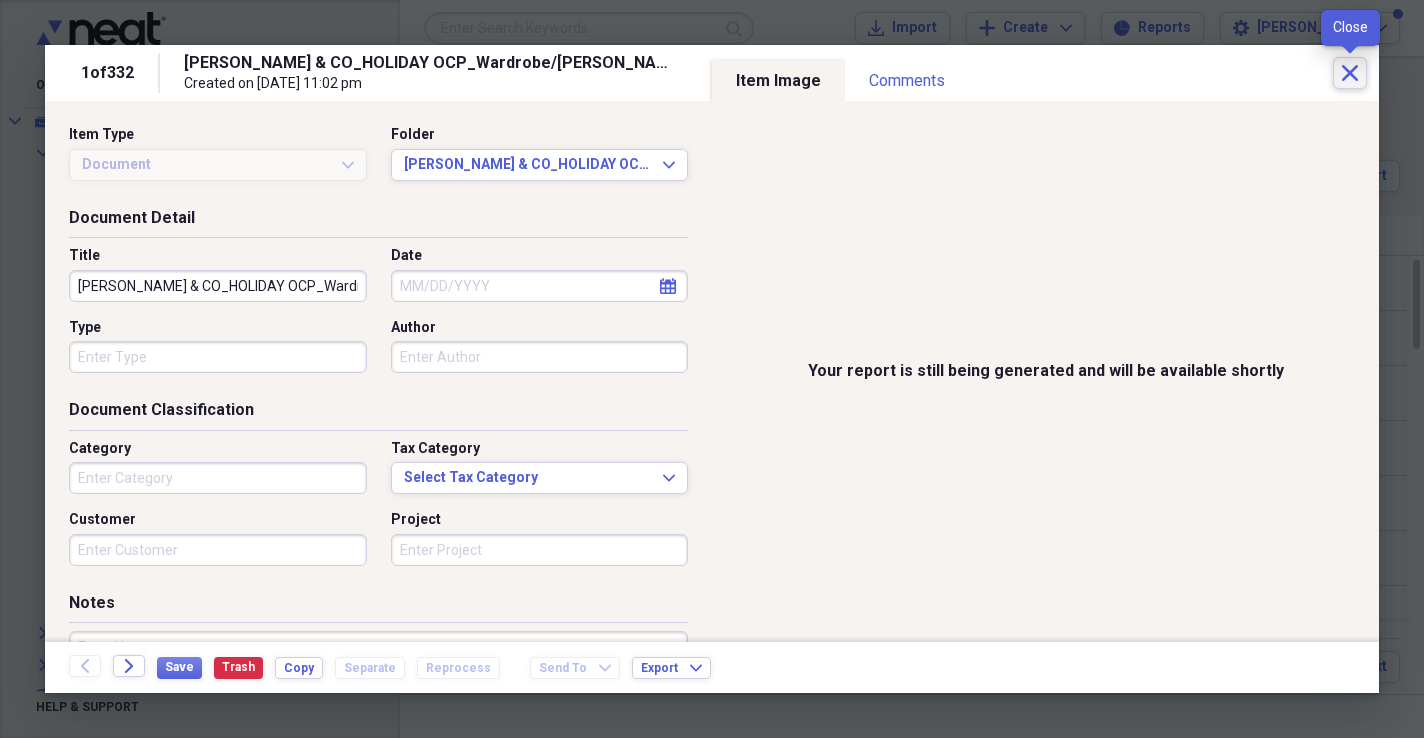 click 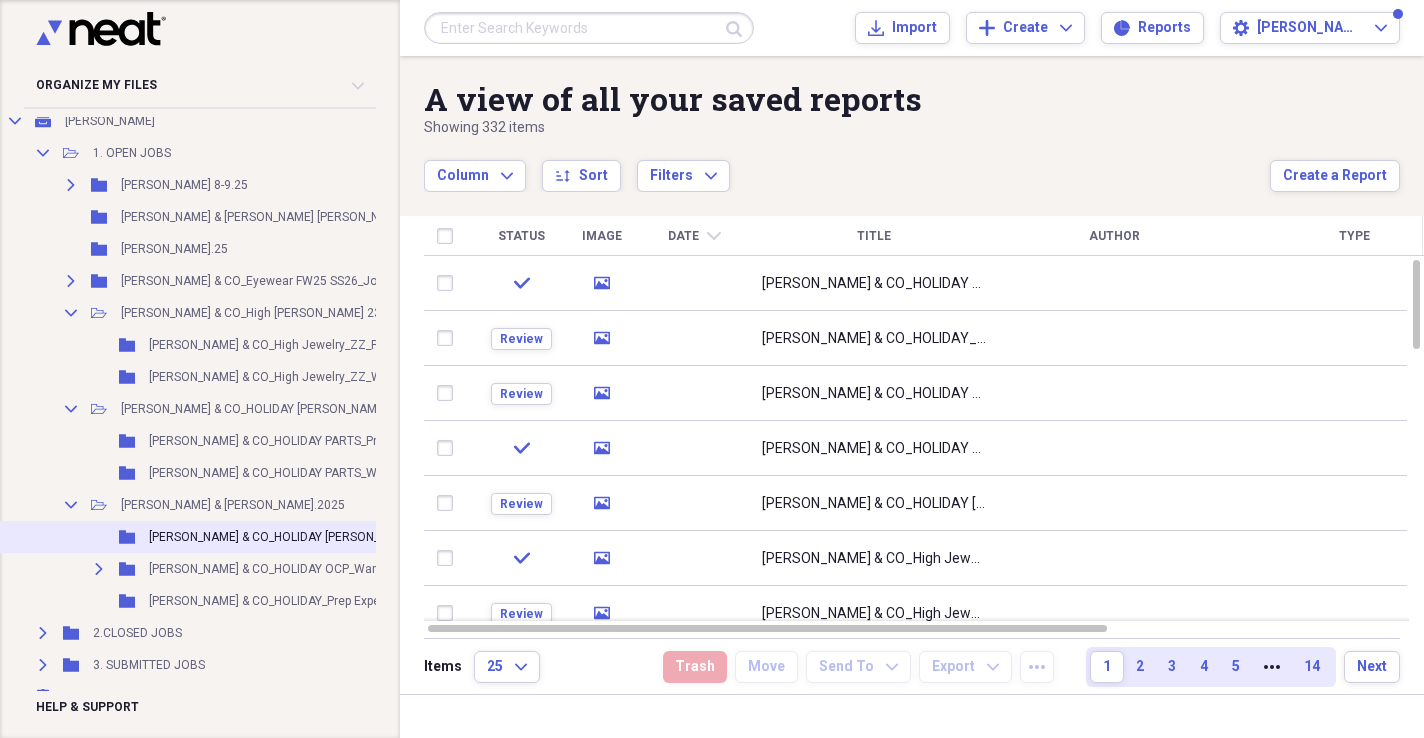 click on "[PERSON_NAME] & CO_HOLIDAY [PERSON_NAME].2025" at bounding box center (297, 537) 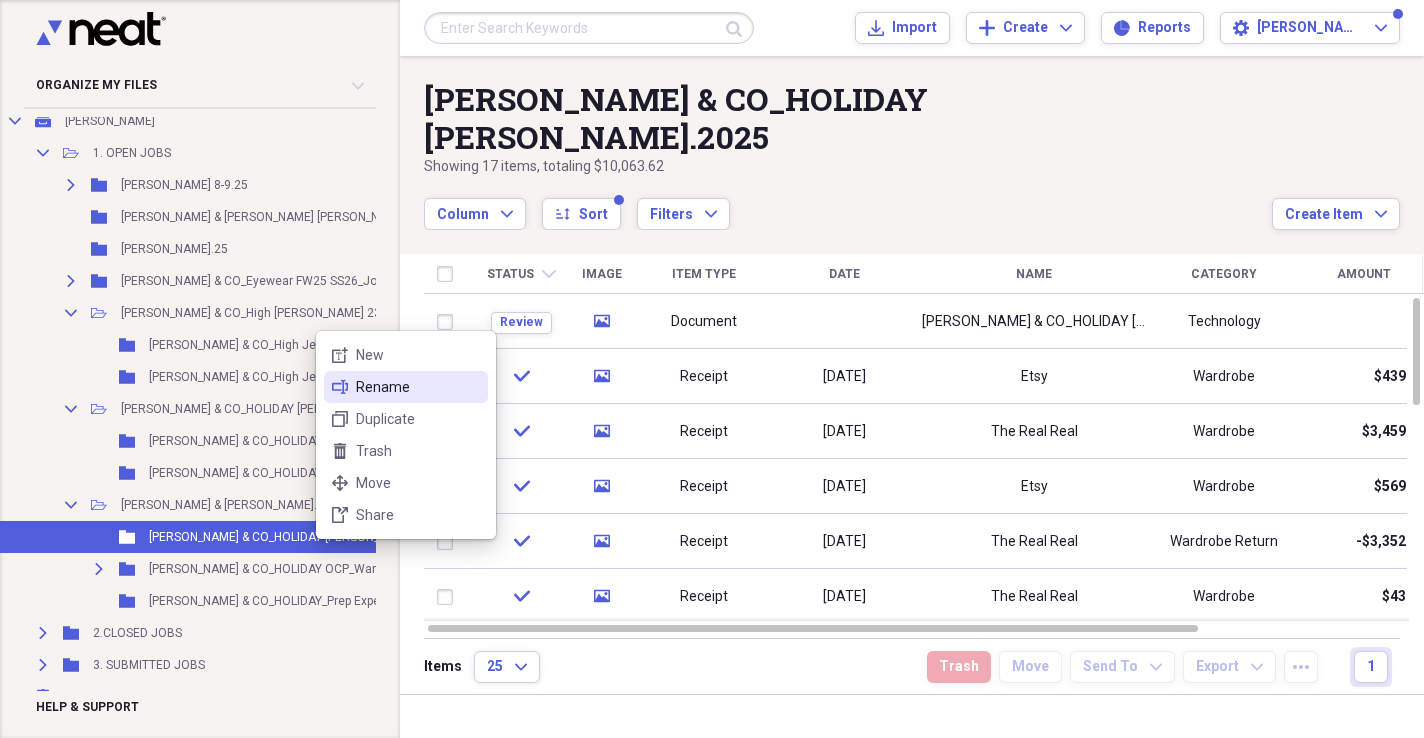 click on "Rename" at bounding box center [418, 387] 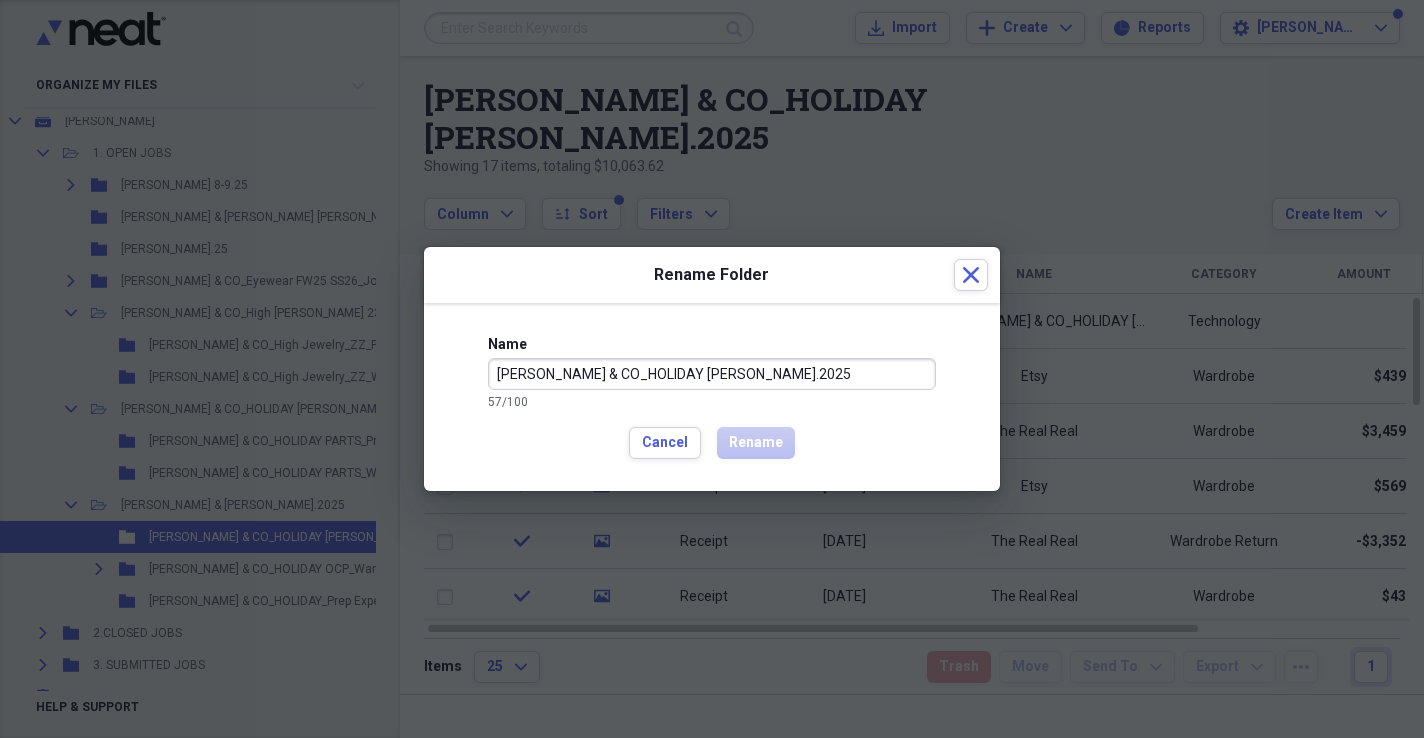 click on "[PERSON_NAME] & CO_HOLIDAY [PERSON_NAME].2025" at bounding box center (712, 374) 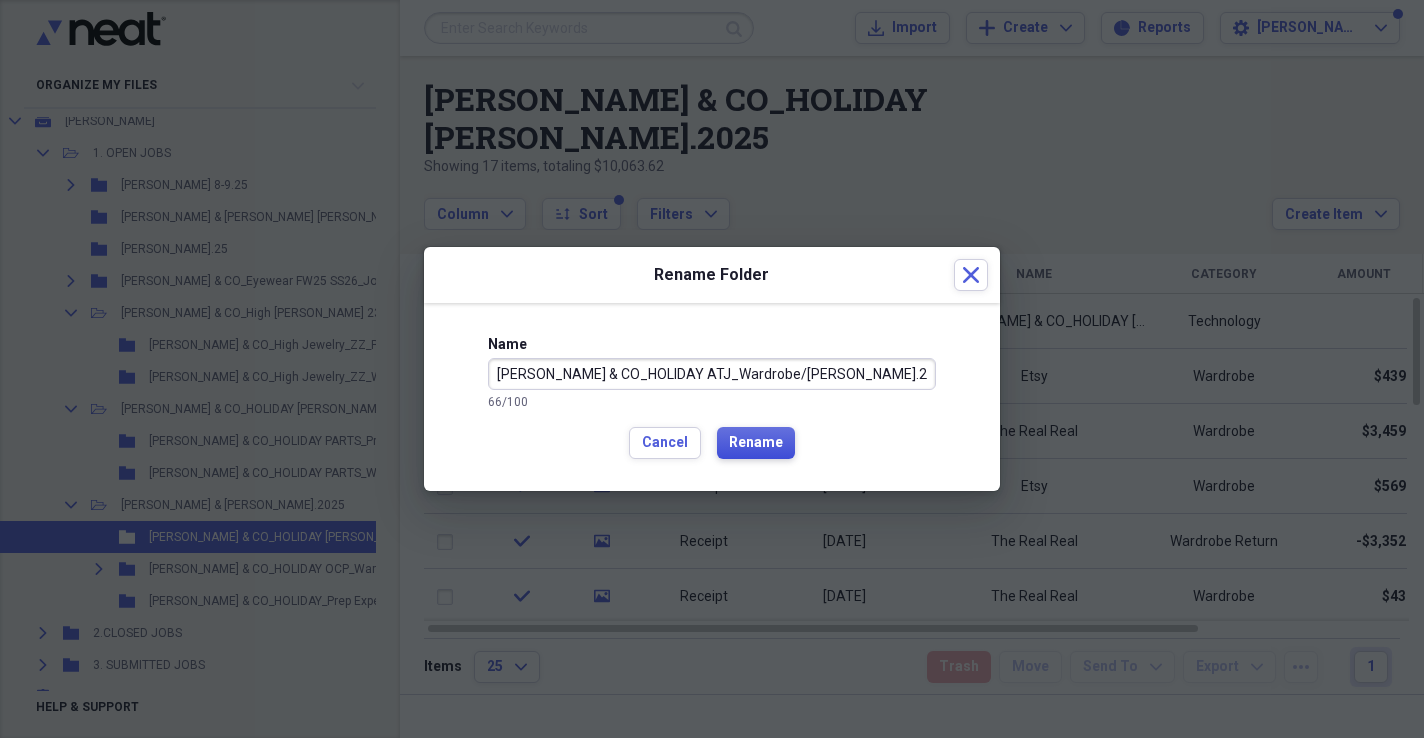 type on "[PERSON_NAME] & CO_HOLIDAY ATJ_Wardrobe/[PERSON_NAME].2025" 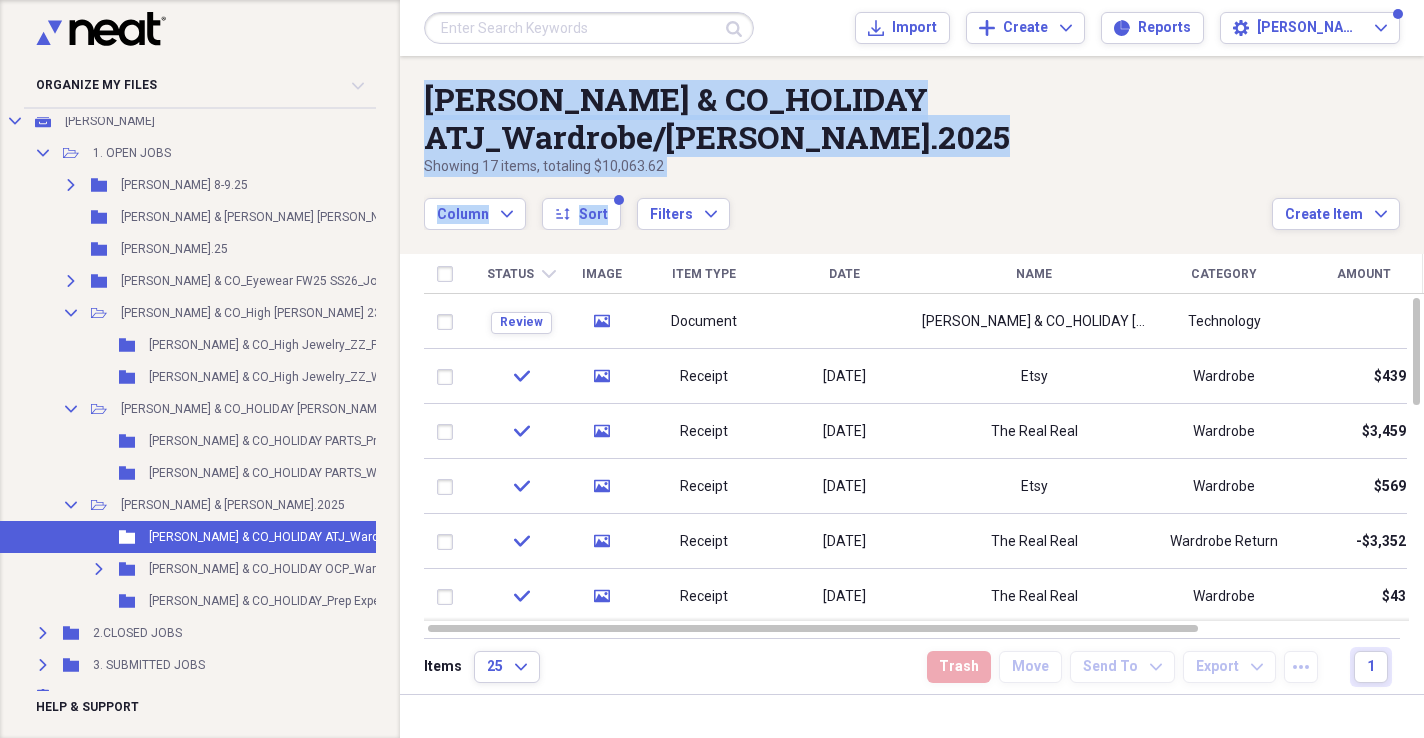 drag, startPoint x: 688, startPoint y: 177, endPoint x: 422, endPoint y: 86, distance: 281.1352 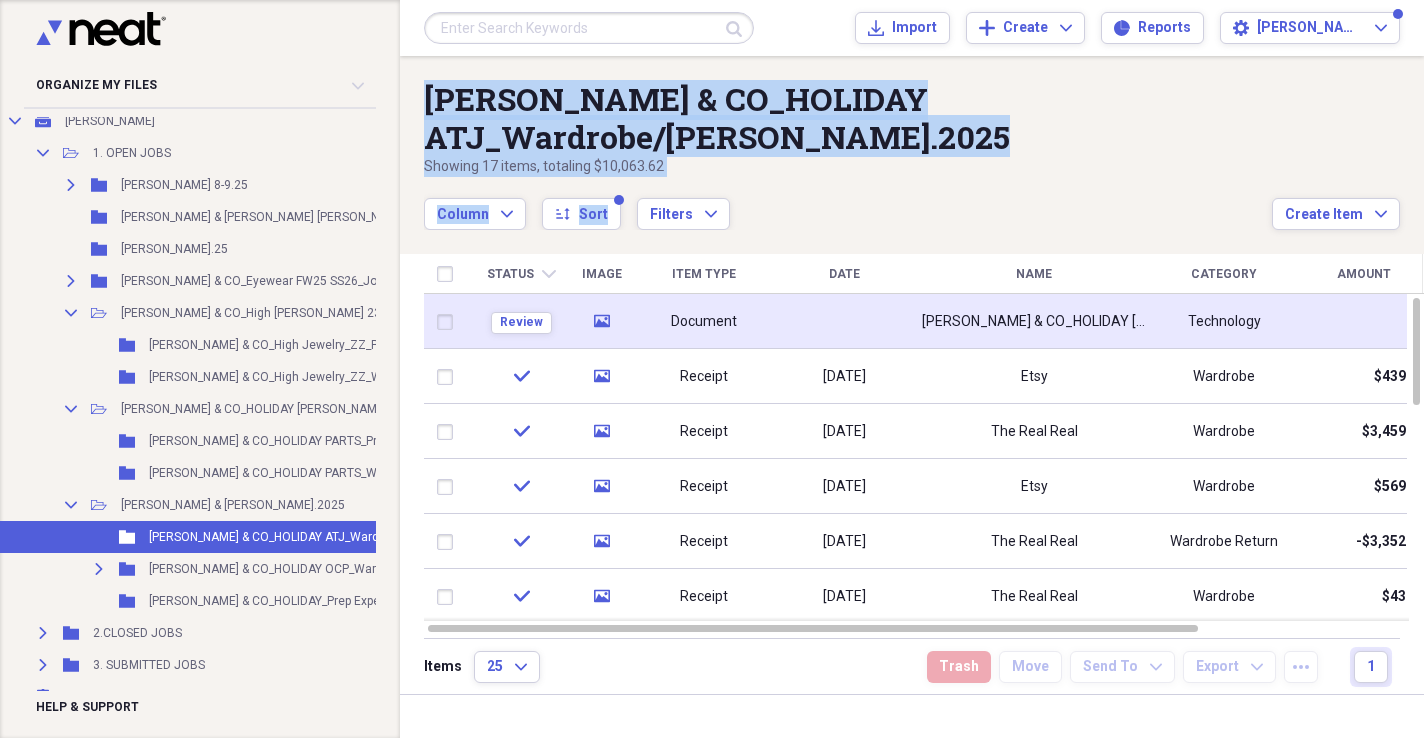 click on "[PERSON_NAME] & CO_HOLIDAY [PERSON_NAME].2025" at bounding box center (1034, 322) 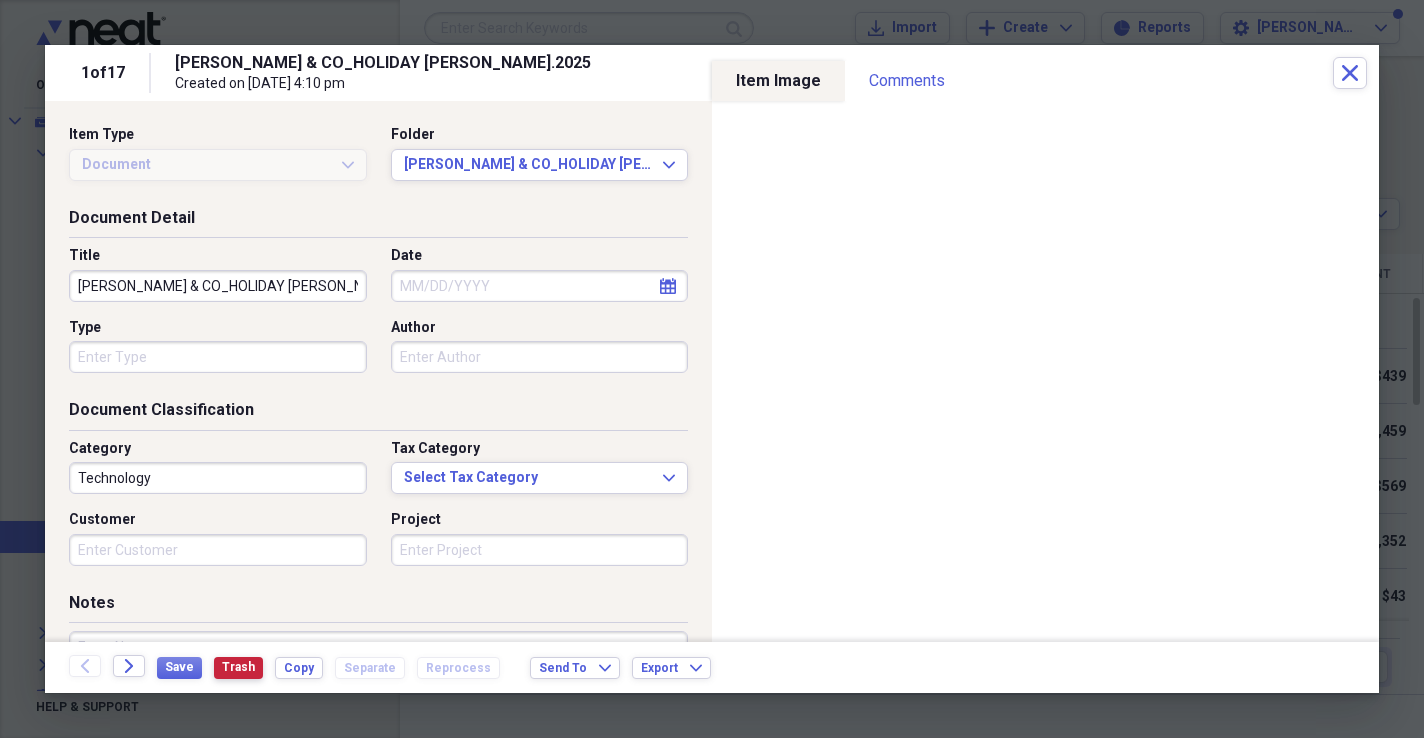 click on "Trash" at bounding box center (238, 667) 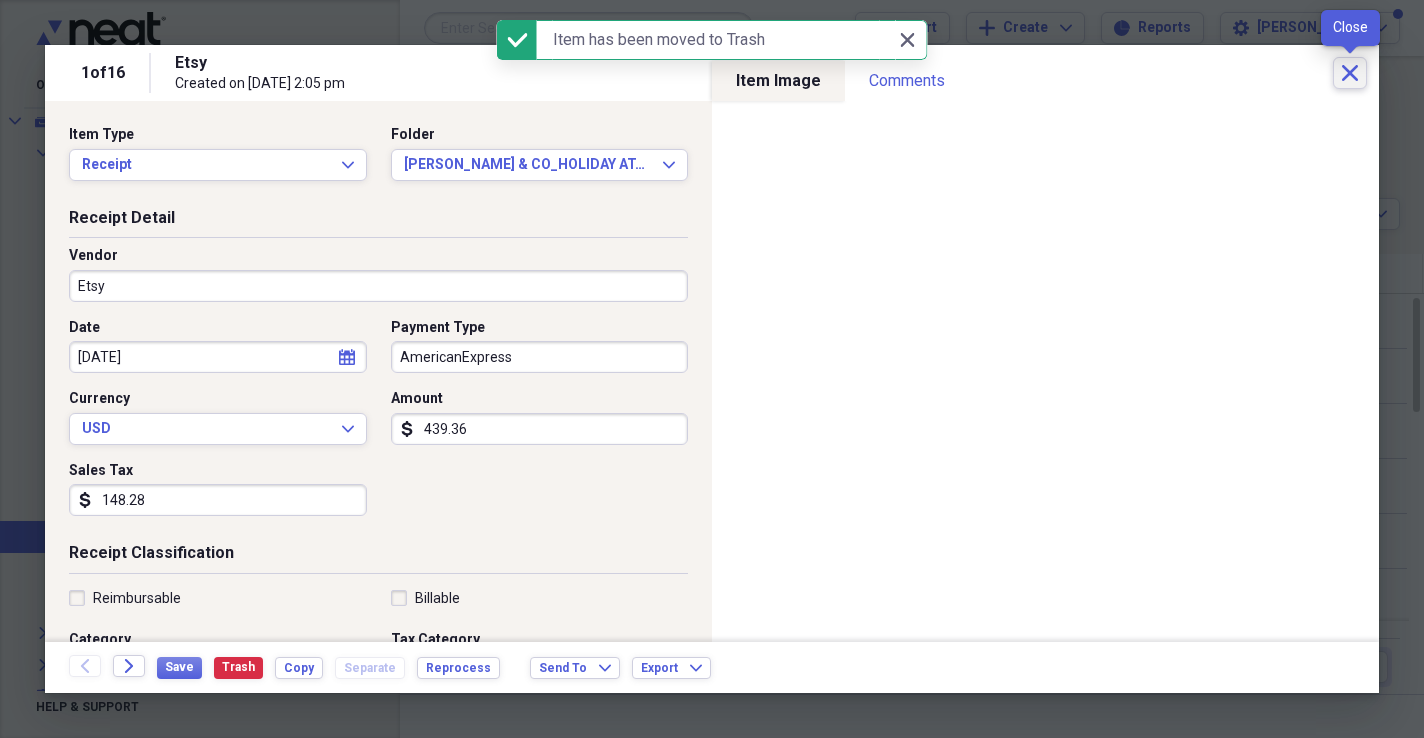 click on "Close" at bounding box center (1350, 73) 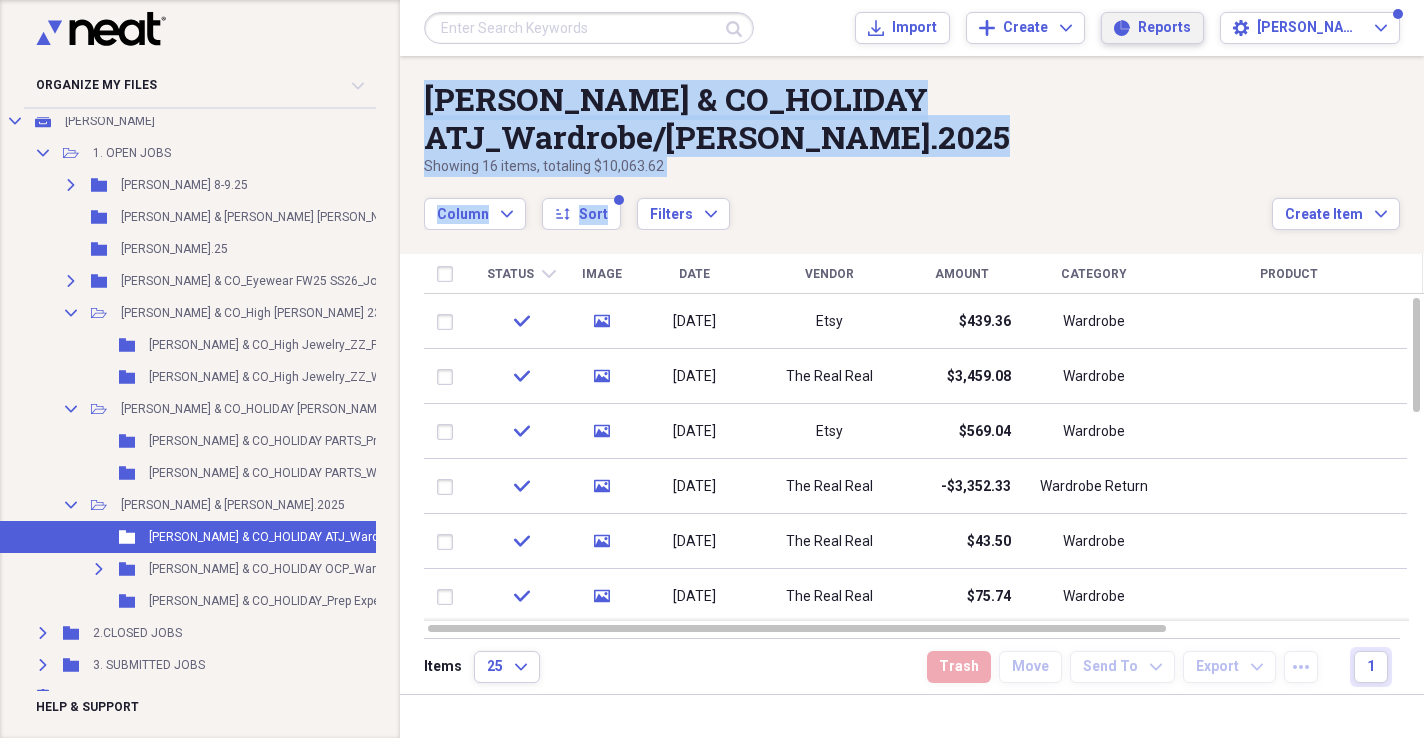 click on "Reports Reports" at bounding box center (1152, 28) 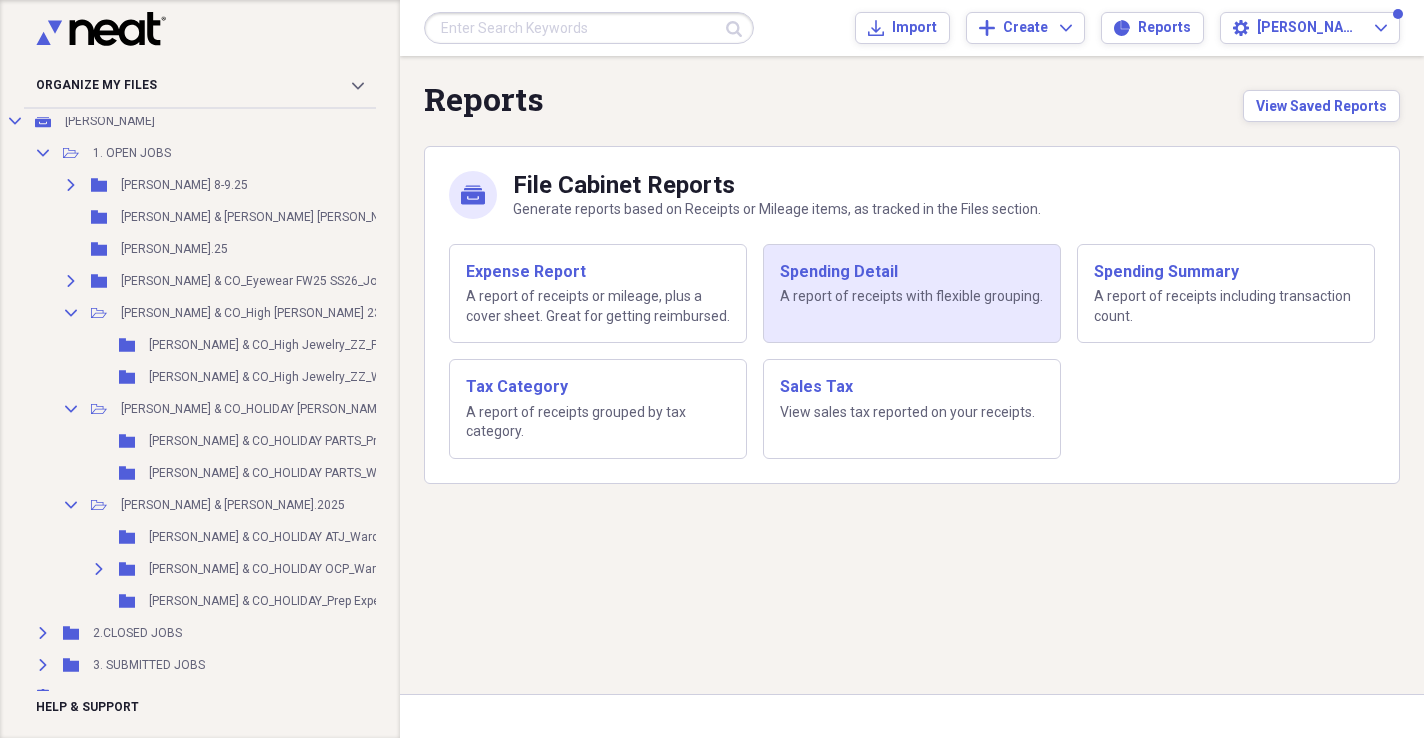 click on "Spending Detail" at bounding box center [912, 272] 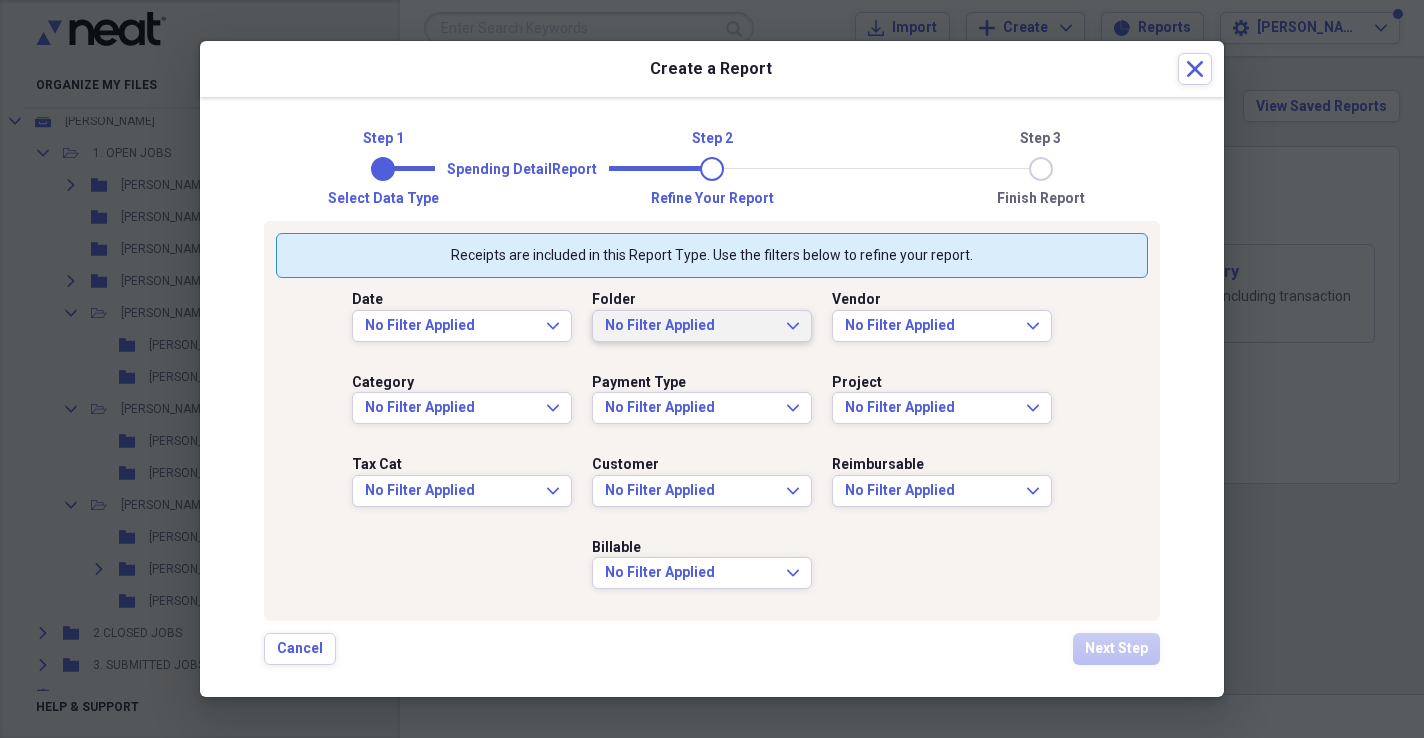 click on "No Filter Applied" at bounding box center (690, 326) 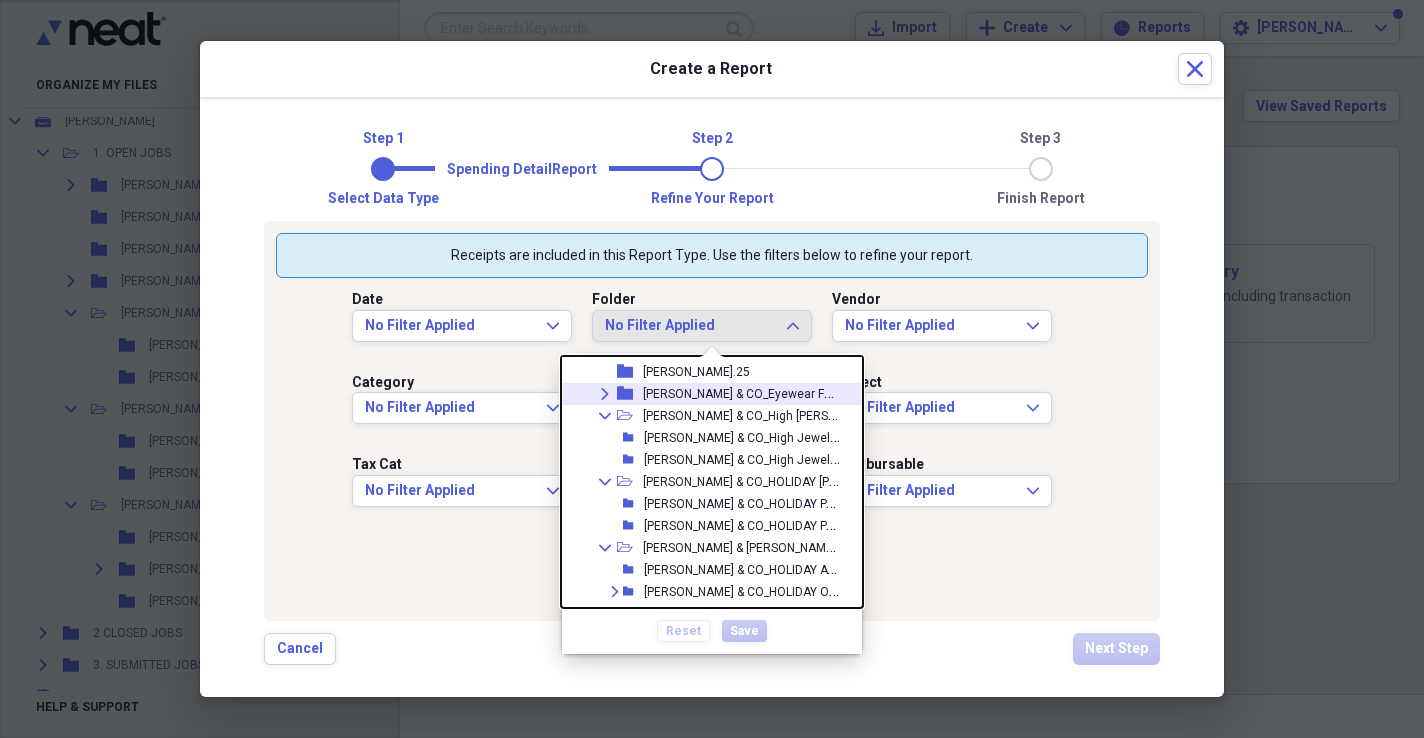 scroll, scrollTop: 207, scrollLeft: 0, axis: vertical 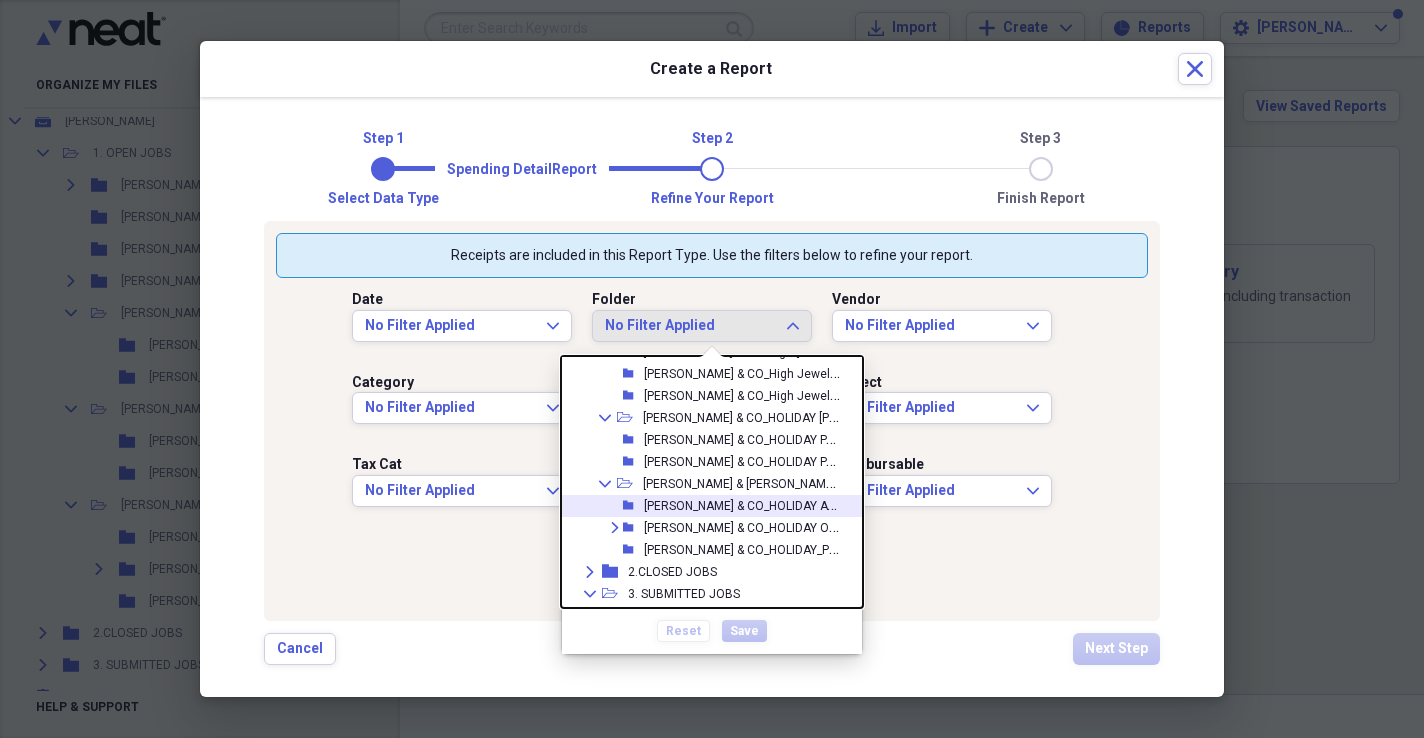 click on "[PERSON_NAME] & CO_HOLIDAY ATJ_Wardrobe/[PERSON_NAME].2025" at bounding box center (834, 504) 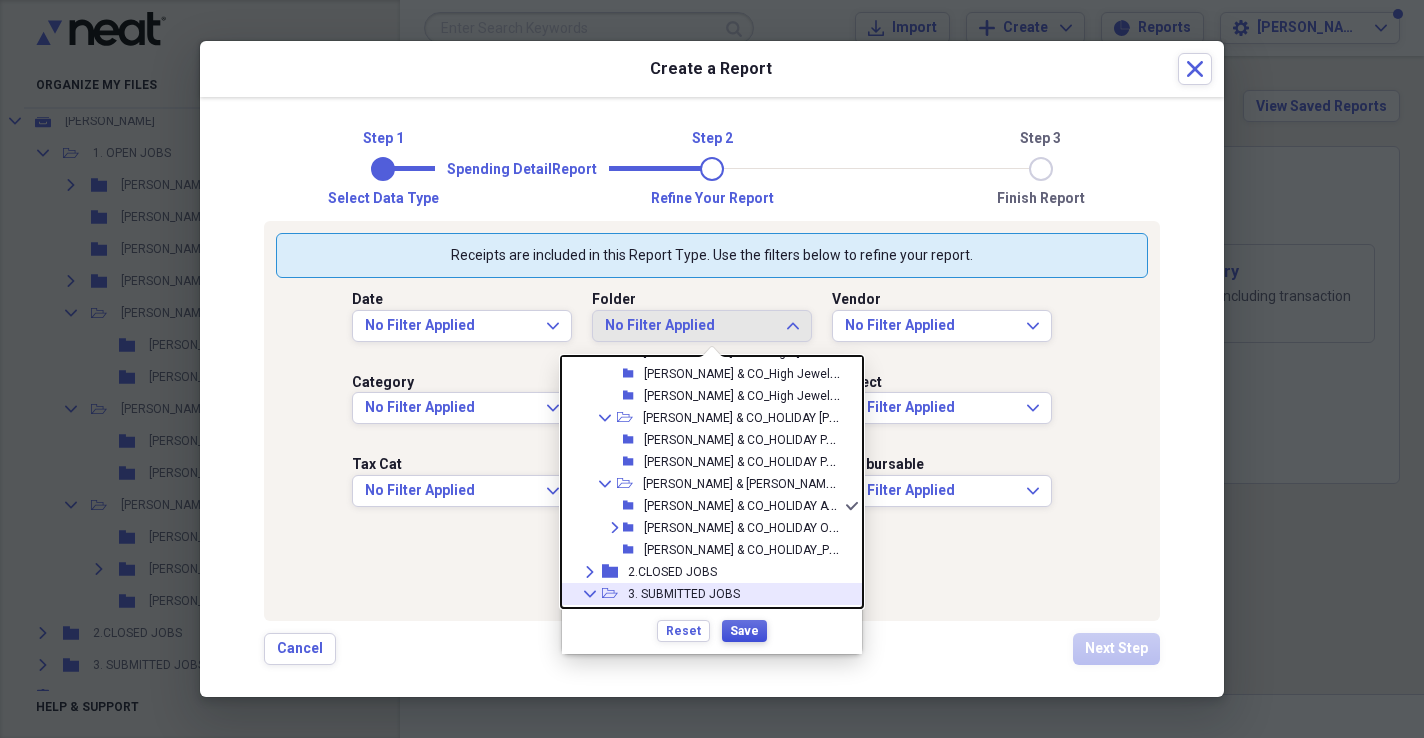 click on "Save" at bounding box center [744, 631] 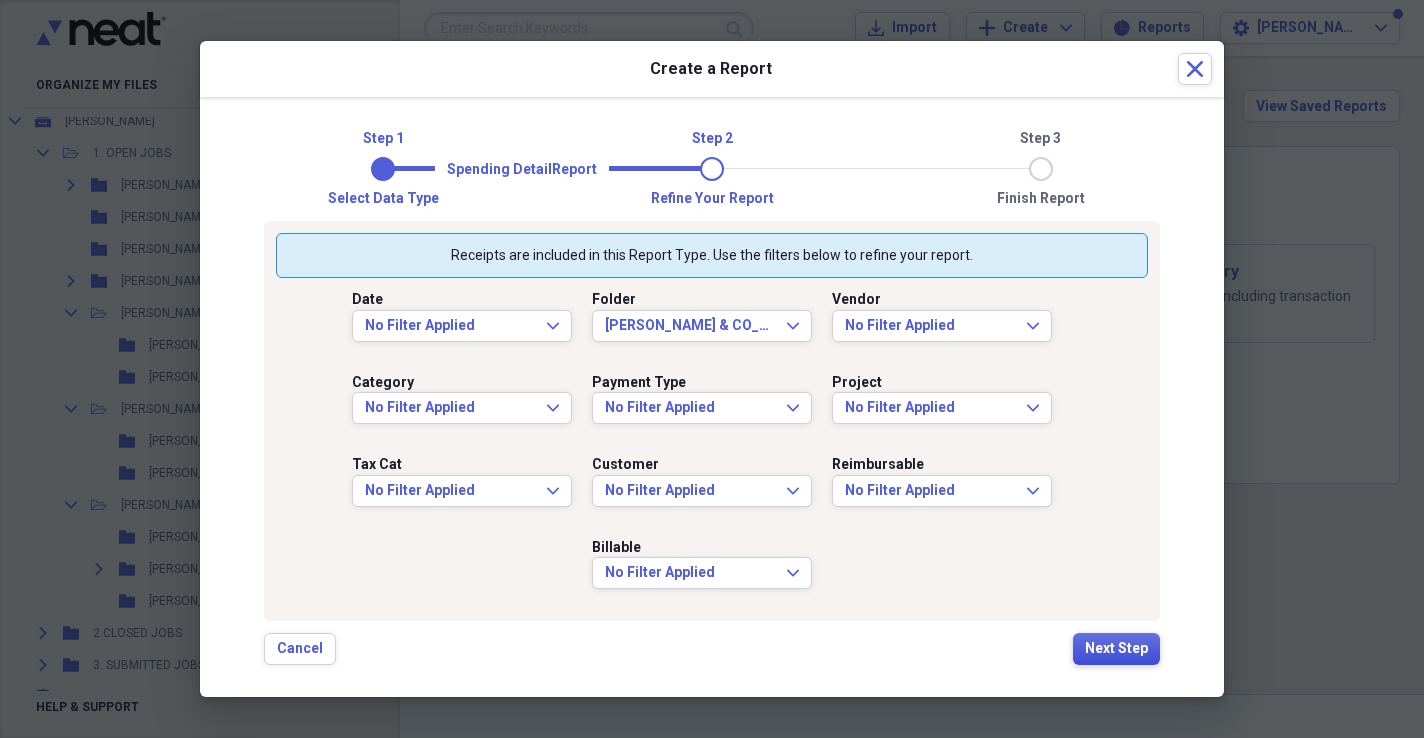 click on "Next Step" at bounding box center (1116, 649) 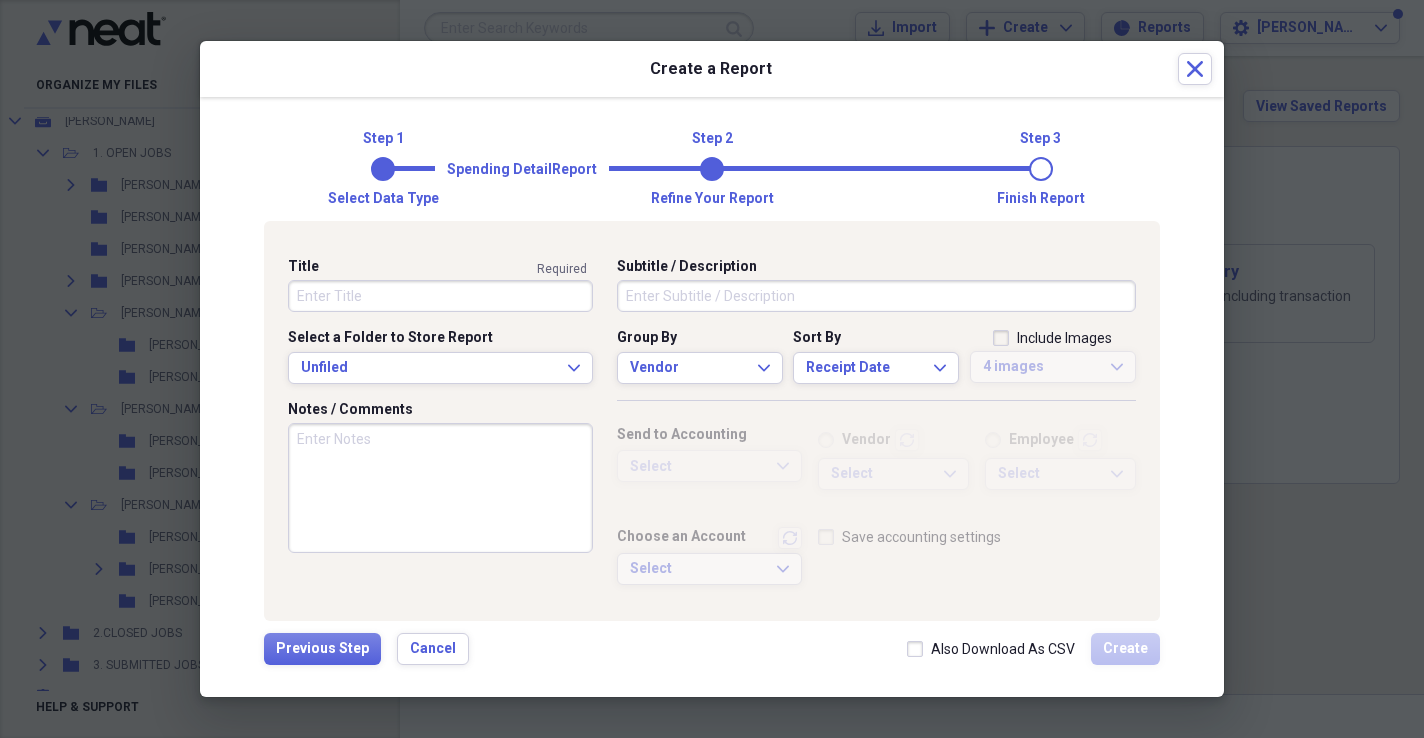 click on "Subtitle / Description" at bounding box center [876, 296] 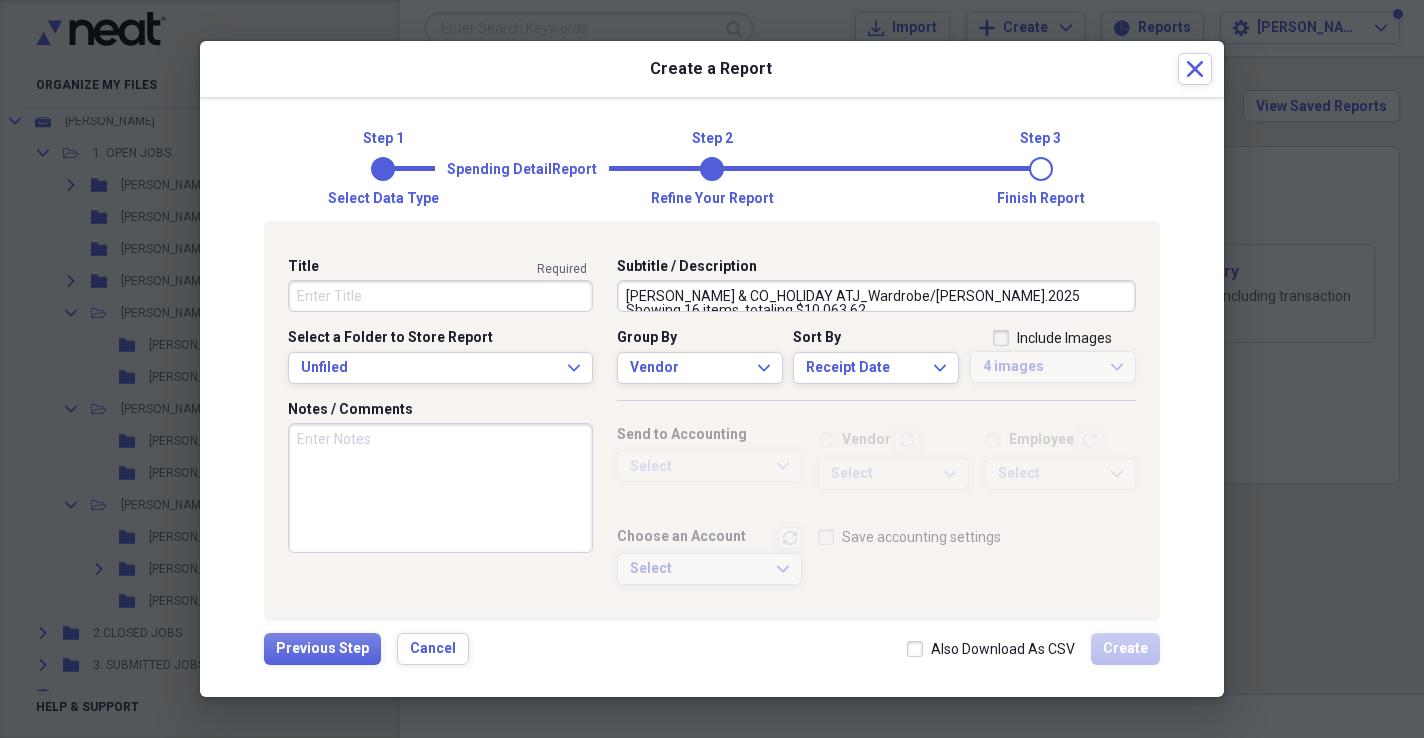 scroll, scrollTop: 35, scrollLeft: 0, axis: vertical 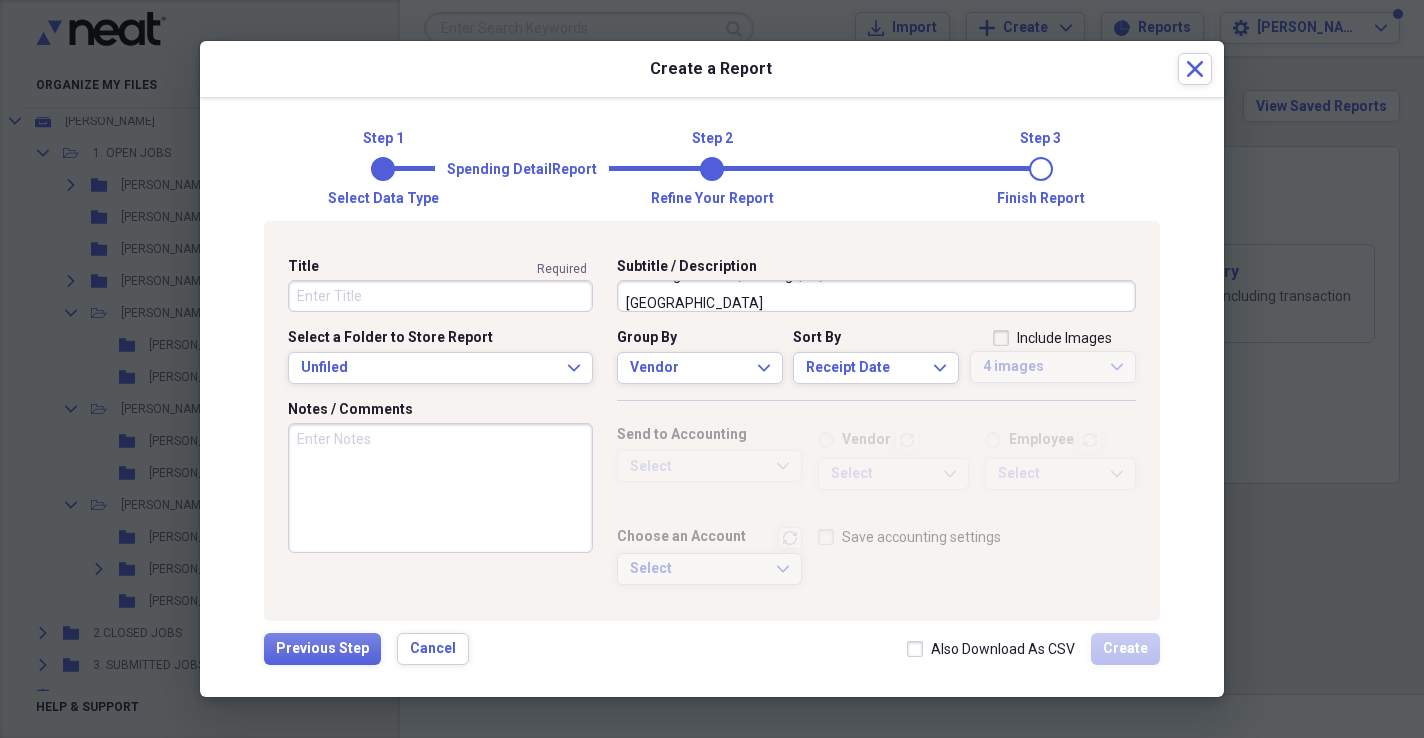 click on "[PERSON_NAME] & CO_HOLIDAY ATJ_Wardrobe/[PERSON_NAME].2025
Showing 16 items, totaling $10,063.62
[GEOGRAPHIC_DATA]
Sort" at bounding box center (876, 296) 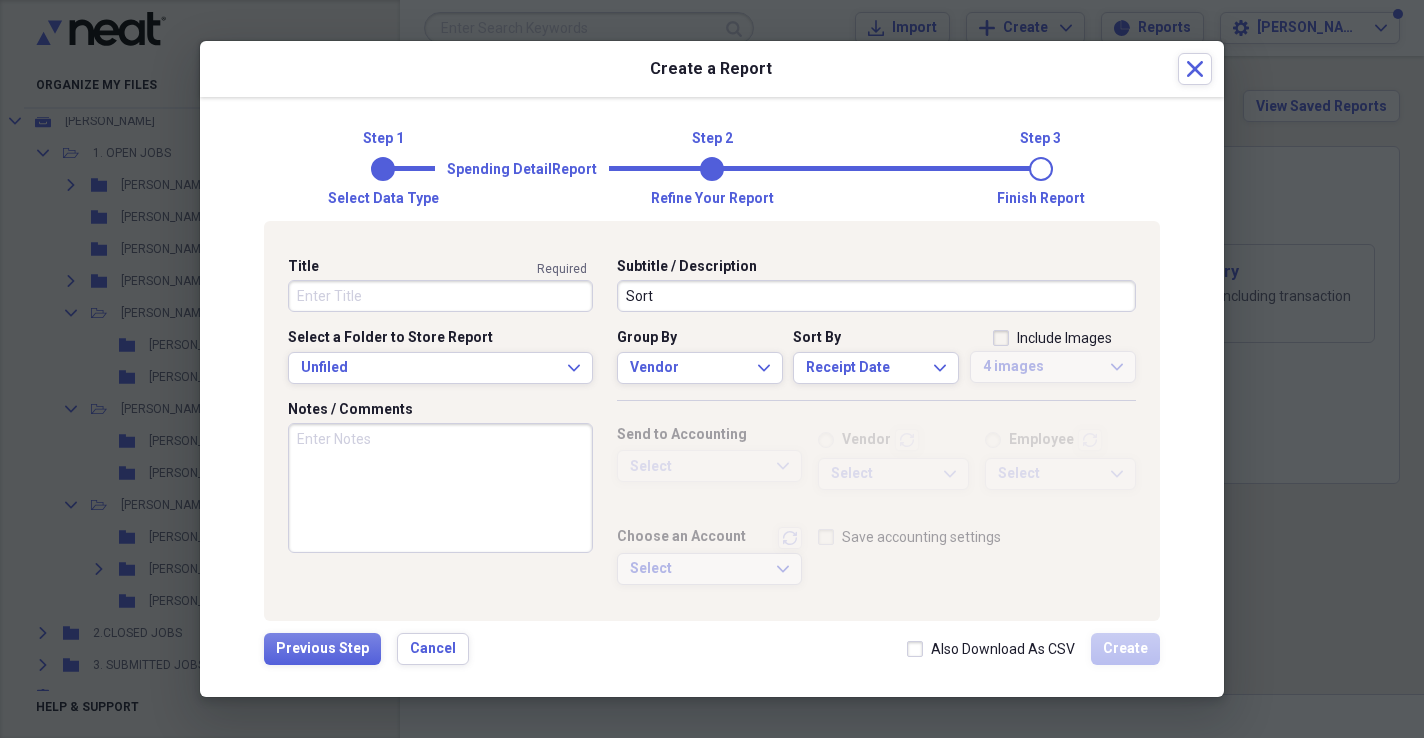 scroll, scrollTop: 58, scrollLeft: 0, axis: vertical 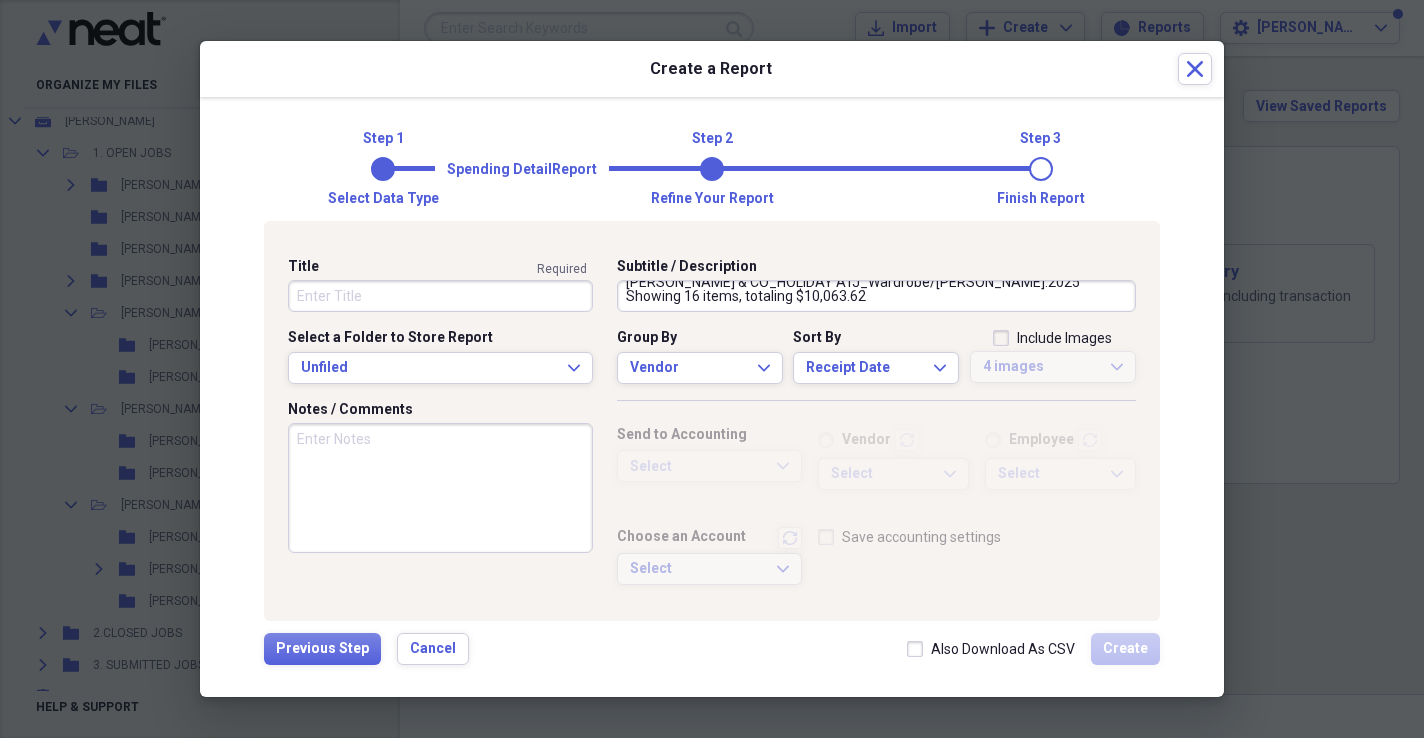click on "[PERSON_NAME] & CO_HOLIDAY ATJ_Wardrobe/[PERSON_NAME].2025
Showing 16 items, totaling $10,063.62" at bounding box center (876, 296) 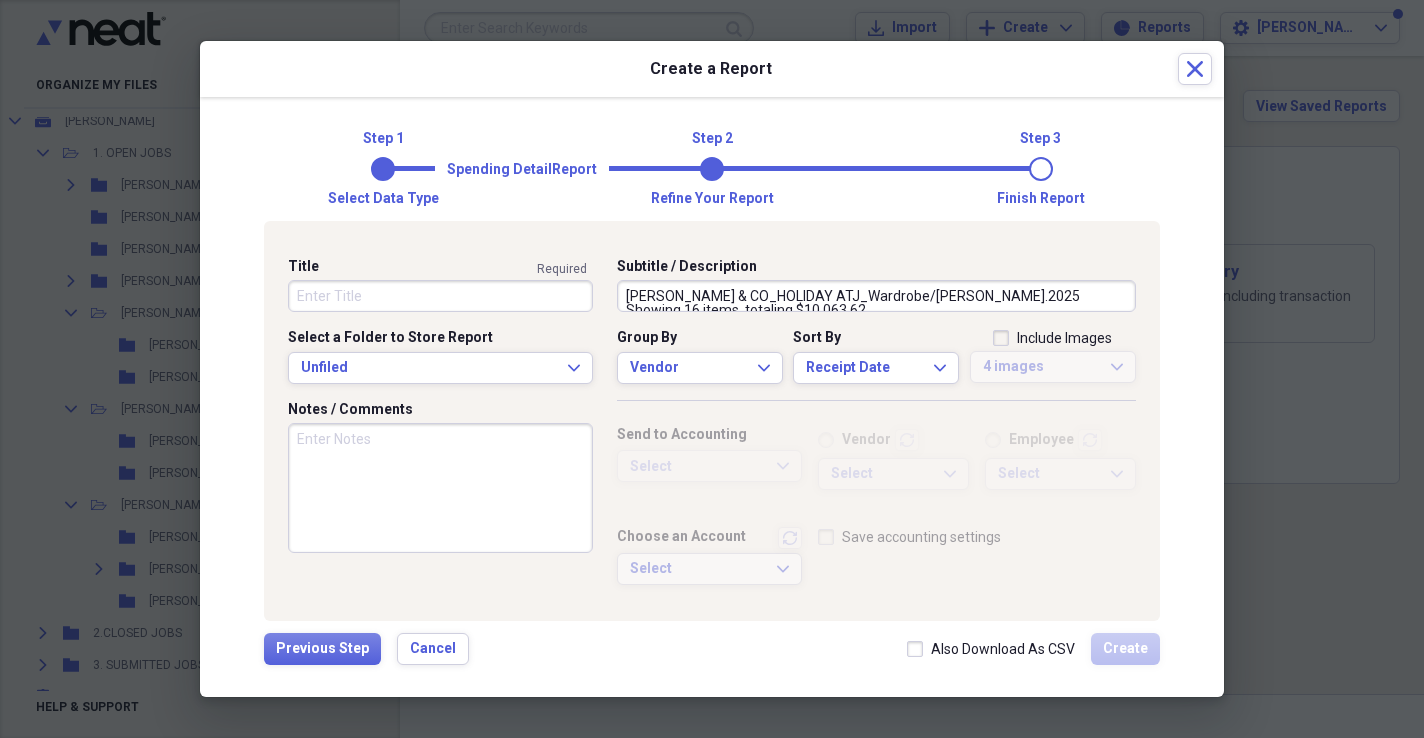 drag, startPoint x: 684, startPoint y: 296, endPoint x: 635, endPoint y: 270, distance: 55.470715 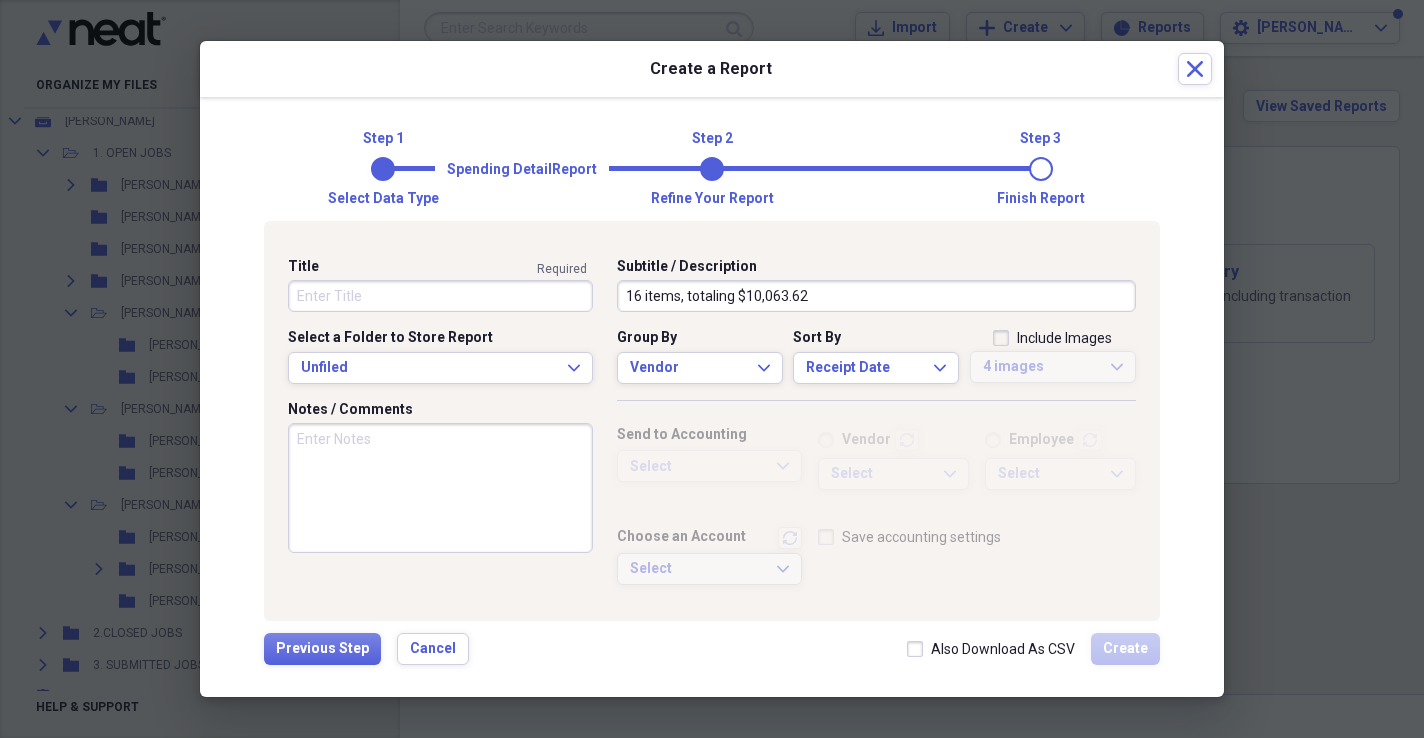 type on "16 items, totaling $10,063.62" 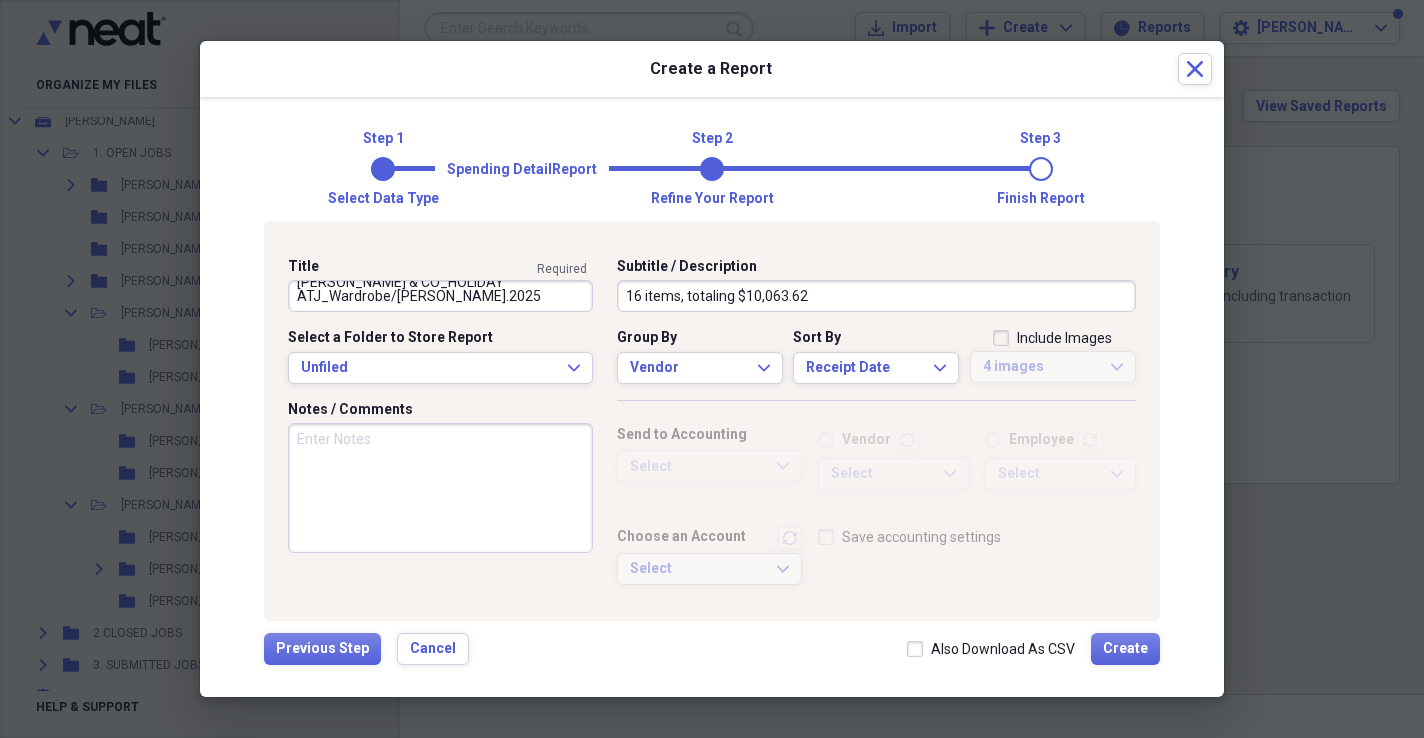 scroll, scrollTop: 28, scrollLeft: 0, axis: vertical 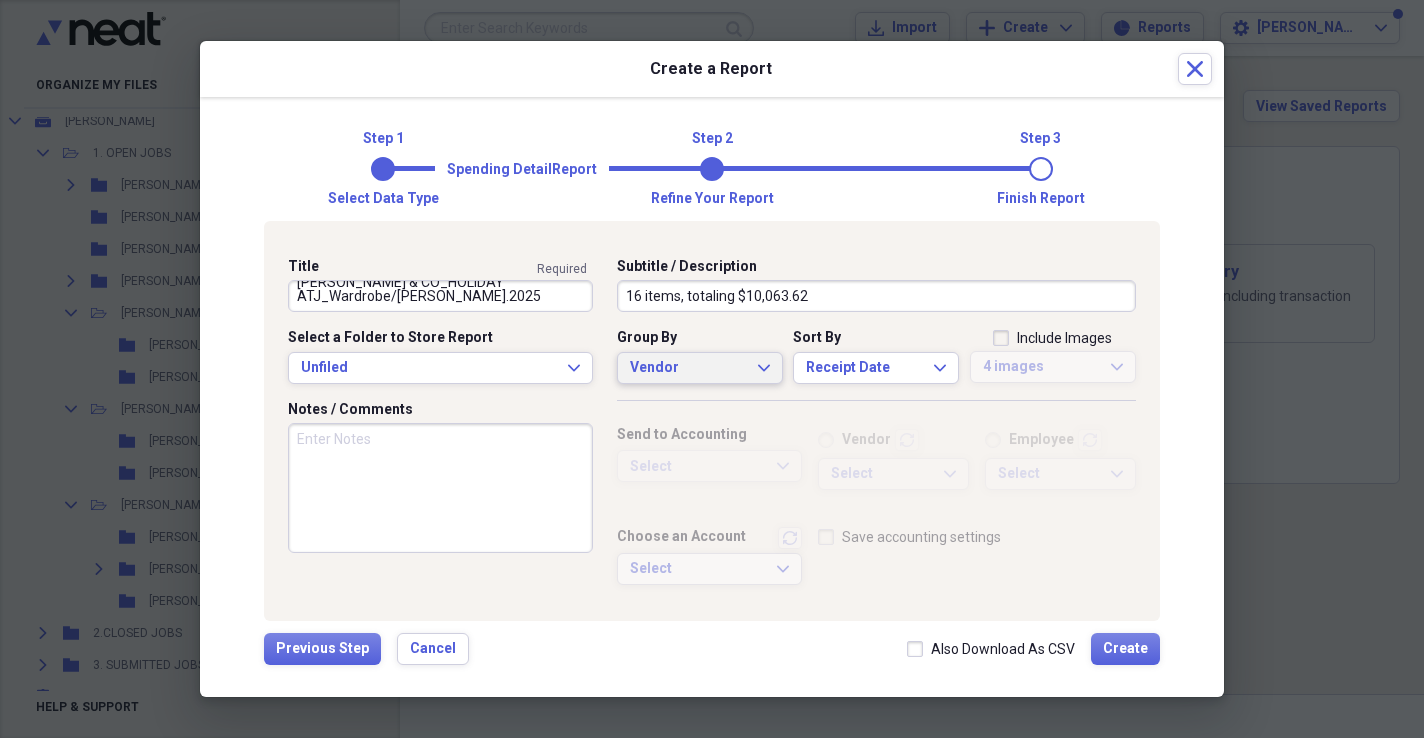 type on "[PERSON_NAME] & CO_HOLIDAY ATJ_Wardrobe/[PERSON_NAME].2025" 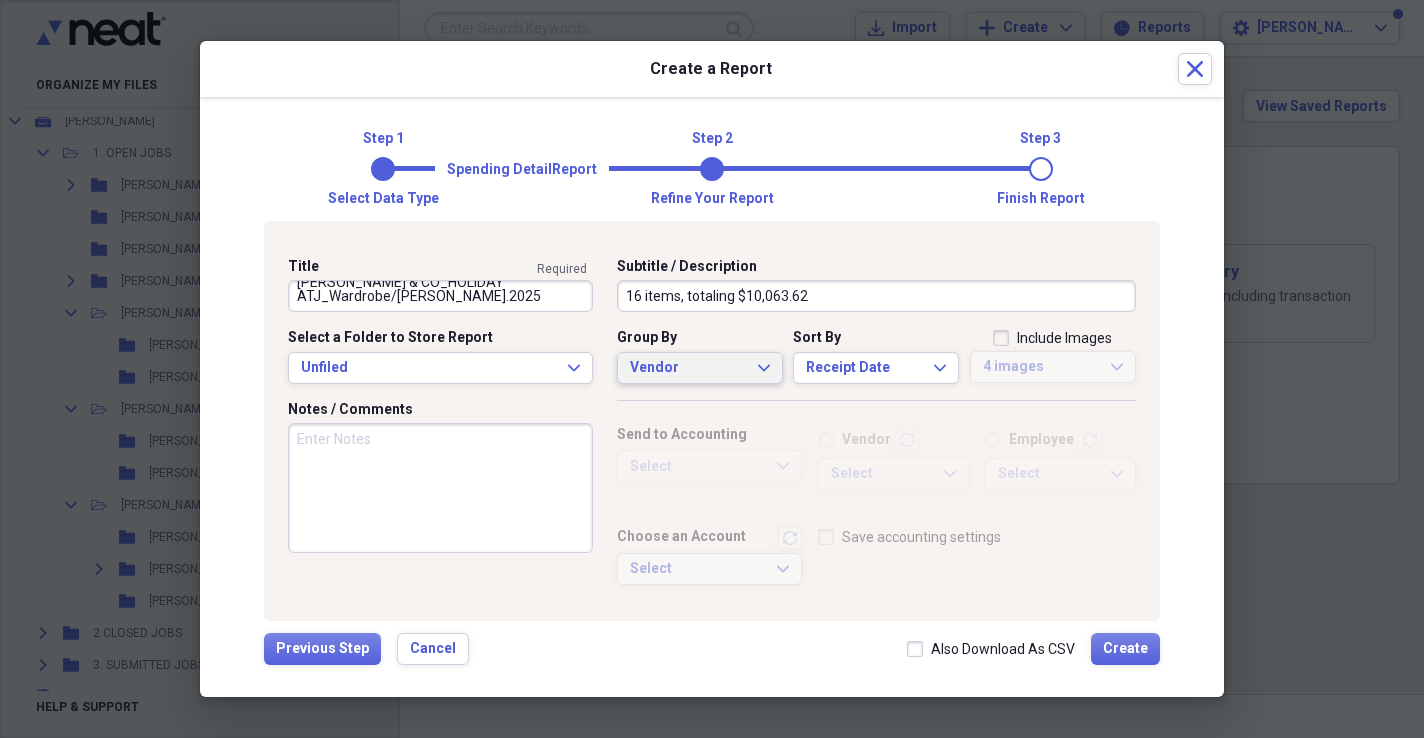 click on "Vendor" at bounding box center (688, 368) 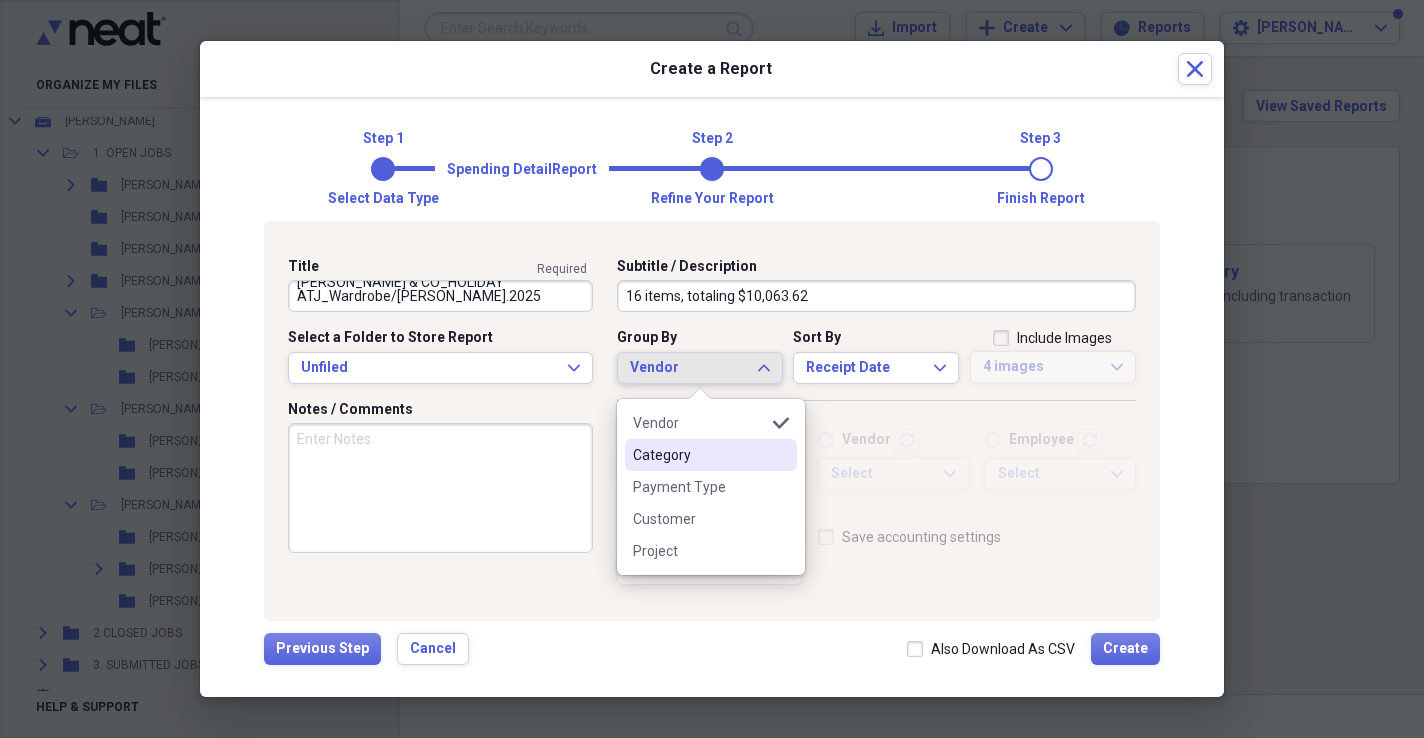 click on "Category" at bounding box center [711, 455] 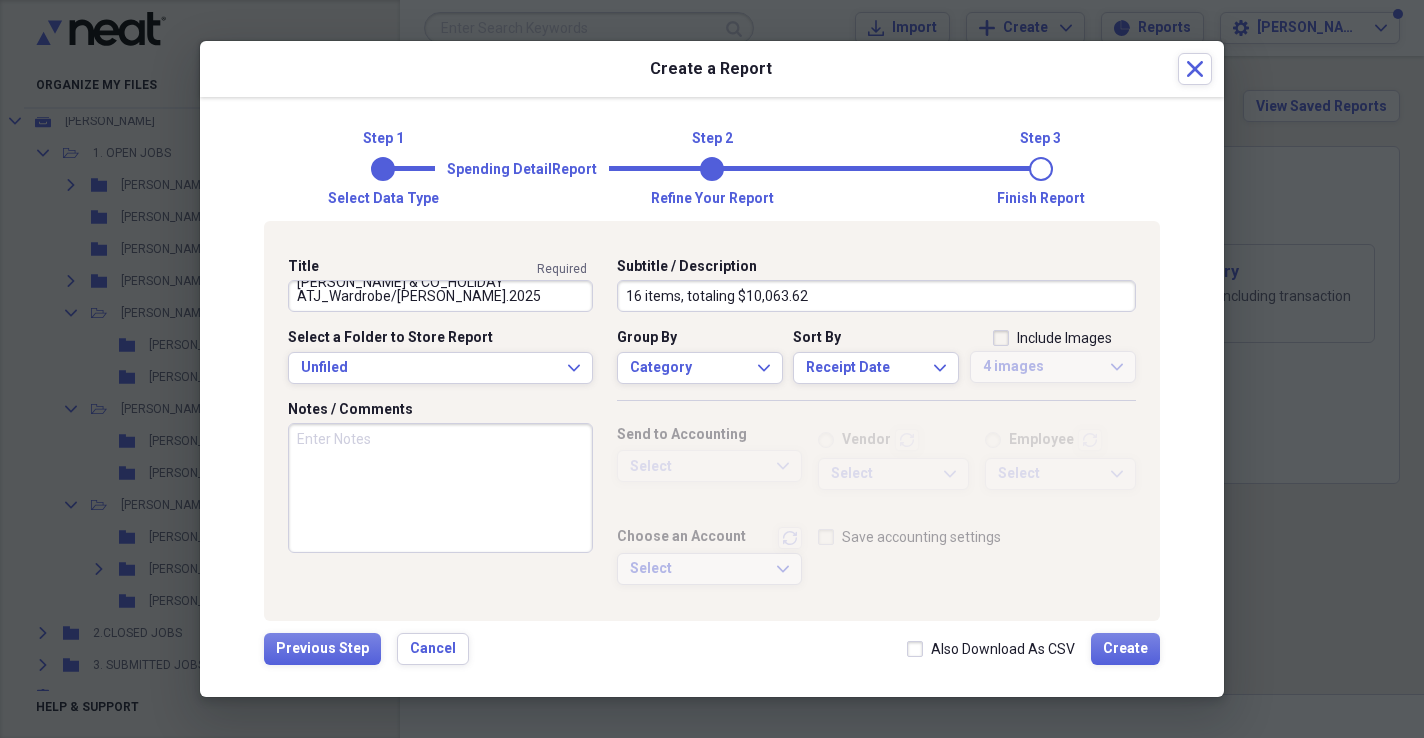 click on "Include Images" at bounding box center (1052, 338) 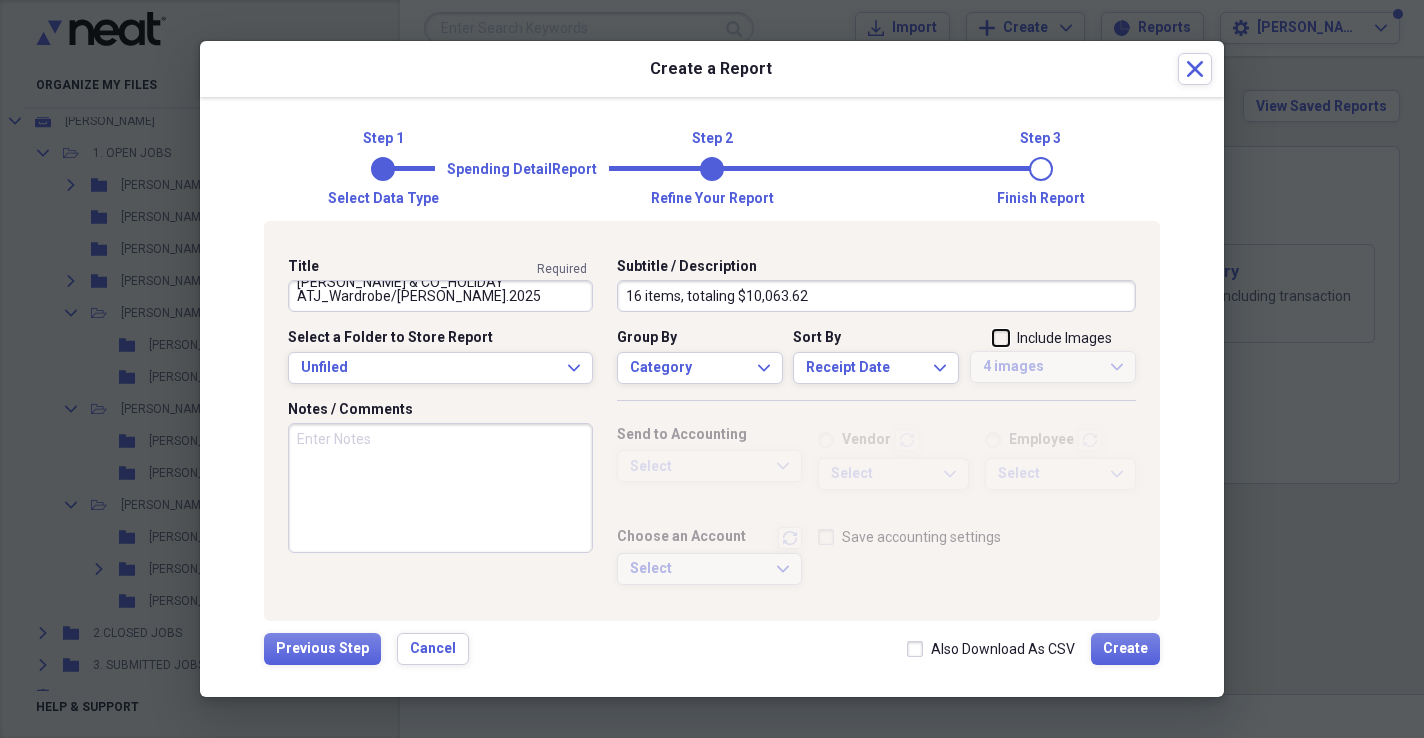 click on "Include Images" at bounding box center (993, 339) 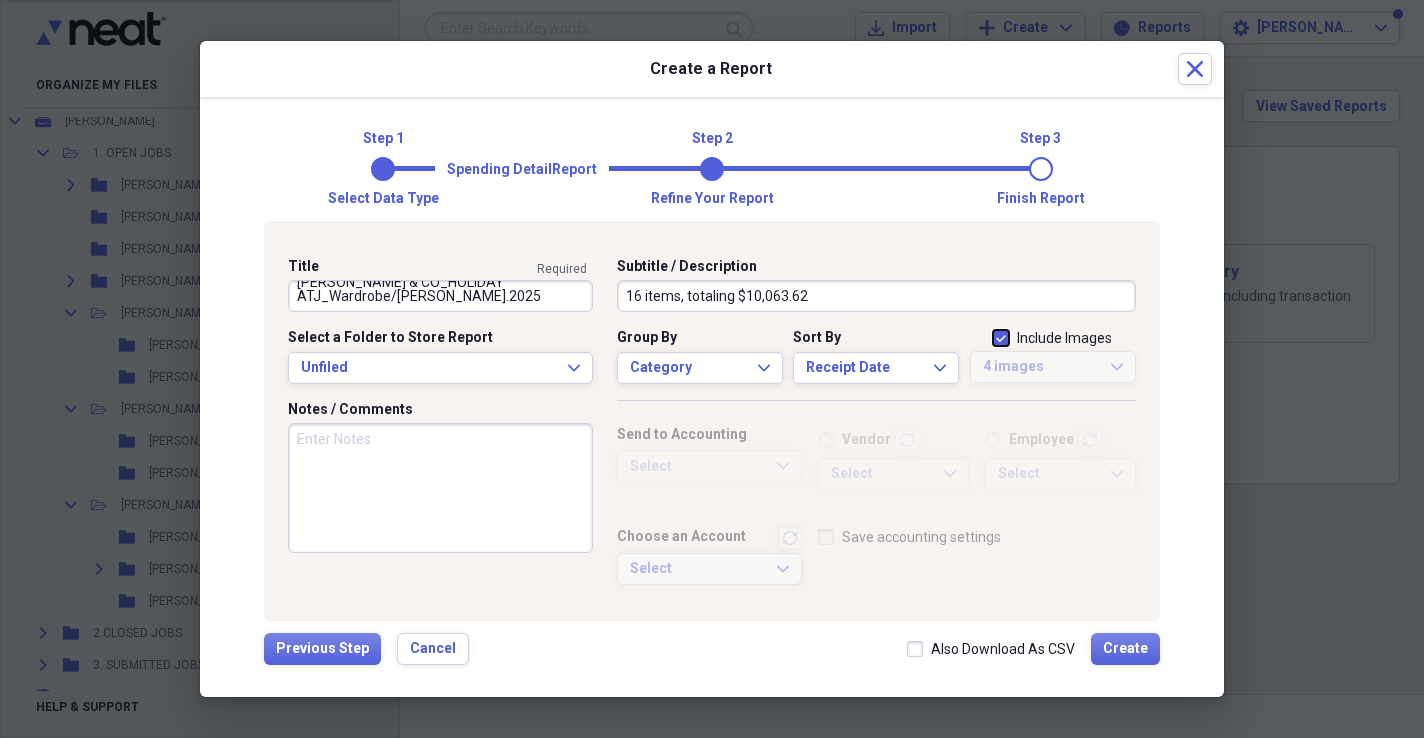 checkbox on "true" 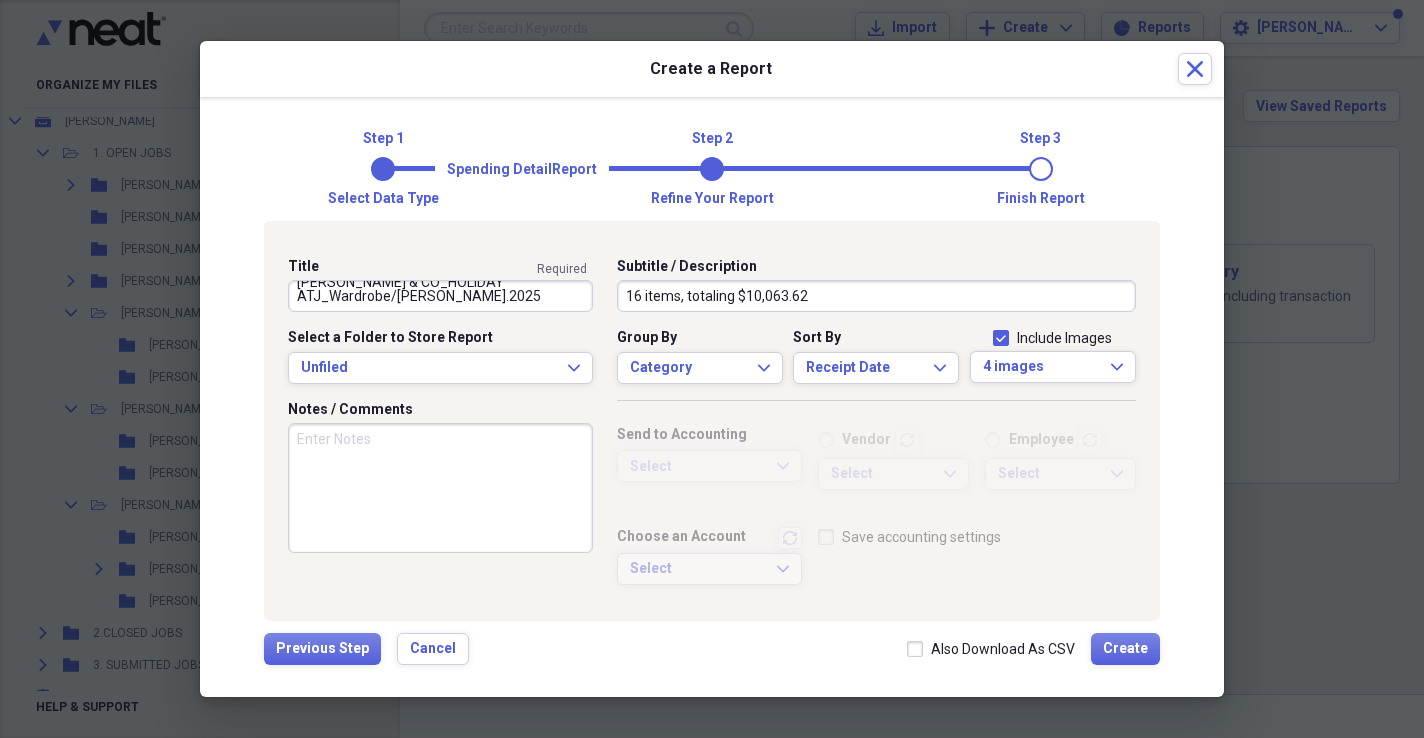 click on "Include Images 4 images Expand" at bounding box center [1053, 364] 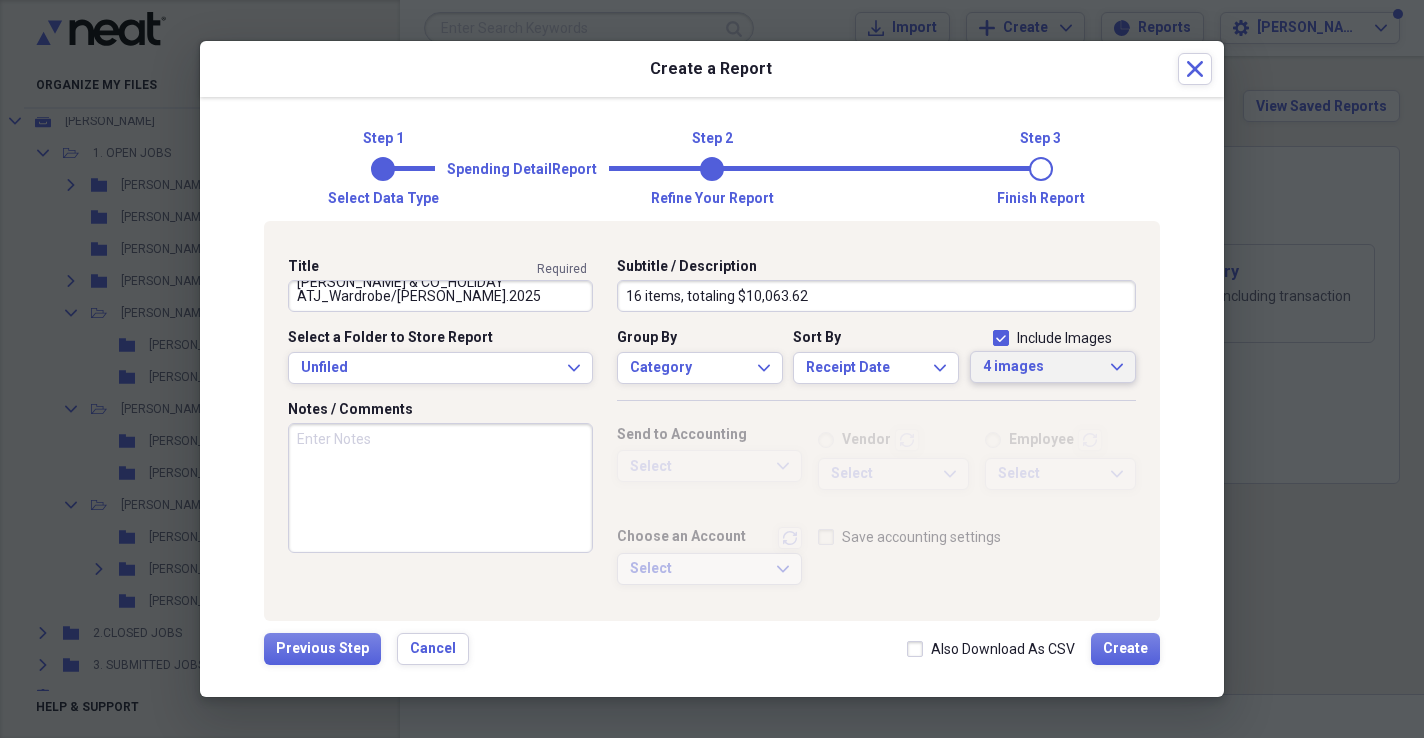 click on "4 images Expand" at bounding box center (1053, 367) 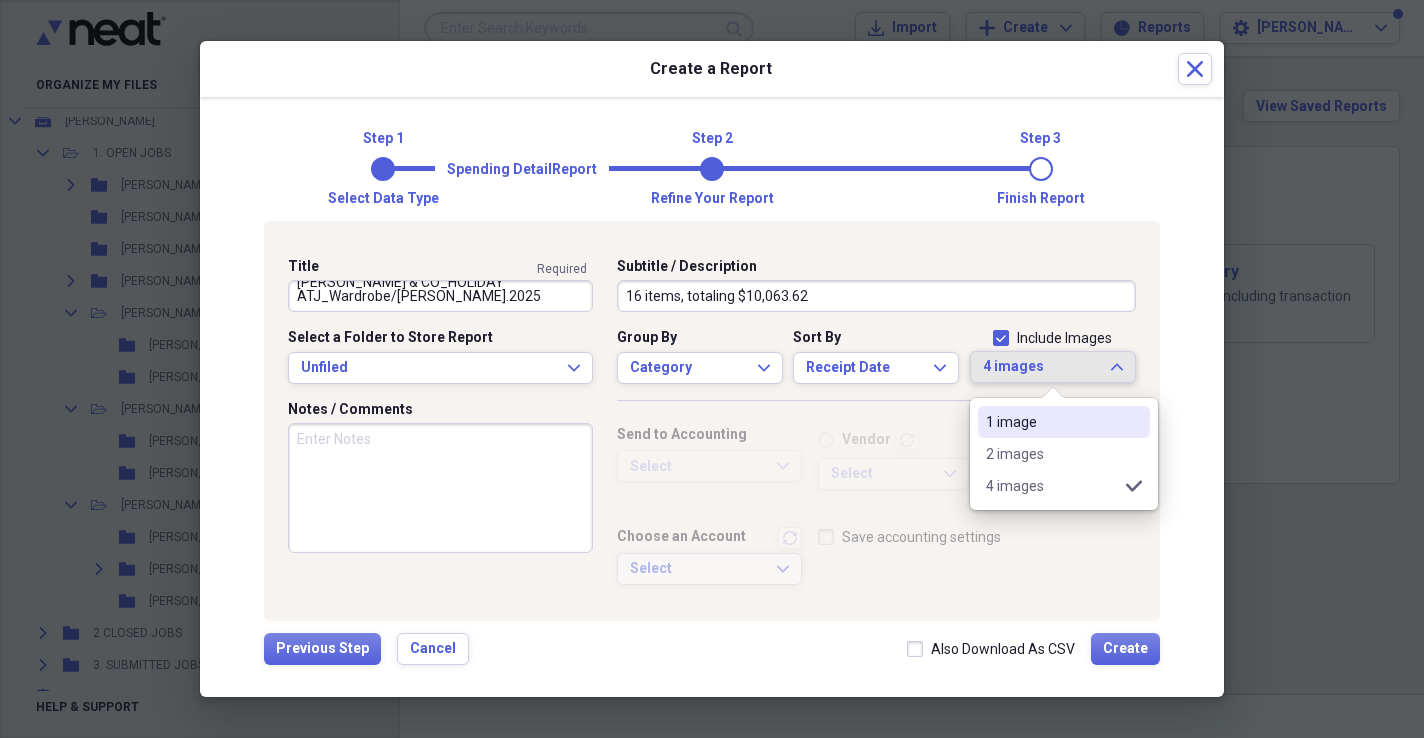 click on "1 image" at bounding box center (1052, 422) 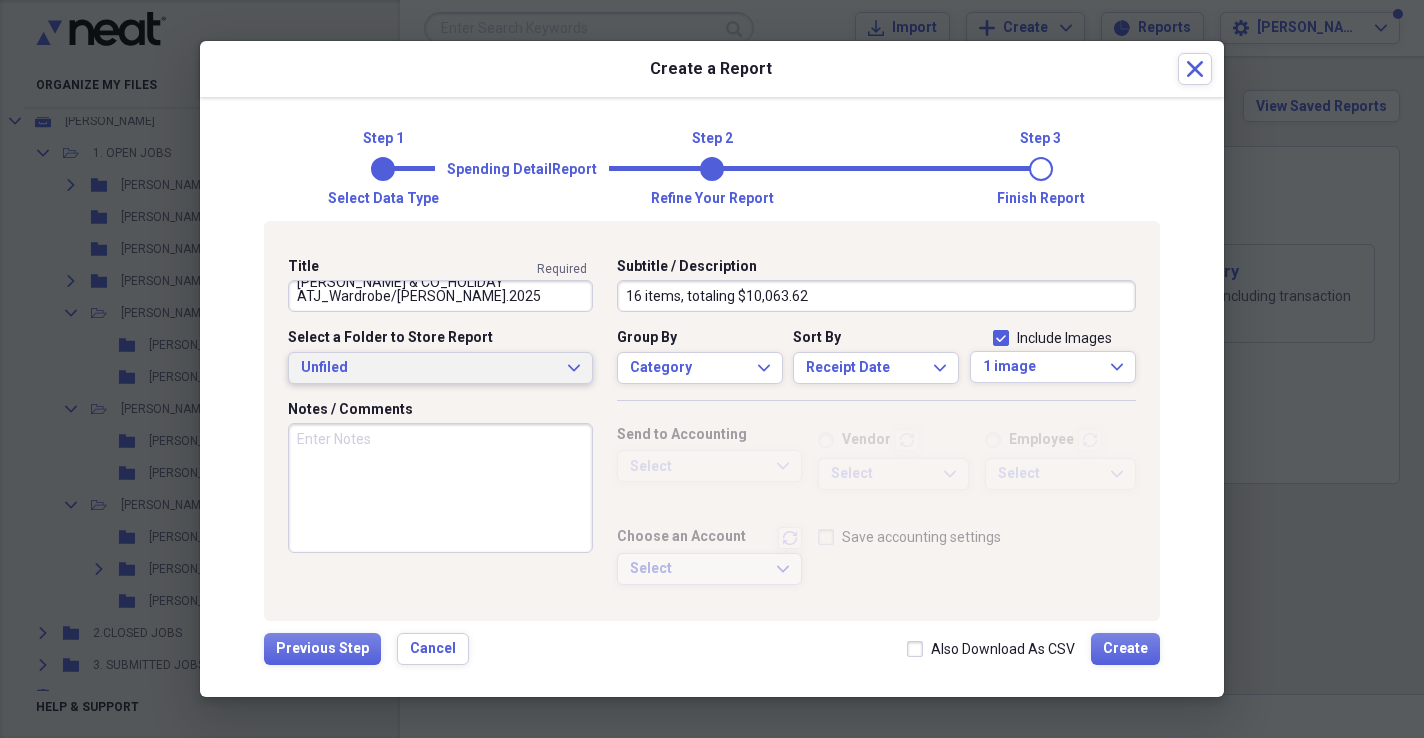 click on "Unfiled" at bounding box center (428, 368) 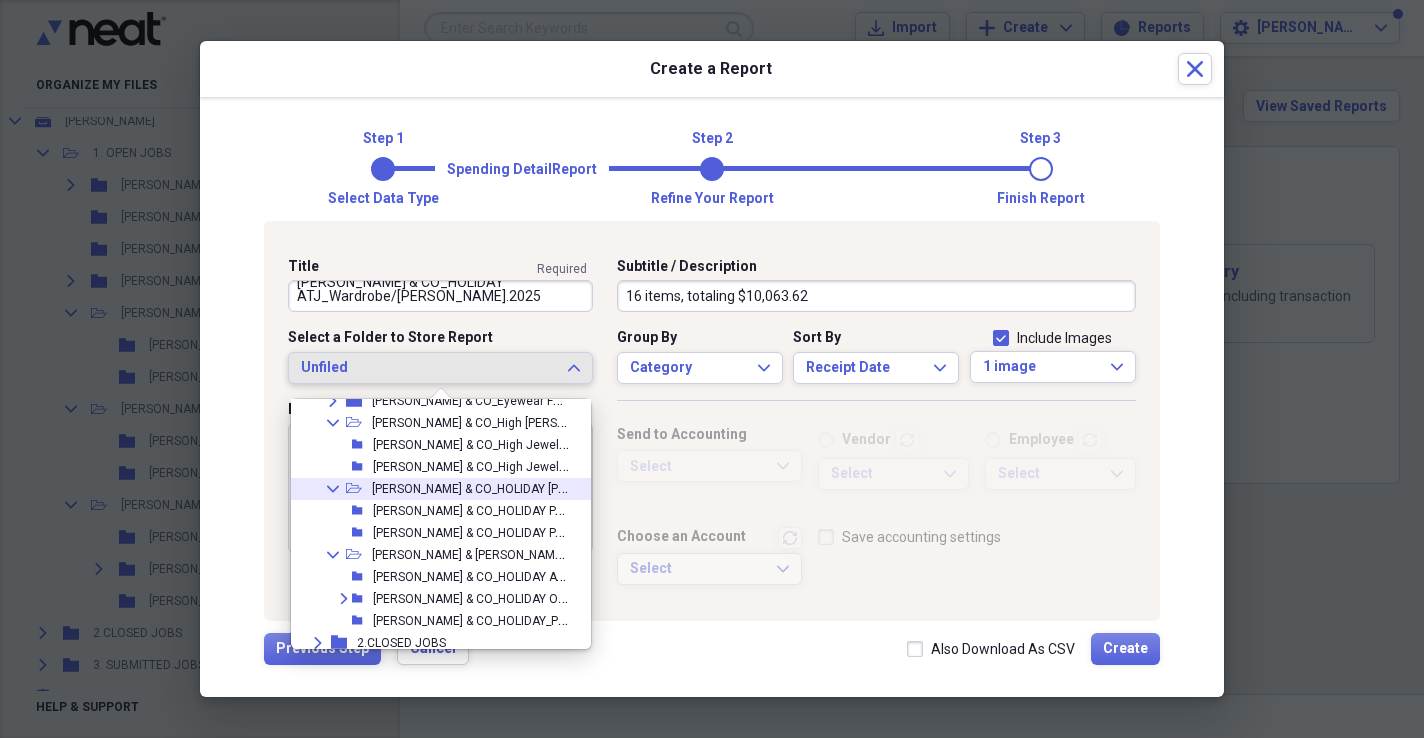 scroll, scrollTop: 182, scrollLeft: 0, axis: vertical 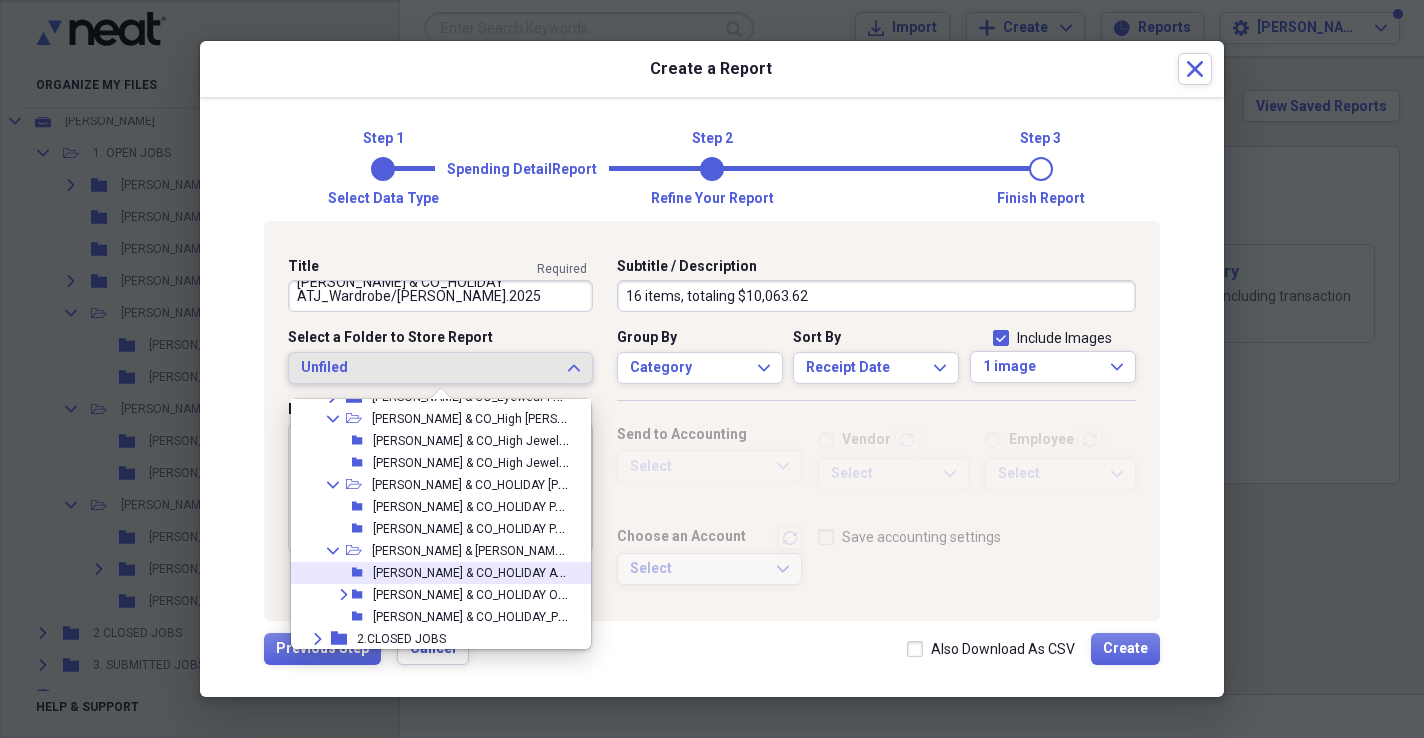 click on "[PERSON_NAME] & CO_HOLIDAY ATJ_Wardrobe/[PERSON_NAME].2025" at bounding box center (563, 571) 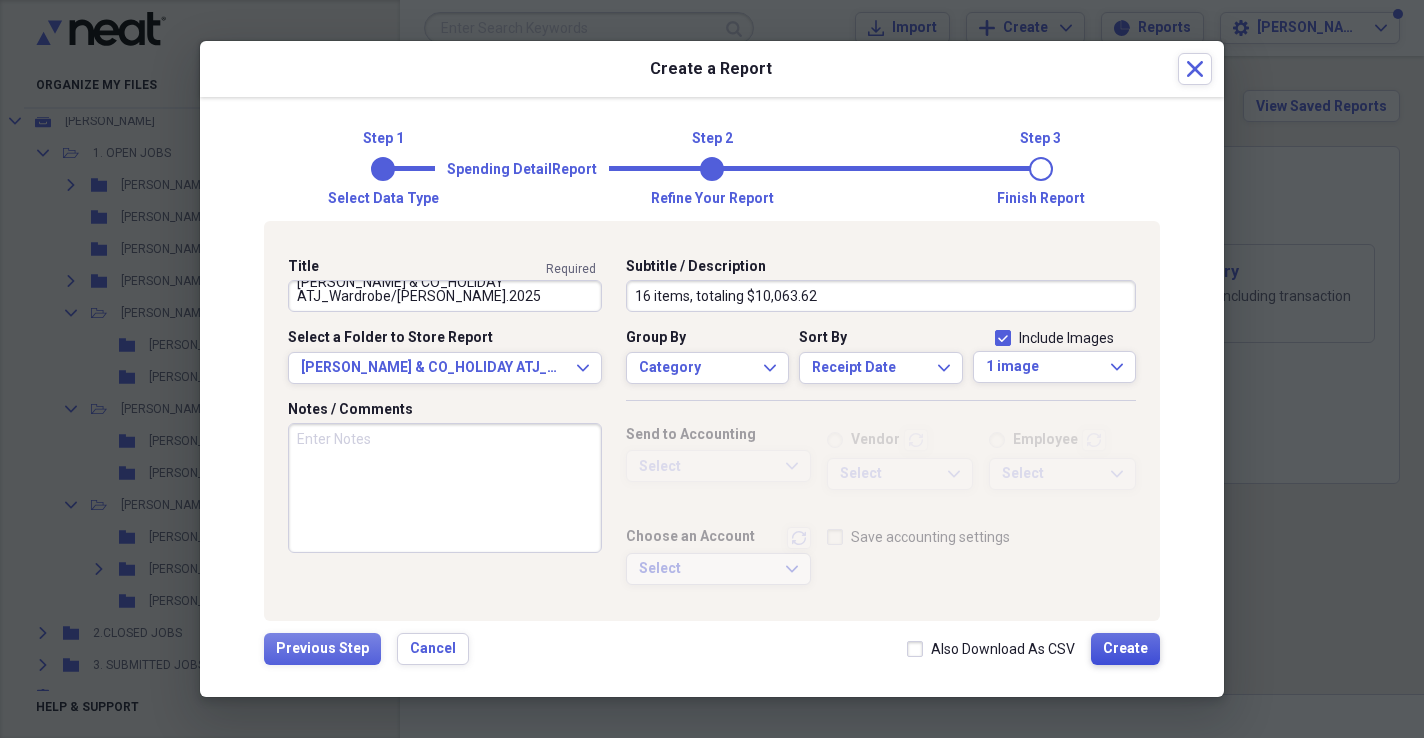 click on "Create" at bounding box center [1125, 649] 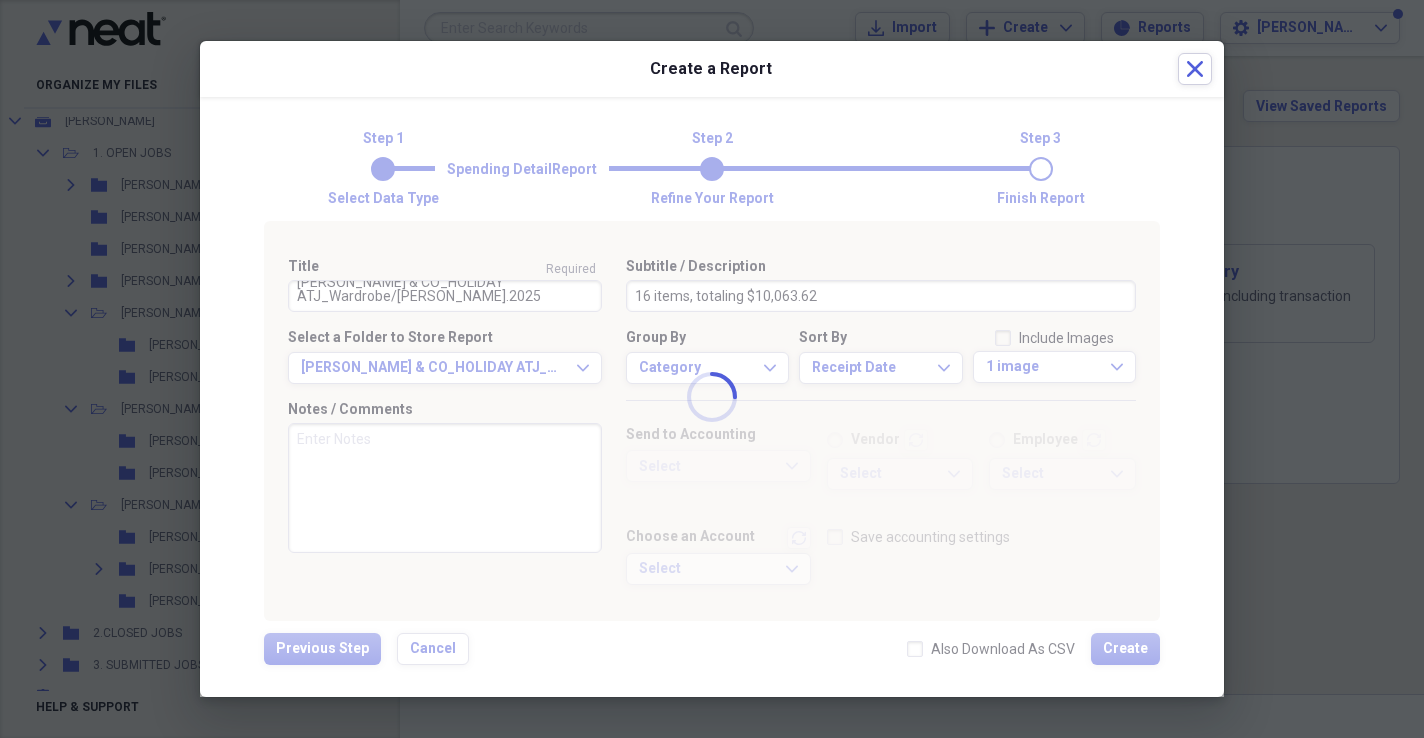 type 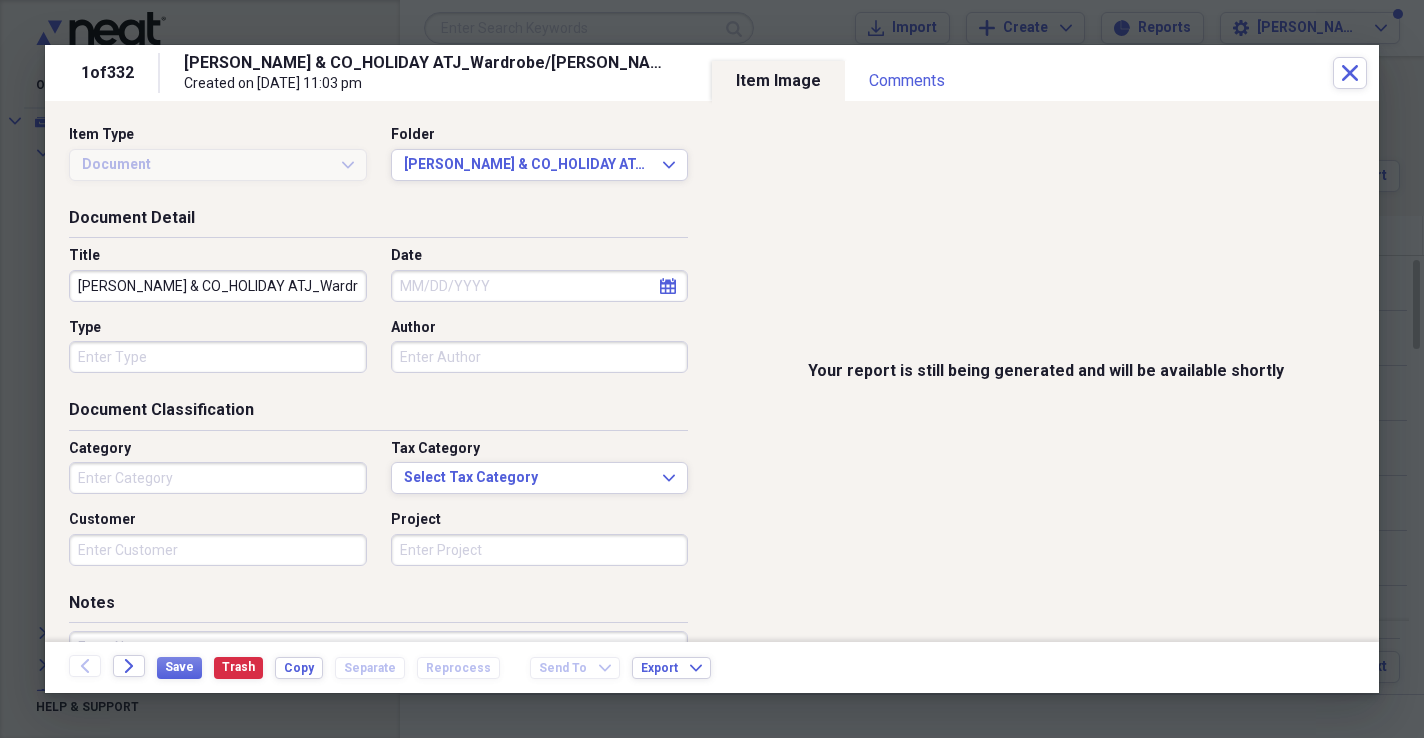 type on "Technology" 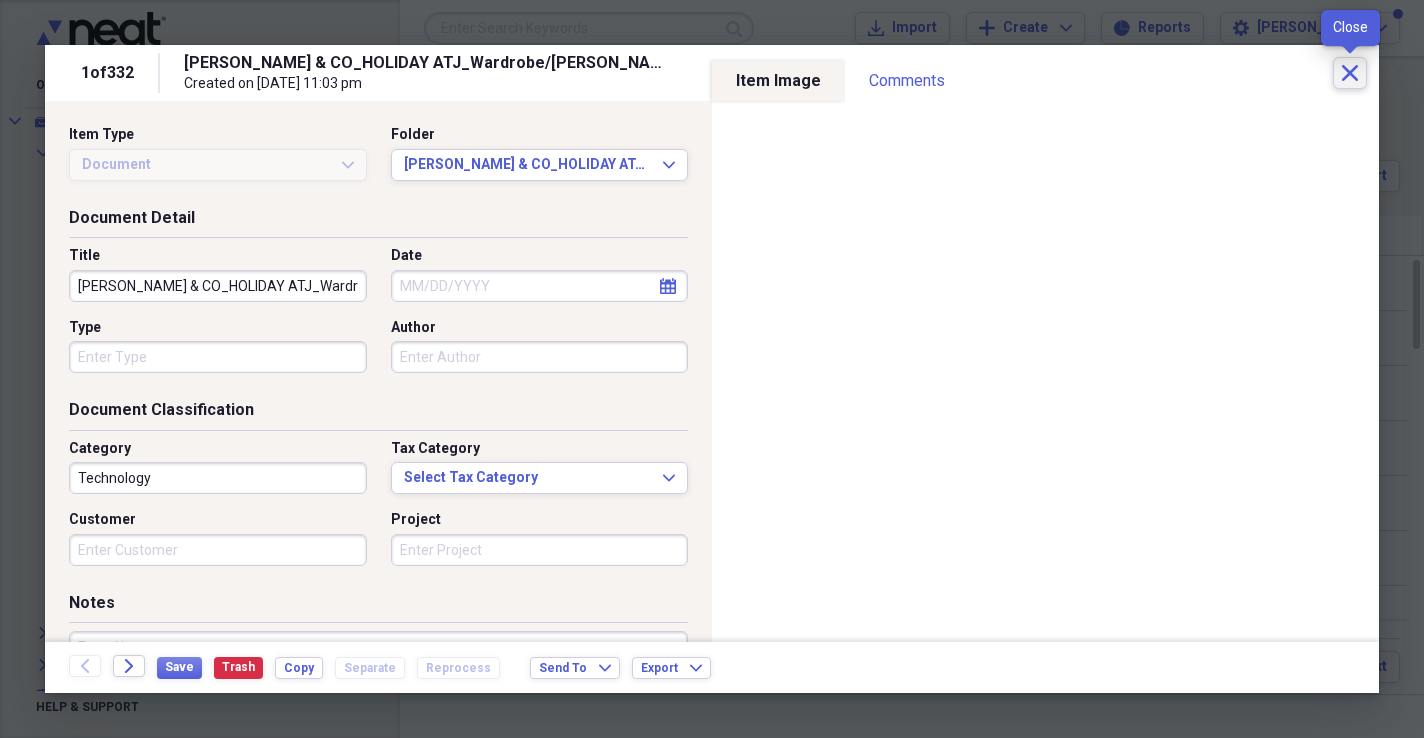click on "Close" 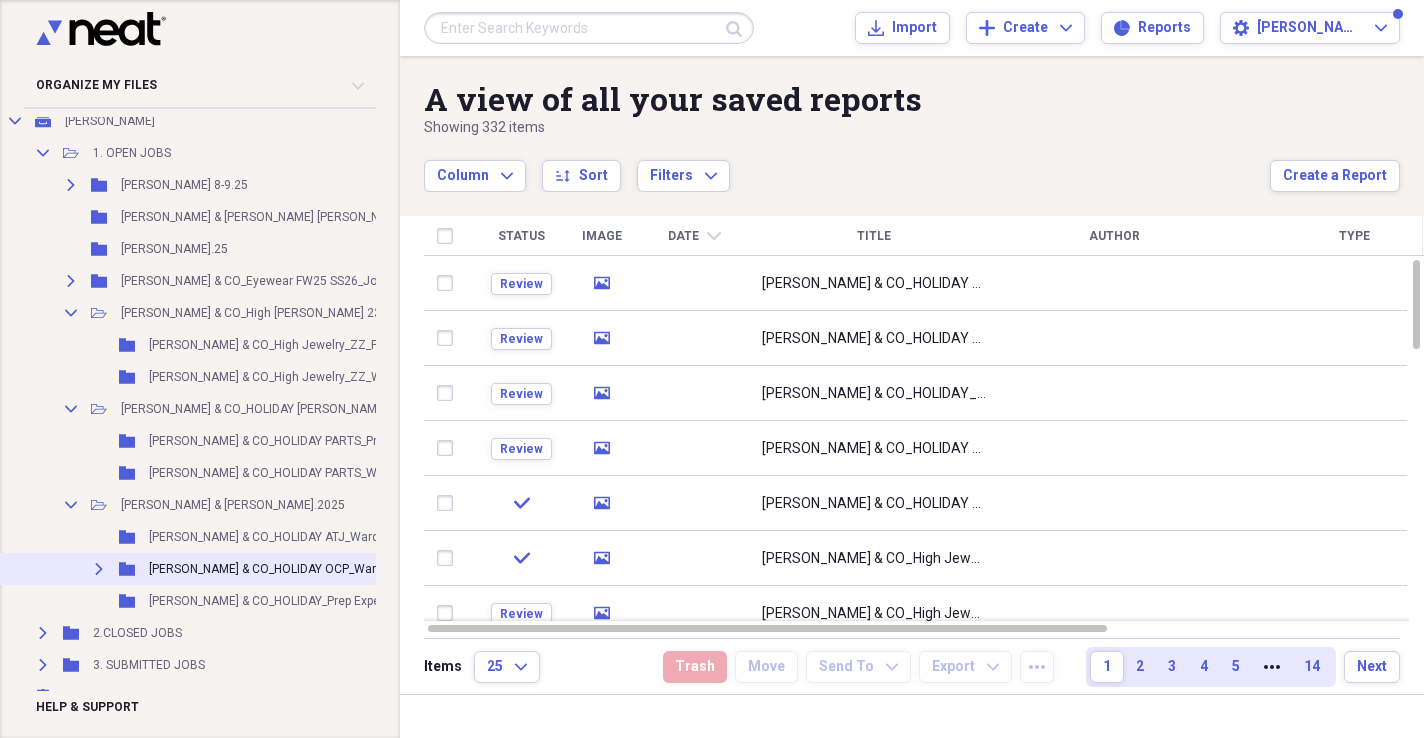 click on "[PERSON_NAME] & CO_HOLIDAY OCP_Wardrobe/[PERSON_NAME].2025" at bounding box center (341, 569) 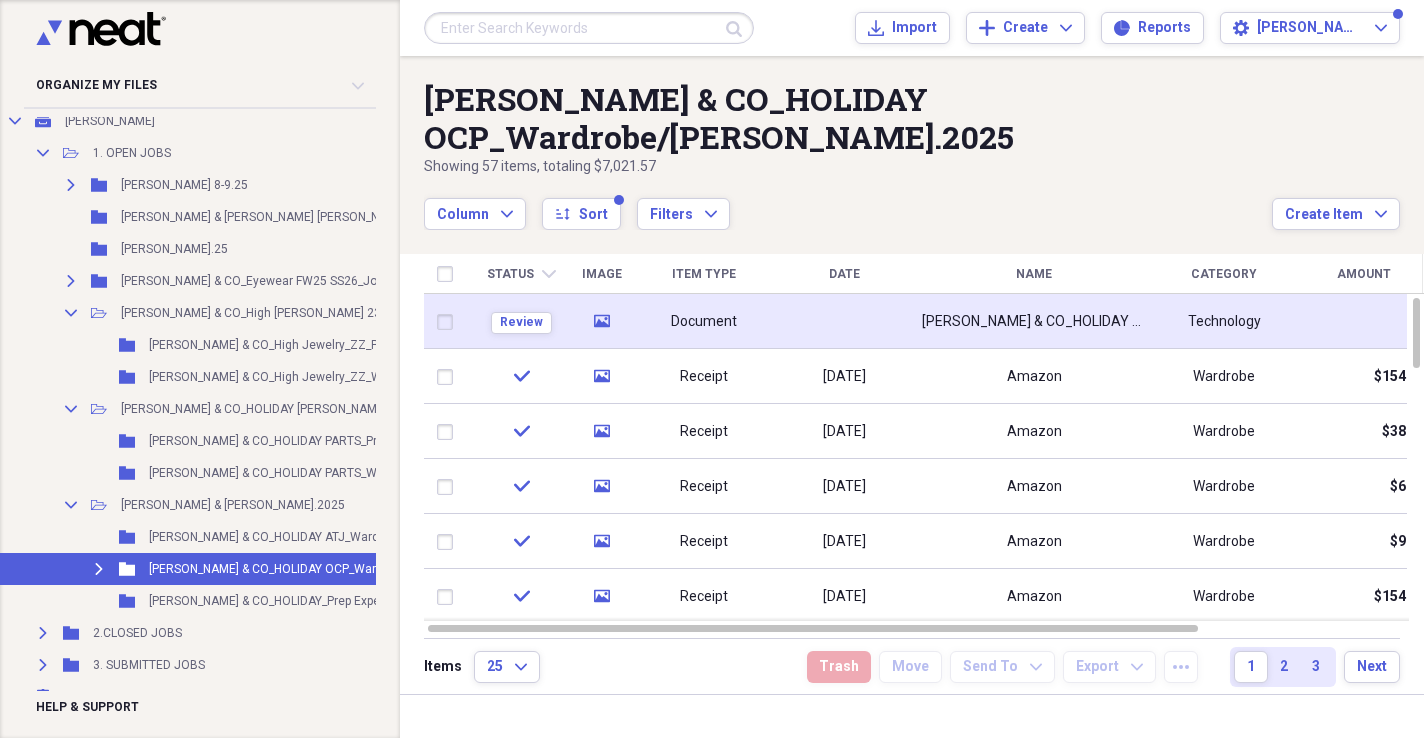 click on "[PERSON_NAME] & CO_HOLIDAY OCP_Wardrobe/[PERSON_NAME].2025" at bounding box center [1034, 322] 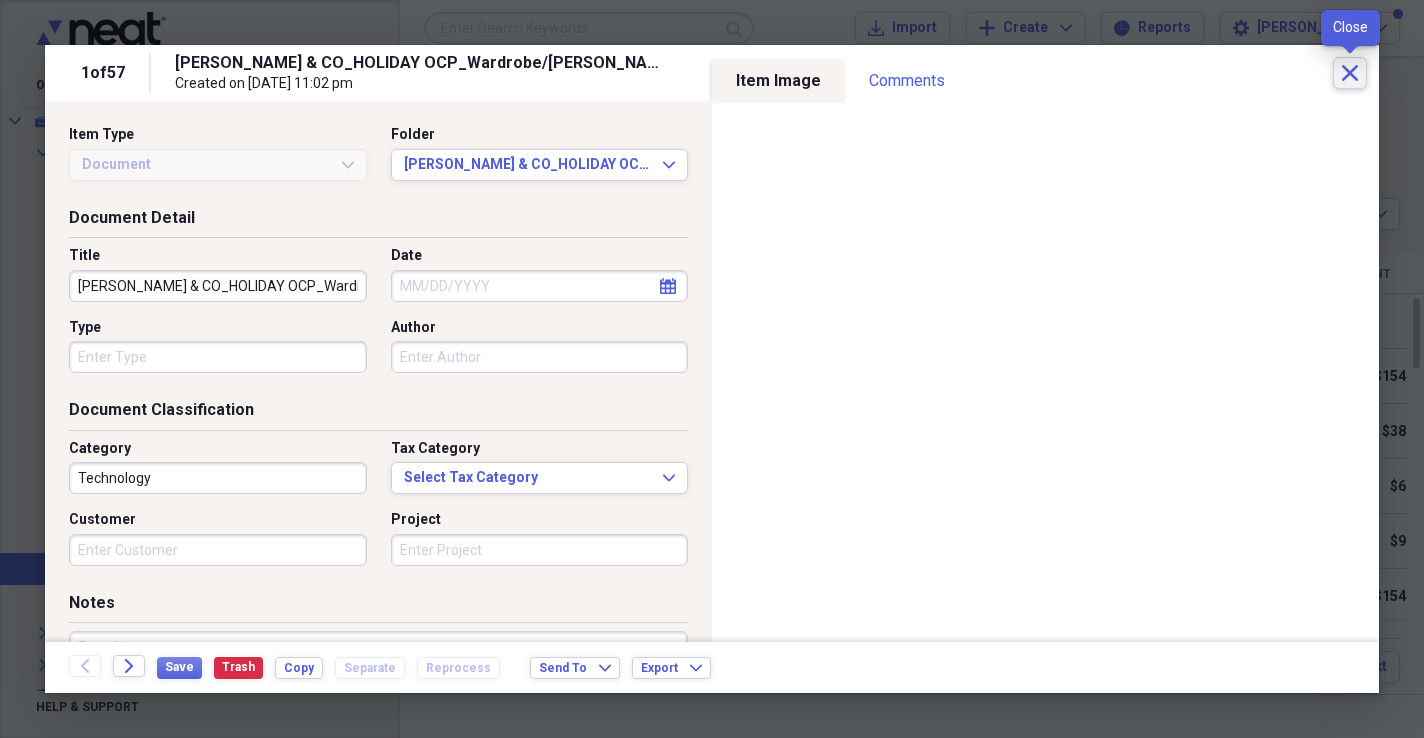 click on "Close" 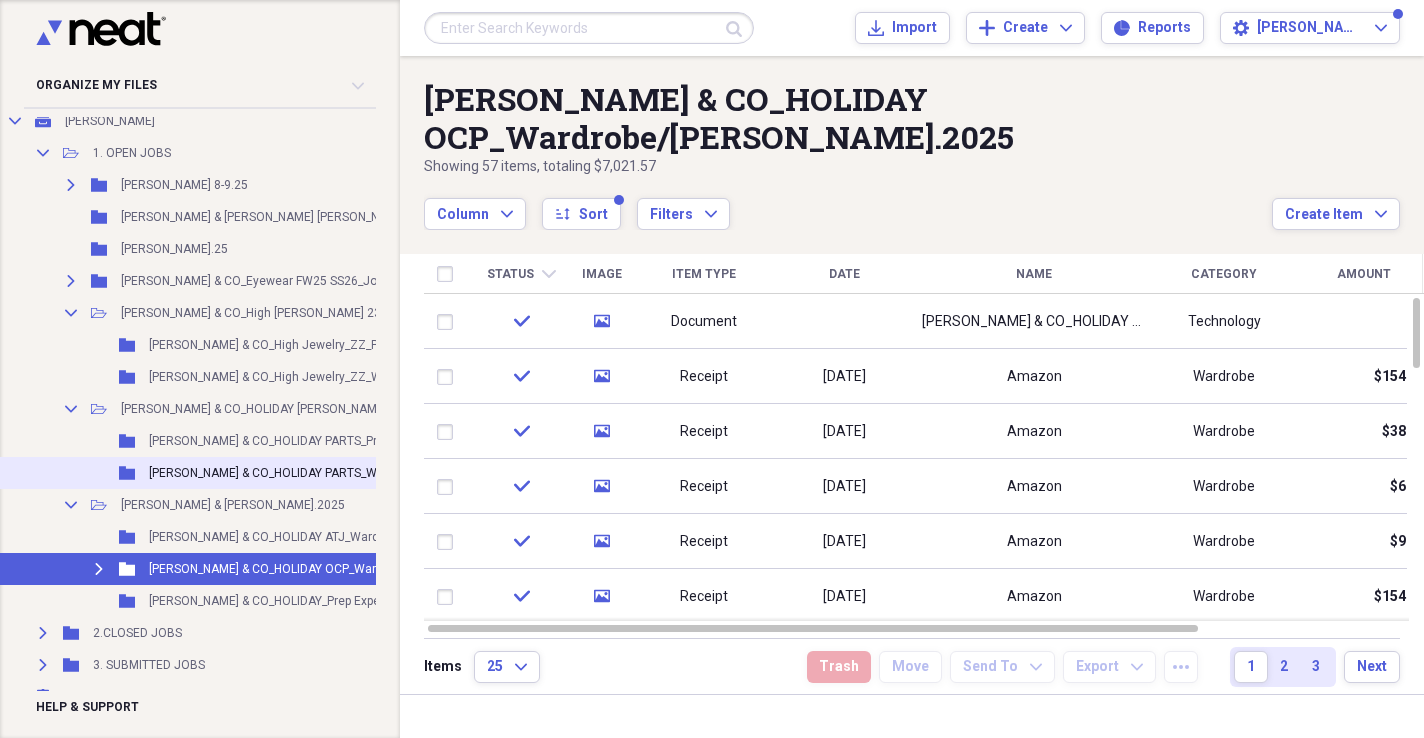 click on "[PERSON_NAME] & CO_HOLIDAY PARTS_Wardrobe & [PERSON_NAME].2025" at bounding box center (351, 473) 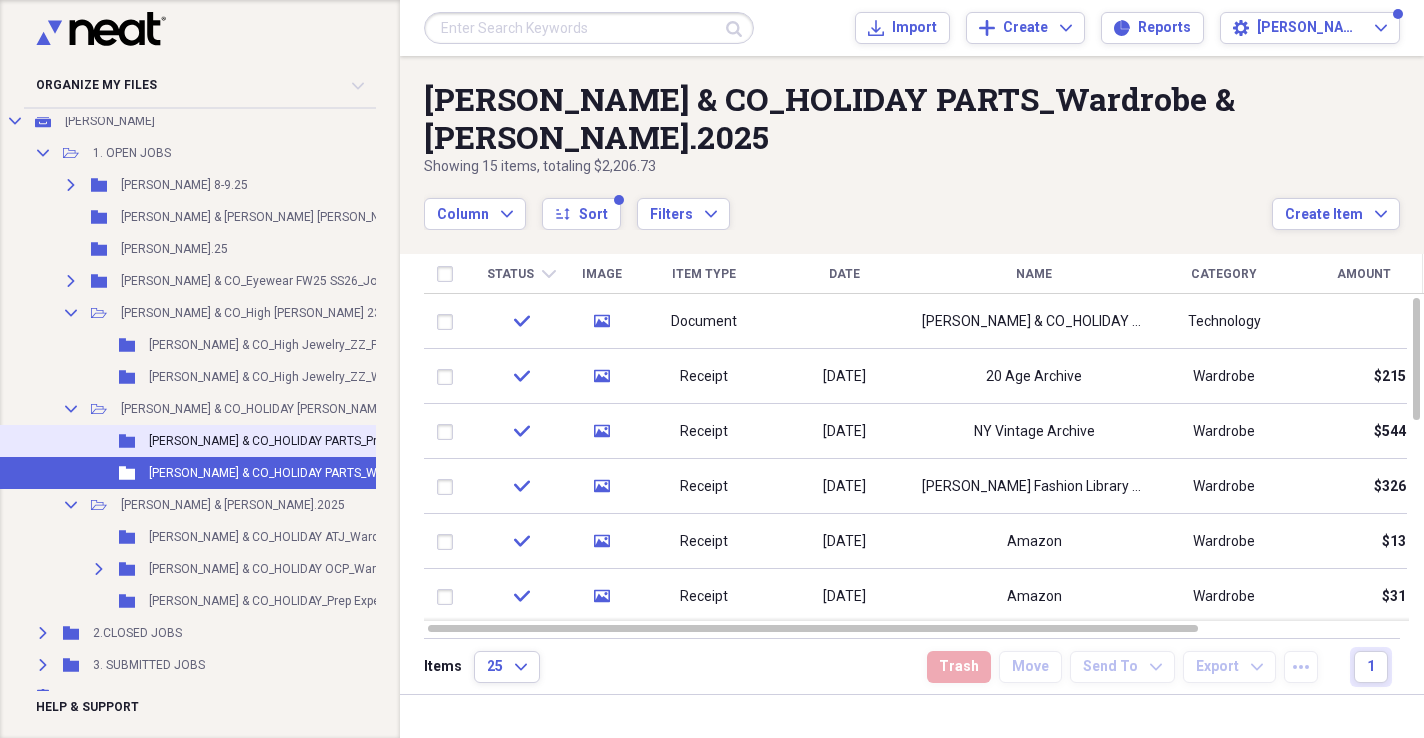 click on "[PERSON_NAME] & CO_HOLIDAY PARTS_Prep Expenses_Katie Burnett_June.2025" at bounding box center [368, 441] 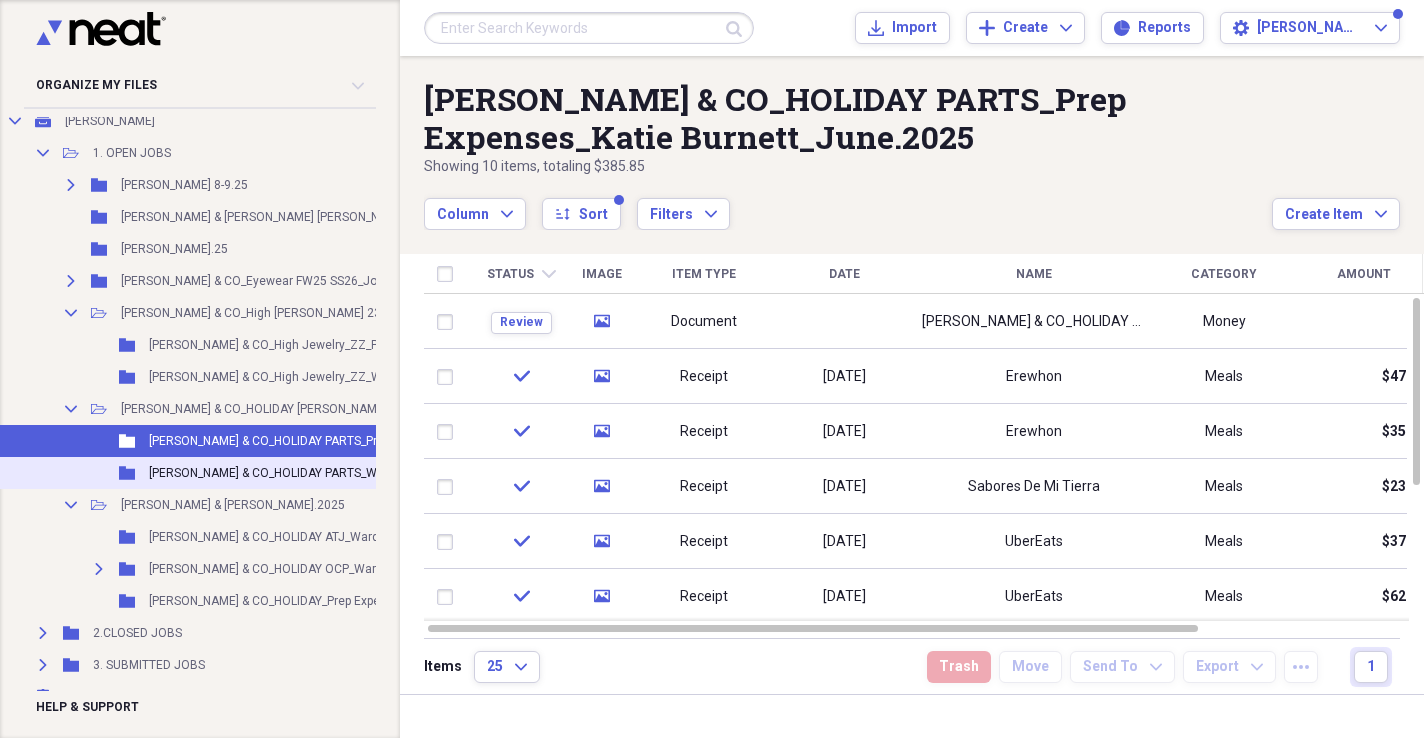 click on "[PERSON_NAME] & CO_HOLIDAY PARTS_Wardrobe & [PERSON_NAME].2025" at bounding box center [351, 473] 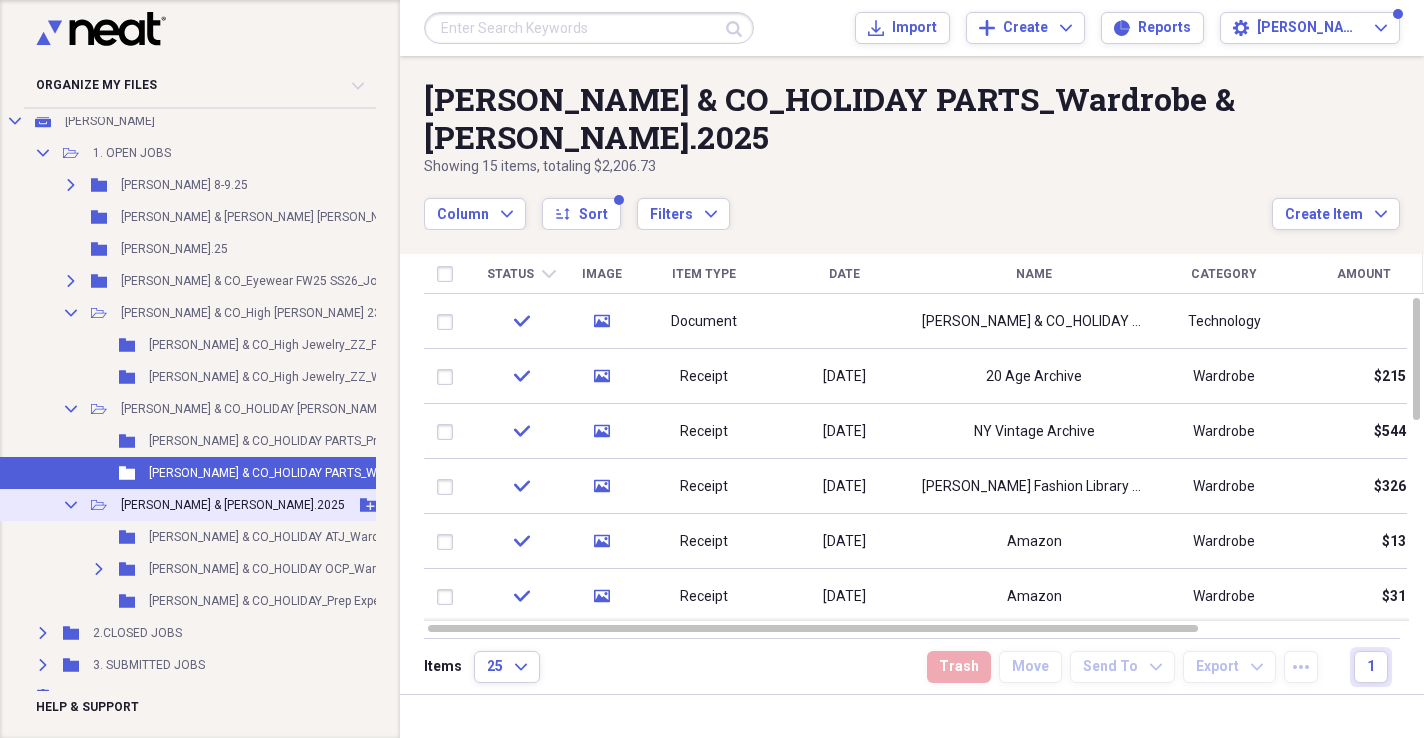 click 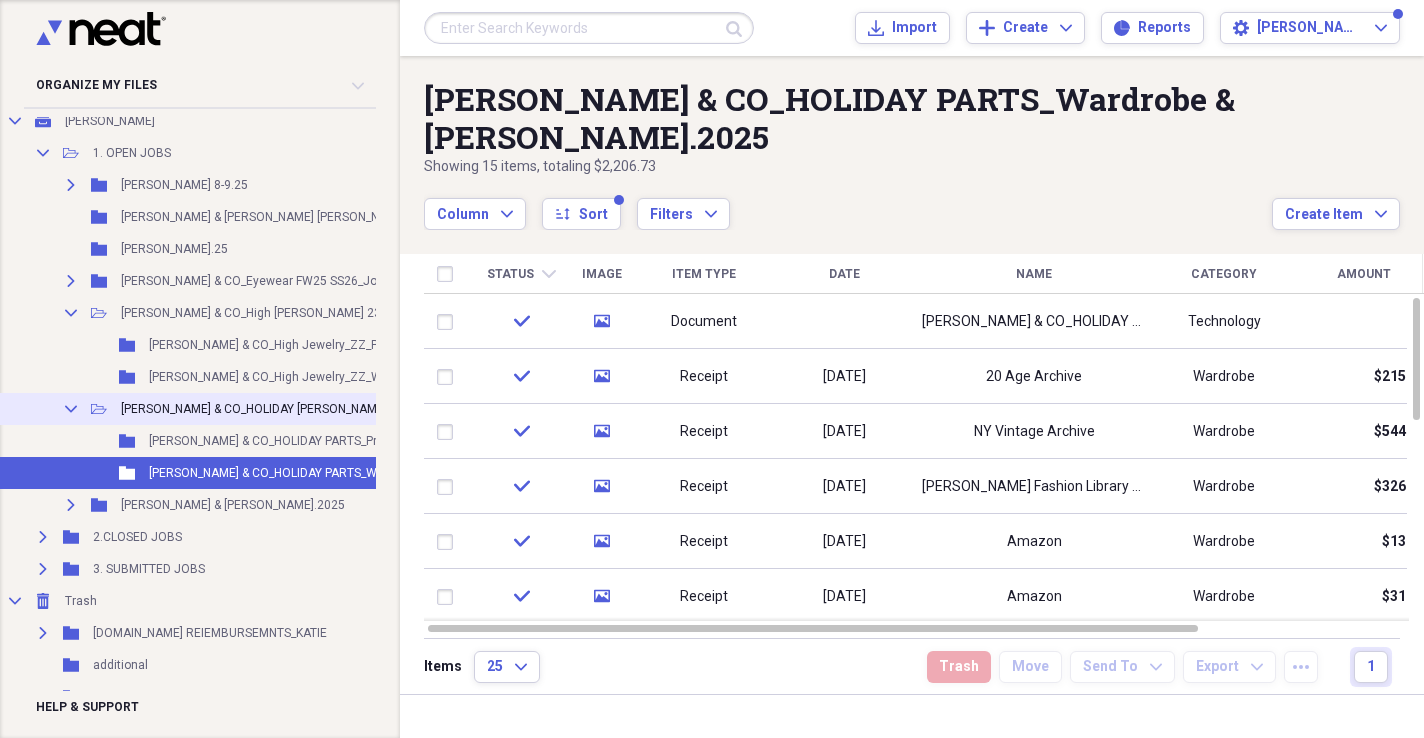 click on "Collapse" 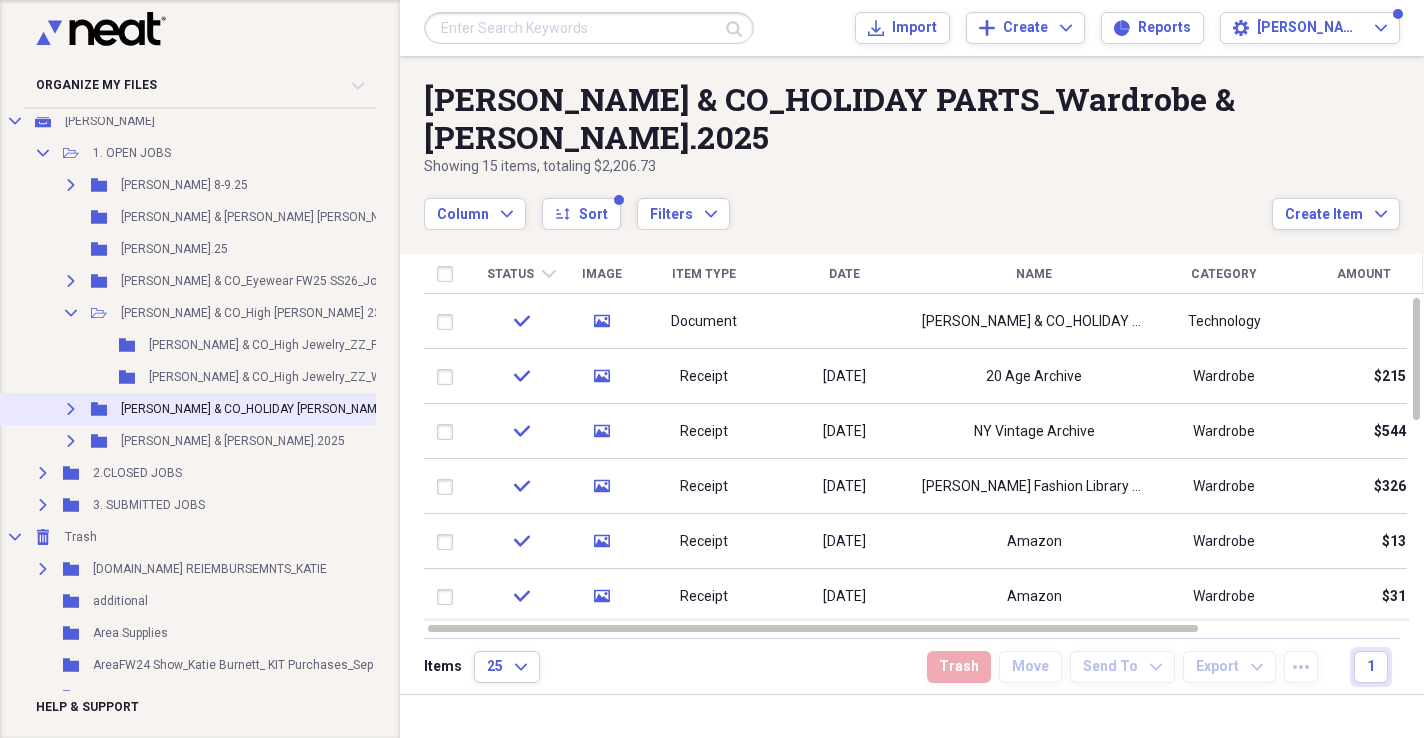 scroll, scrollTop: 69, scrollLeft: 1, axis: both 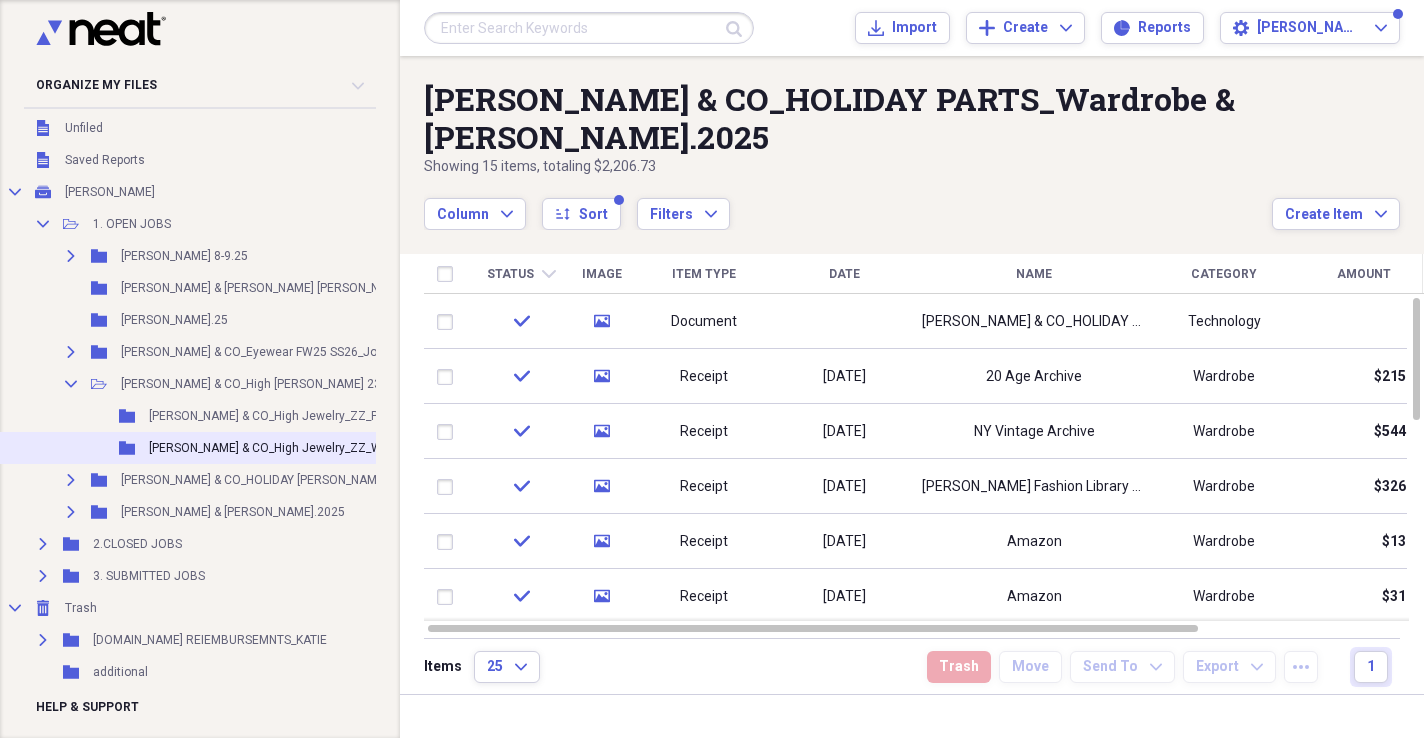 click on "[PERSON_NAME] & CO_High Jewelry_ZZ_Wardrobe_Carlijn [PERSON_NAME] 23.25" at bounding box center [370, 448] 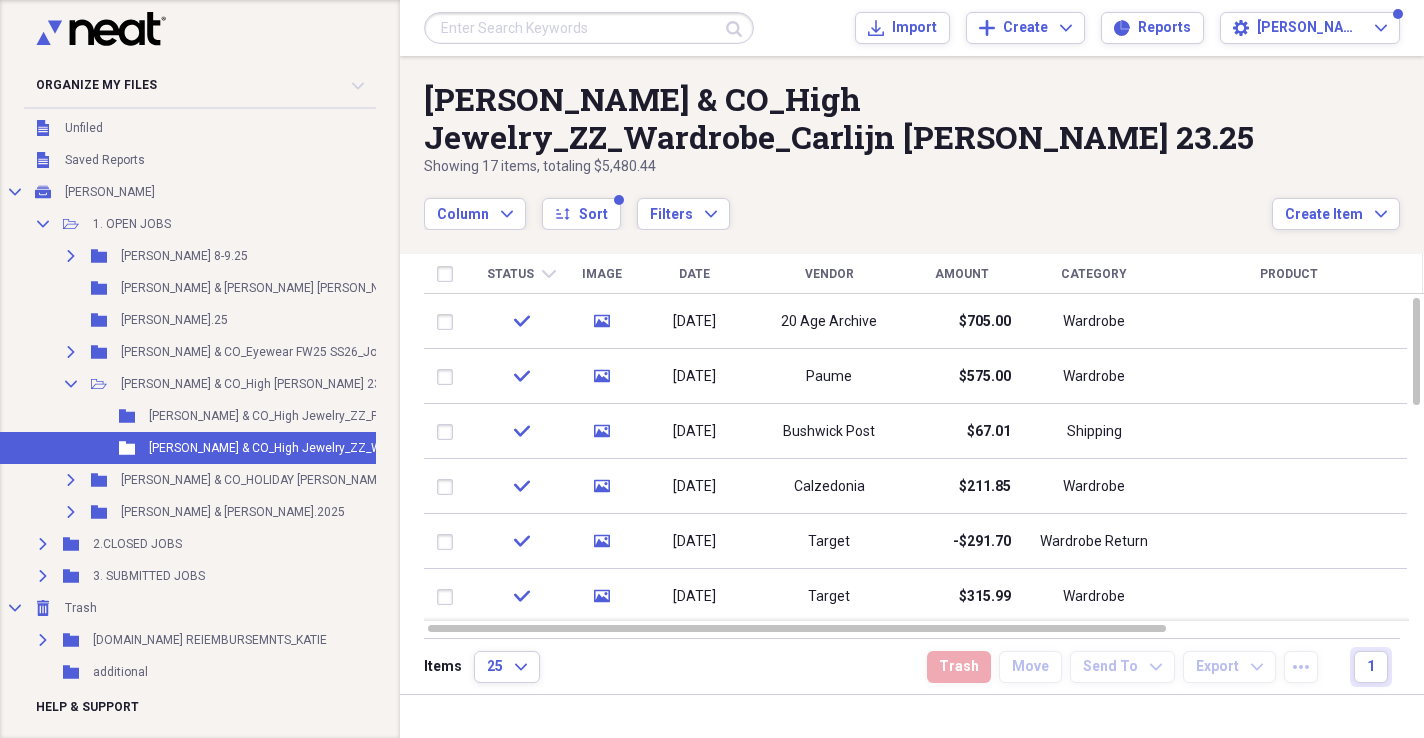 click on "Column Expand sort Sort Filters  Expand" at bounding box center [848, 203] 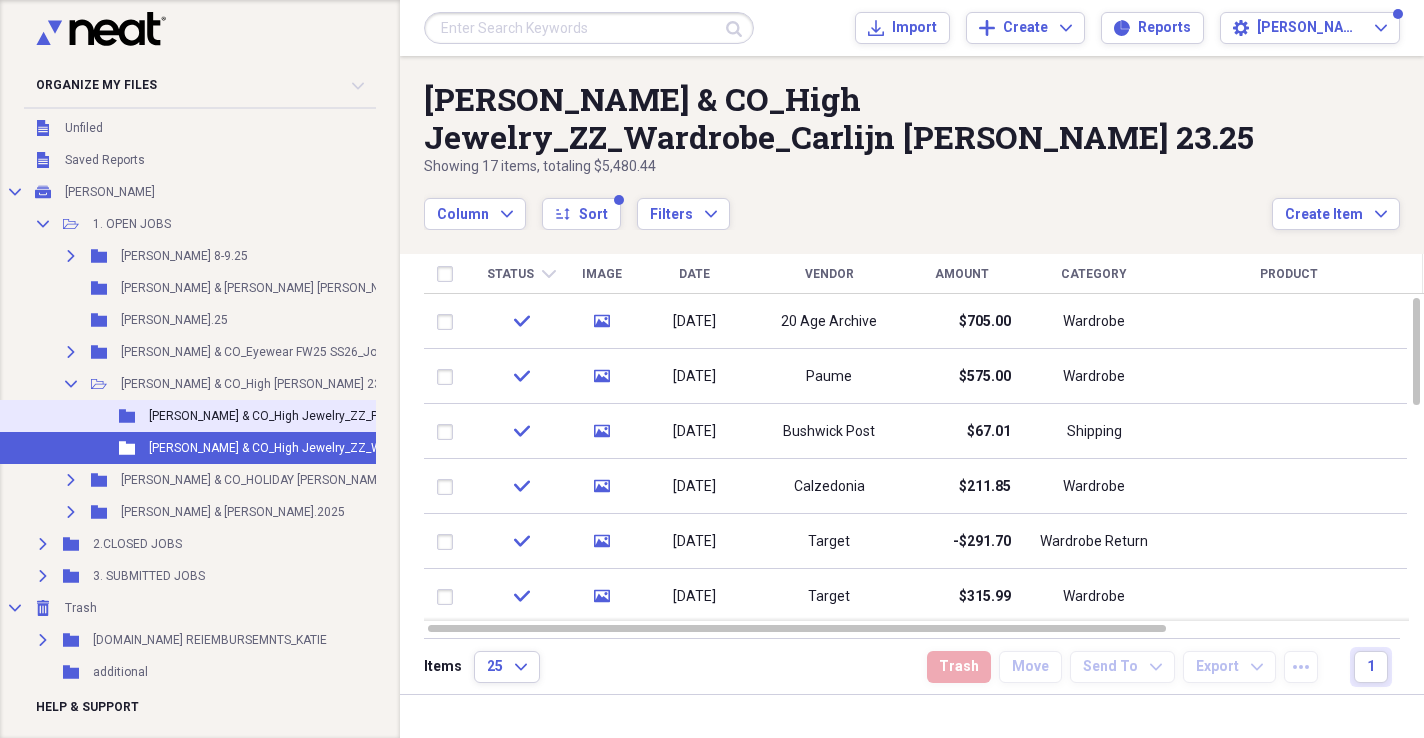 click on "[PERSON_NAME] & CO_High Jewelry_ZZ_Prep Expenses_Carlijn [PERSON_NAME] 23.25" at bounding box center (384, 416) 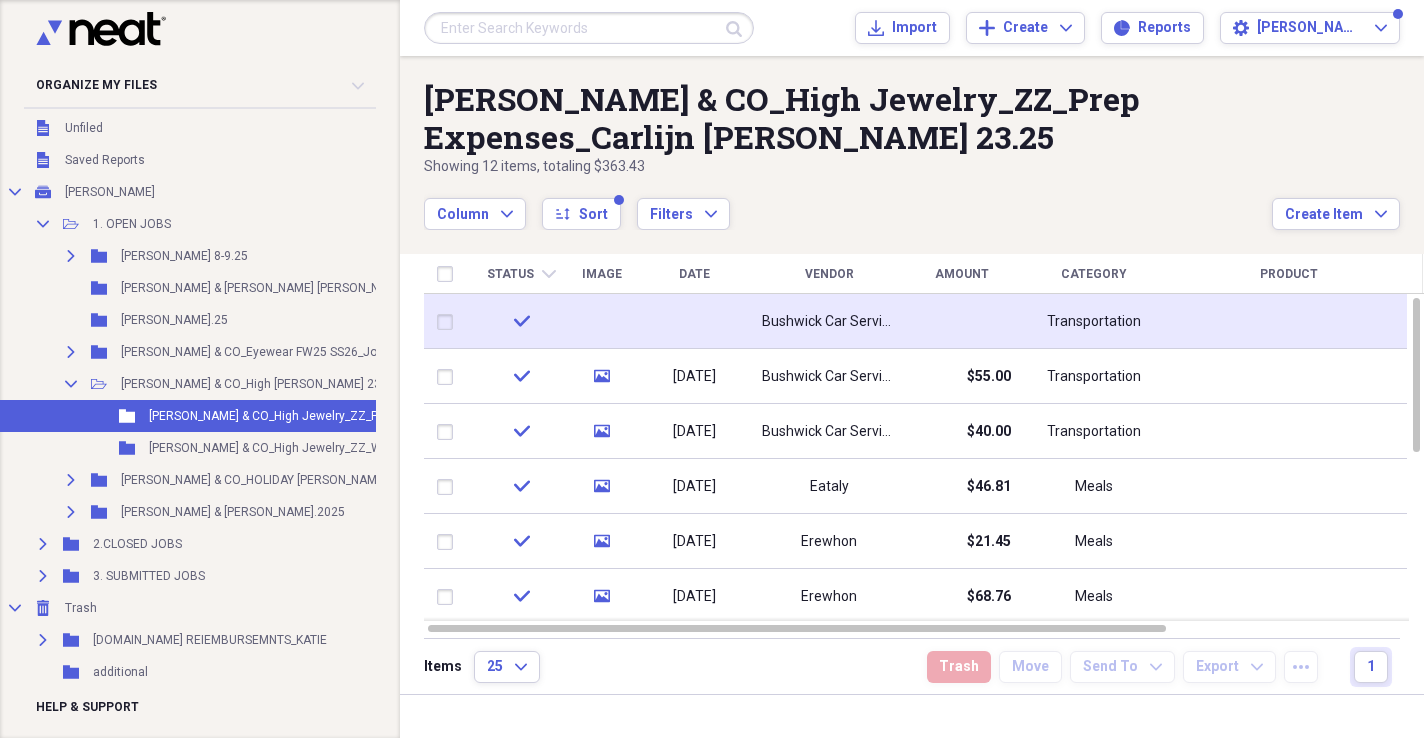 click on "Bushwick Car Service" at bounding box center (829, 322) 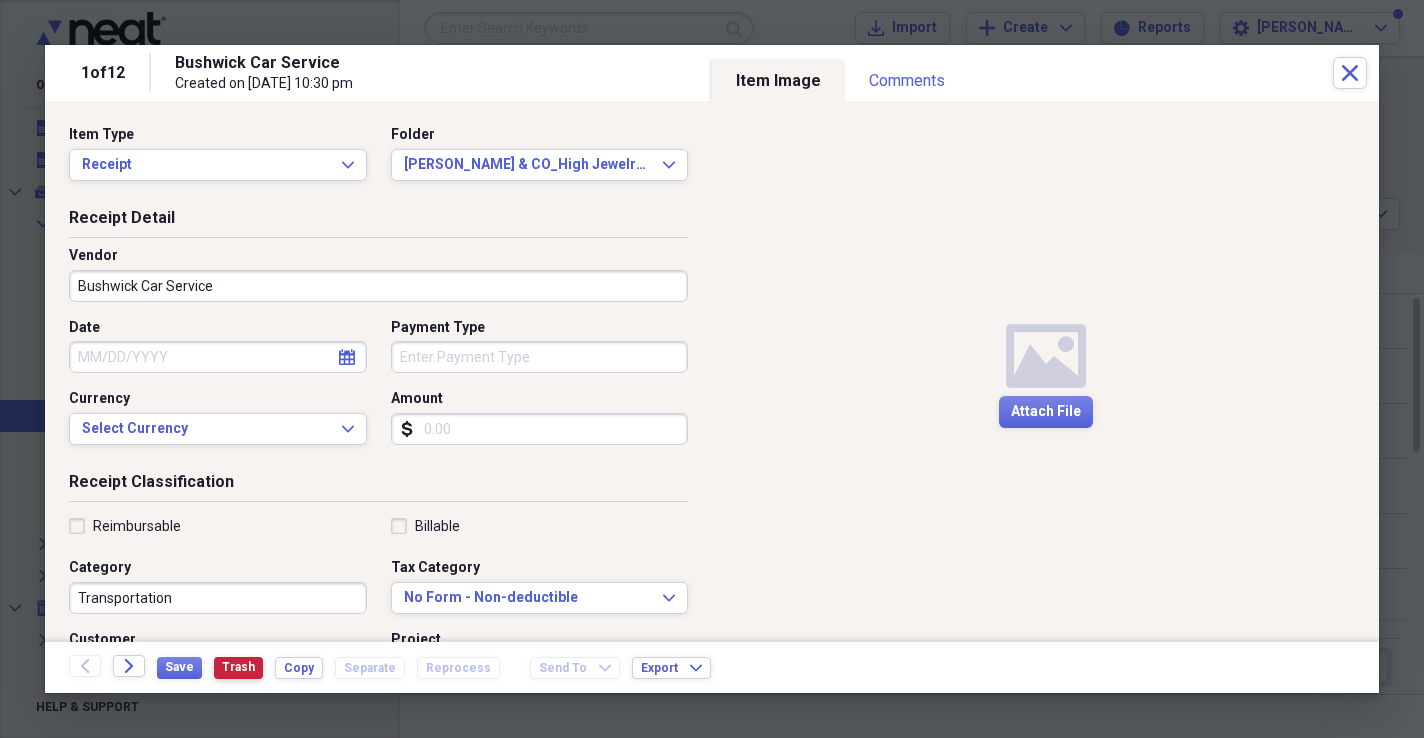 click on "Trash" at bounding box center (238, 668) 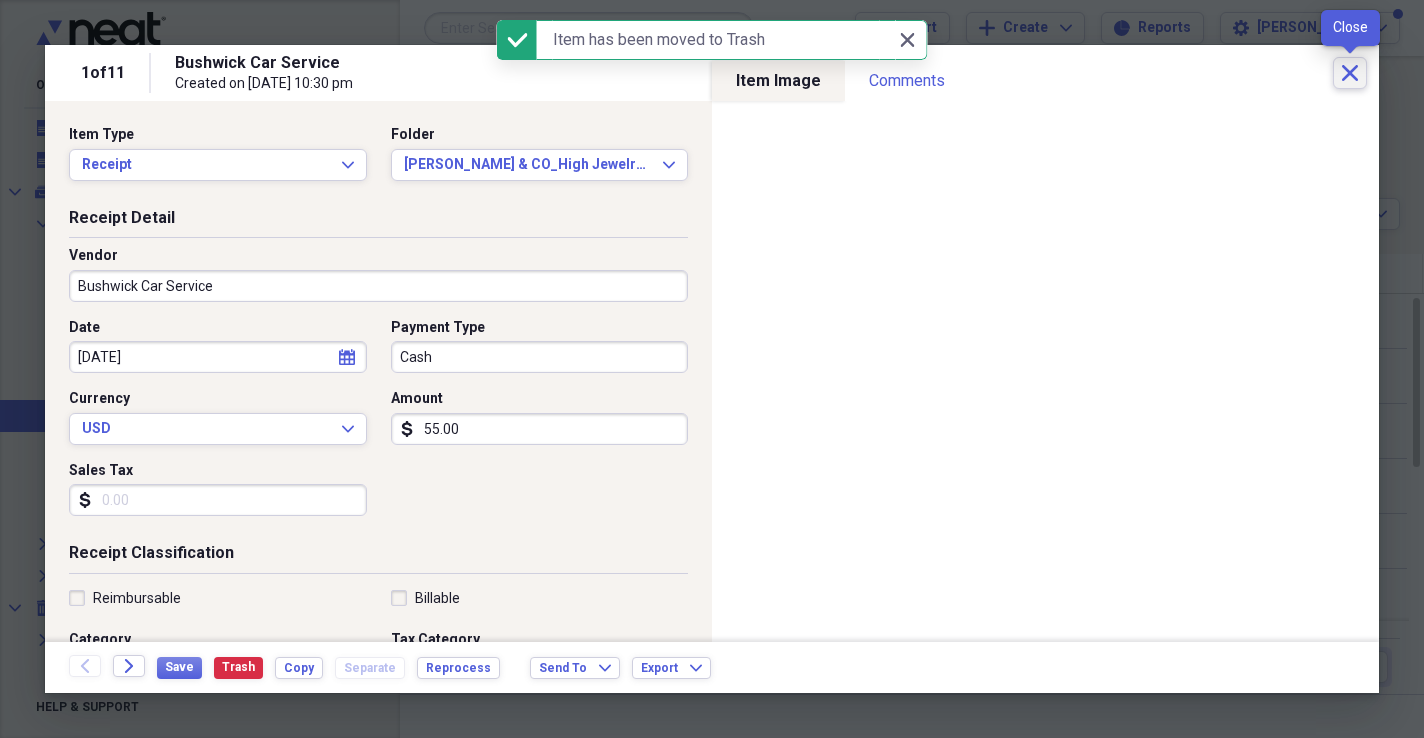 click 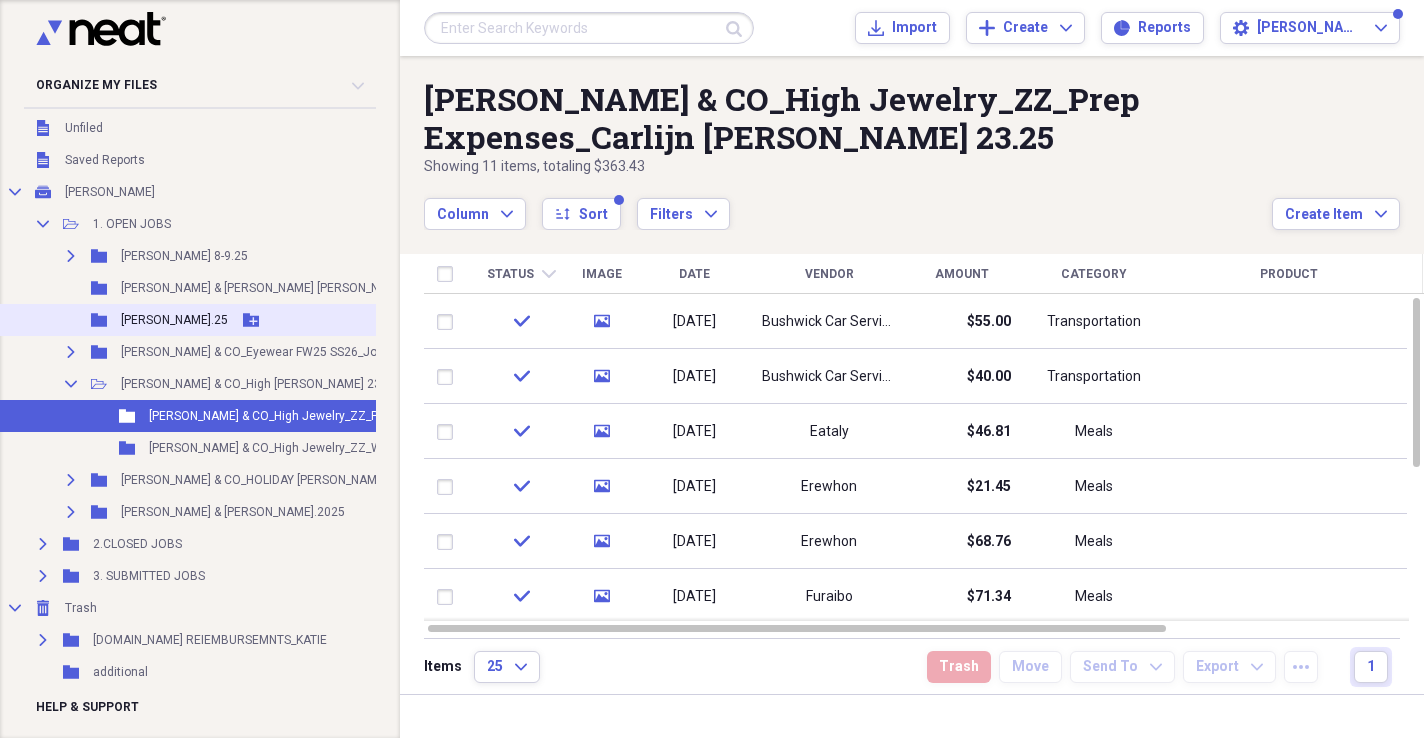 click on "[PERSON_NAME].25" at bounding box center [174, 320] 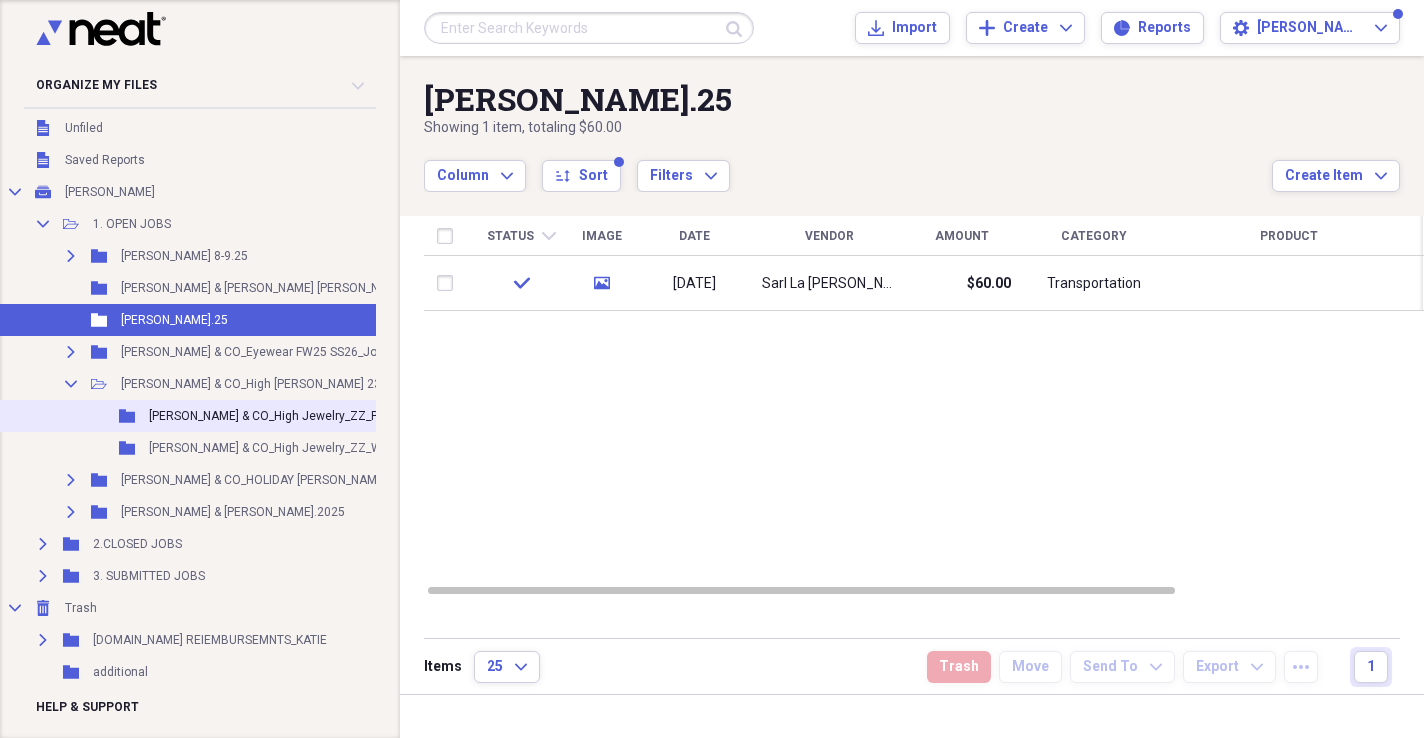 click on "[PERSON_NAME] & CO_High Jewelry_ZZ_Prep Expenses_Carlijn [PERSON_NAME] 23.25" at bounding box center (384, 416) 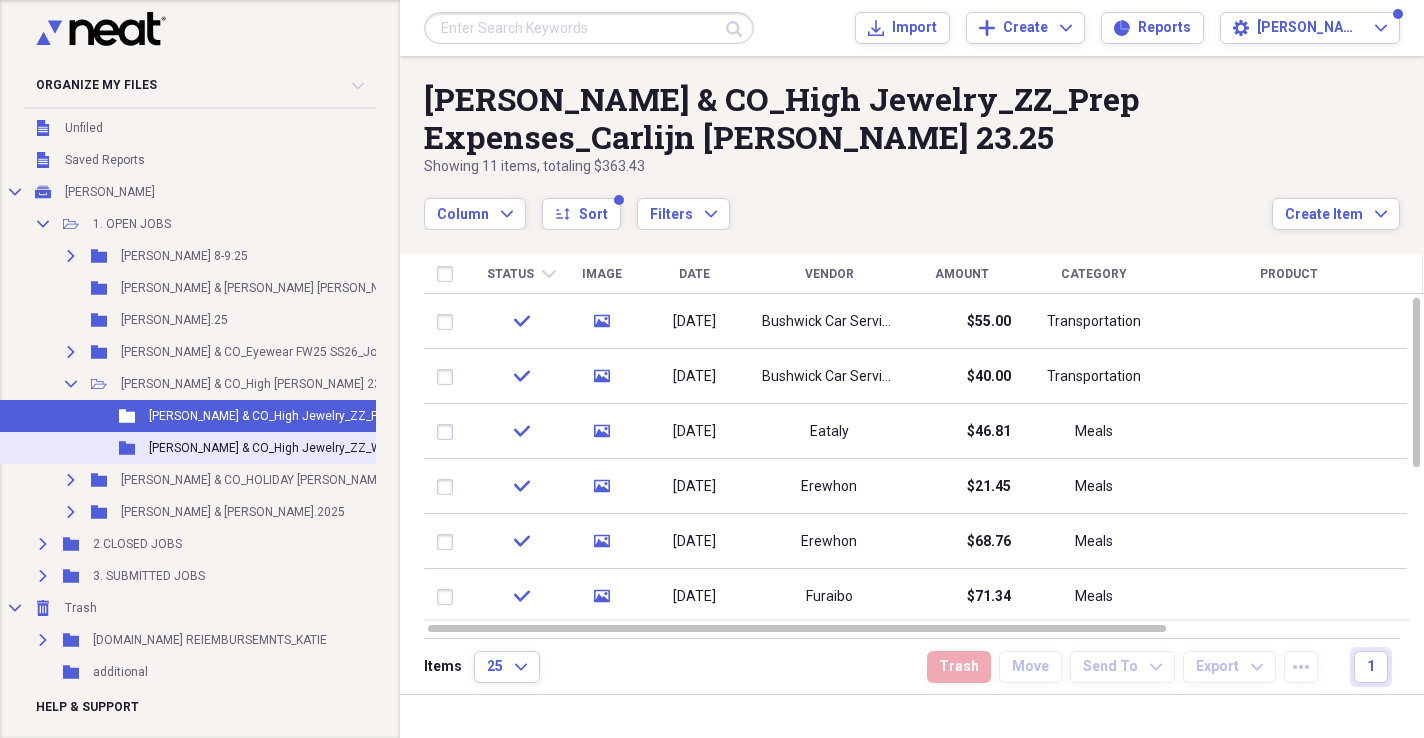 click on "[PERSON_NAME] & CO_High Jewelry_ZZ_Wardrobe_Carlijn [PERSON_NAME] 23.25" at bounding box center [370, 448] 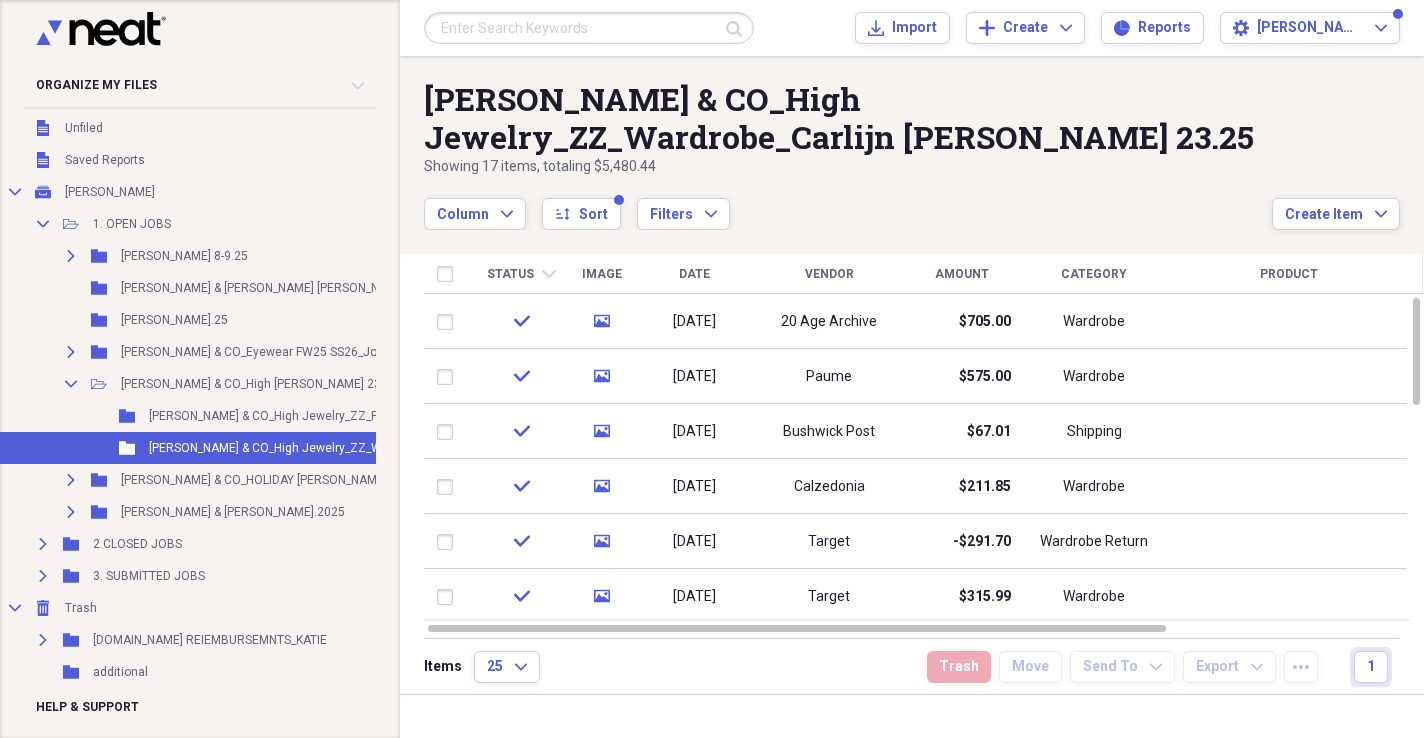 click on "[PERSON_NAME] & CO_High Jewelry_ZZ_Wardrobe_Carlijn [PERSON_NAME] 23.25" at bounding box center [848, 118] 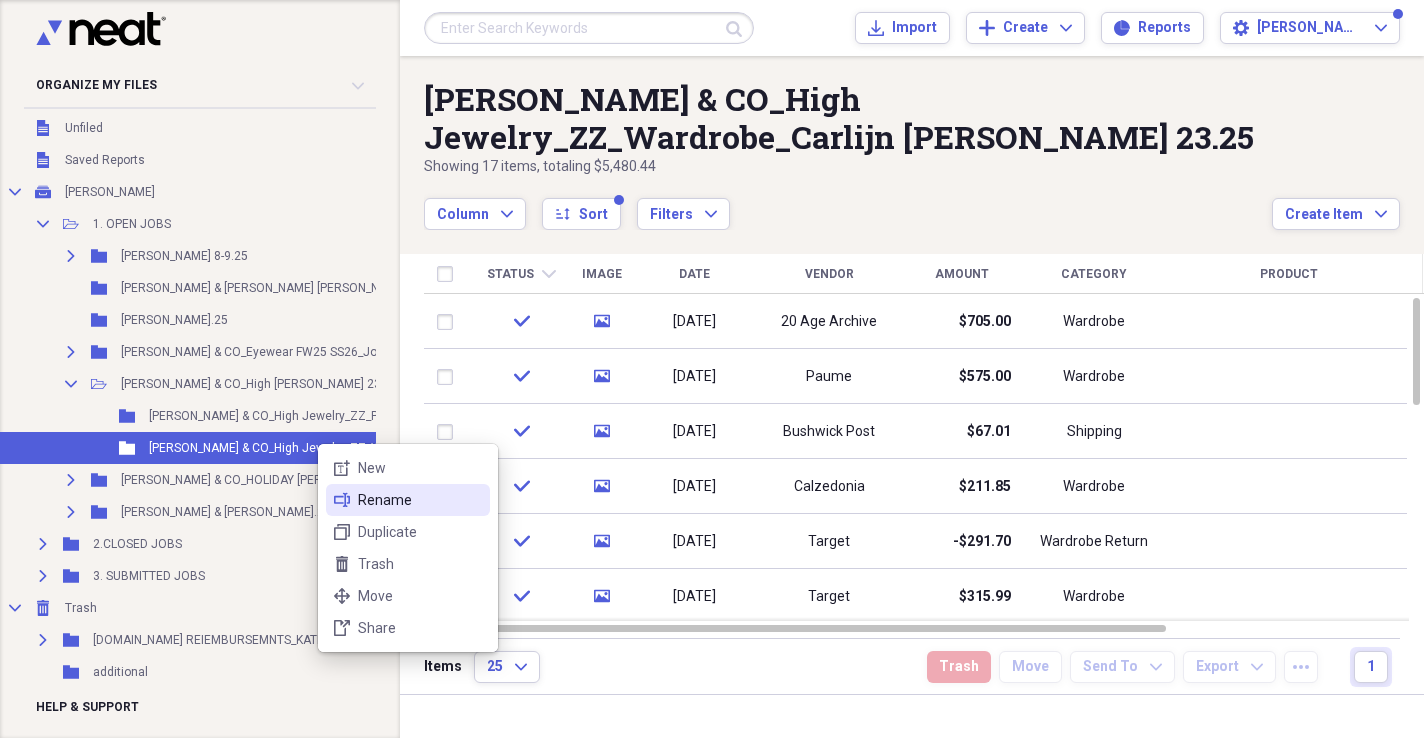 click on "Rename" at bounding box center [420, 500] 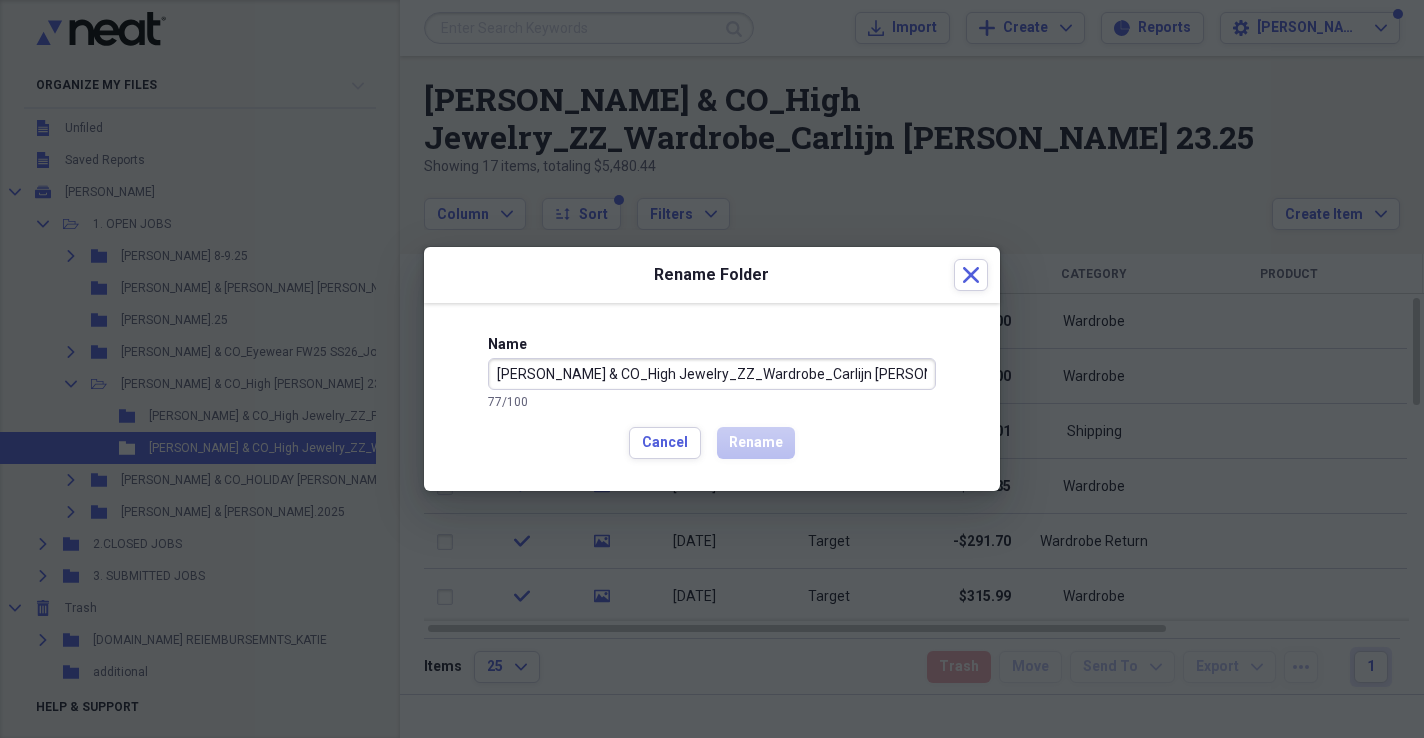 scroll, scrollTop: 0, scrollLeft: 82, axis: horizontal 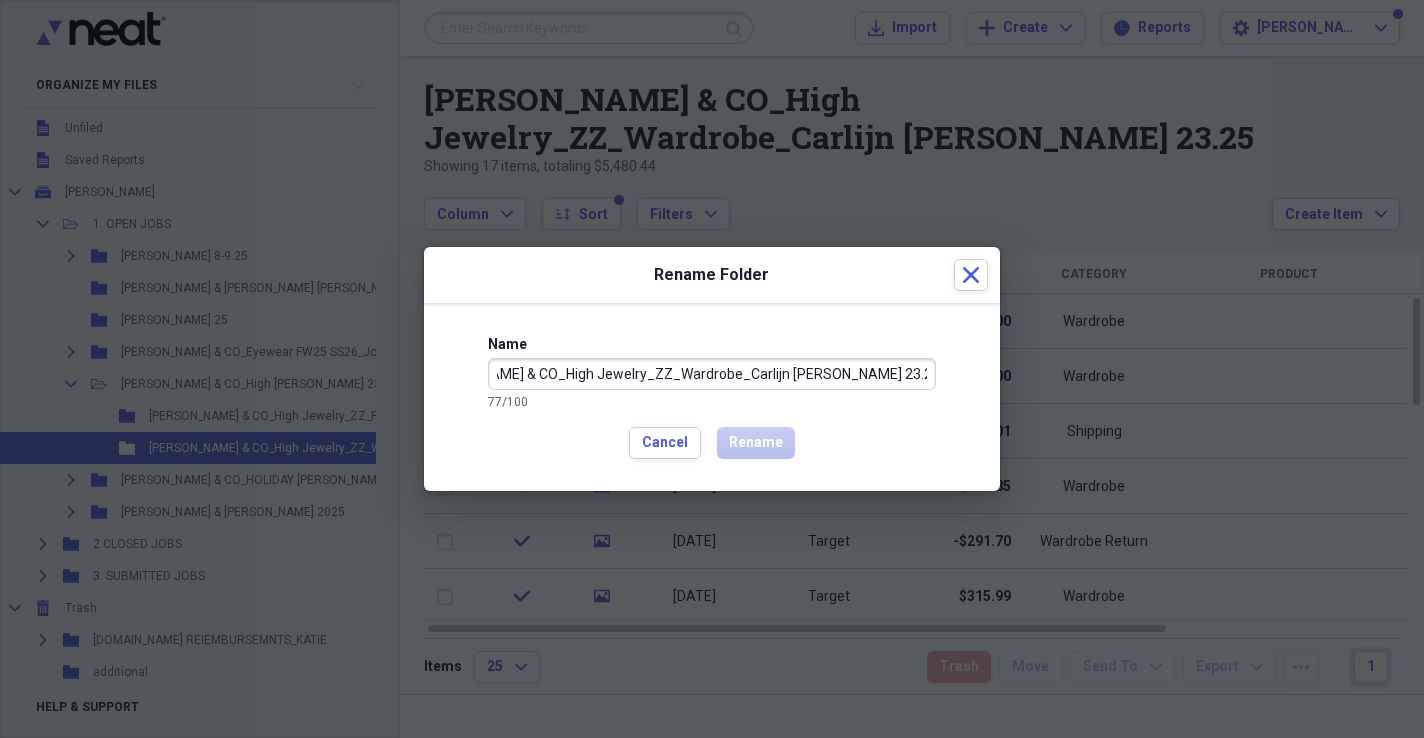 click on "[PERSON_NAME] & CO_High Jewelry_ZZ_Wardrobe_Carlijn [PERSON_NAME] 23.25" at bounding box center (712, 374) 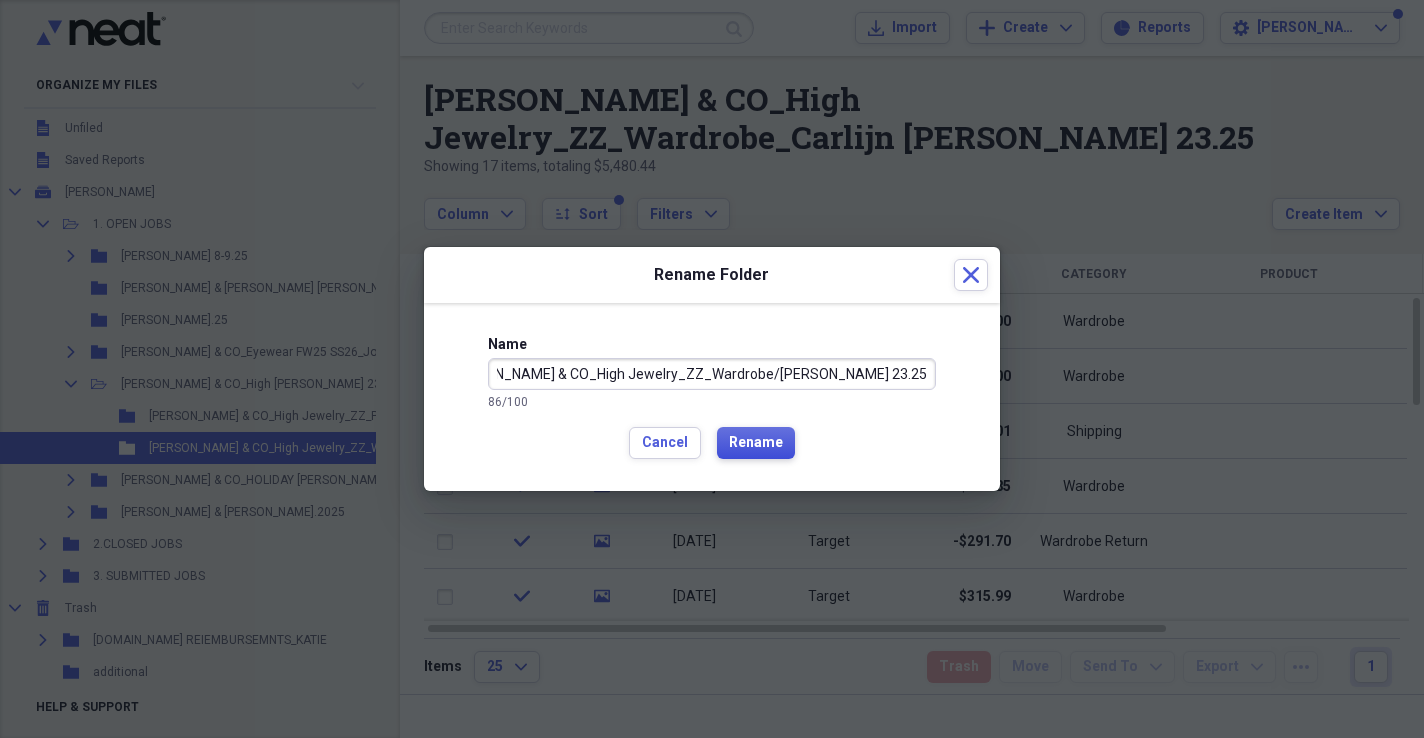 type on "[PERSON_NAME] & CO_High Jewelry_ZZ_Wardrobe/[PERSON_NAME] 23.25" 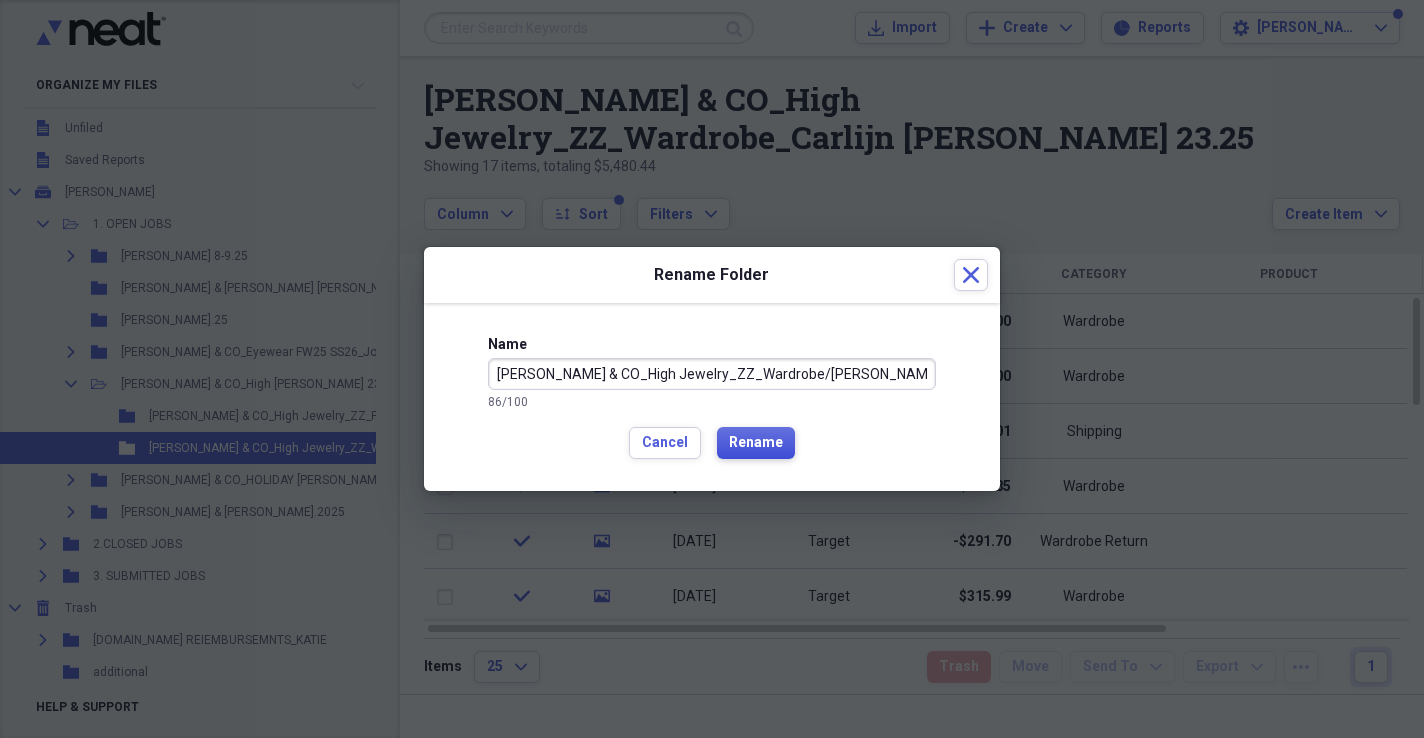 click on "Rename" at bounding box center (756, 443) 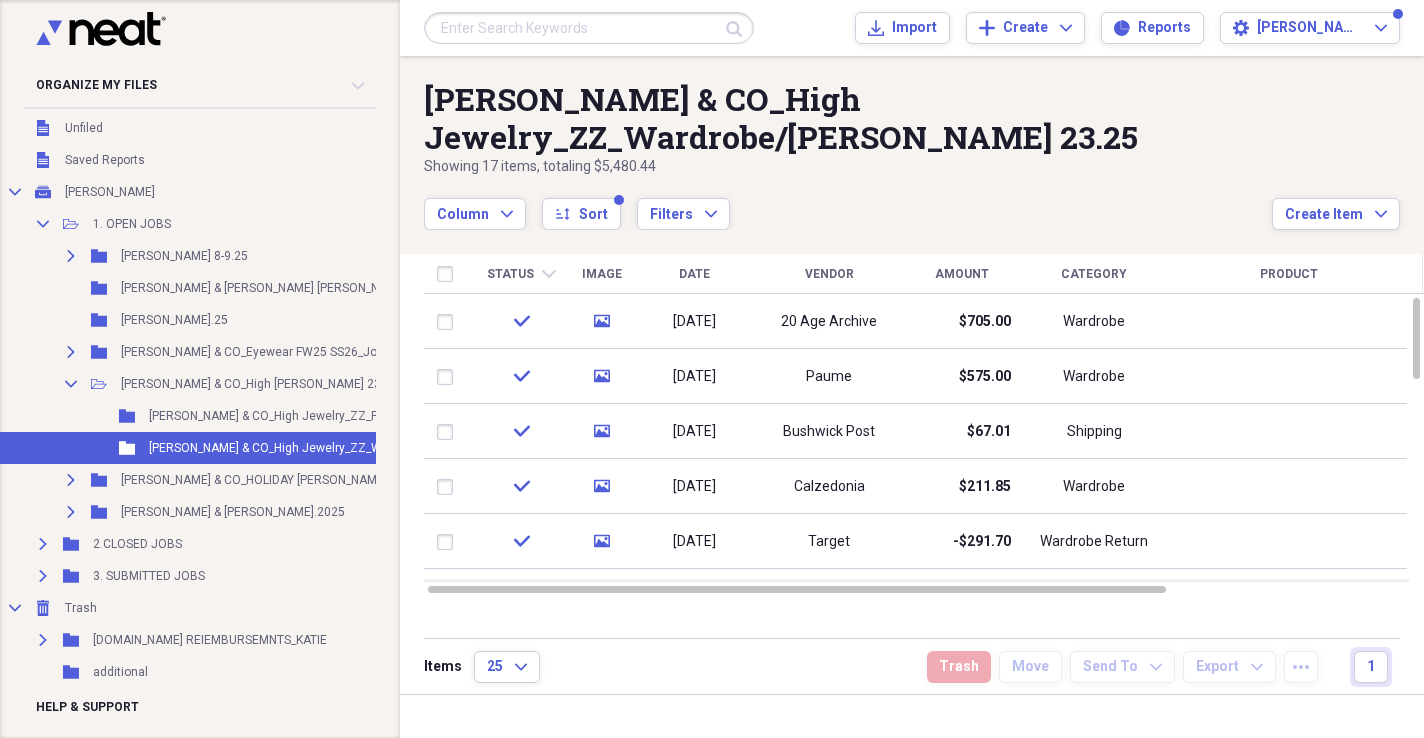 click on "Column Expand sort Sort Filters  Expand" at bounding box center (848, 203) 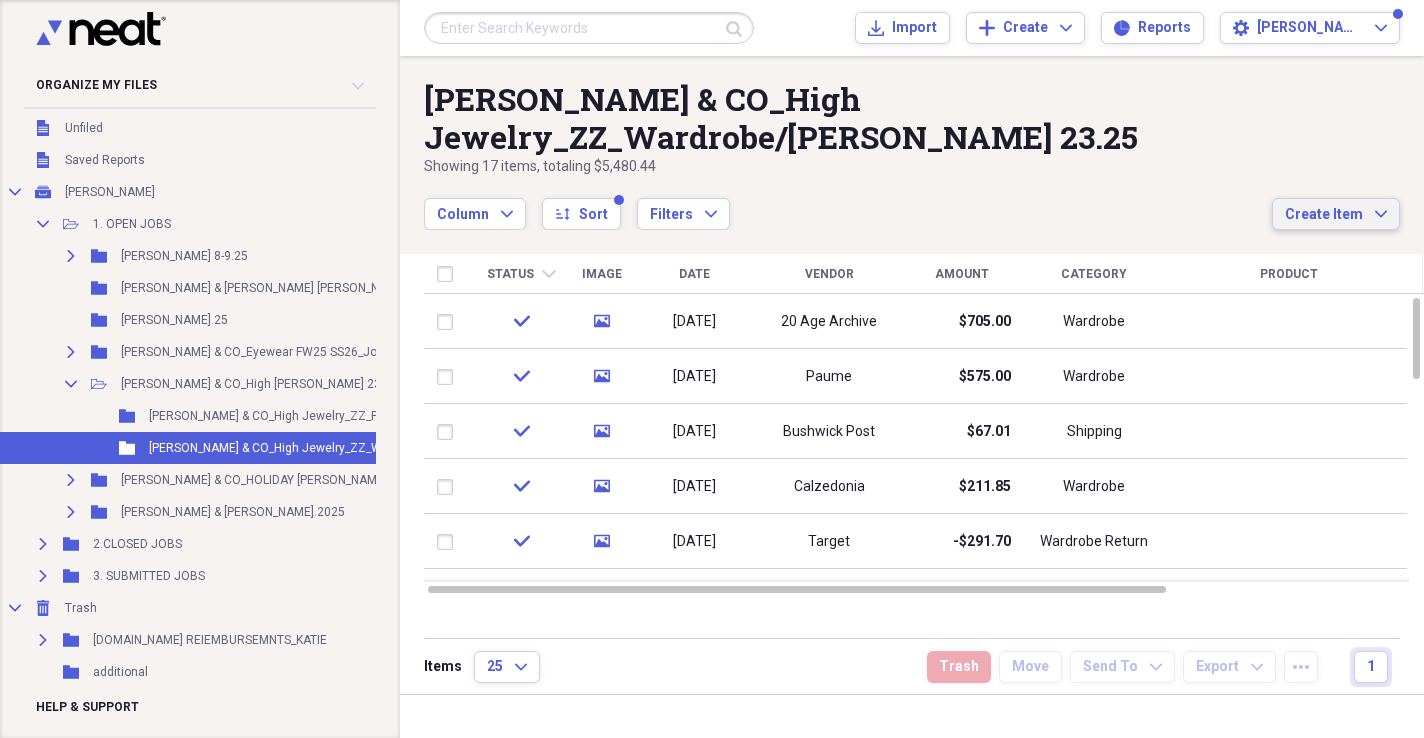 click on "Create Item Expand" at bounding box center [1336, 214] 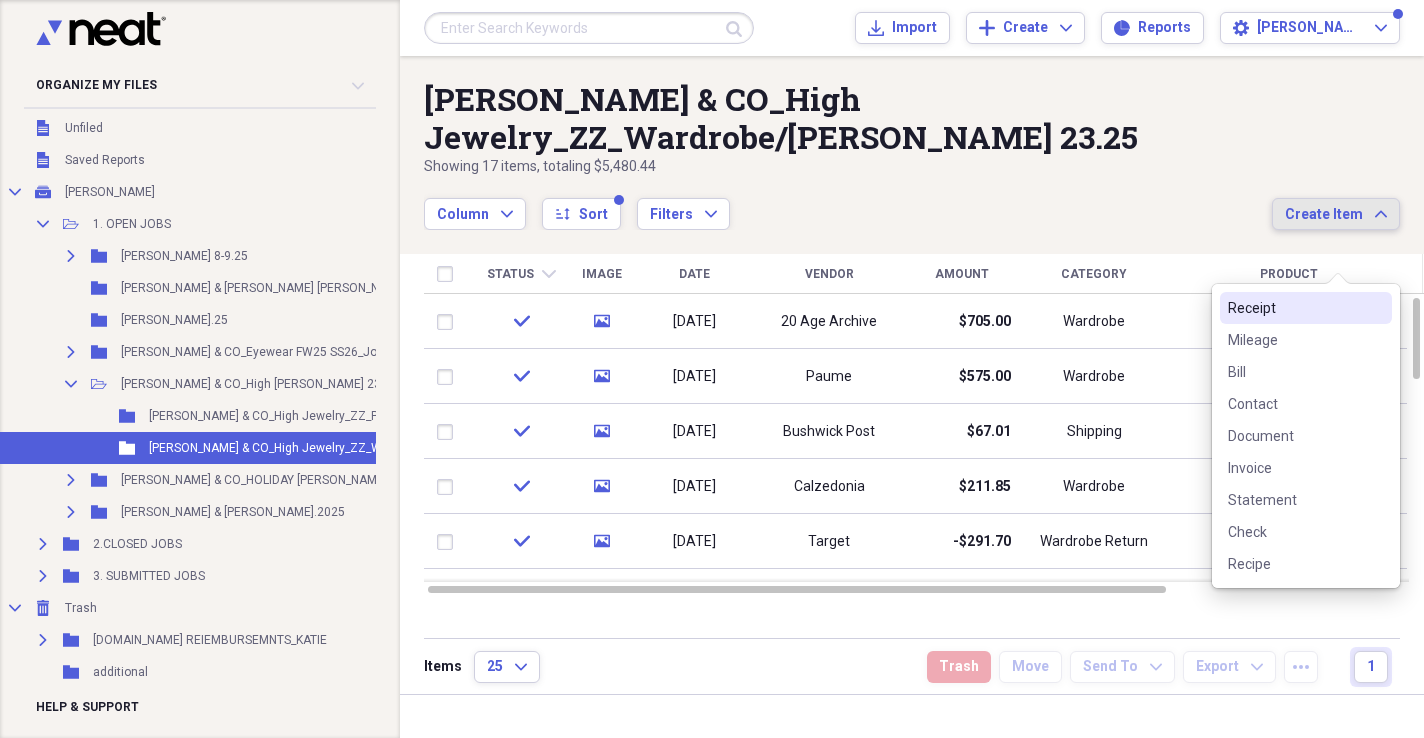 click on "Receipt" at bounding box center (1294, 308) 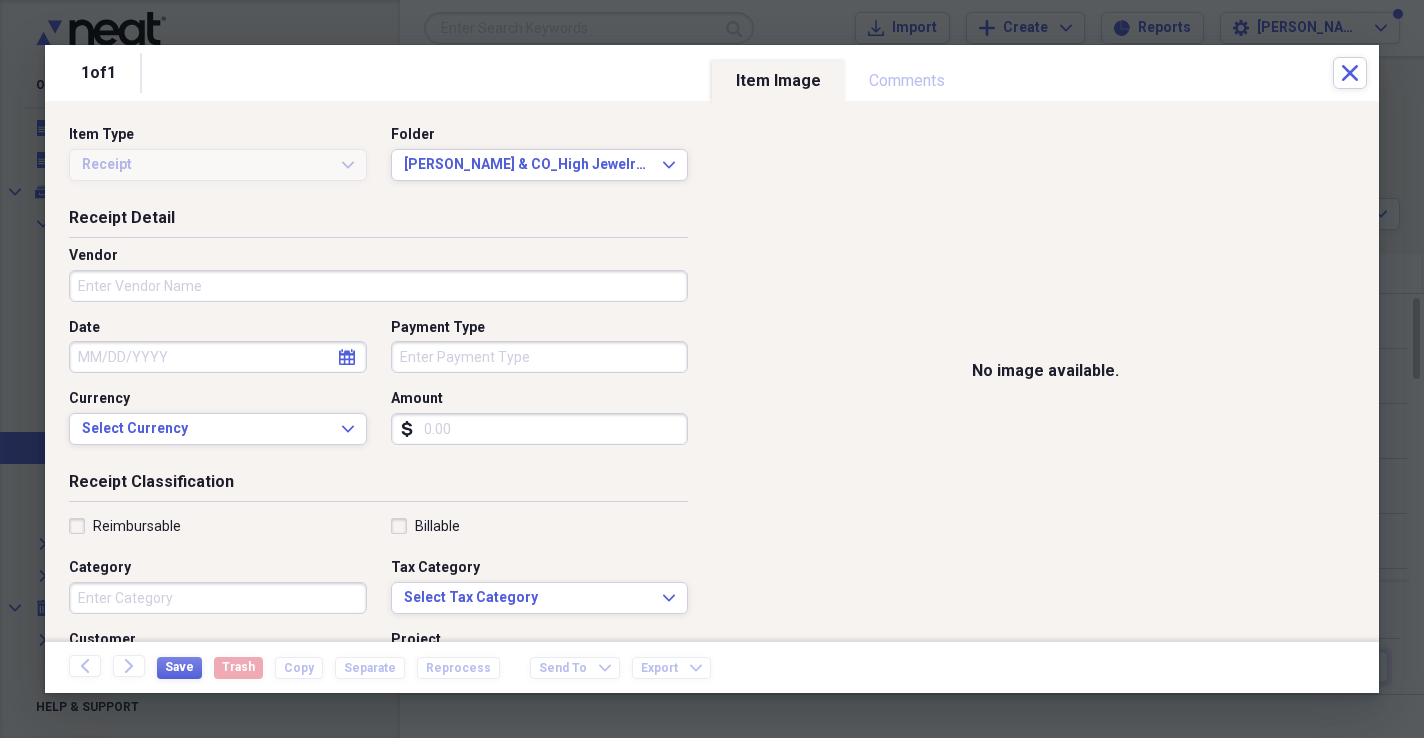 click on "Vendor" at bounding box center (378, 286) 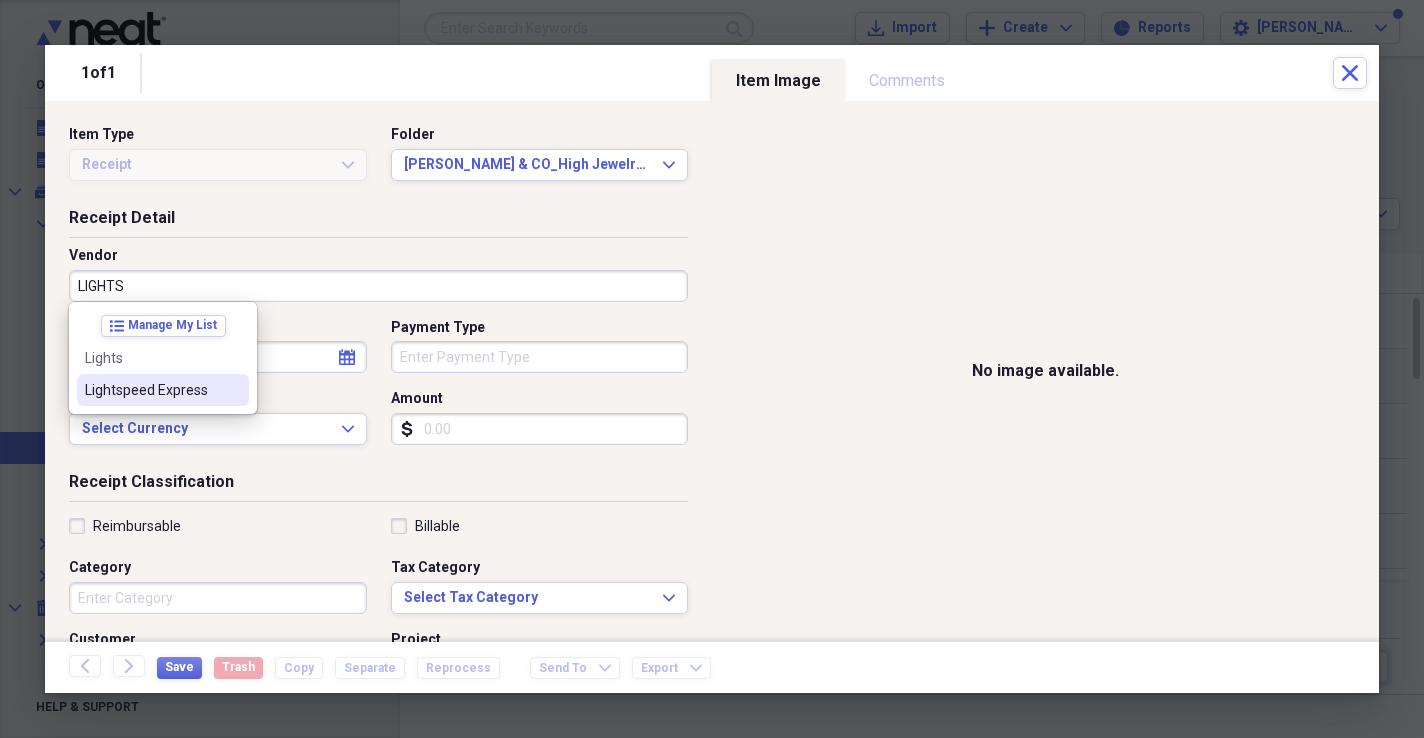 click on "Lightspeed Express" at bounding box center (151, 390) 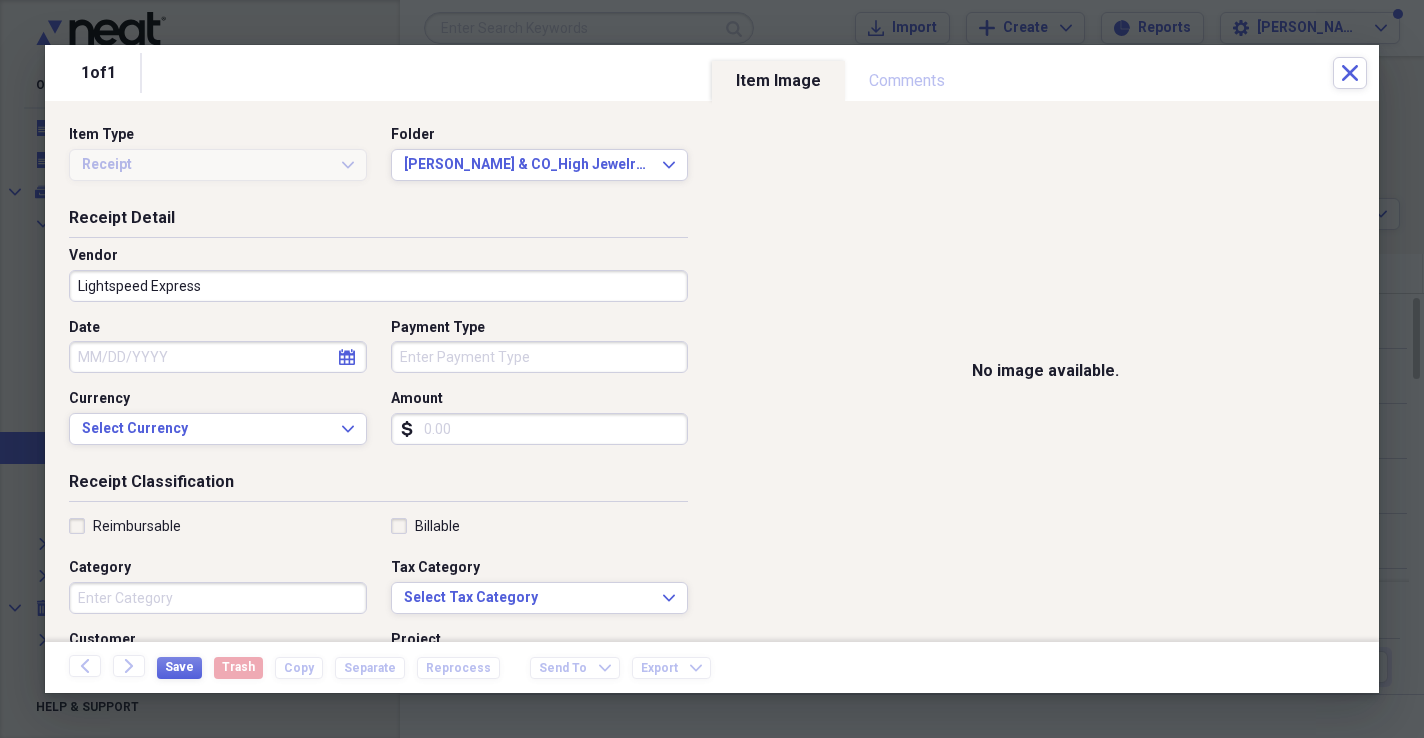 click on "Category" at bounding box center (218, 598) 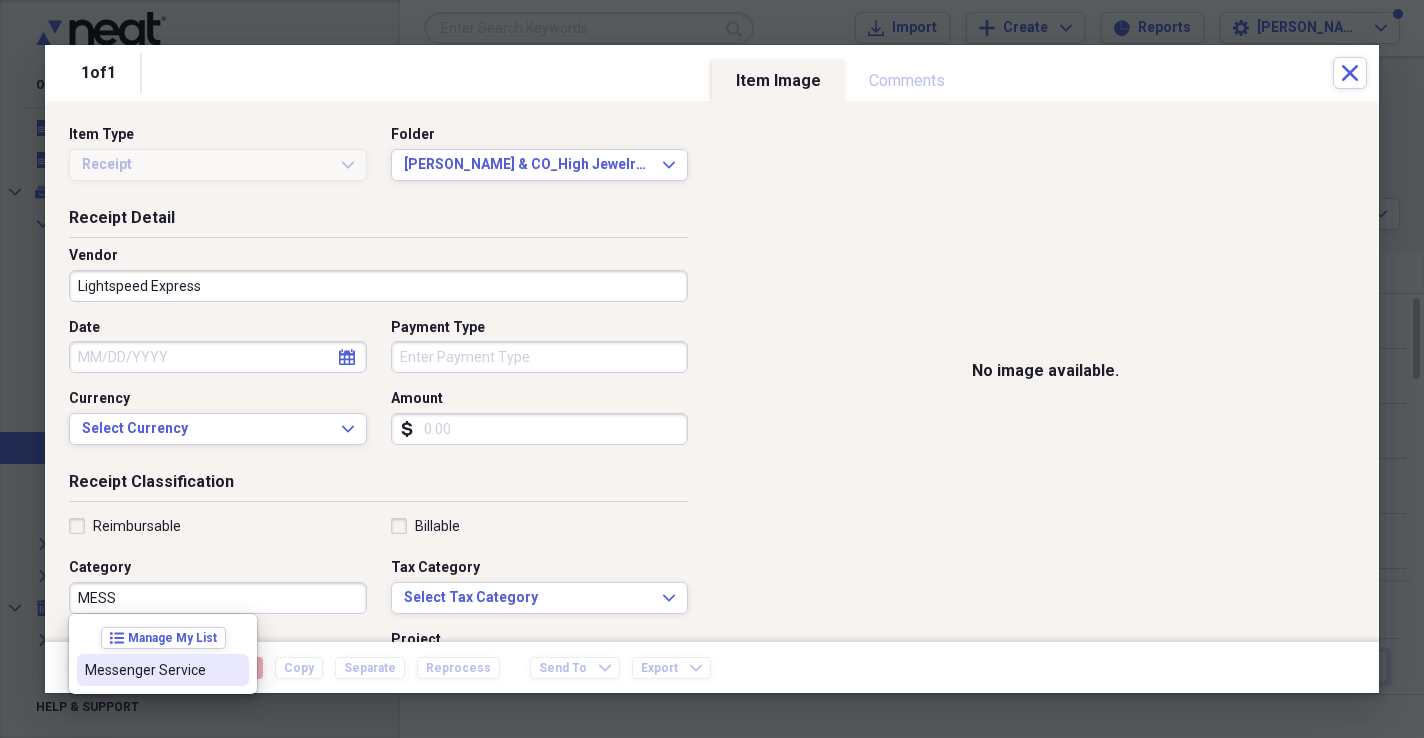 click on "Messenger Service" at bounding box center (151, 670) 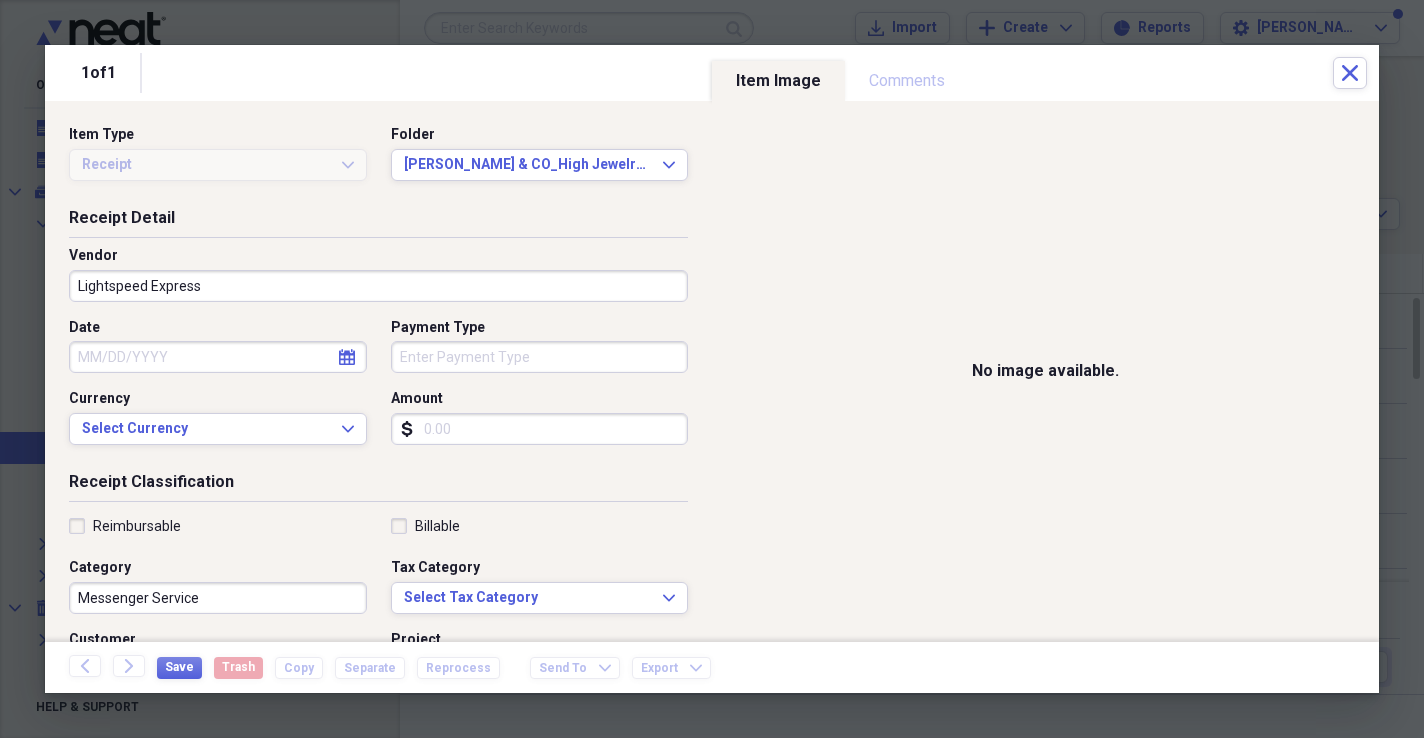 click on "Billable" at bounding box center [540, 526] 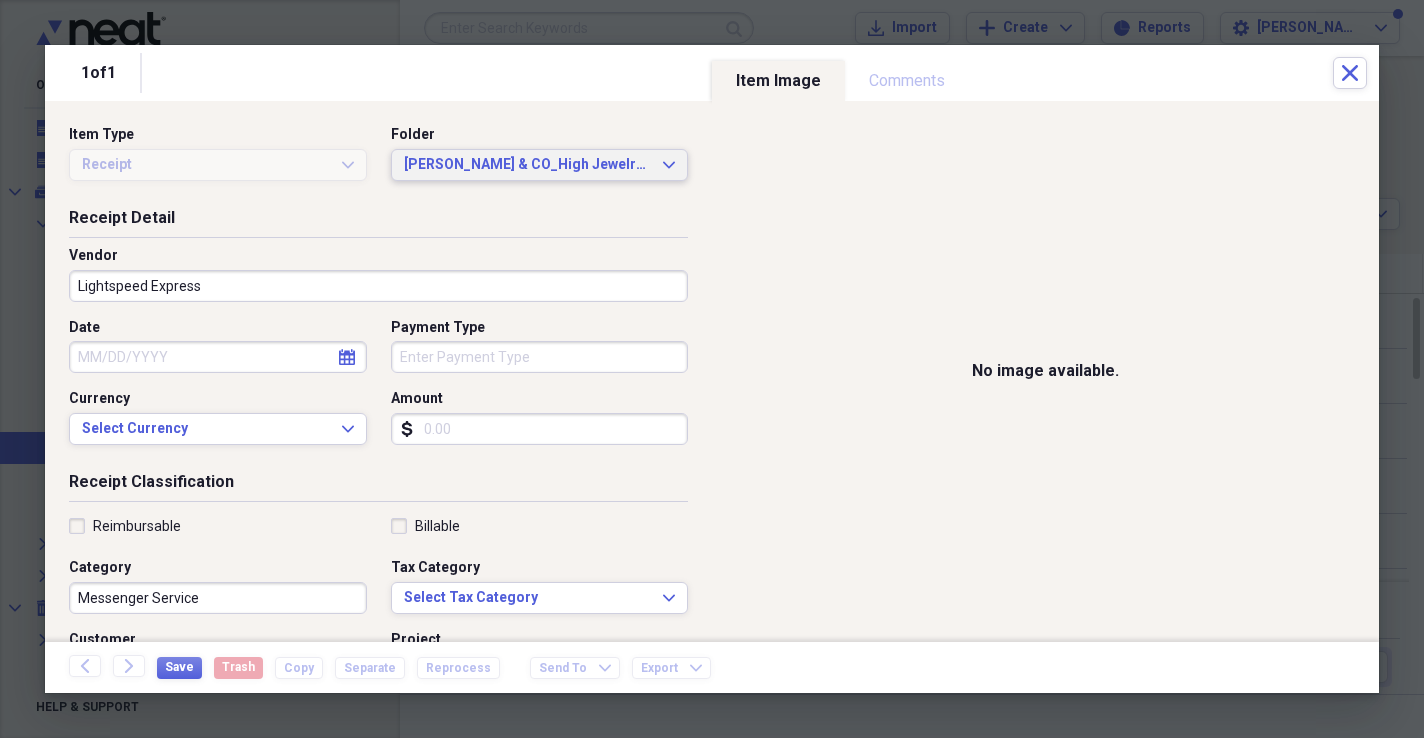 click on "[PERSON_NAME] & CO_High Jewelry_ZZ_Prep Expenses_Carlijn [PERSON_NAME] 23.25" at bounding box center [528, 165] 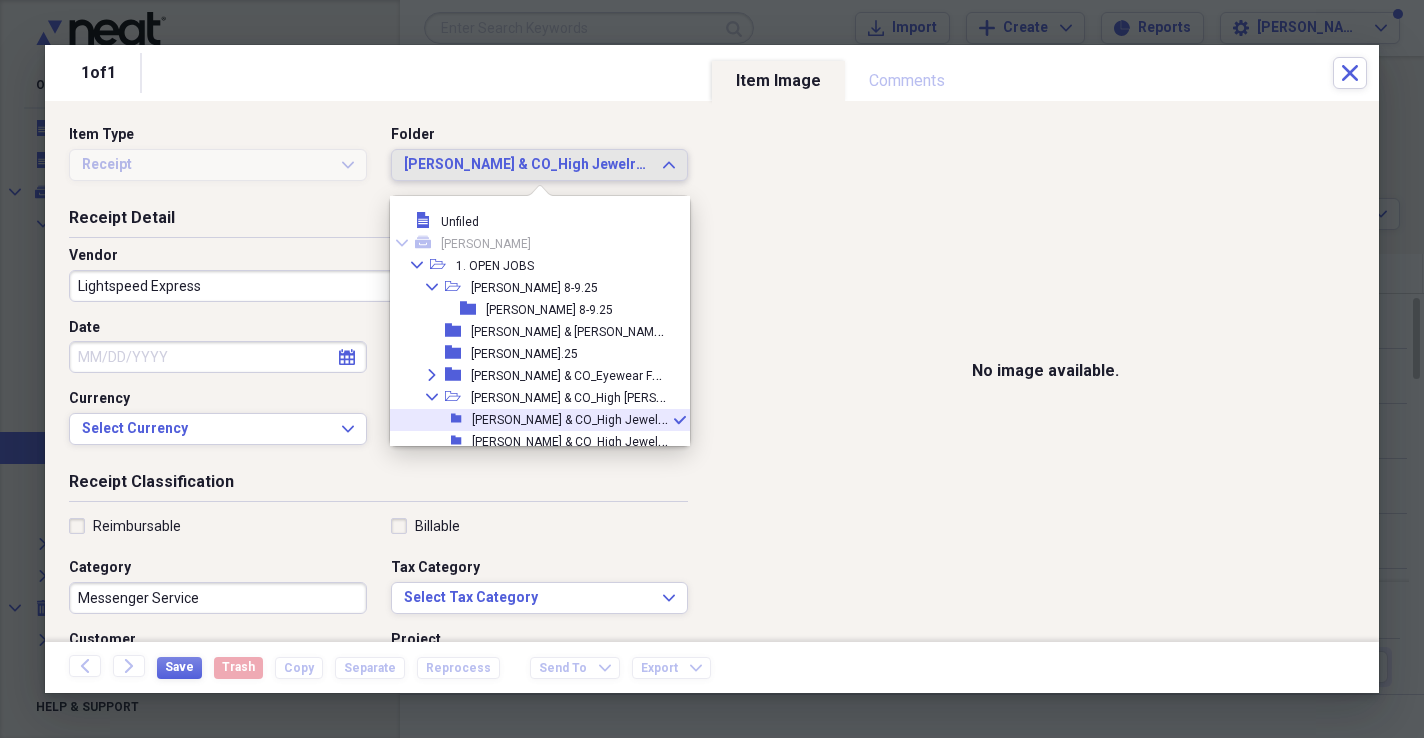 scroll, scrollTop: 99, scrollLeft: 0, axis: vertical 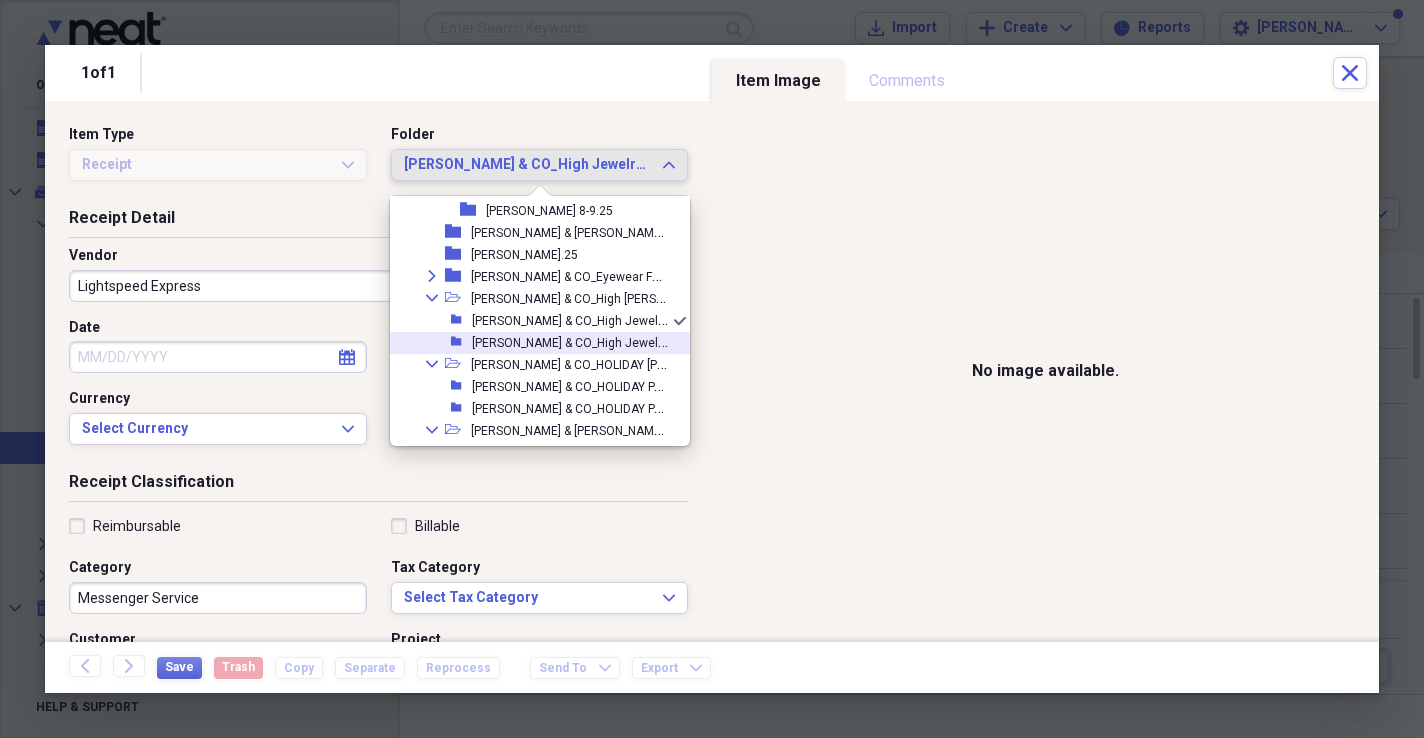 click on "[PERSON_NAME] & CO_High Jewelry_ZZ_Wardrobe/[PERSON_NAME] 23.25" at bounding box center (674, 341) 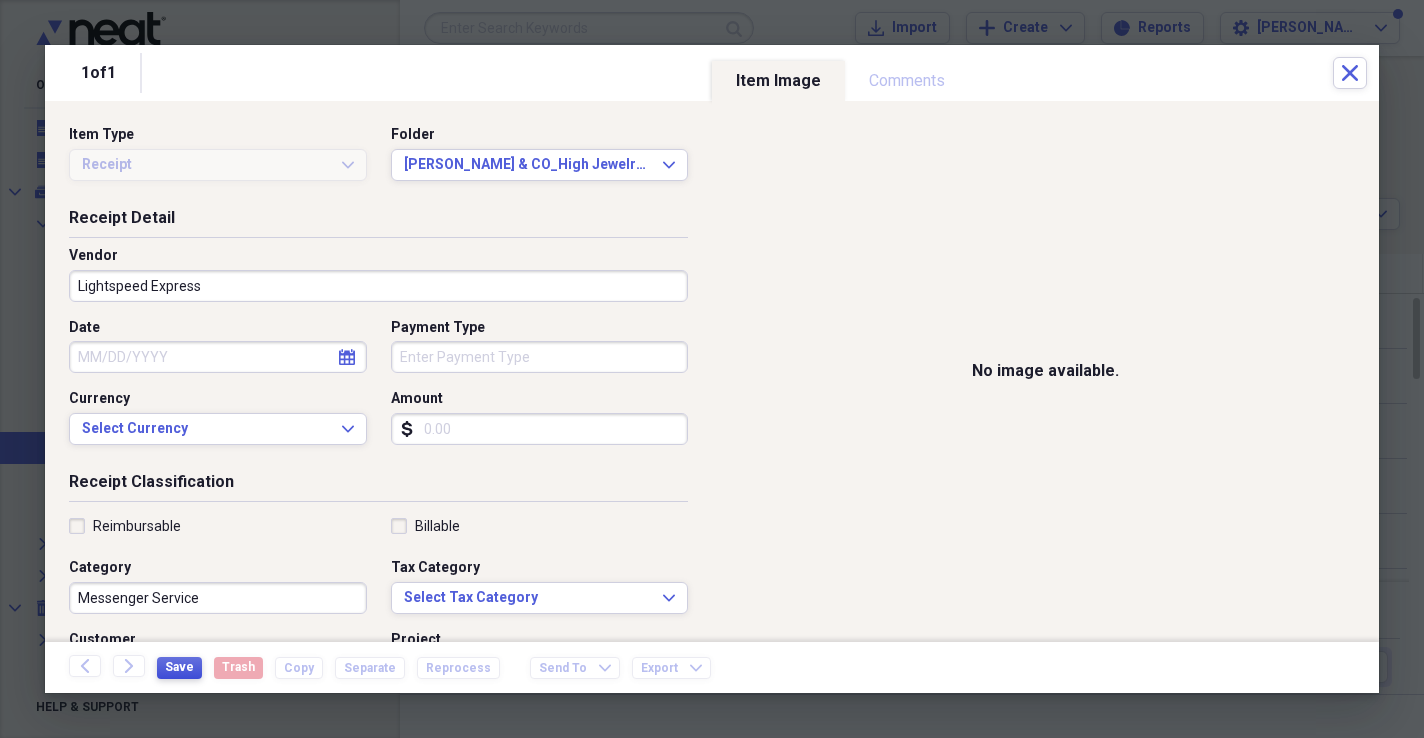 click on "Save" at bounding box center (179, 667) 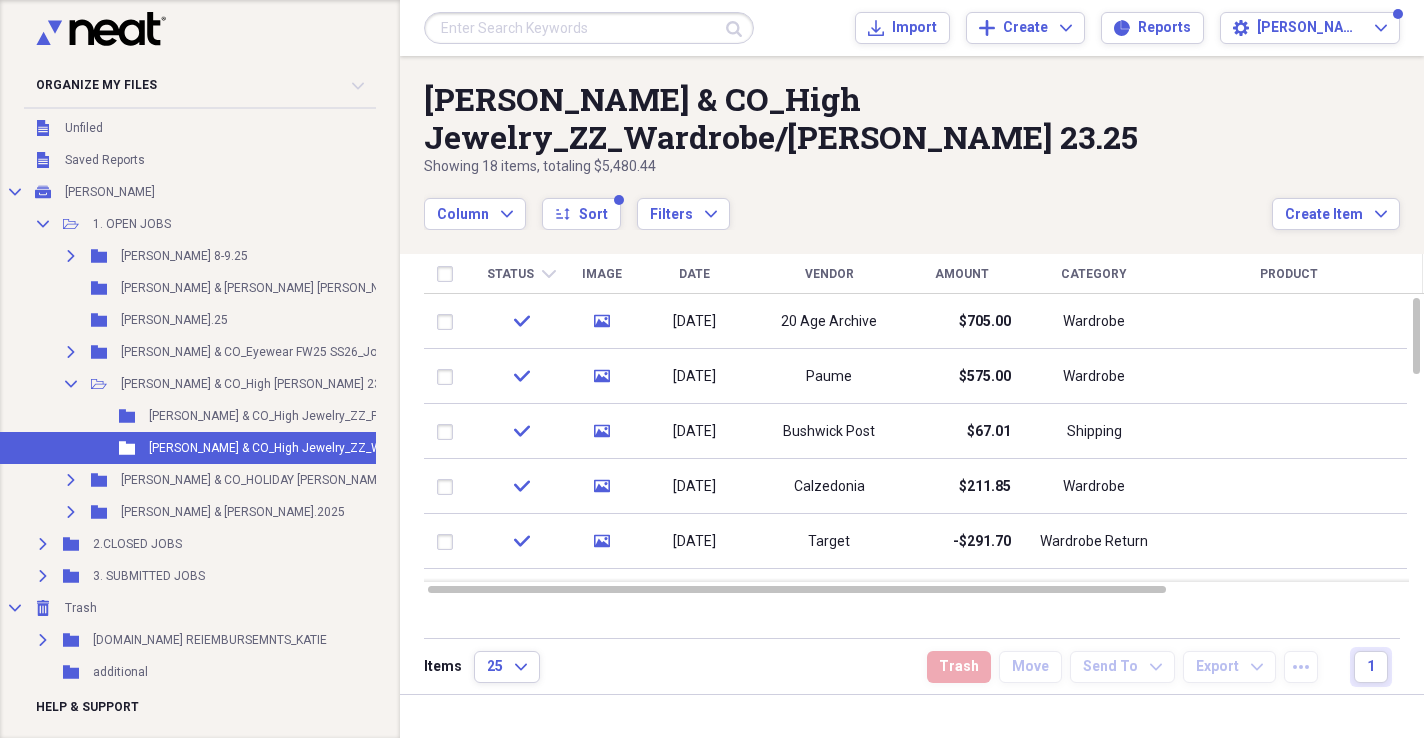 click on "Status" at bounding box center (510, 274) 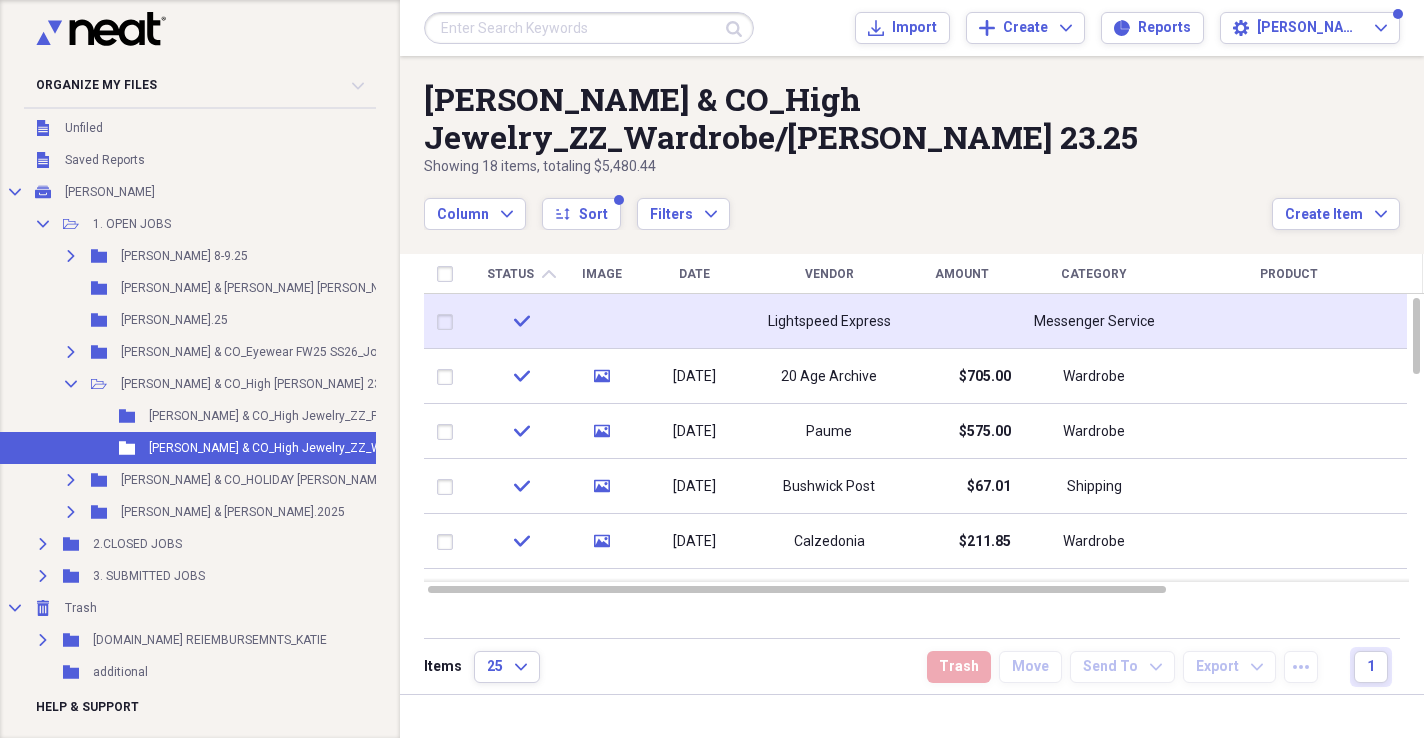 click at bounding box center (694, 321) 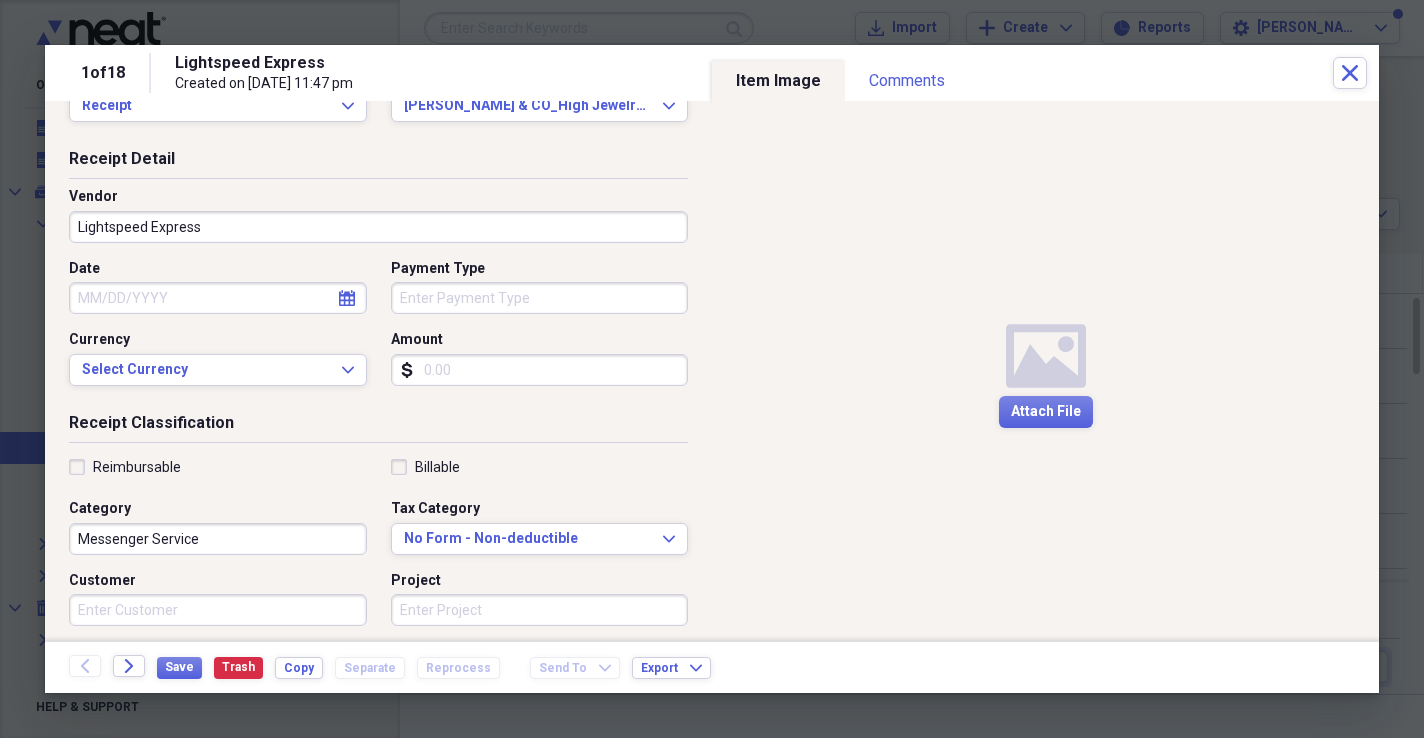 scroll, scrollTop: 0, scrollLeft: 0, axis: both 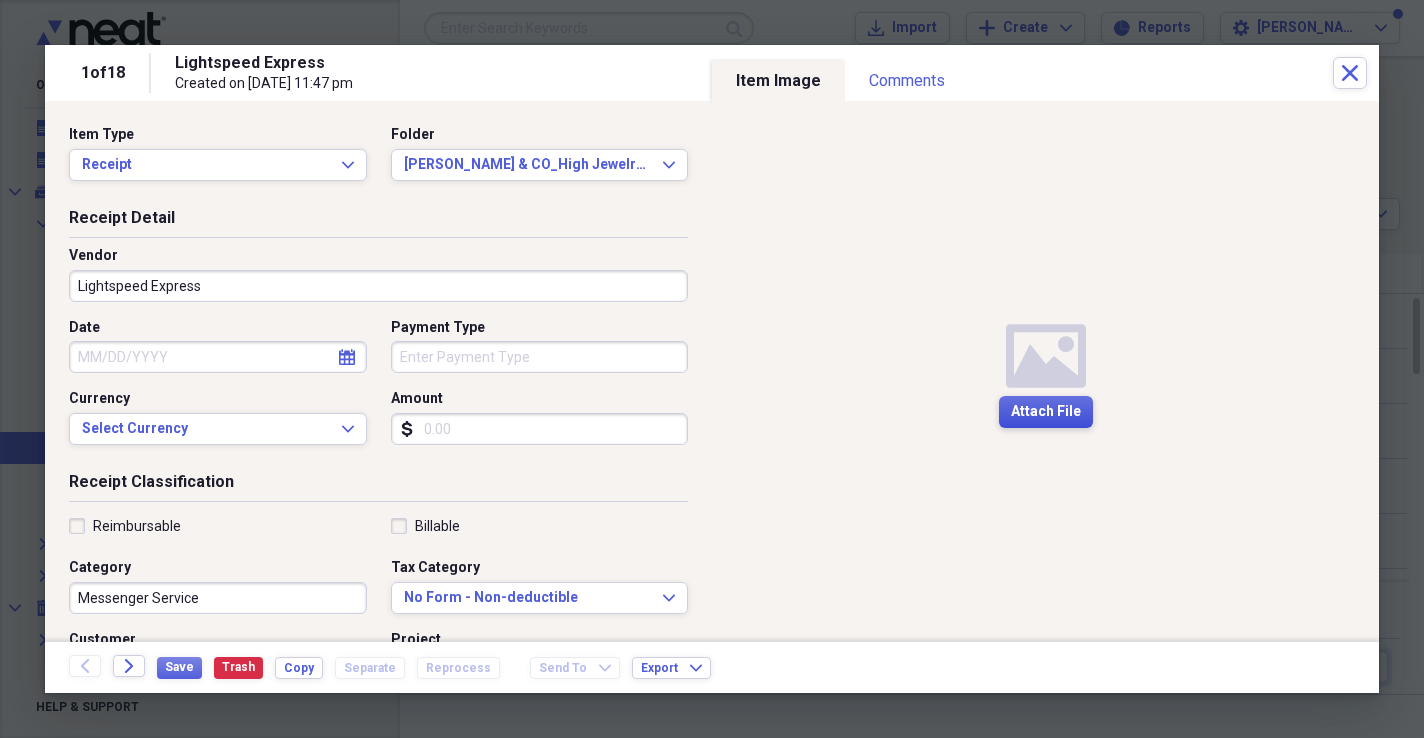 click on "Attach File" at bounding box center [1046, 412] 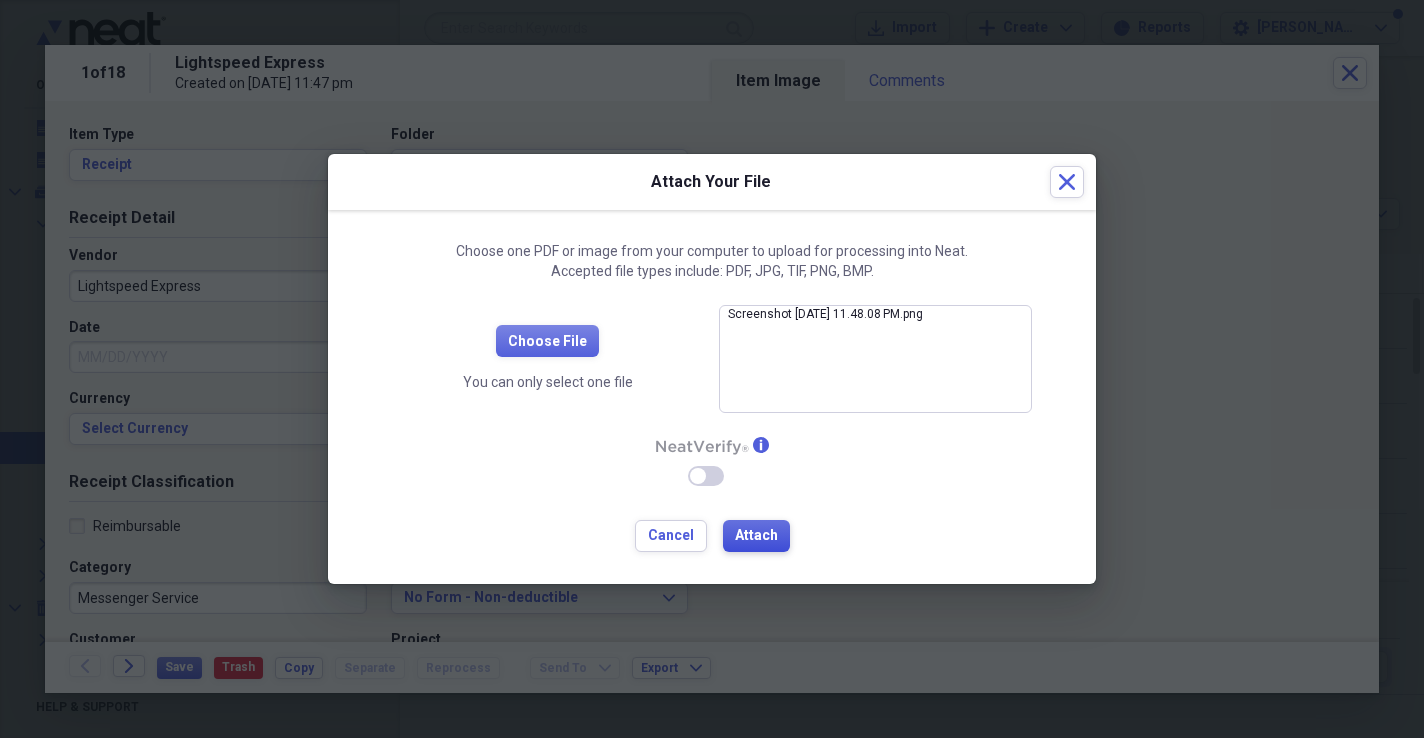 click on "Attach" at bounding box center (756, 536) 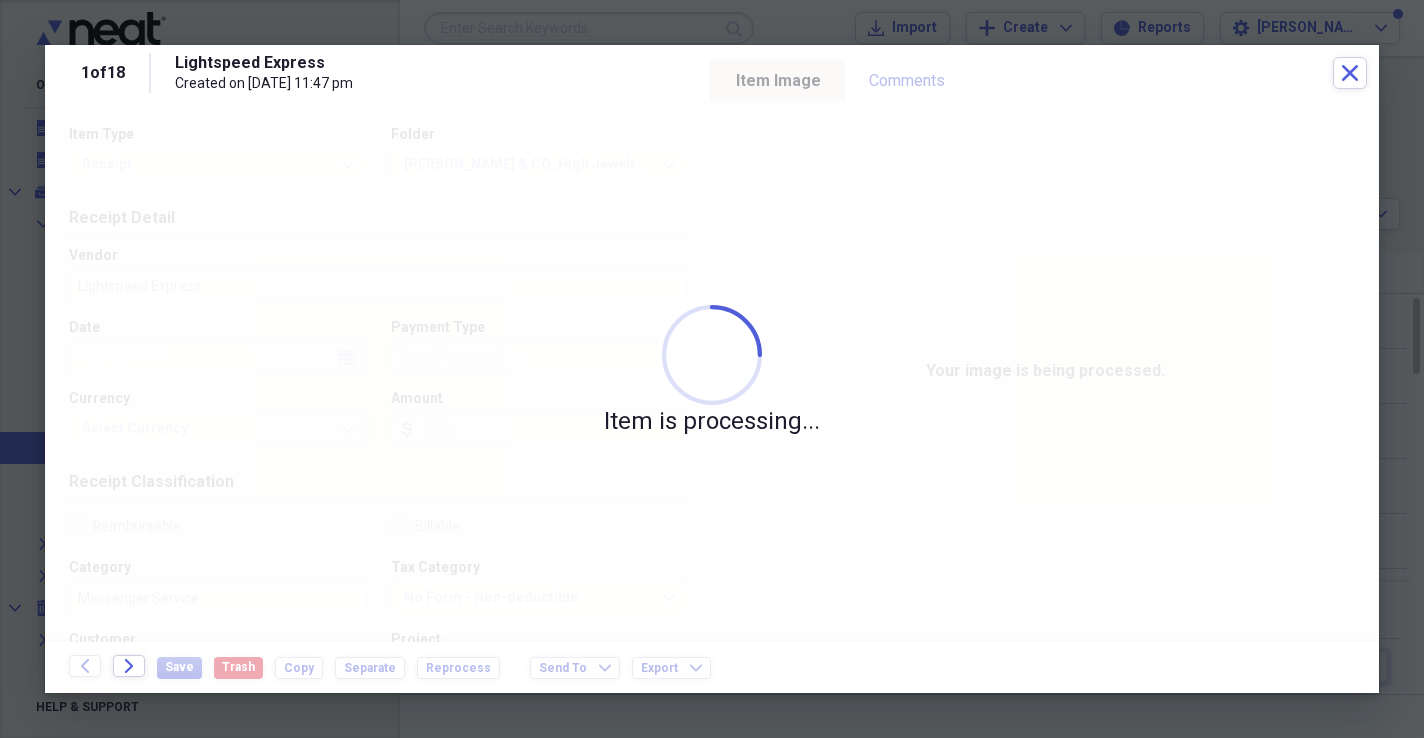type on "[DATE]" 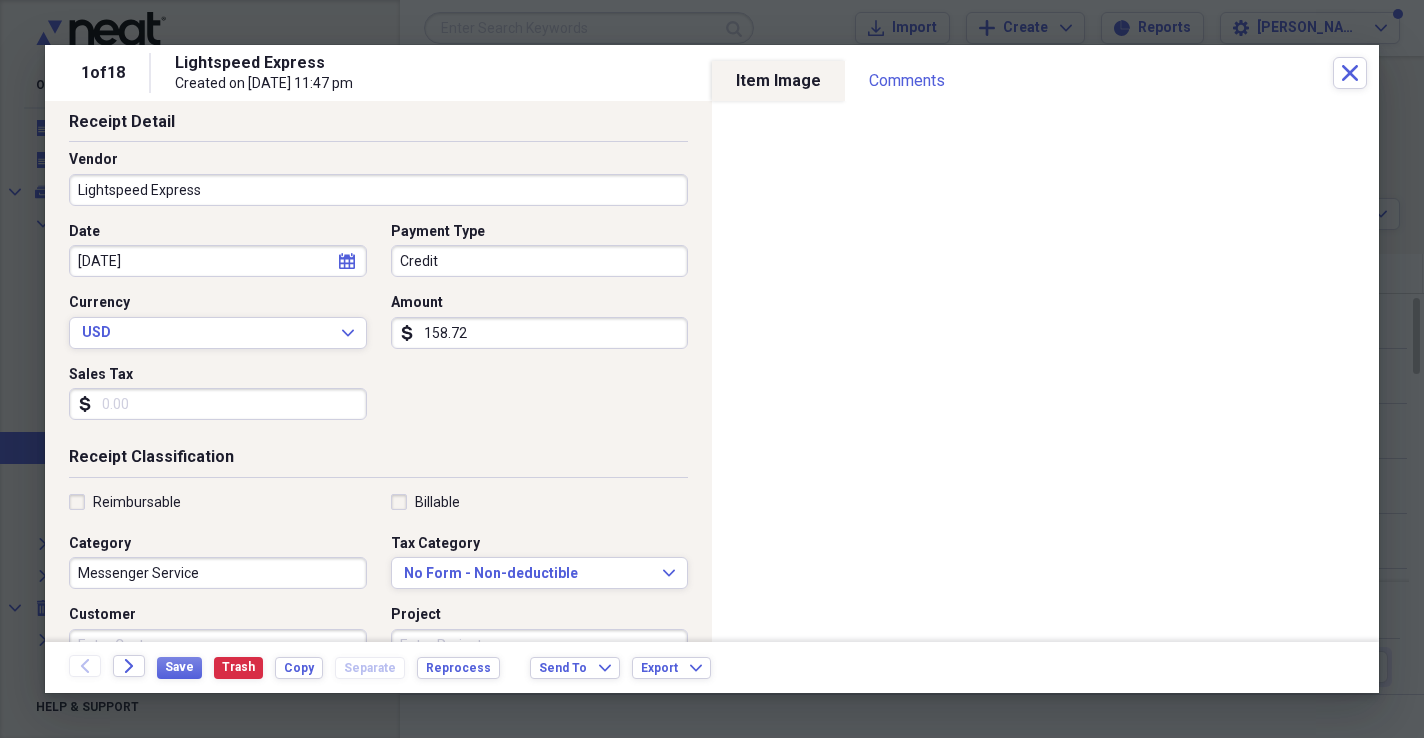 scroll, scrollTop: 174, scrollLeft: 0, axis: vertical 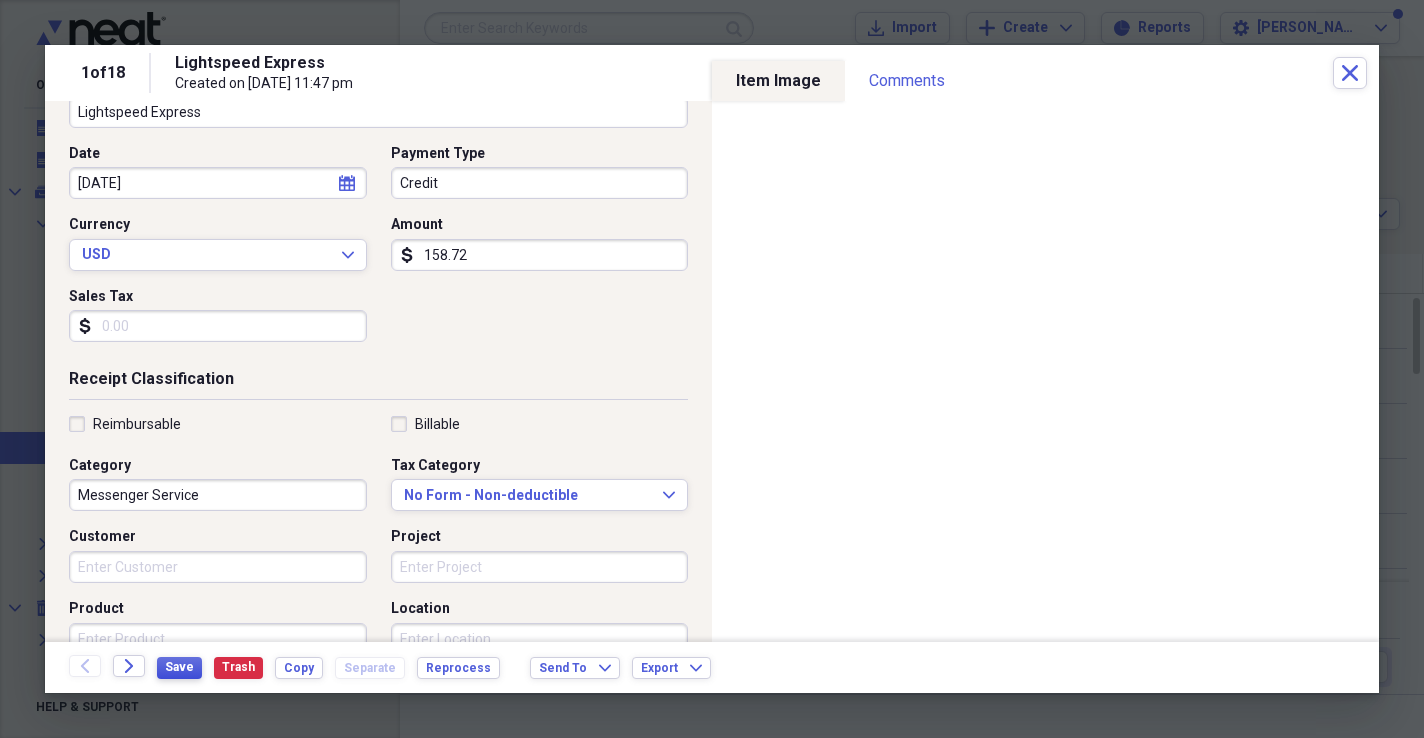 click on "Save" at bounding box center (179, 667) 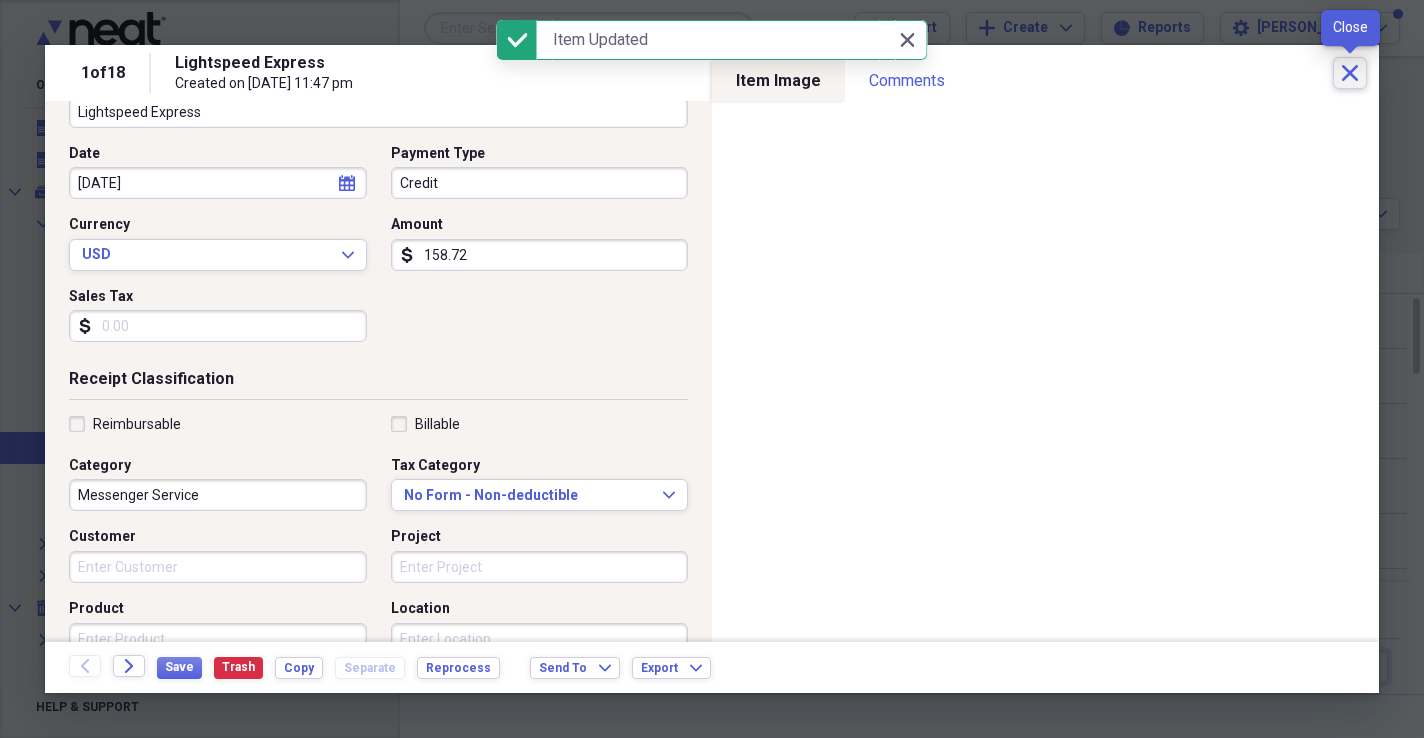 click on "Close" at bounding box center [1350, 73] 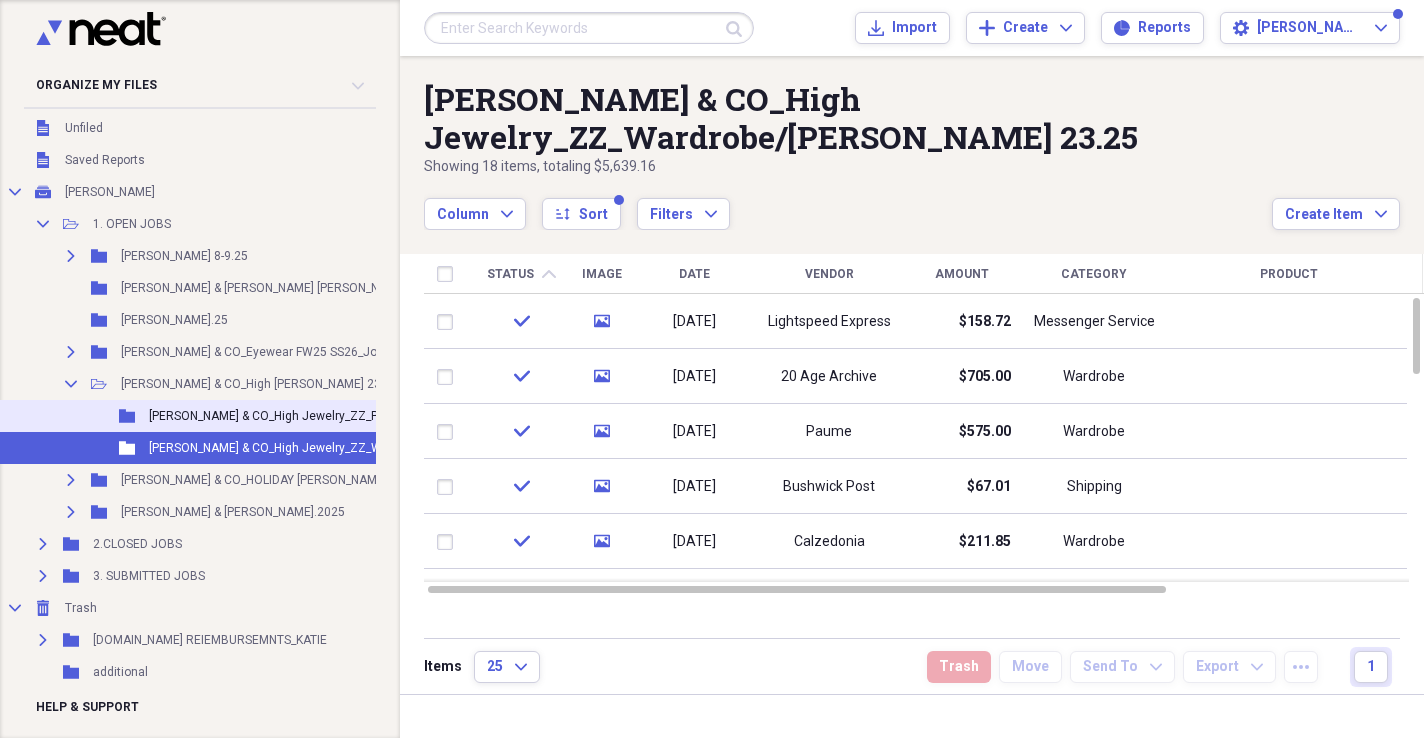 click on "Folder [PERSON_NAME] & CO_High Jewelry_ZZ_Prep [PERSON_NAME] 23.25 Add Folder" at bounding box center (345, 416) 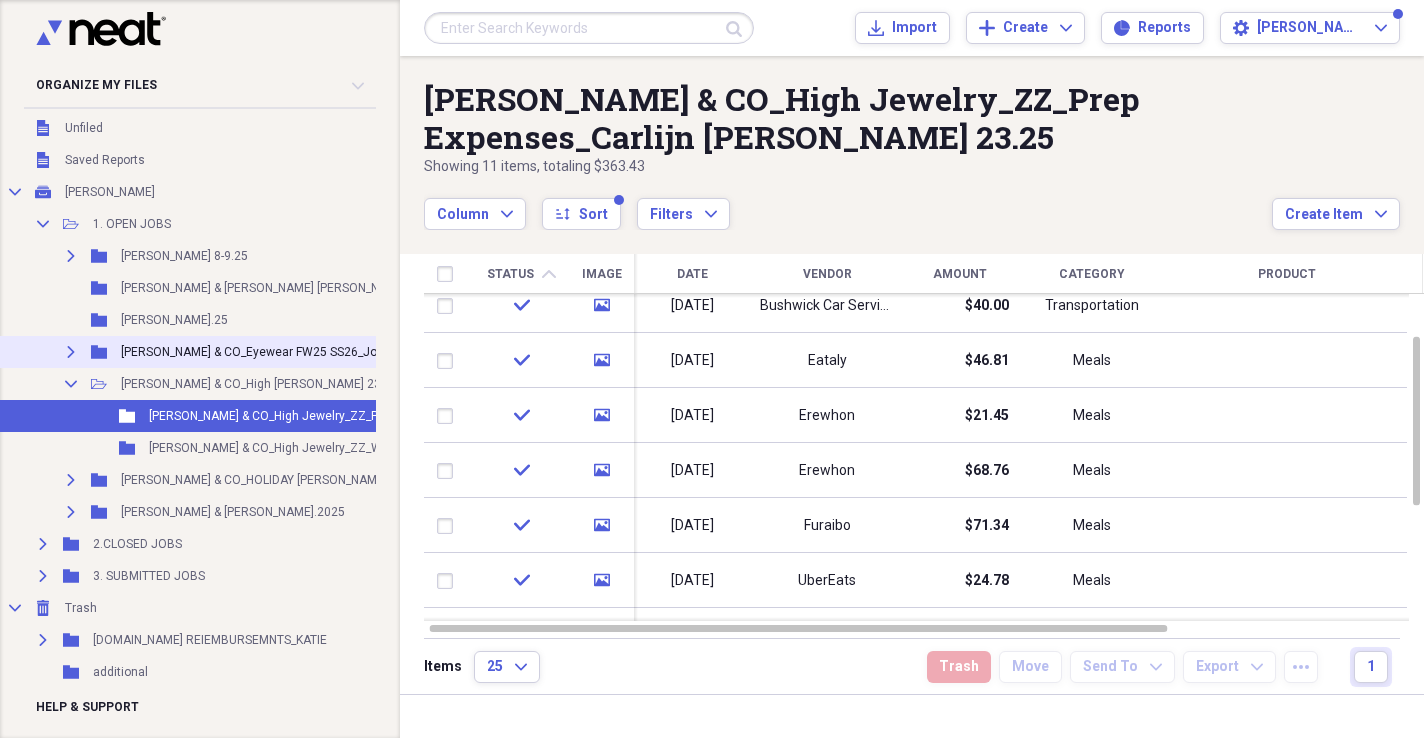 click on "Expand" 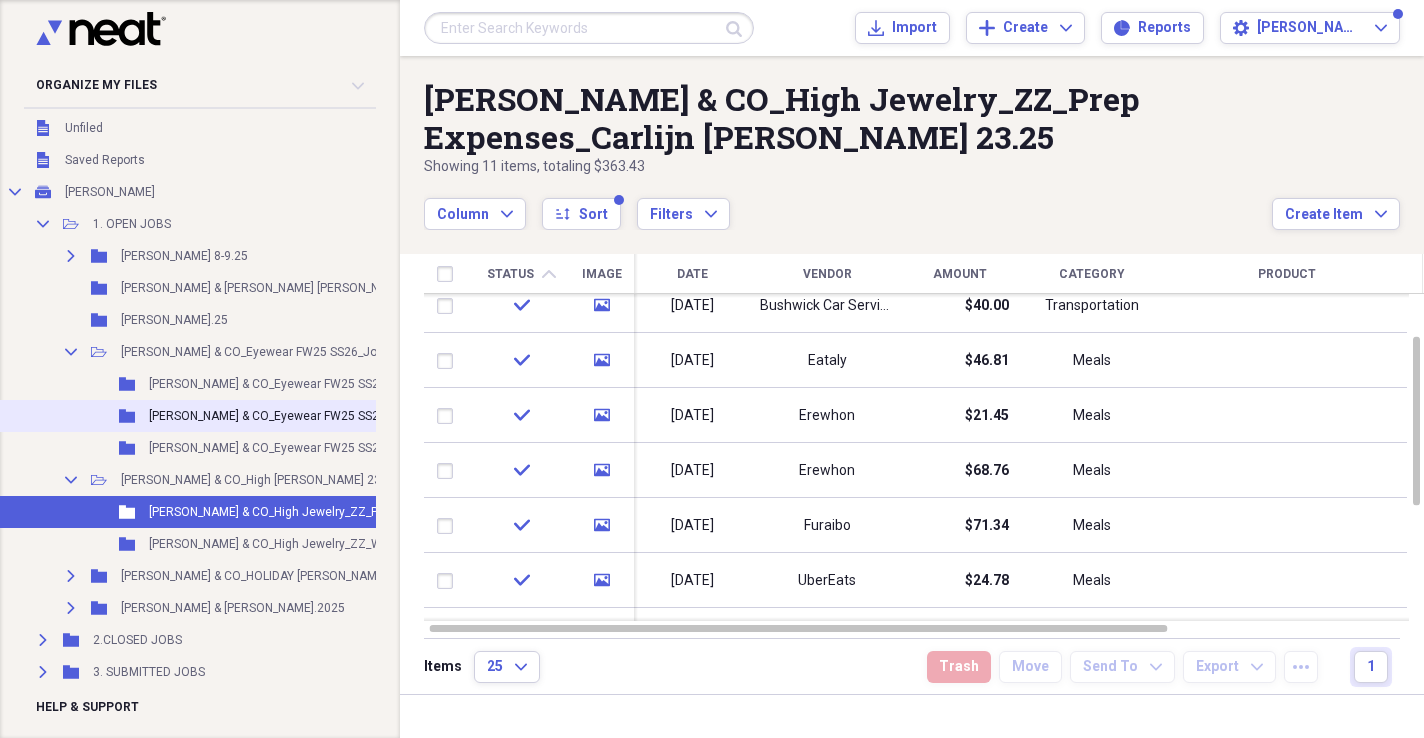 click on "Folder [PERSON_NAME] & CO_Eyewear FW25 SS26_Transportation_Jody [PERSON_NAME] 25&26.2025 Add Folder" at bounding box center [375, 416] 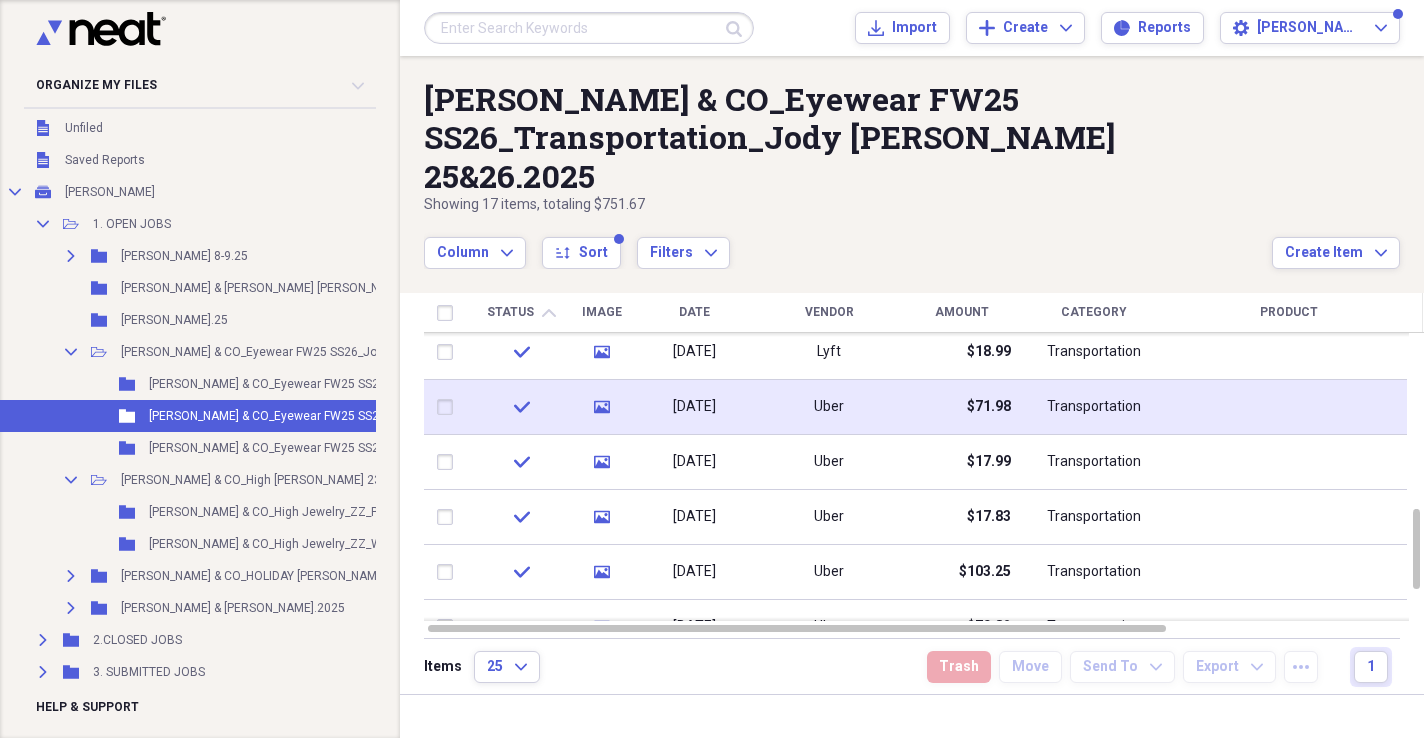 click on "Uber" at bounding box center [829, 407] 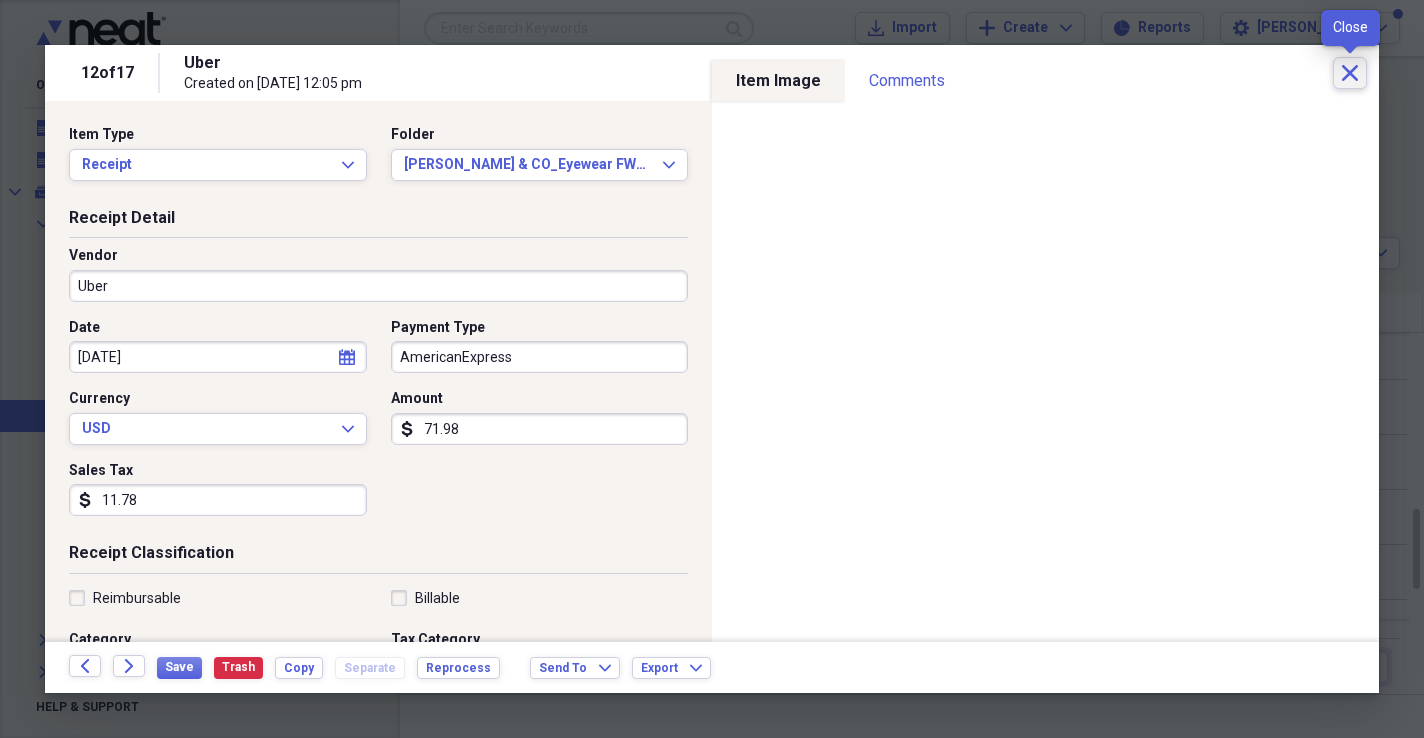 click on "Close" at bounding box center [1350, 73] 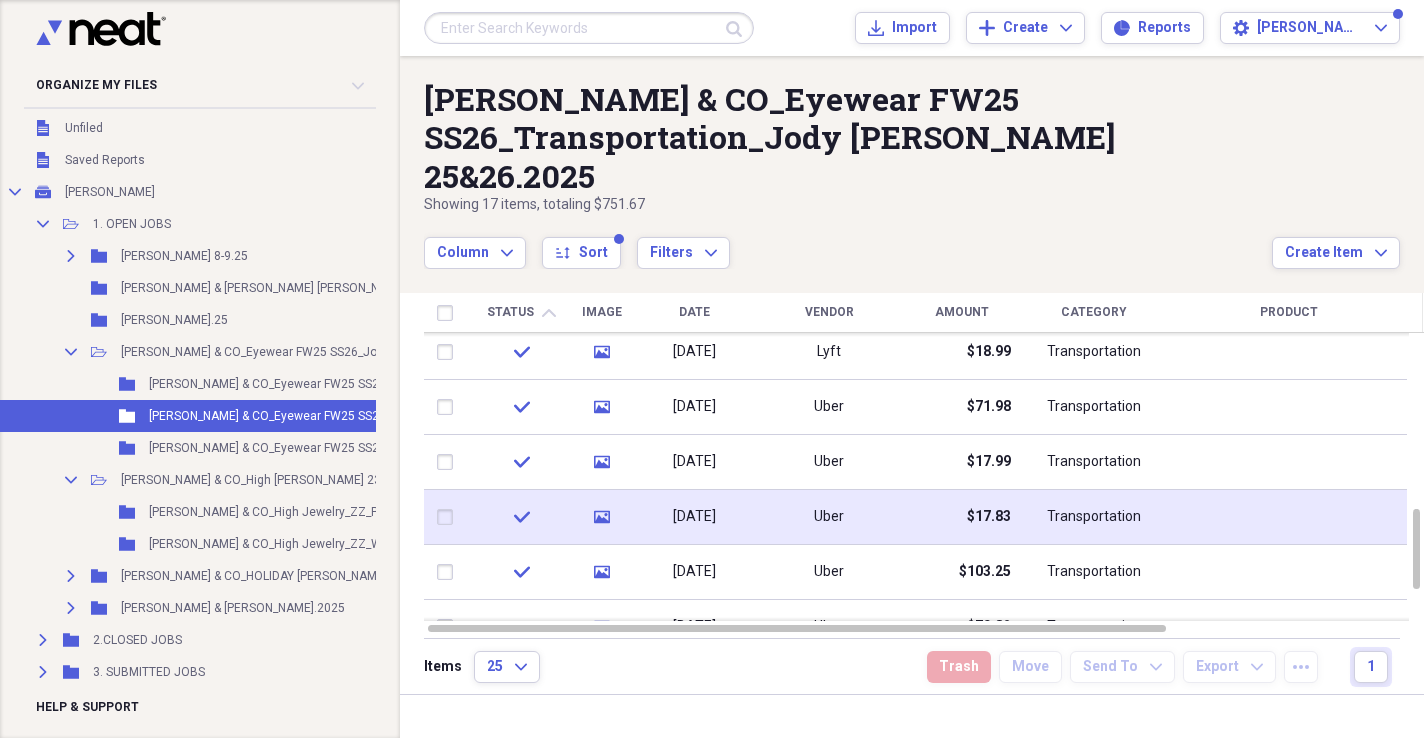 click on "$17.83" at bounding box center [961, 517] 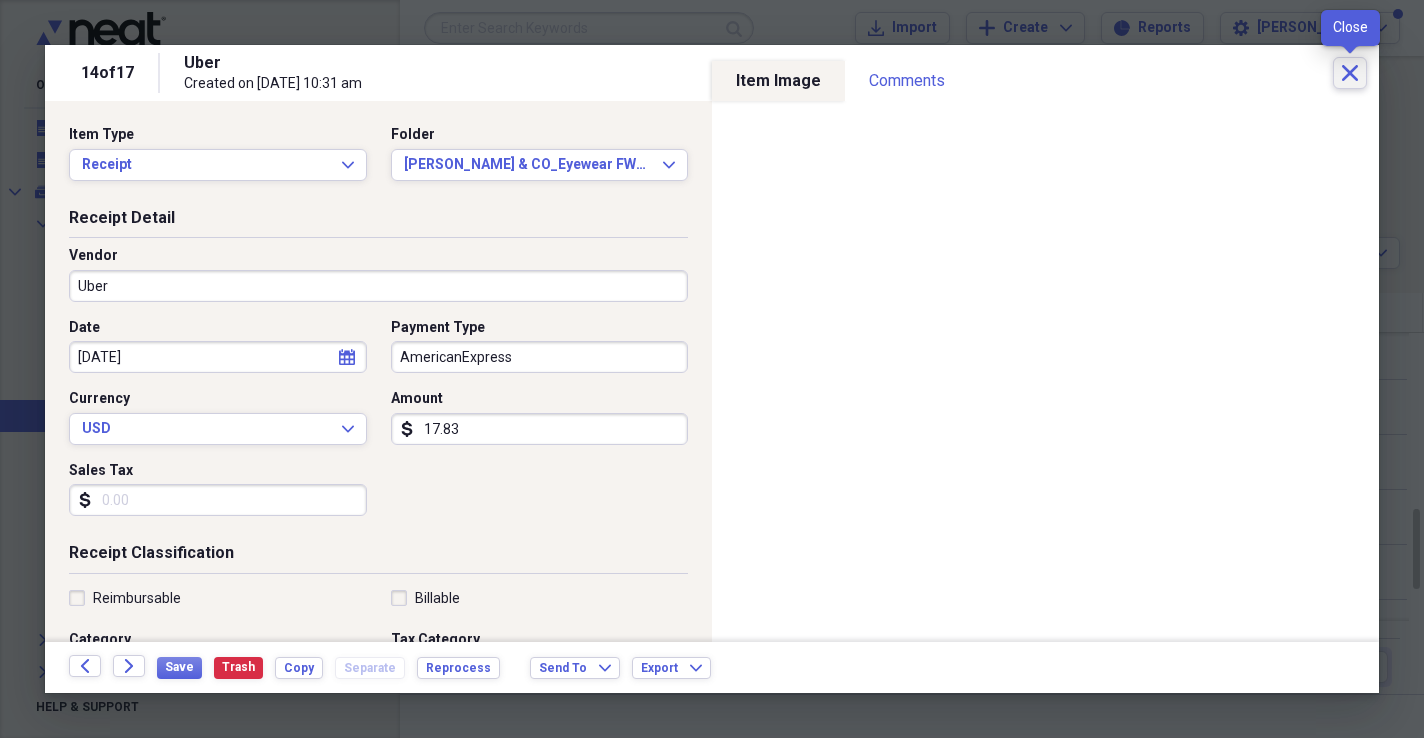 click 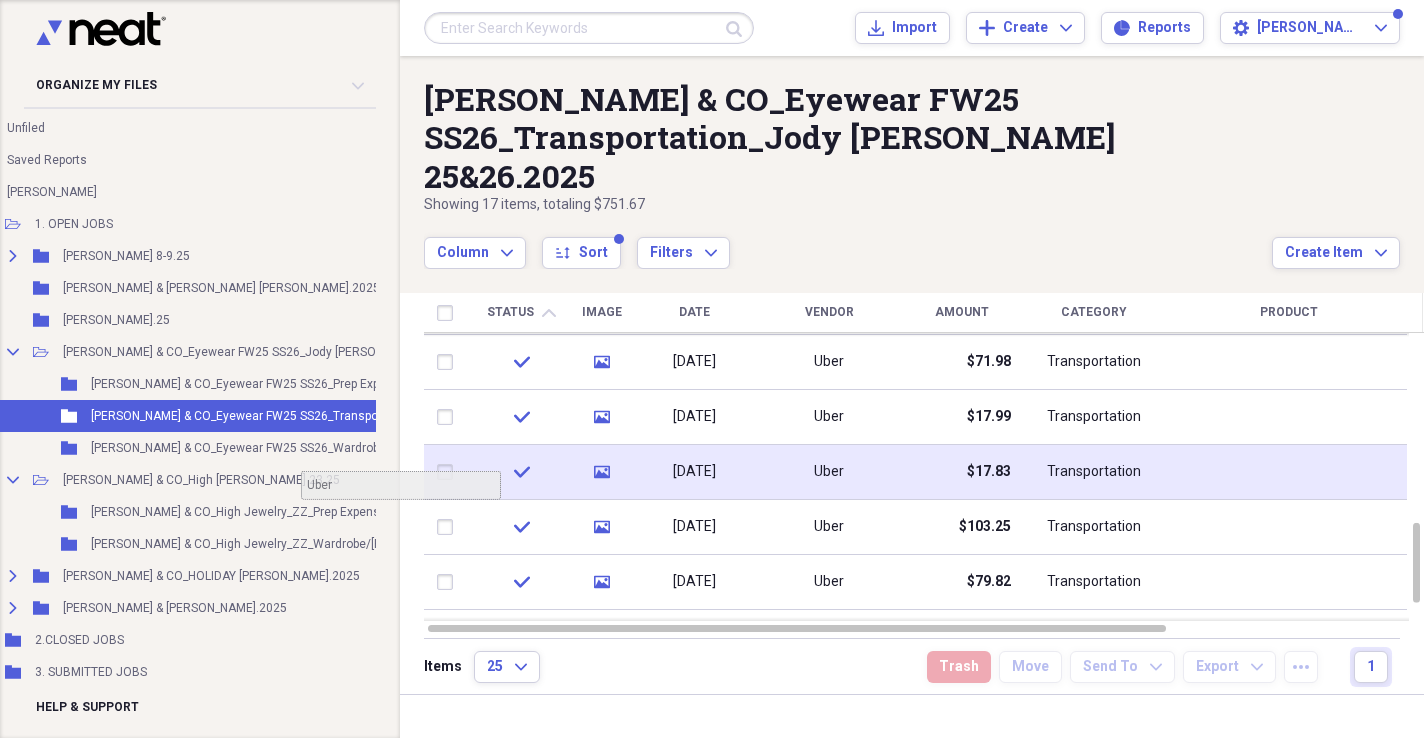 scroll, scrollTop: 69, scrollLeft: 101, axis: both 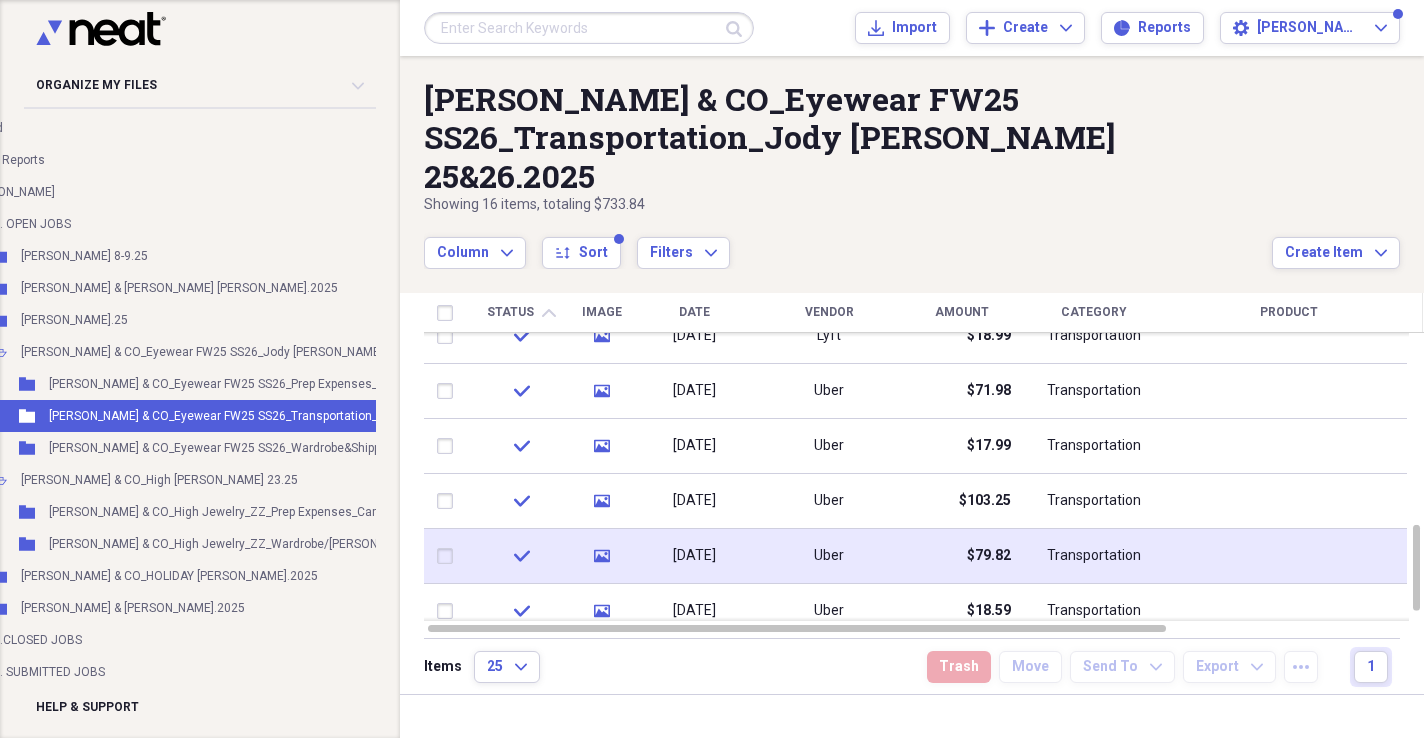 click on "Uber" at bounding box center (829, 556) 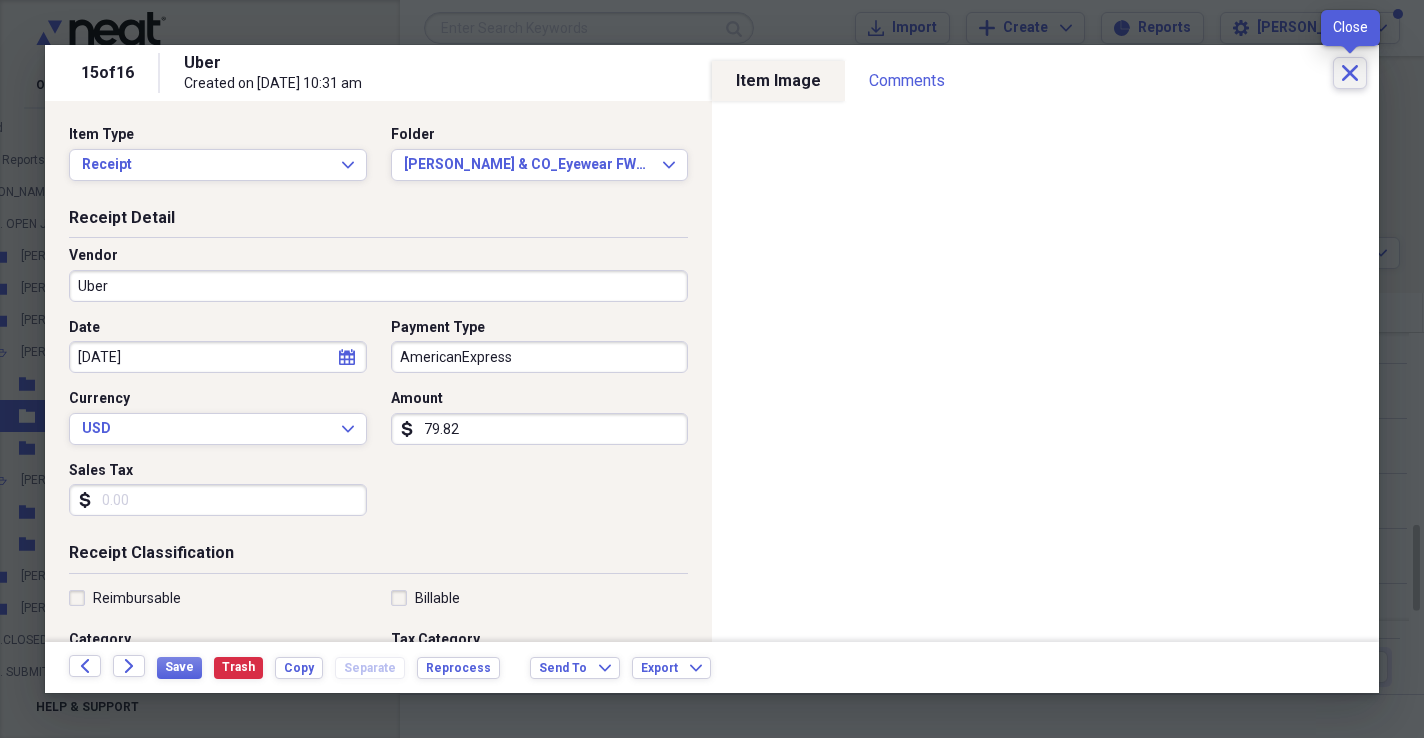 click on "Close" at bounding box center [1350, 73] 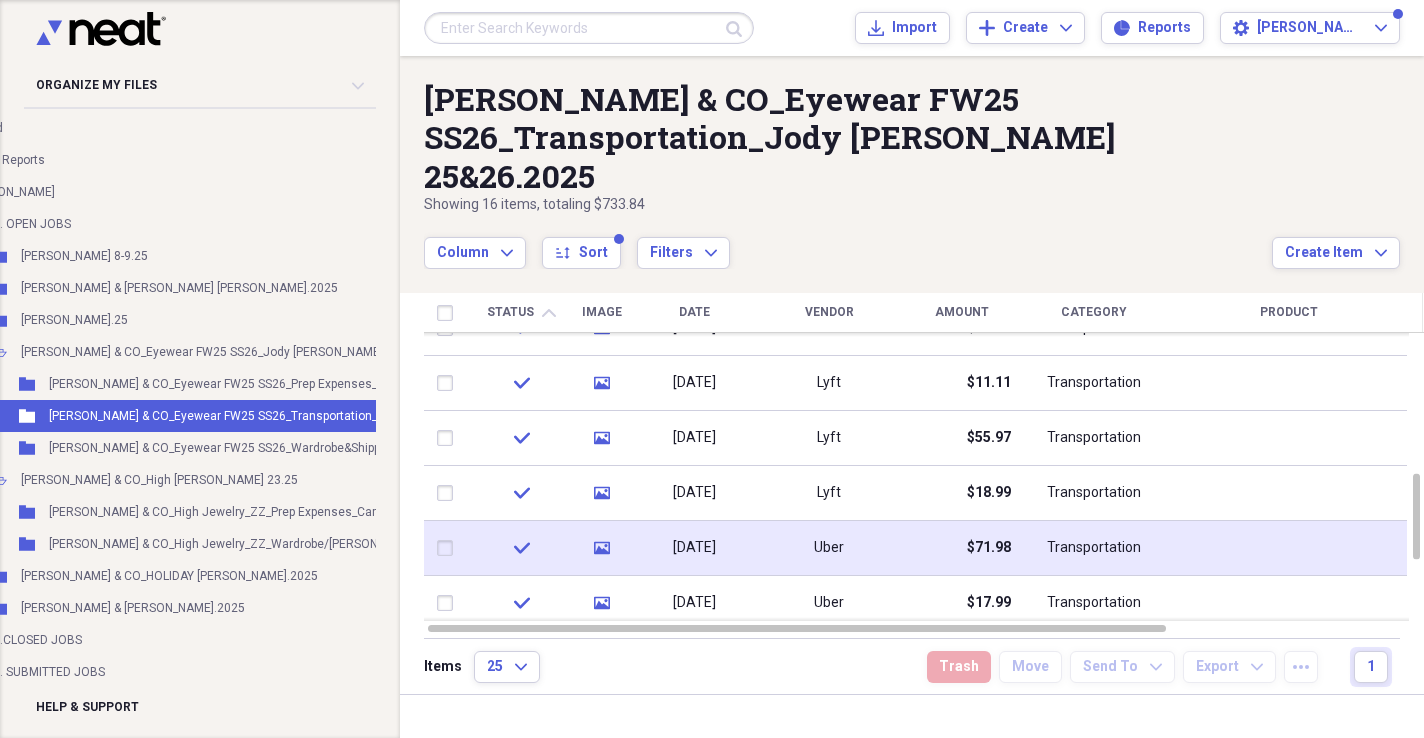 click on "Uber" at bounding box center [829, 548] 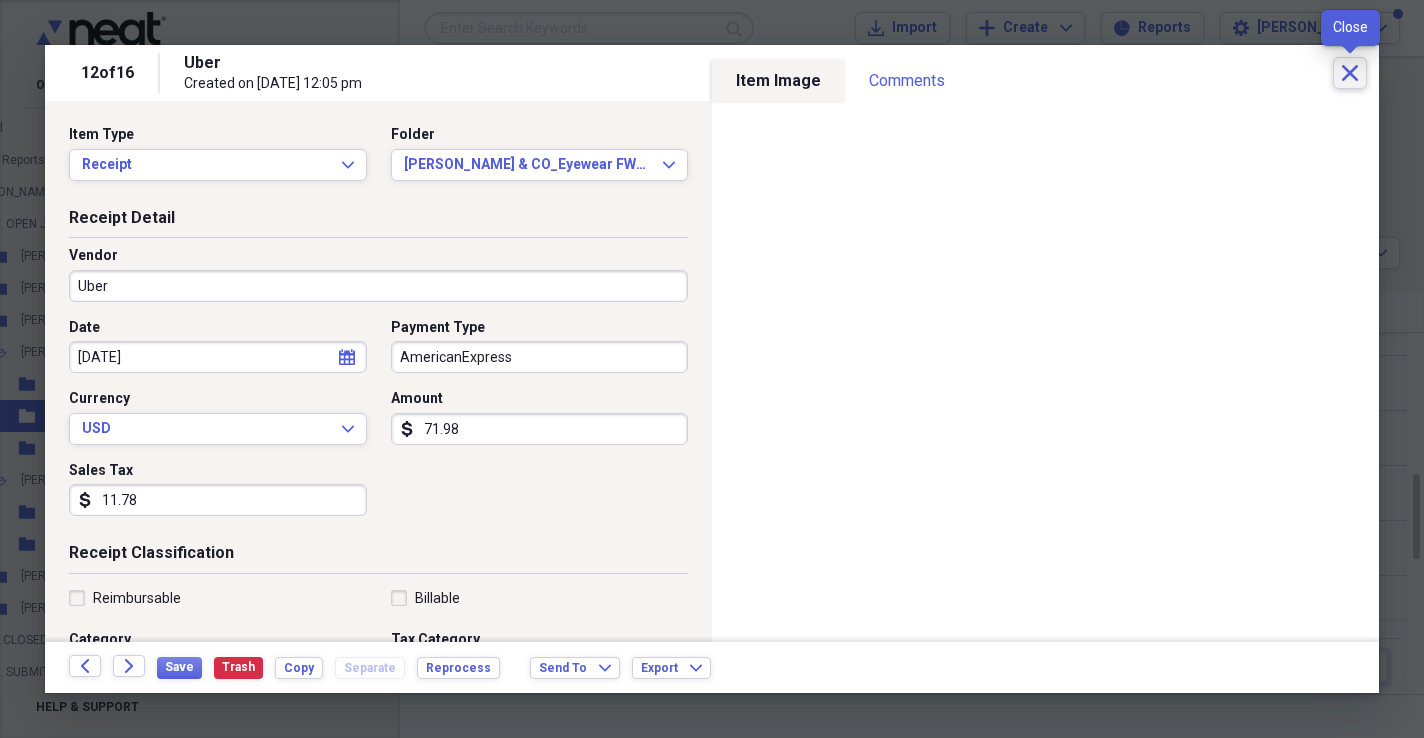 click on "Close" at bounding box center (1350, 73) 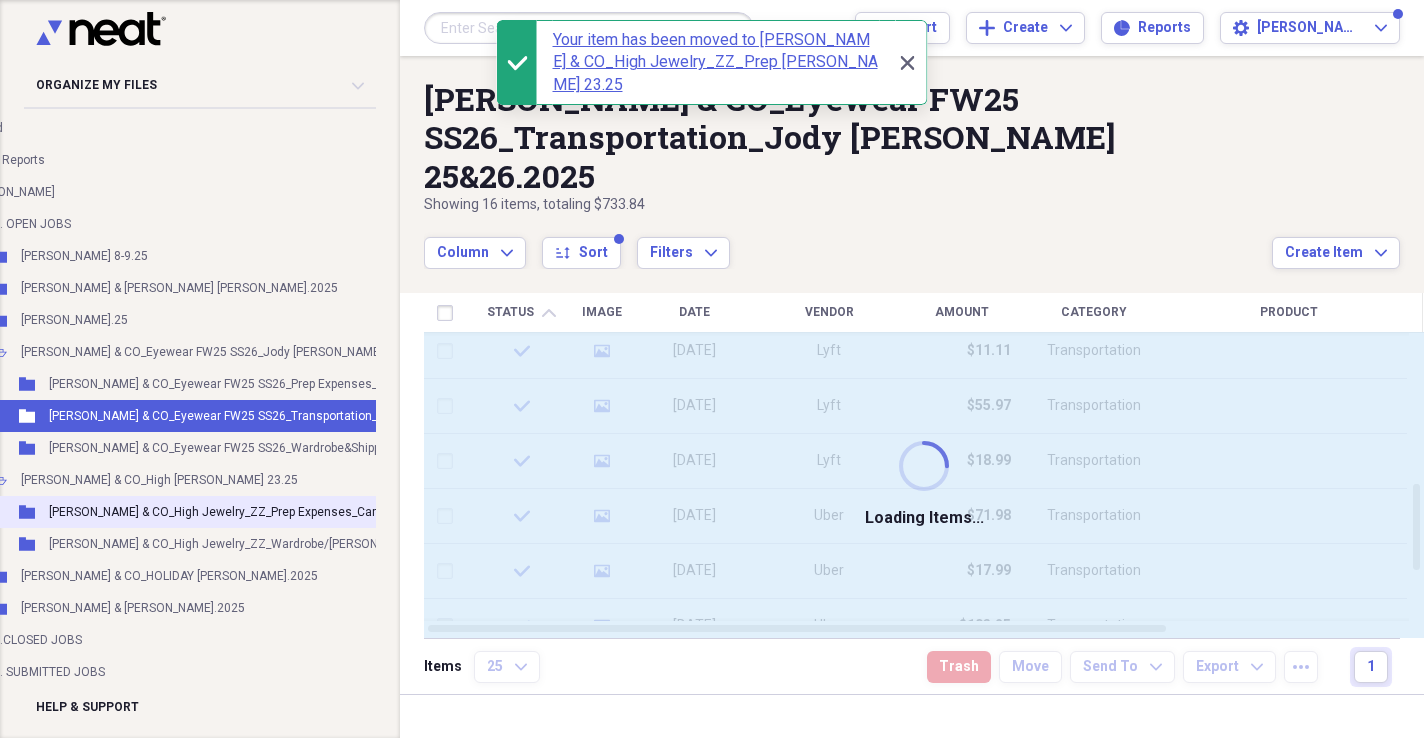 click on "[PERSON_NAME] & CO_High Jewelry_ZZ_Prep Expenses_Carlijn [PERSON_NAME] 23.25" at bounding box center [284, 512] 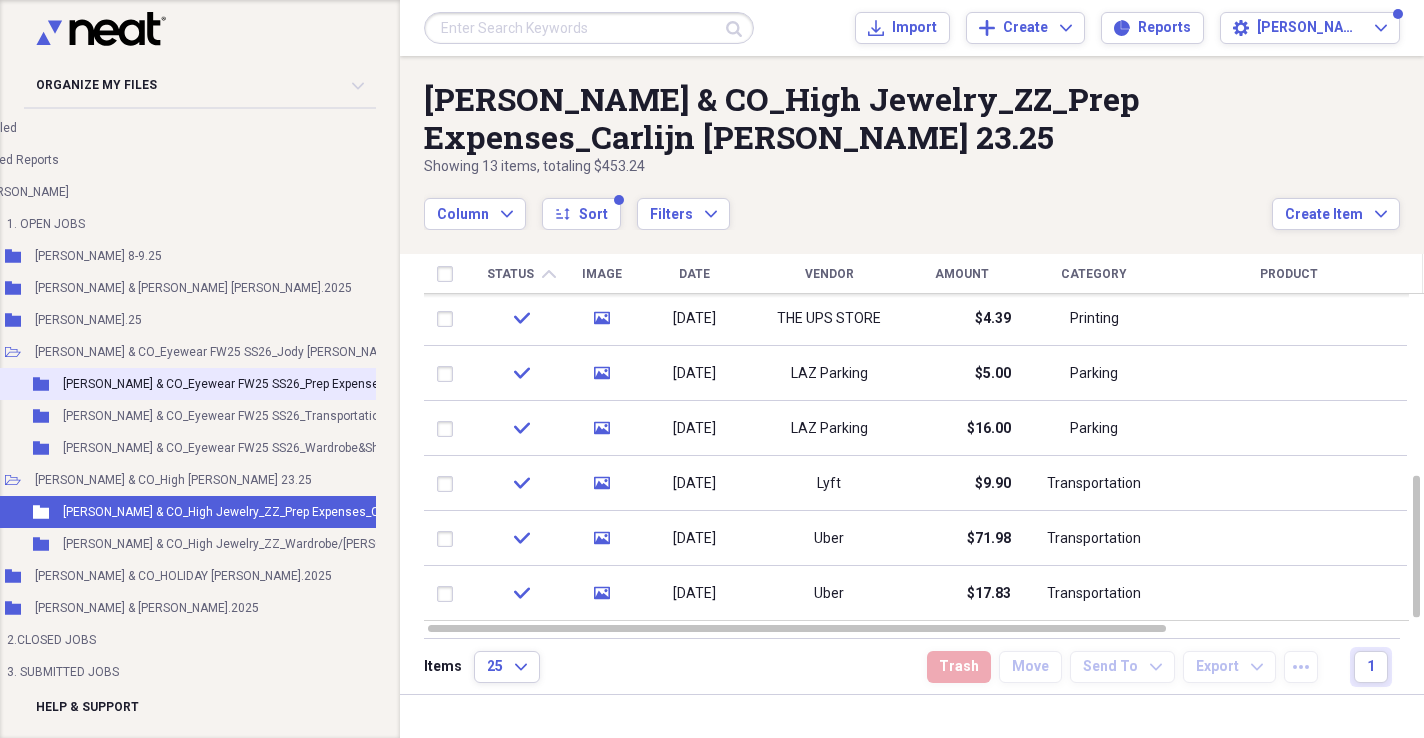 scroll, scrollTop: 69, scrollLeft: 88, axis: both 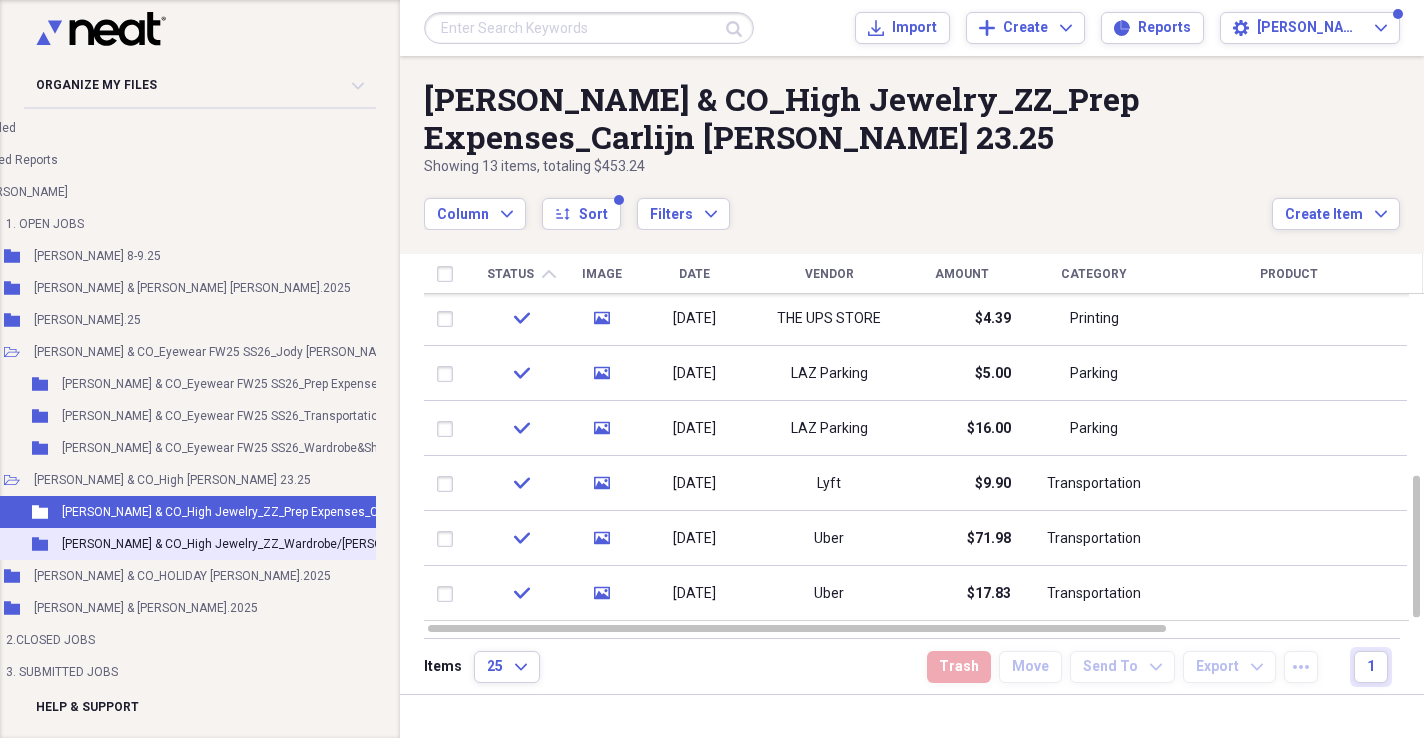 click on "[PERSON_NAME] & CO_High Jewelry_ZZ_Wardrobe/[PERSON_NAME] 23.25" at bounding box center (264, 544) 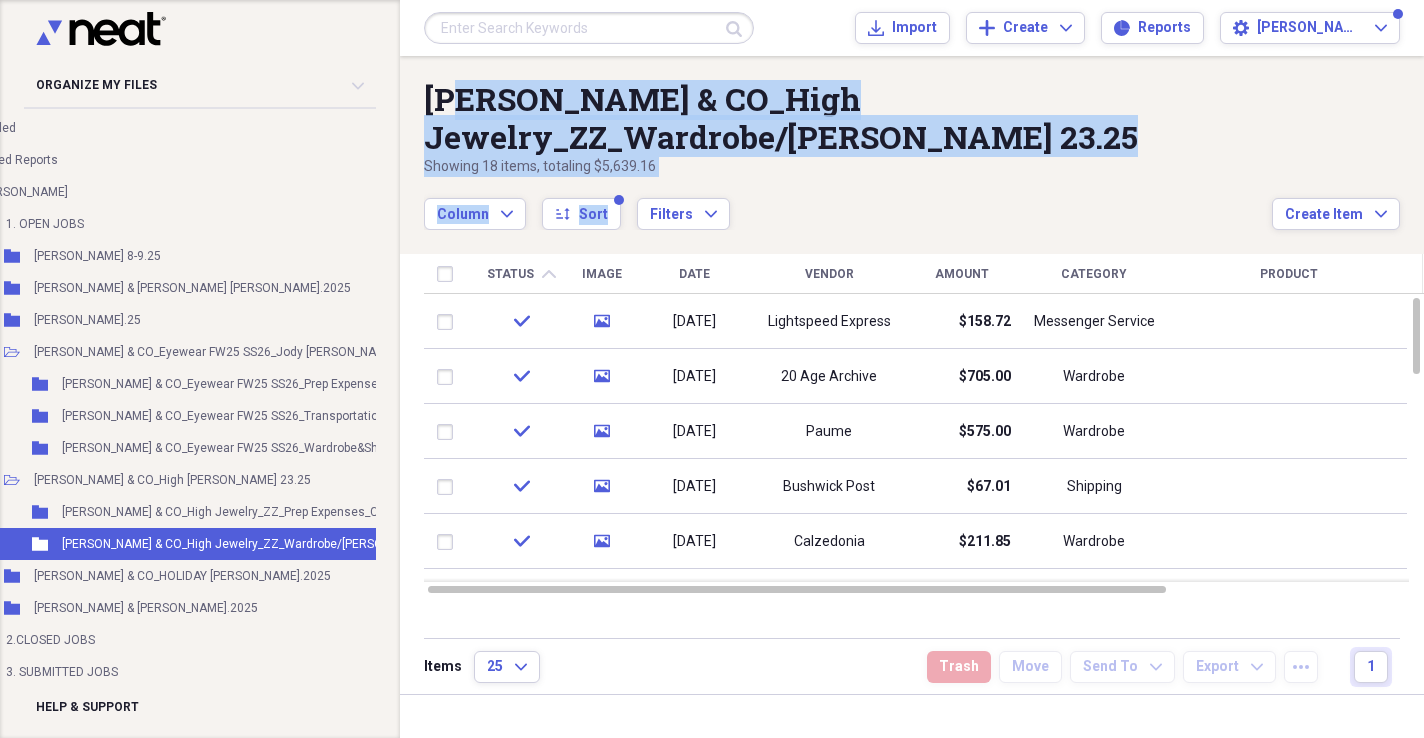 drag, startPoint x: 682, startPoint y: 215, endPoint x: 458, endPoint y: 101, distance: 251.34041 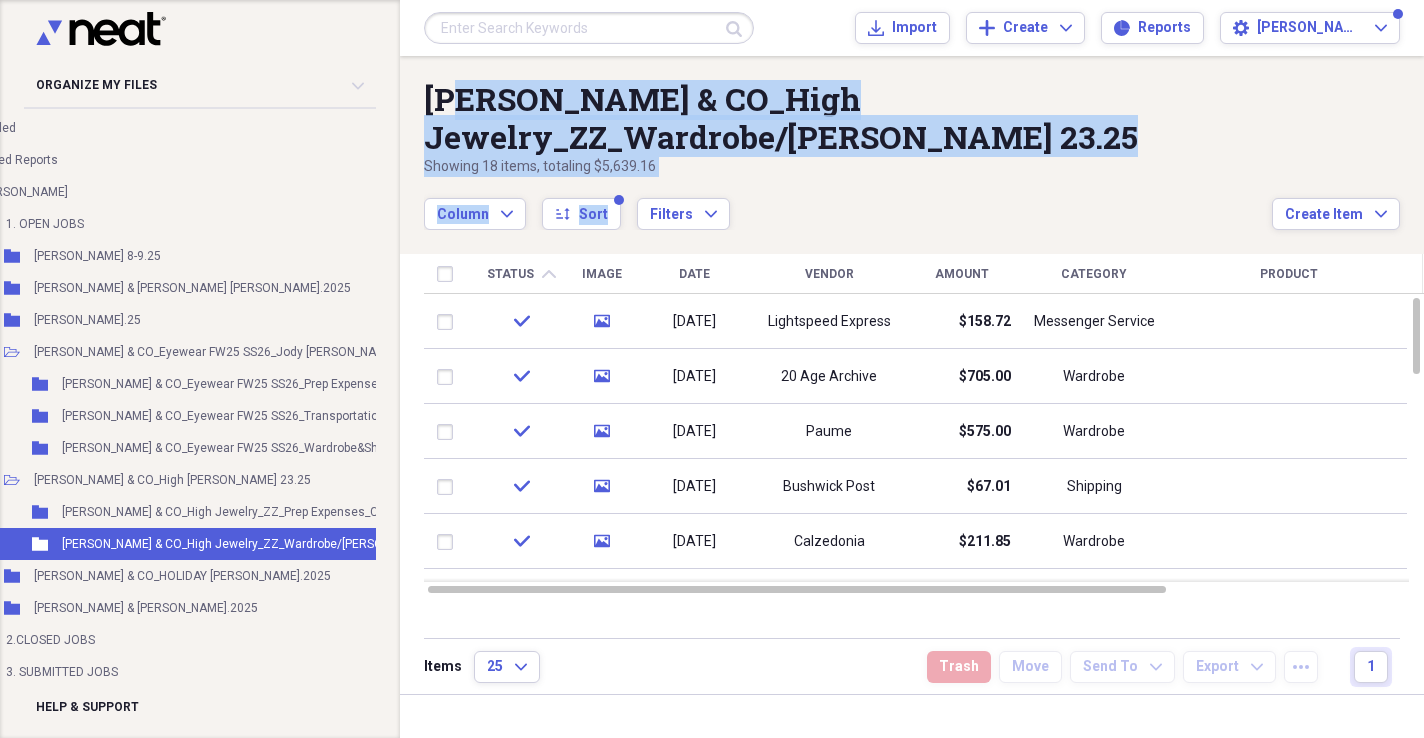 click on "Showing 18 items , totaling $5,639.16" at bounding box center [848, 167] 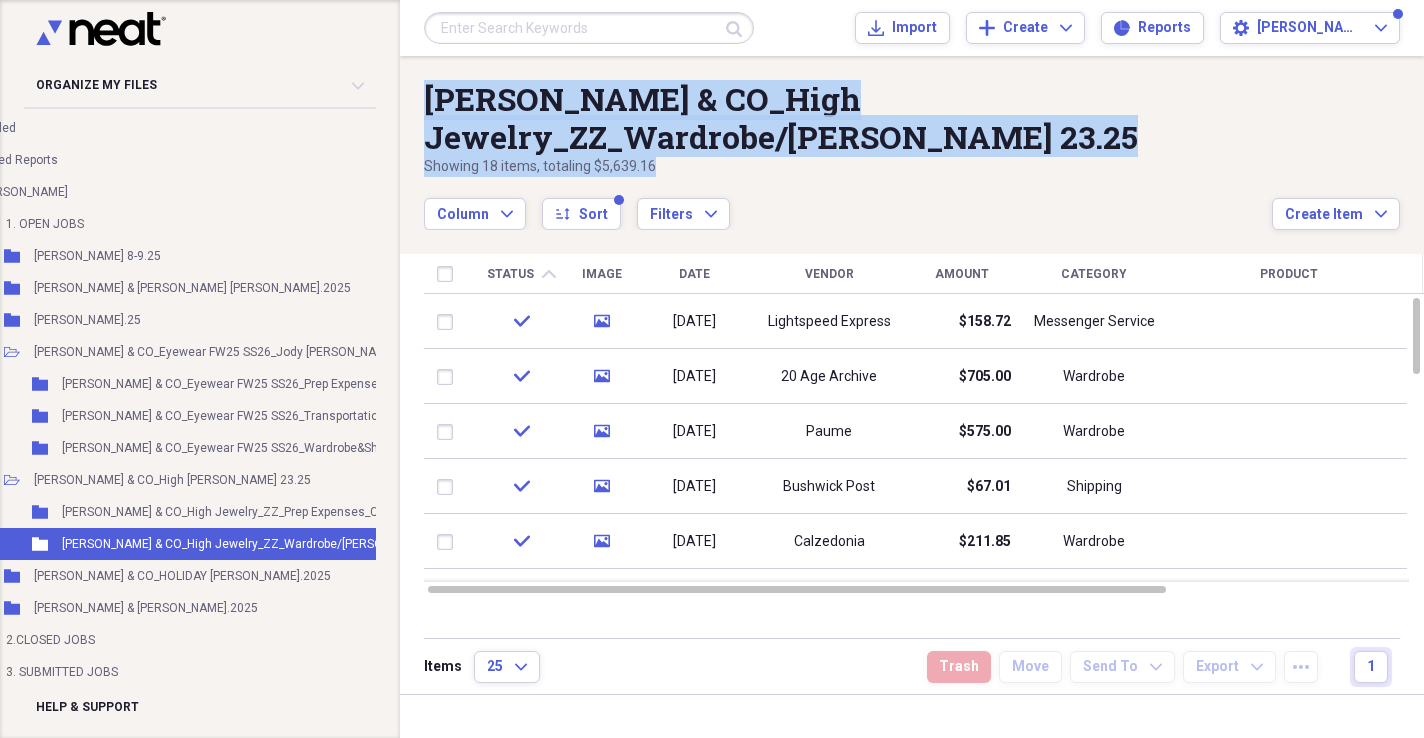 drag, startPoint x: 669, startPoint y: 203, endPoint x: 428, endPoint y: 82, distance: 269.67017 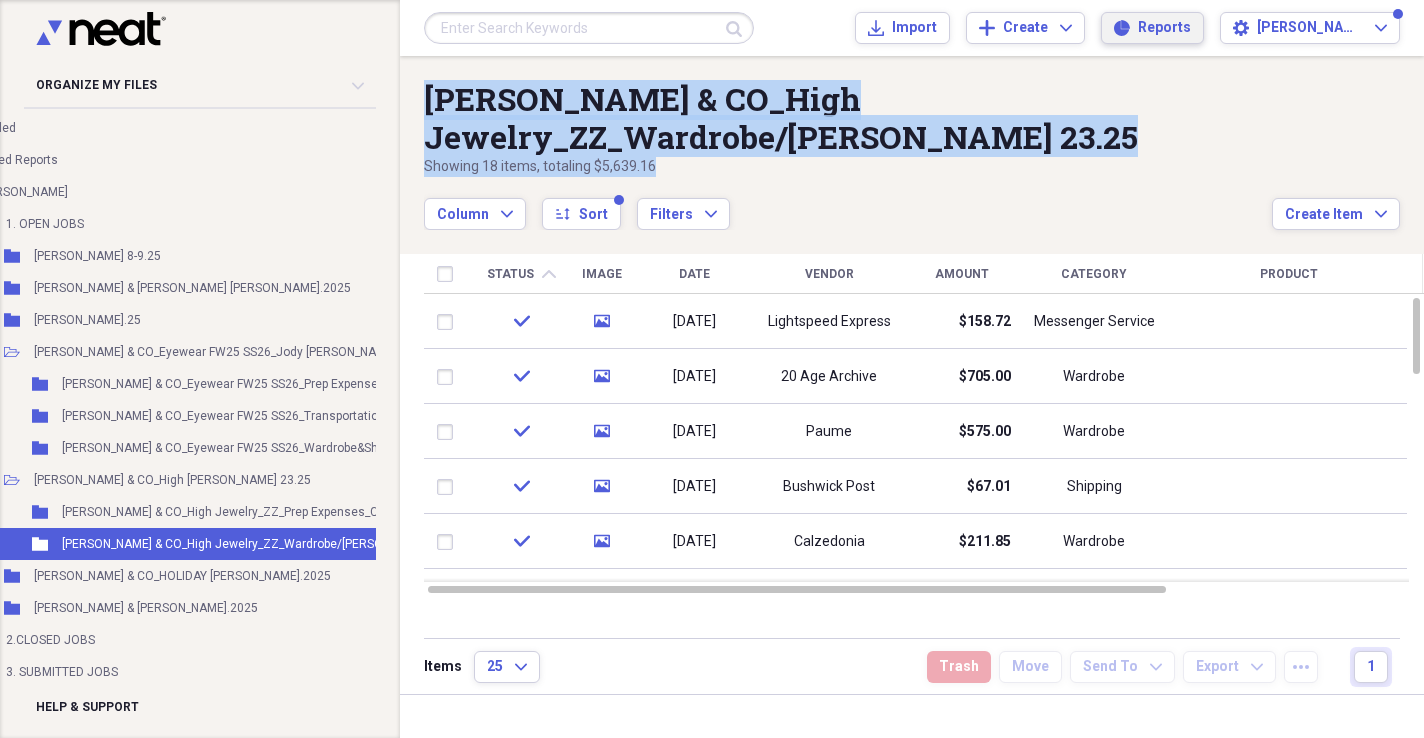 click on "Reports" at bounding box center [1164, 28] 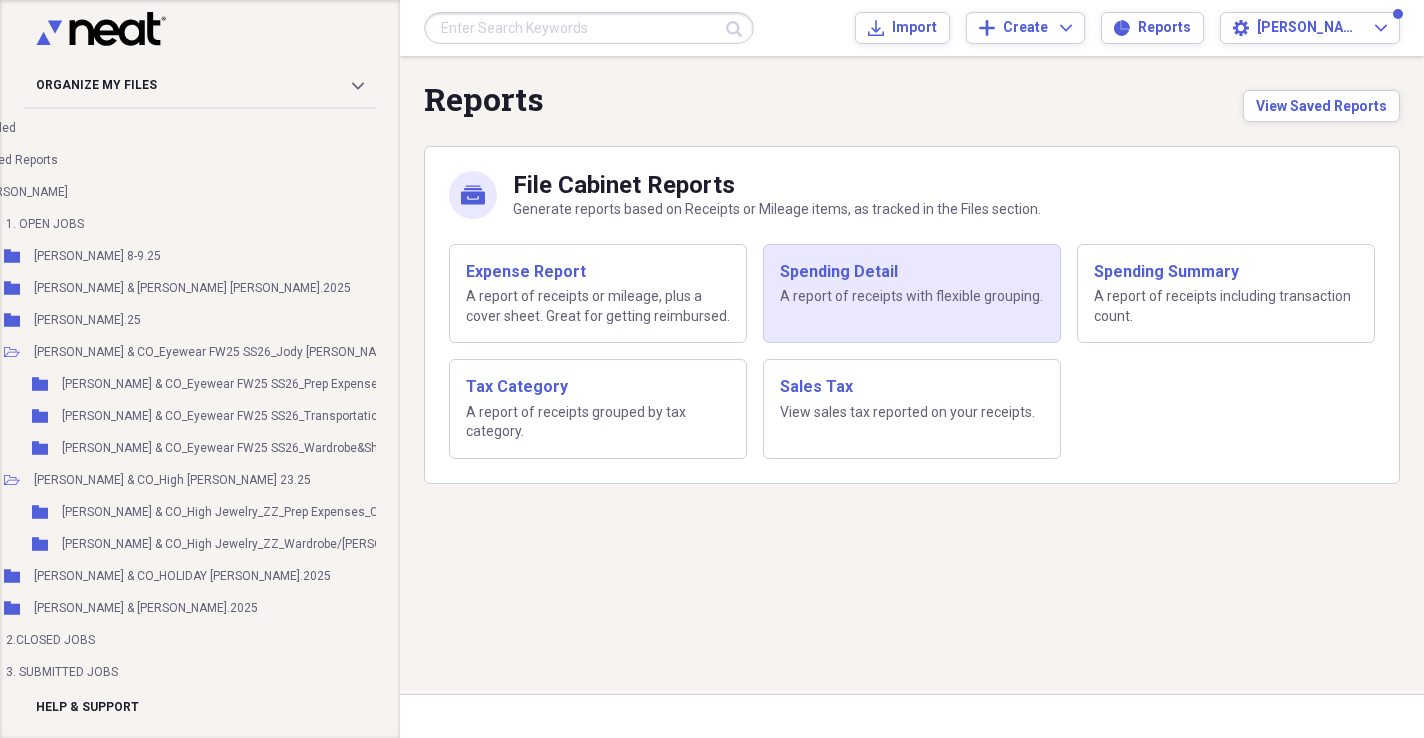 click on "Spending Detail A report of receipts with flexible grouping." at bounding box center (912, 294) 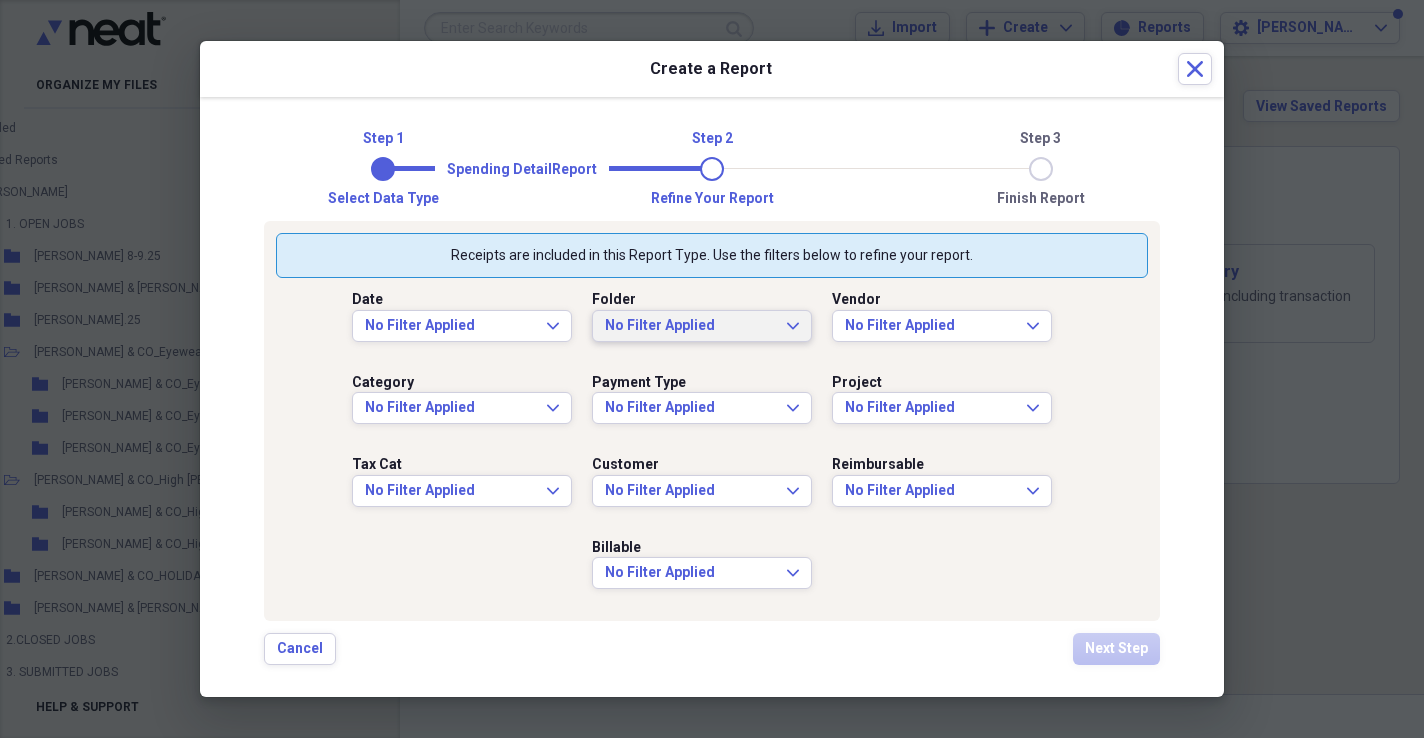 click on "No Filter Applied" at bounding box center [690, 326] 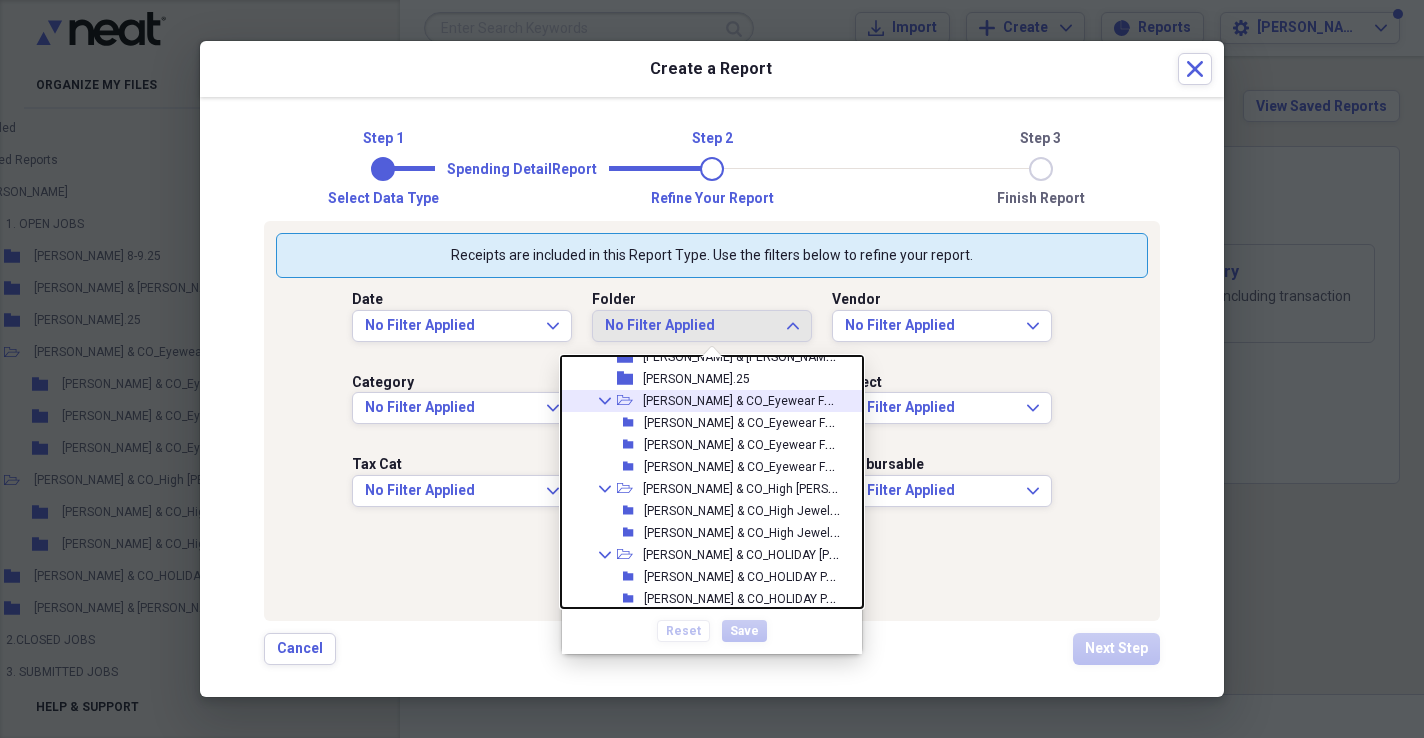 scroll, scrollTop: 137, scrollLeft: 0, axis: vertical 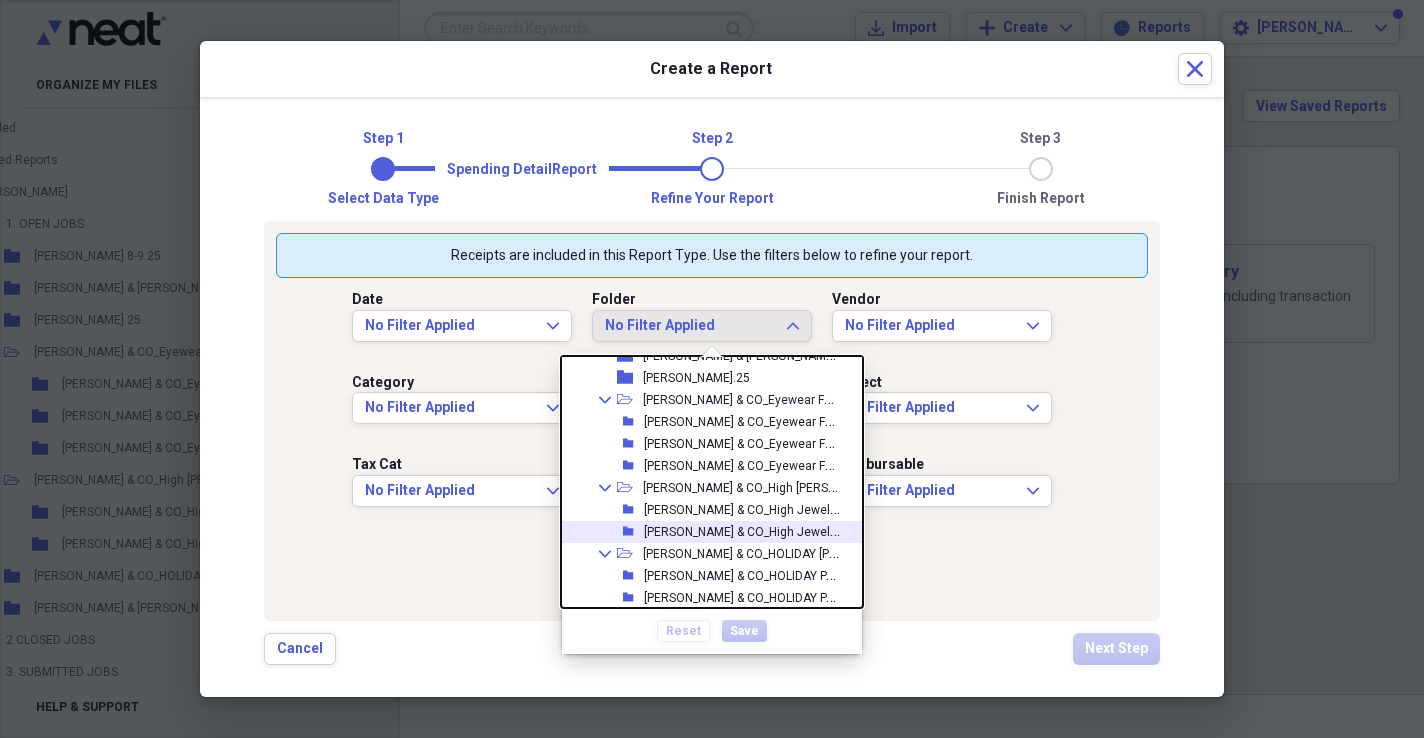 click on "[PERSON_NAME] & CO_High Jewelry_ZZ_Wardrobe/[PERSON_NAME] 23.25" at bounding box center (846, 530) 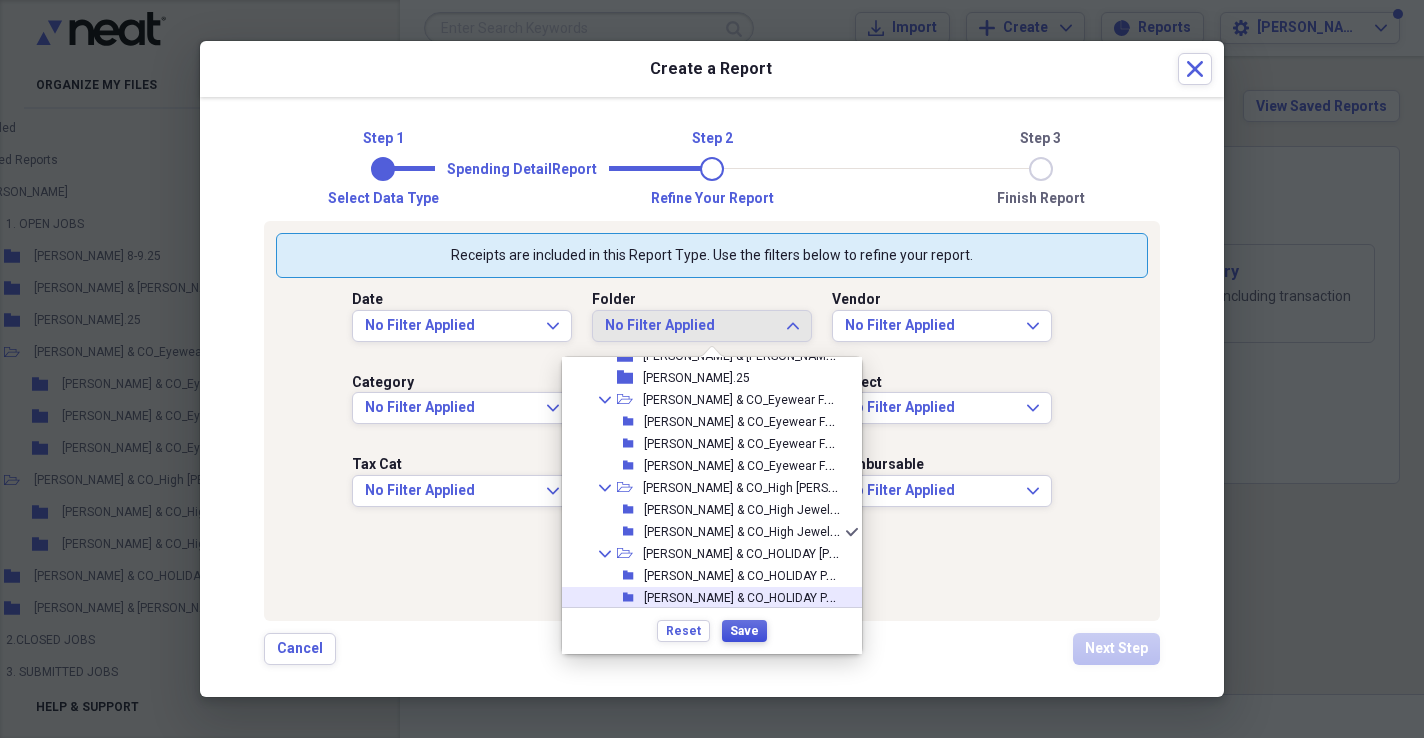 click on "Save" at bounding box center (744, 631) 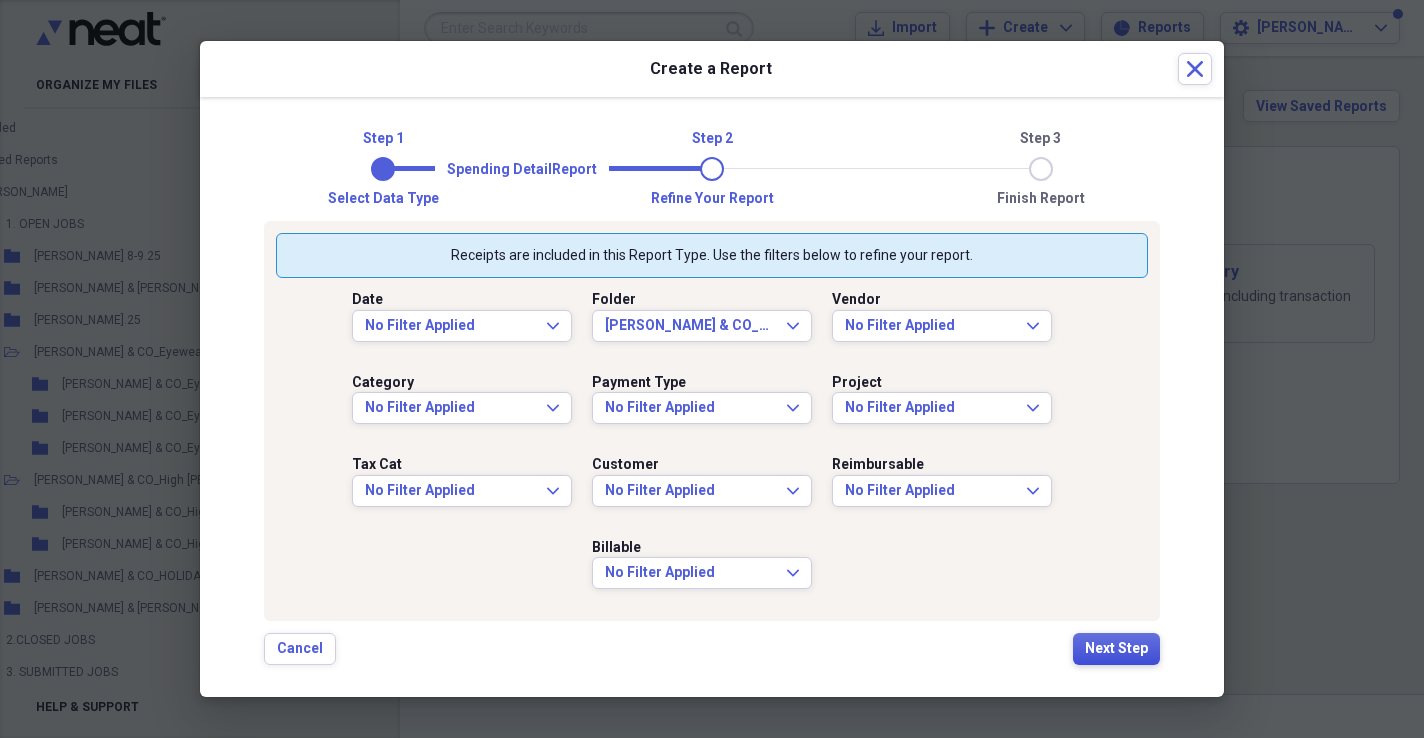 click on "Next Step" at bounding box center (1116, 649) 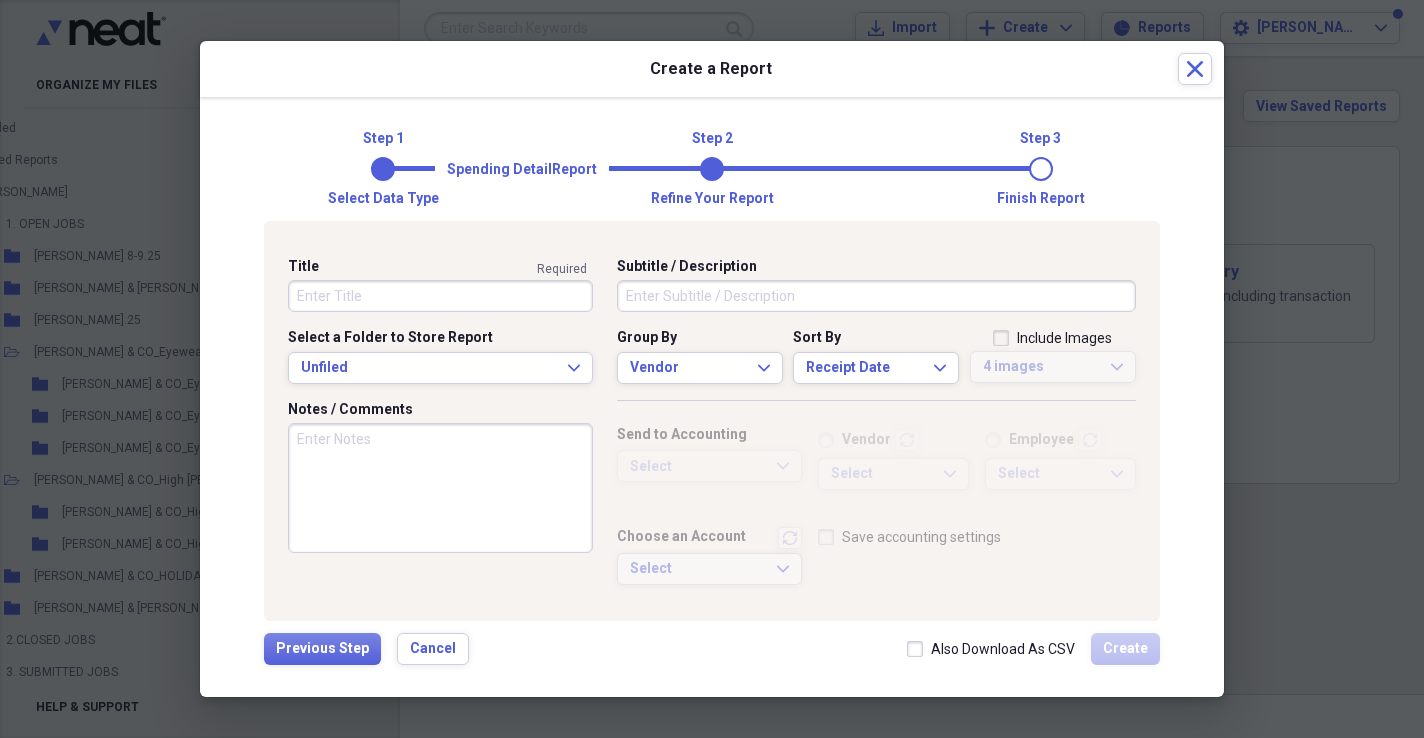 click on "Subtitle / Description" at bounding box center (876, 296) 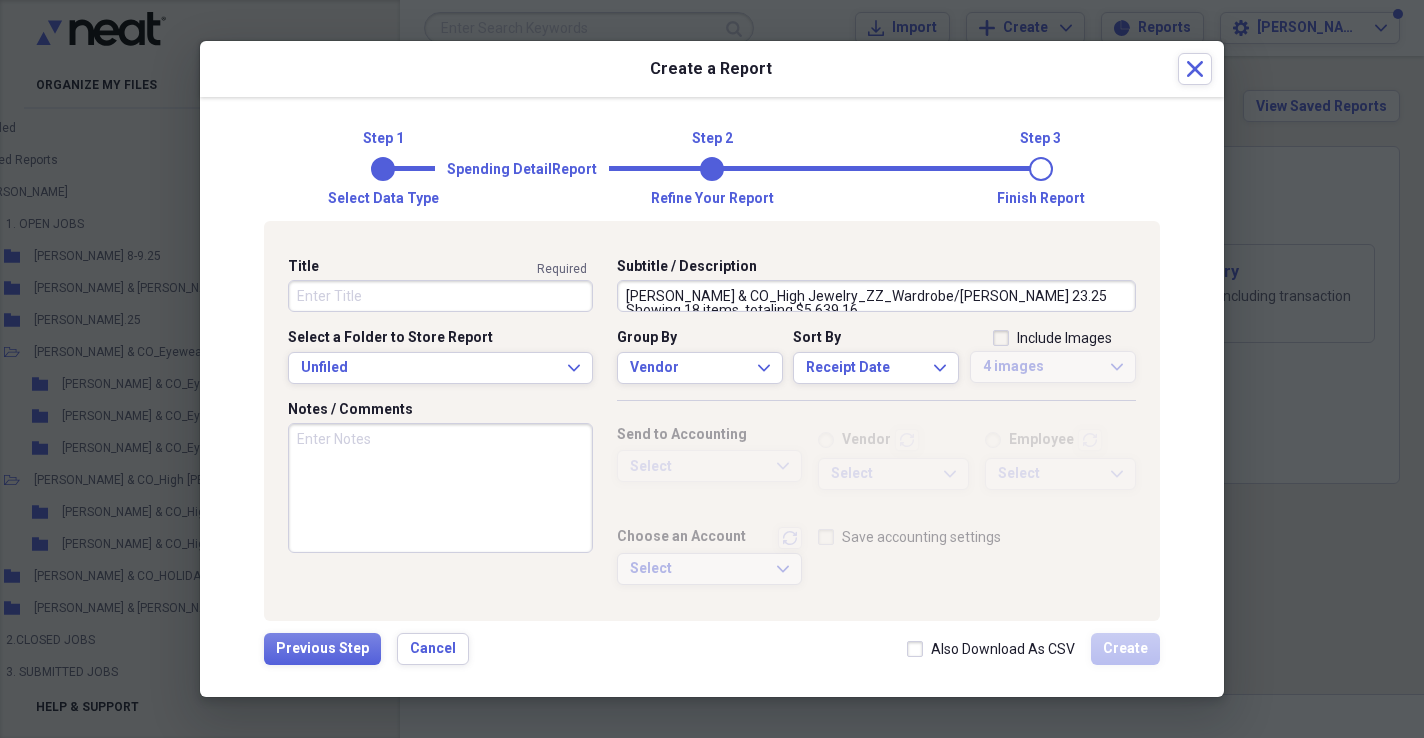 scroll, scrollTop: 21, scrollLeft: 0, axis: vertical 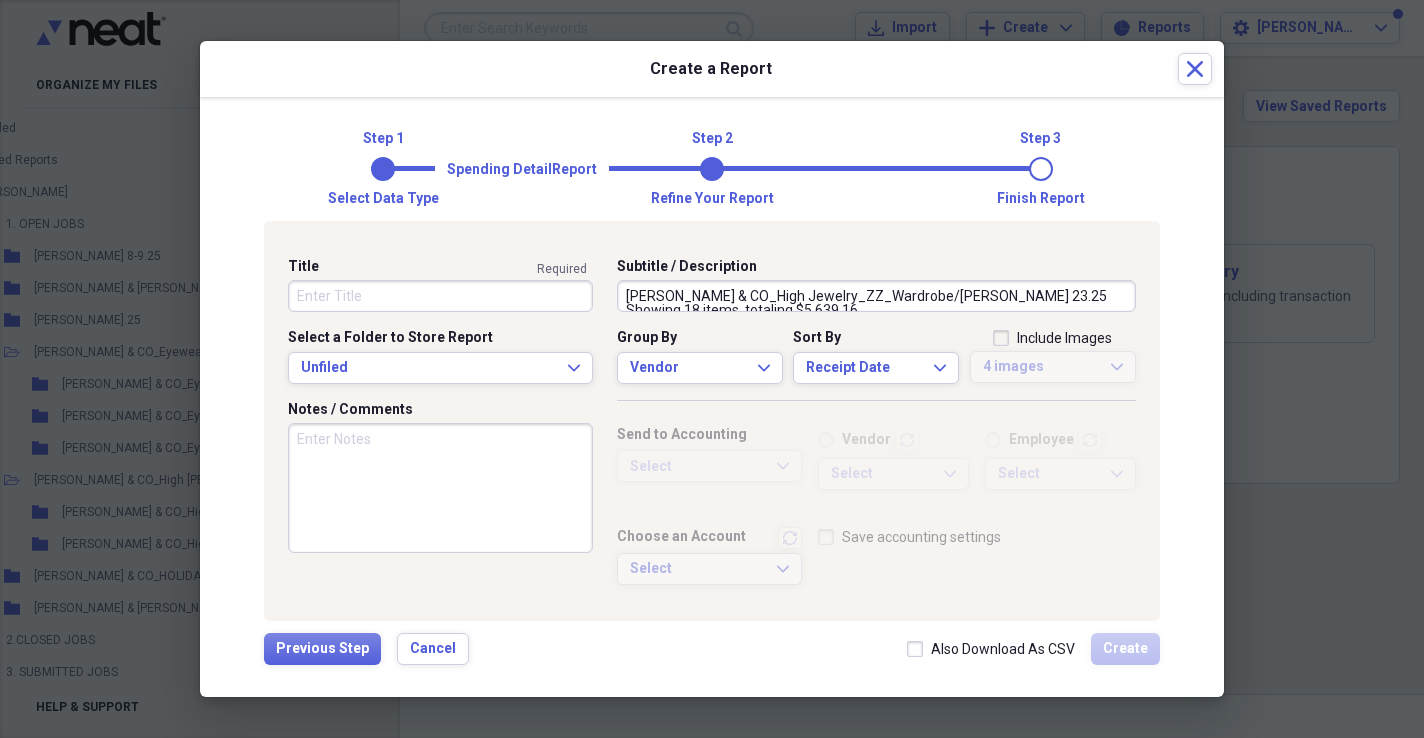 drag, startPoint x: 682, startPoint y: 301, endPoint x: 596, endPoint y: 236, distance: 107.80074 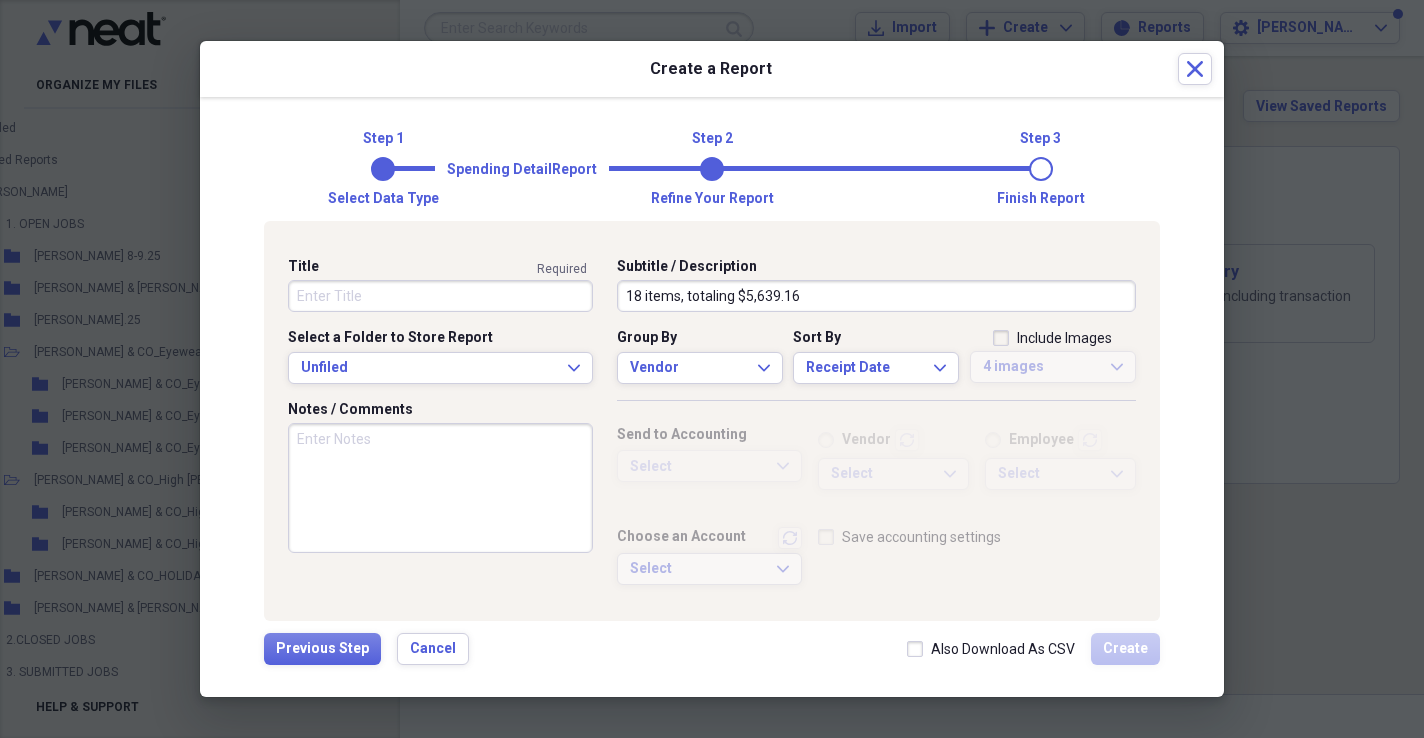 type on "18 items, totaling $5,639.16" 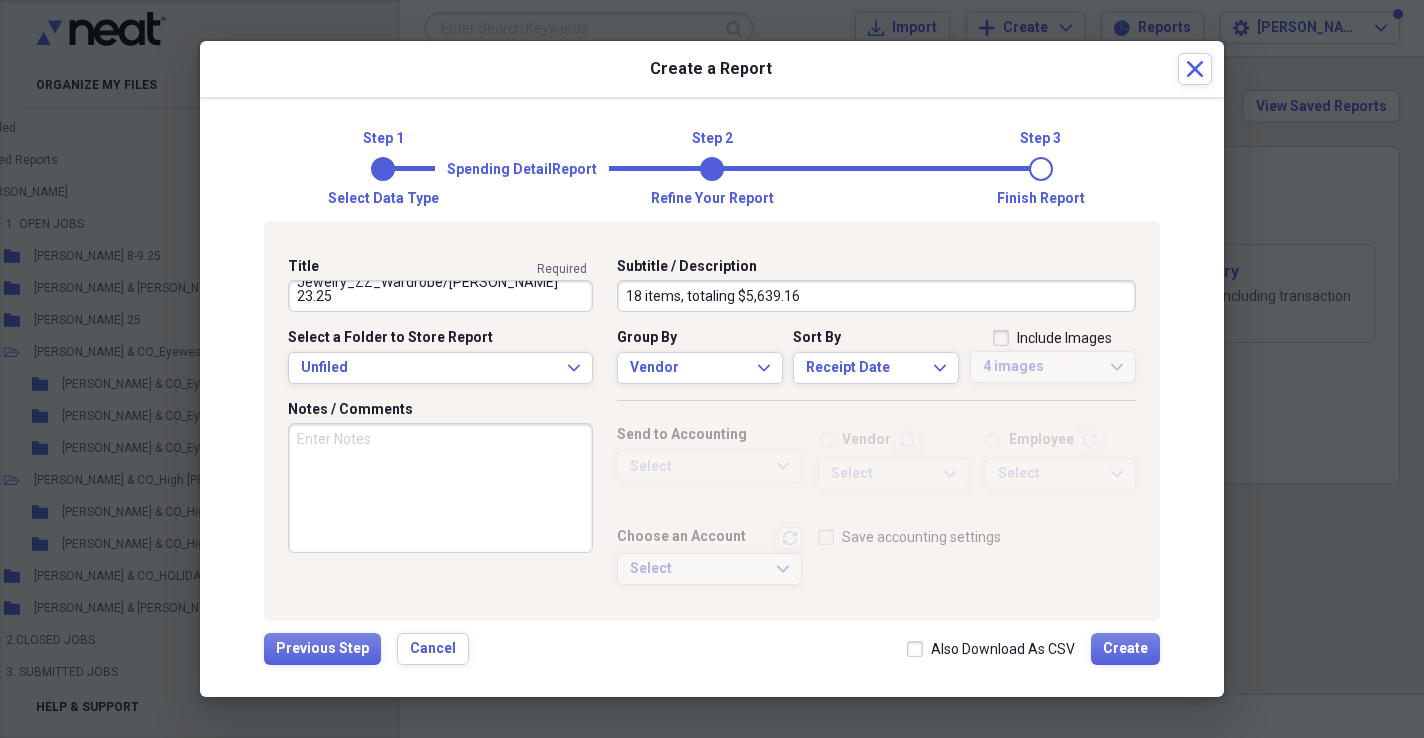 scroll, scrollTop: 28, scrollLeft: 0, axis: vertical 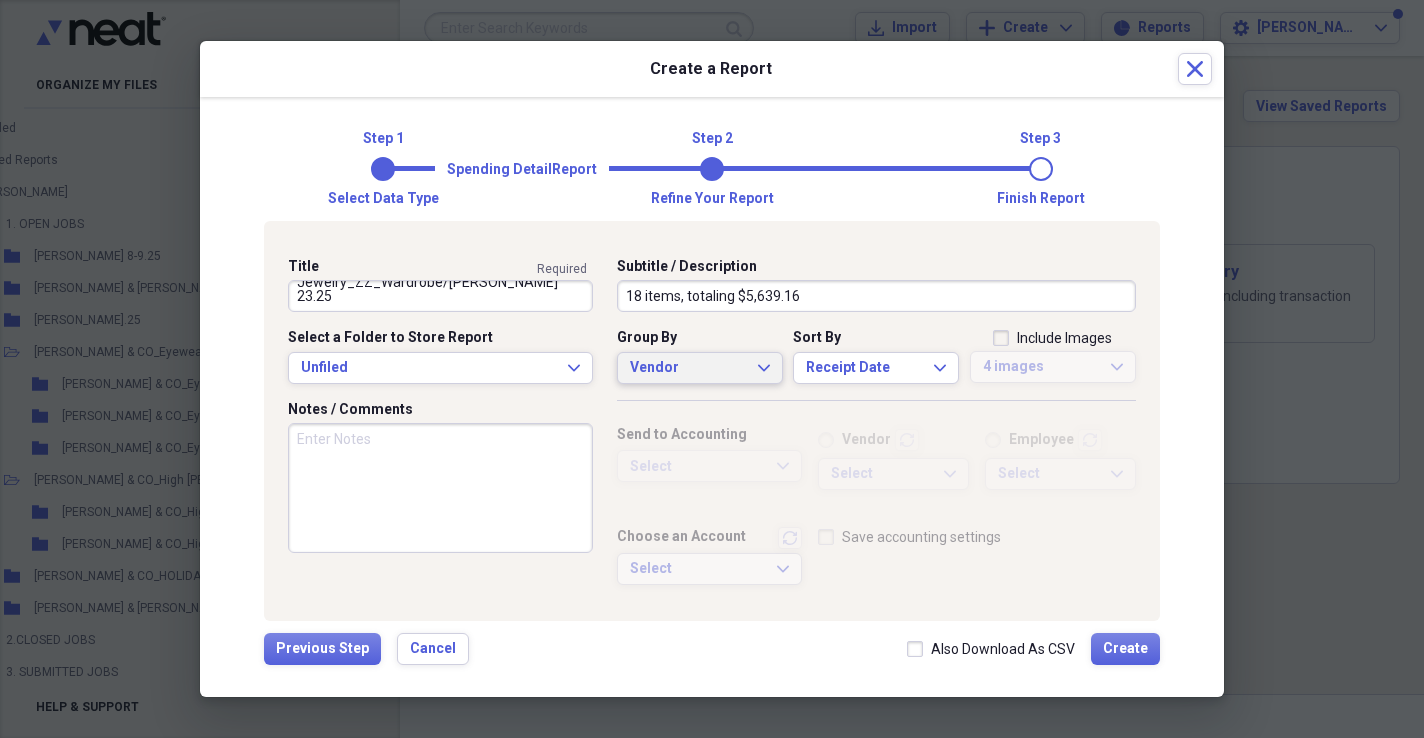 type on "[PERSON_NAME] & CO_High Jewelry_ZZ_Wardrobe/[PERSON_NAME] 23.25" 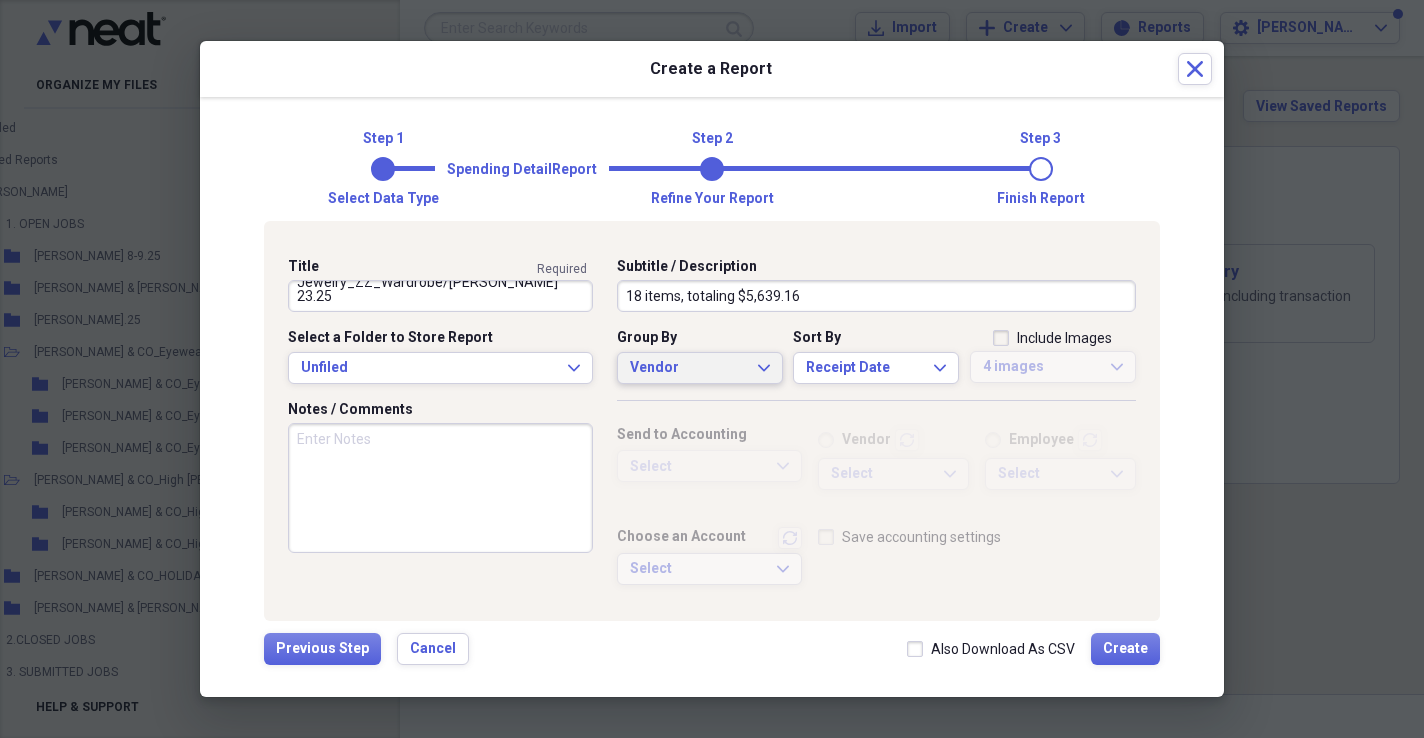 click on "Vendor" at bounding box center [688, 368] 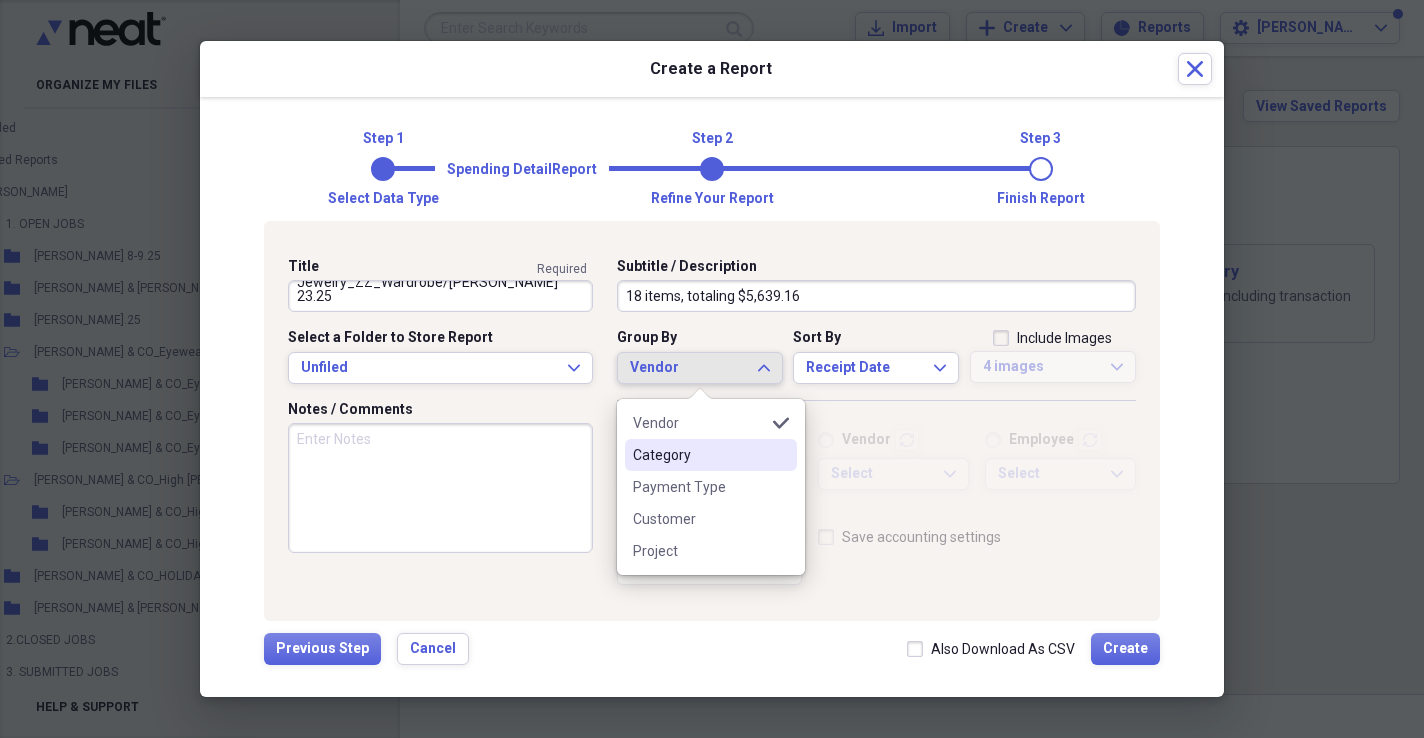 click on "Category" at bounding box center [711, 455] 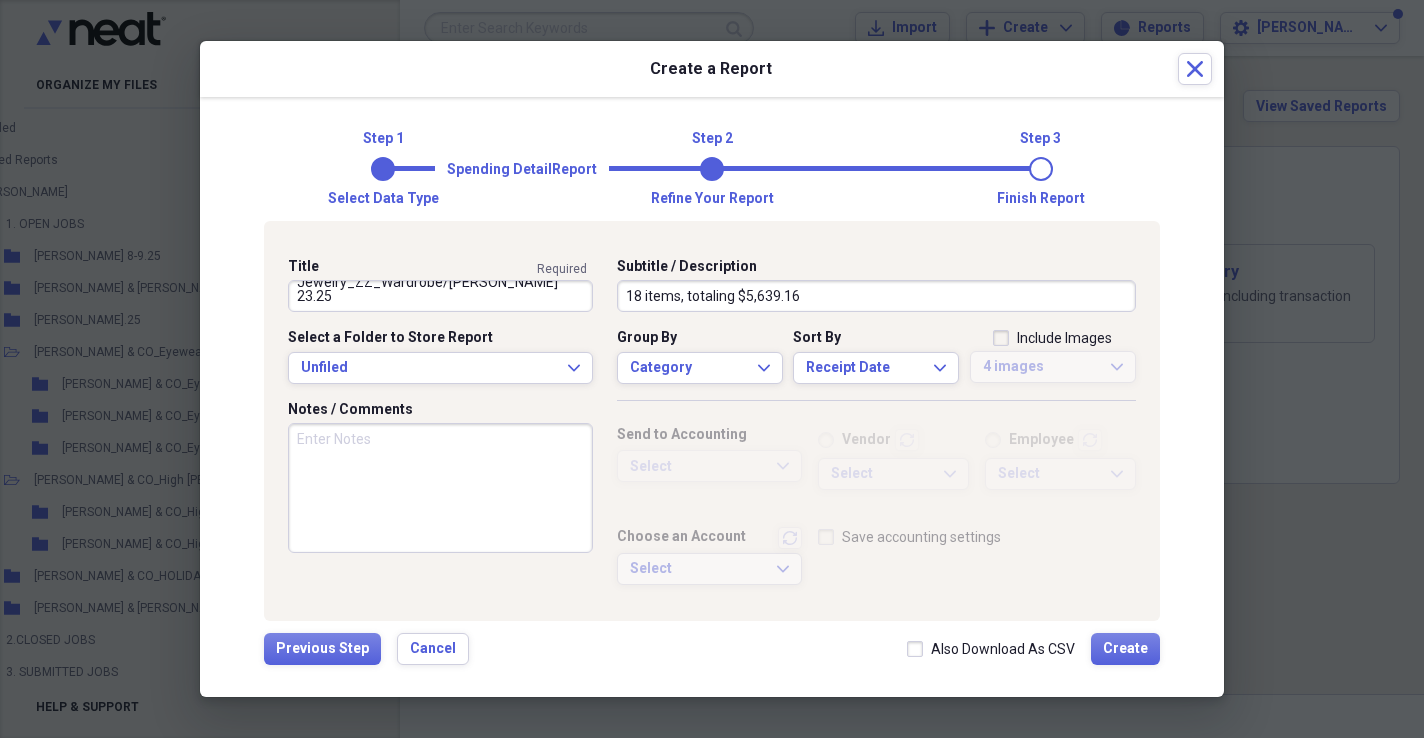 click on "Include Images" at bounding box center [1052, 338] 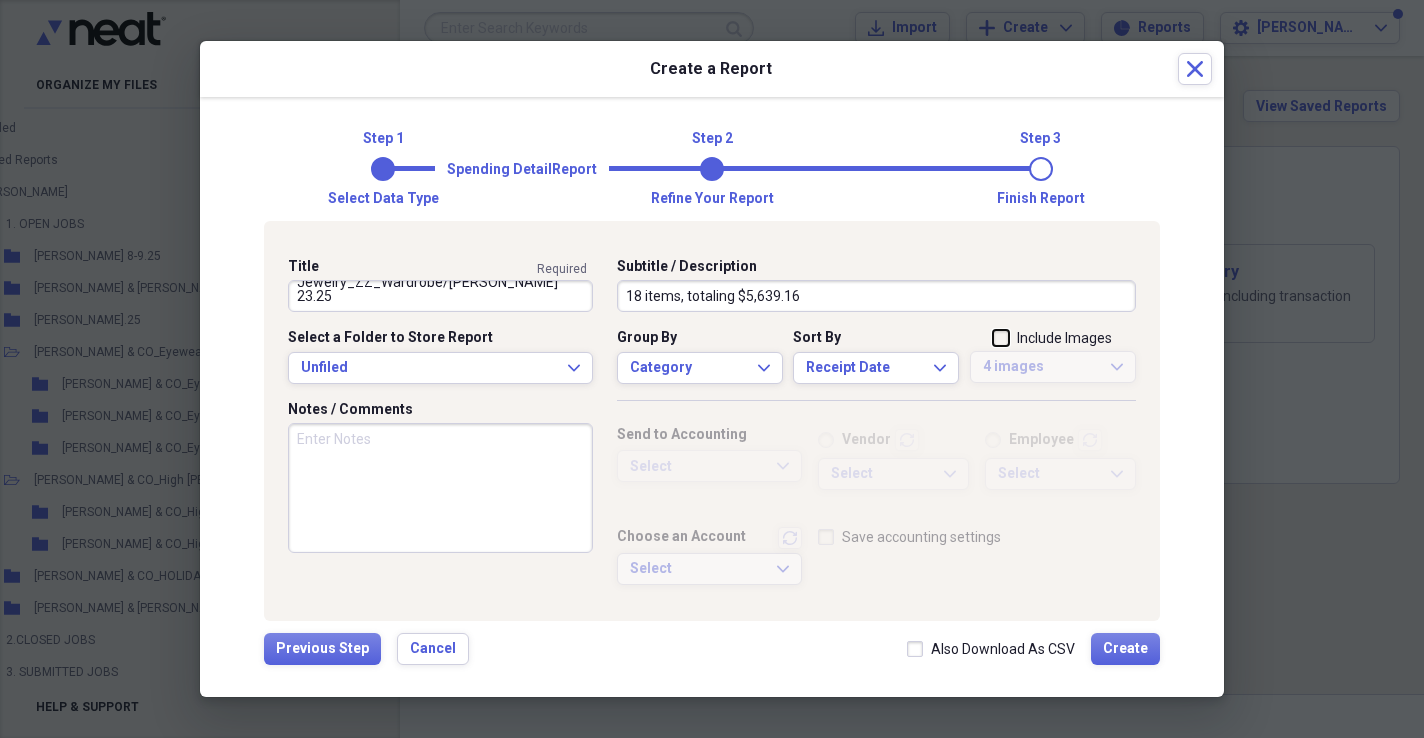 click on "Include Images" at bounding box center (993, 339) 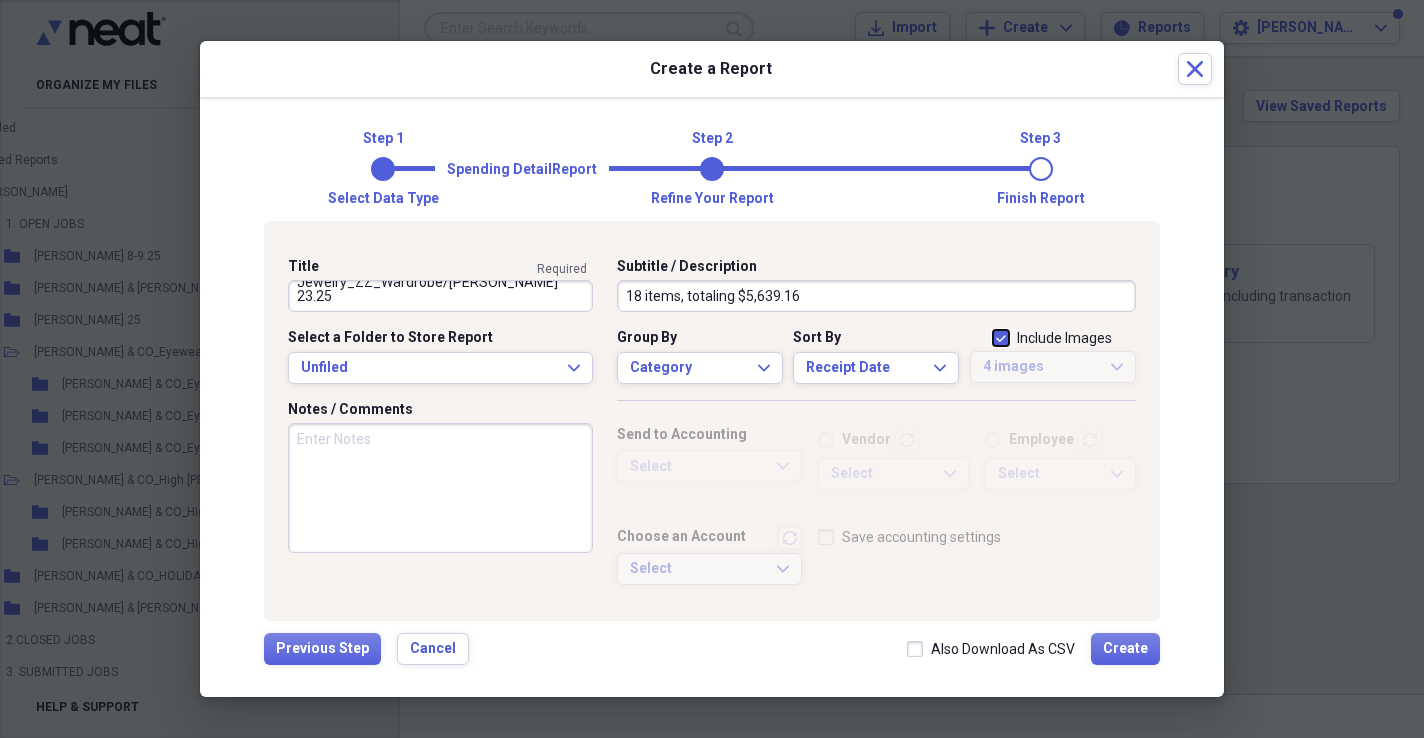 checkbox on "true" 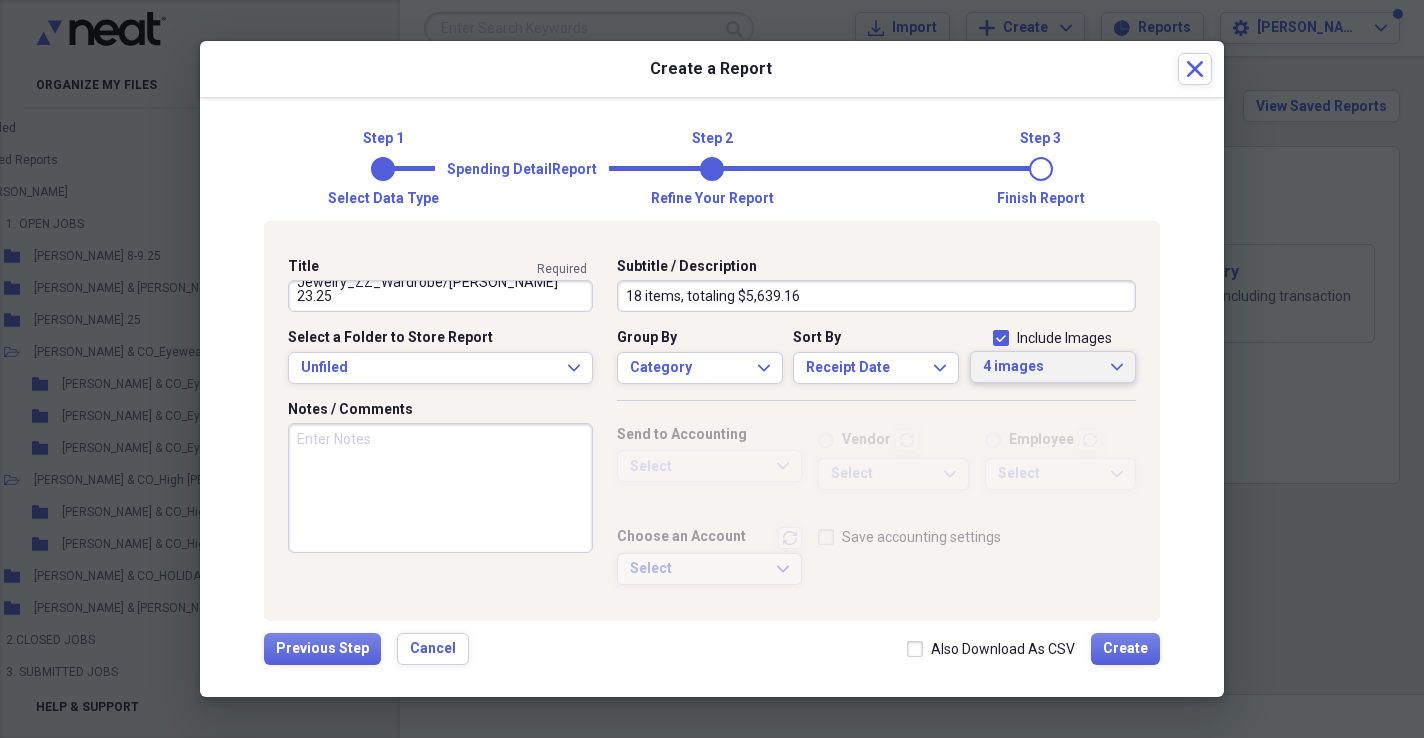click on "4 images" at bounding box center [1041, 367] 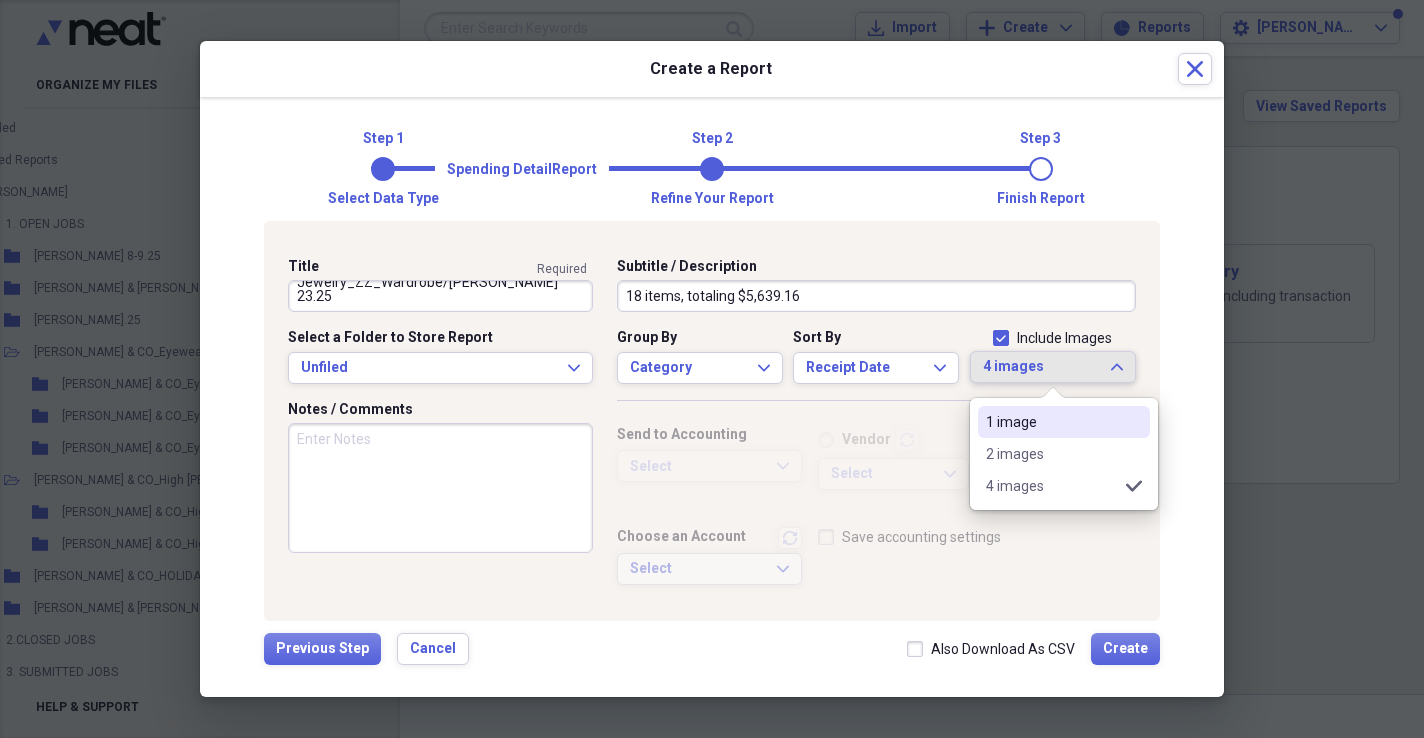 click on "1 image" at bounding box center [1052, 422] 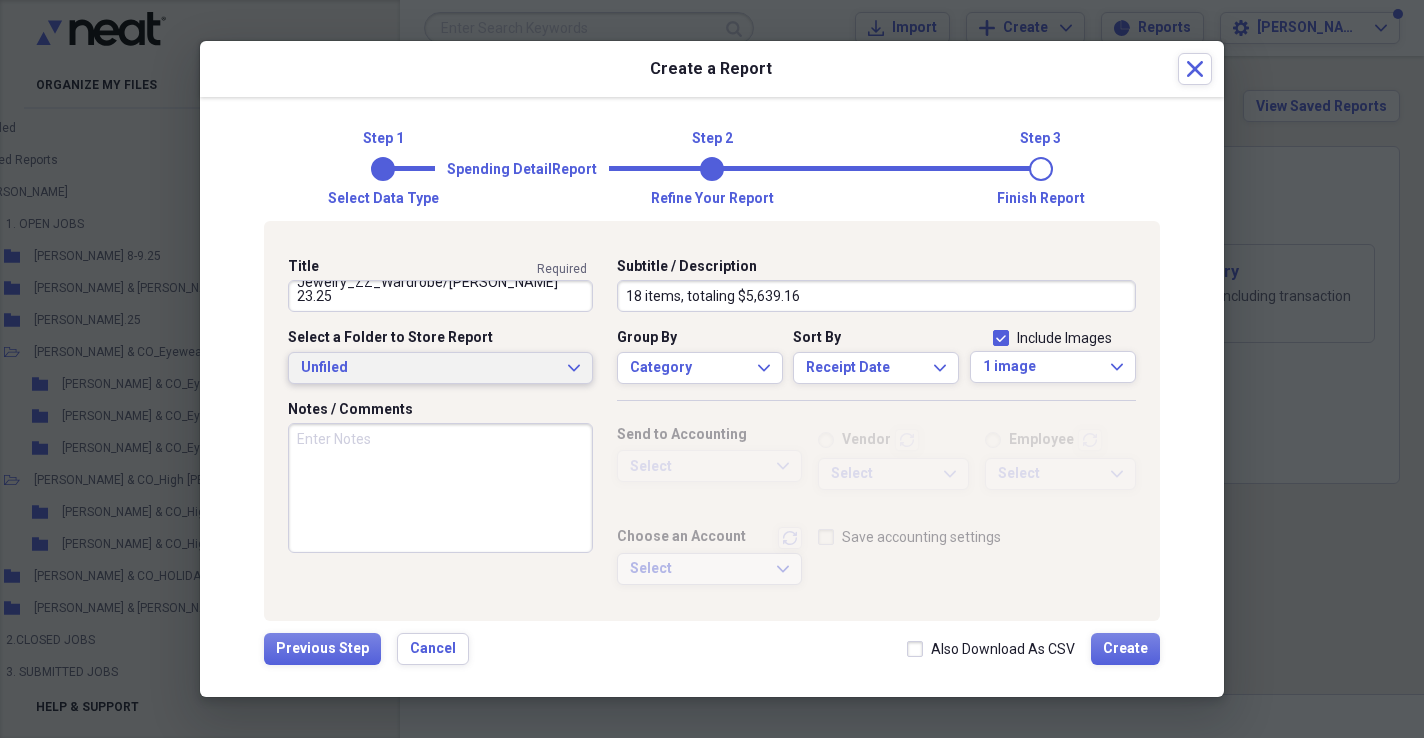 click on "Unfiled" at bounding box center [428, 368] 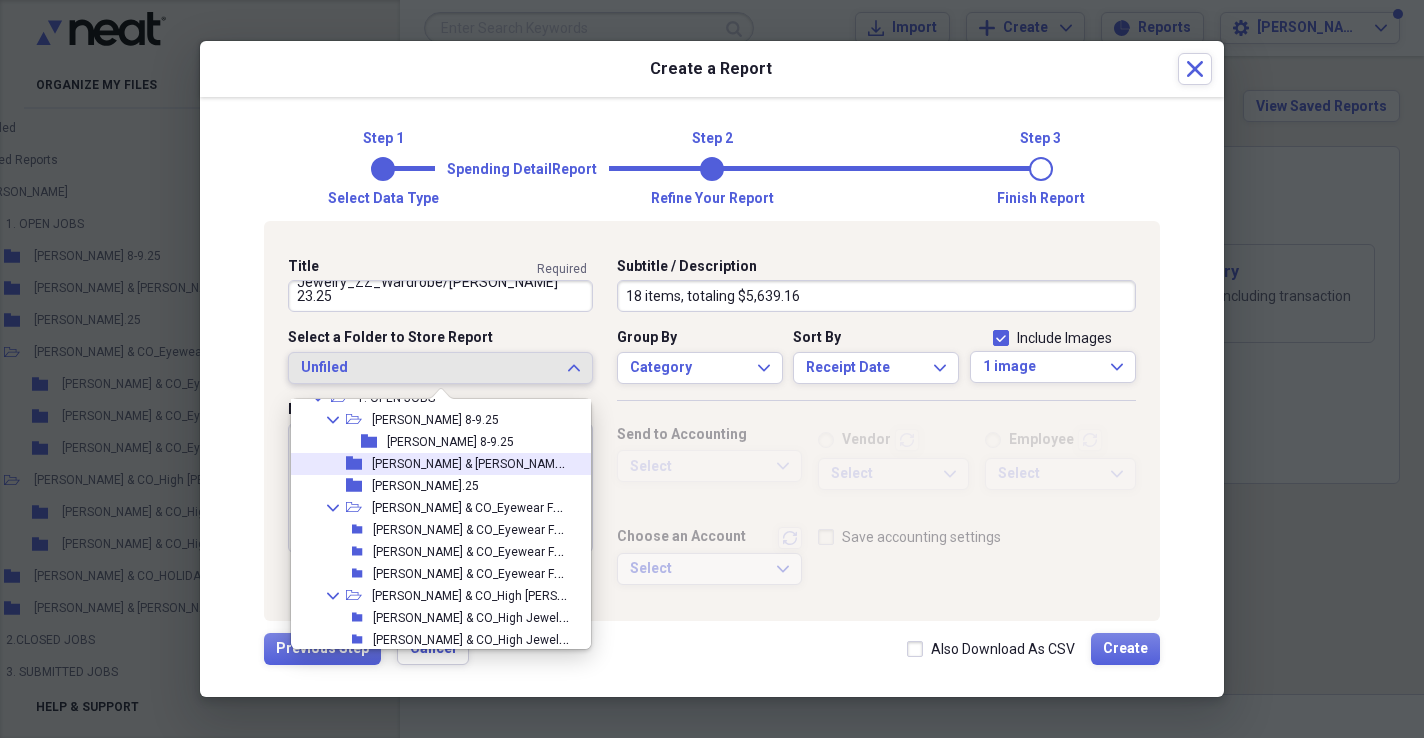 scroll, scrollTop: 117, scrollLeft: 0, axis: vertical 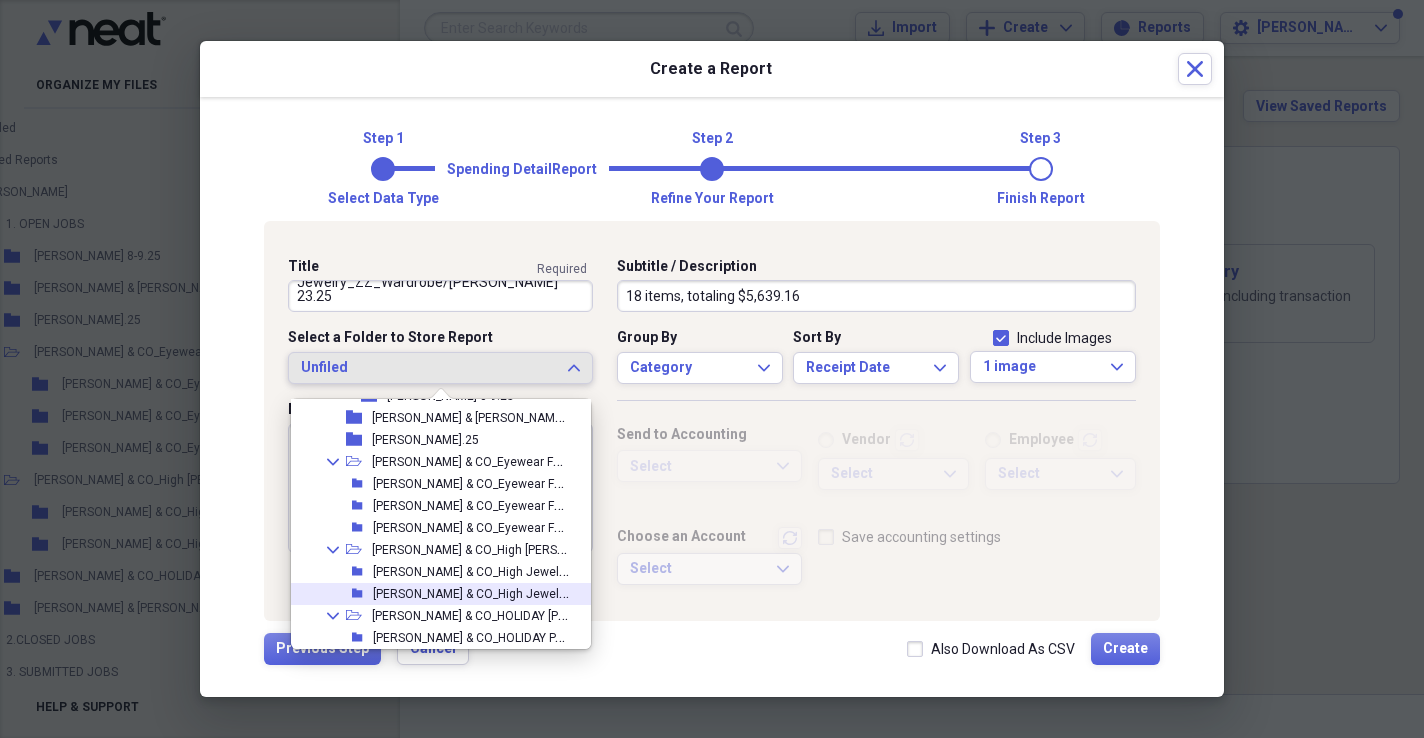 click on "[PERSON_NAME] & CO_High Jewelry_ZZ_Wardrobe/[PERSON_NAME] 23.25" at bounding box center [471, 594] 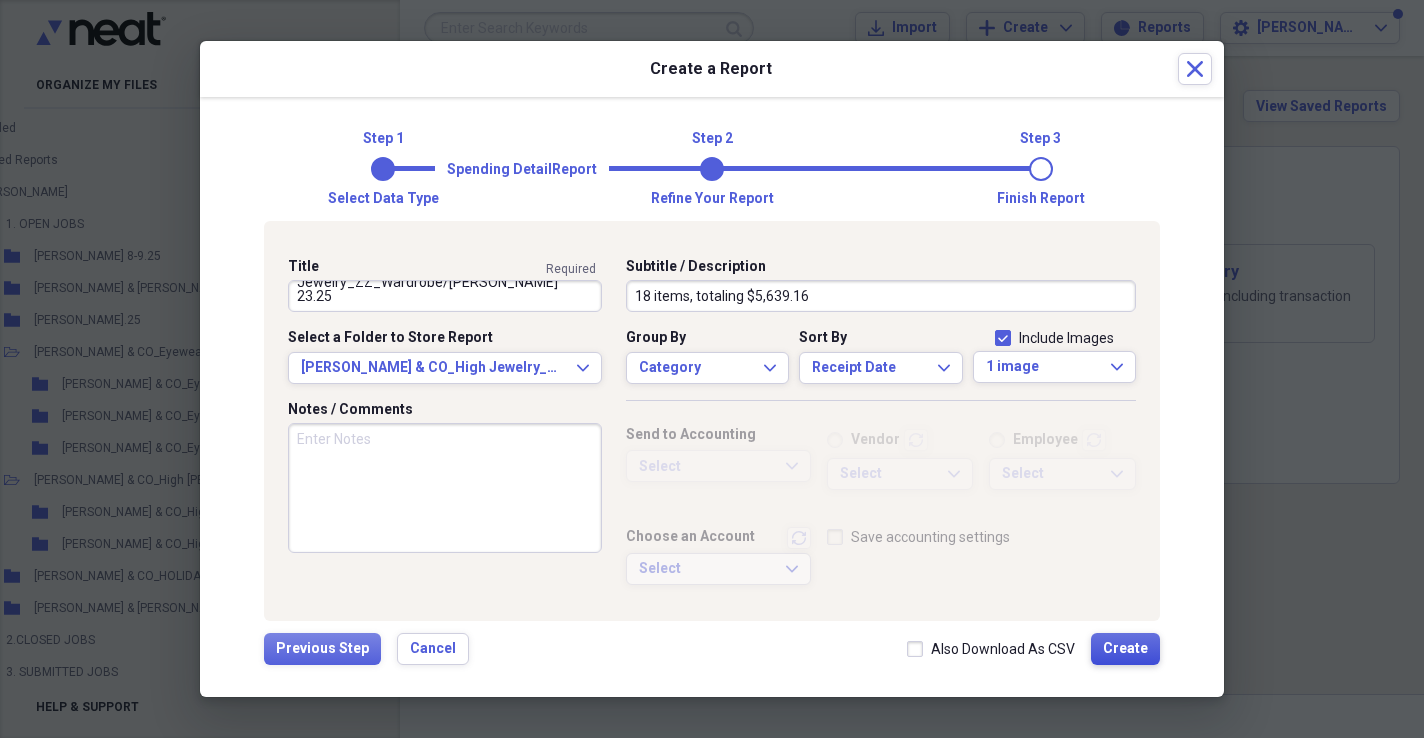 click on "Create" at bounding box center (1125, 649) 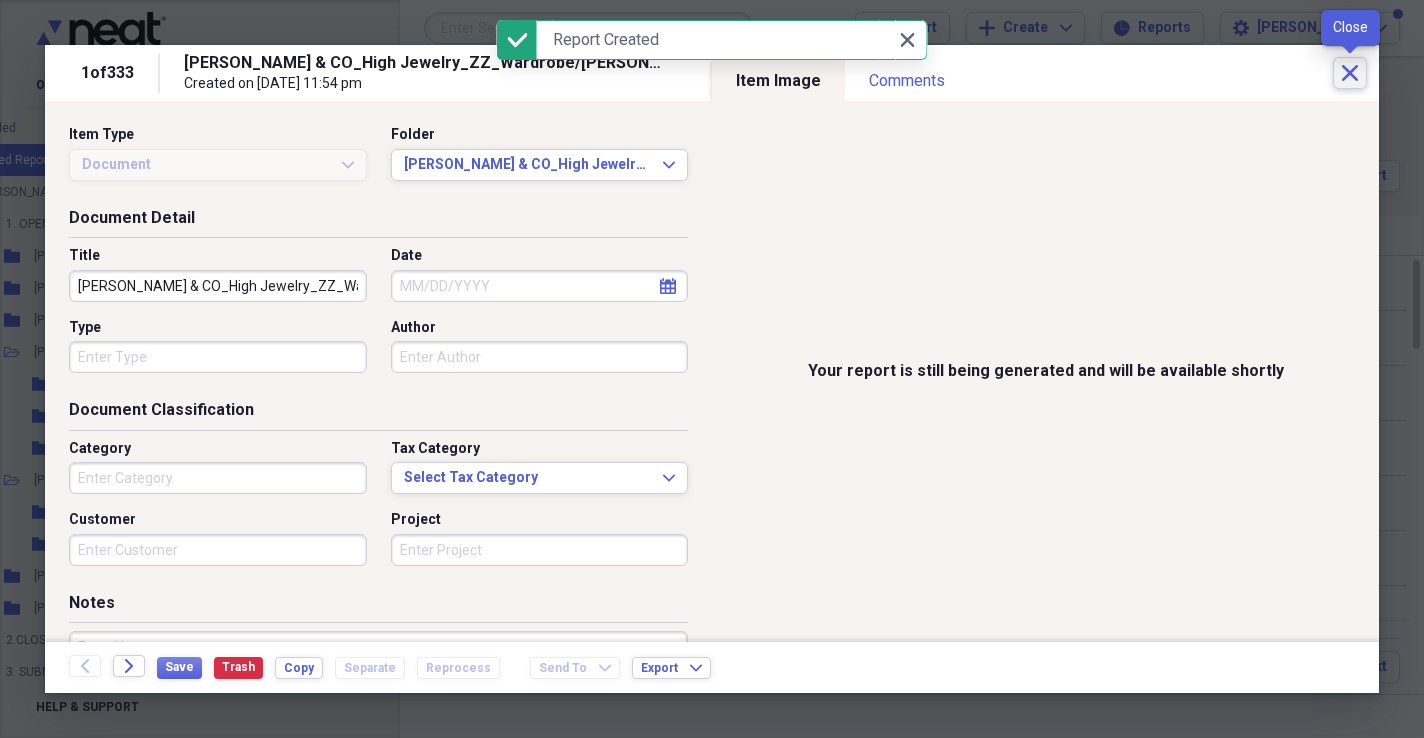 click on "Close" 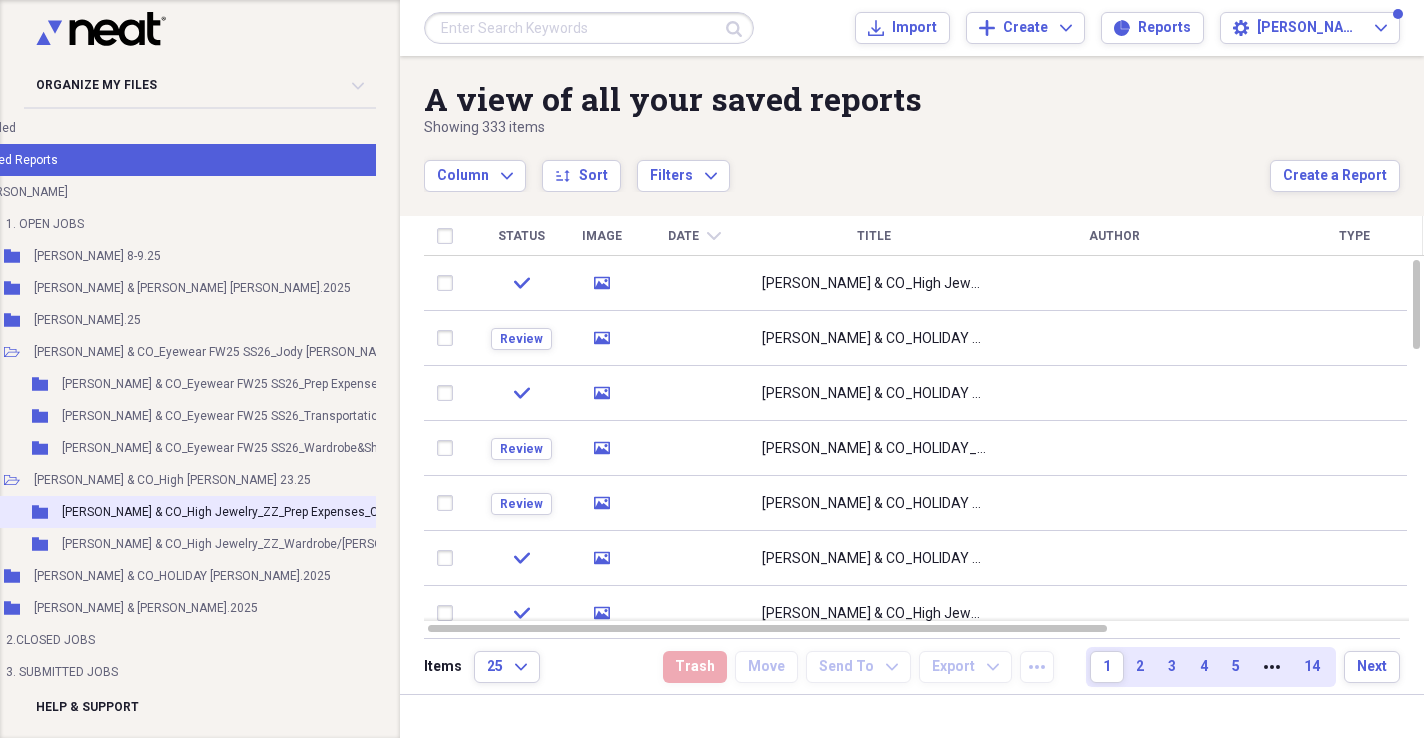 click on "[PERSON_NAME] & CO_High Jewelry_ZZ_Prep Expenses_Carlijn [PERSON_NAME] 23.25" at bounding box center (297, 512) 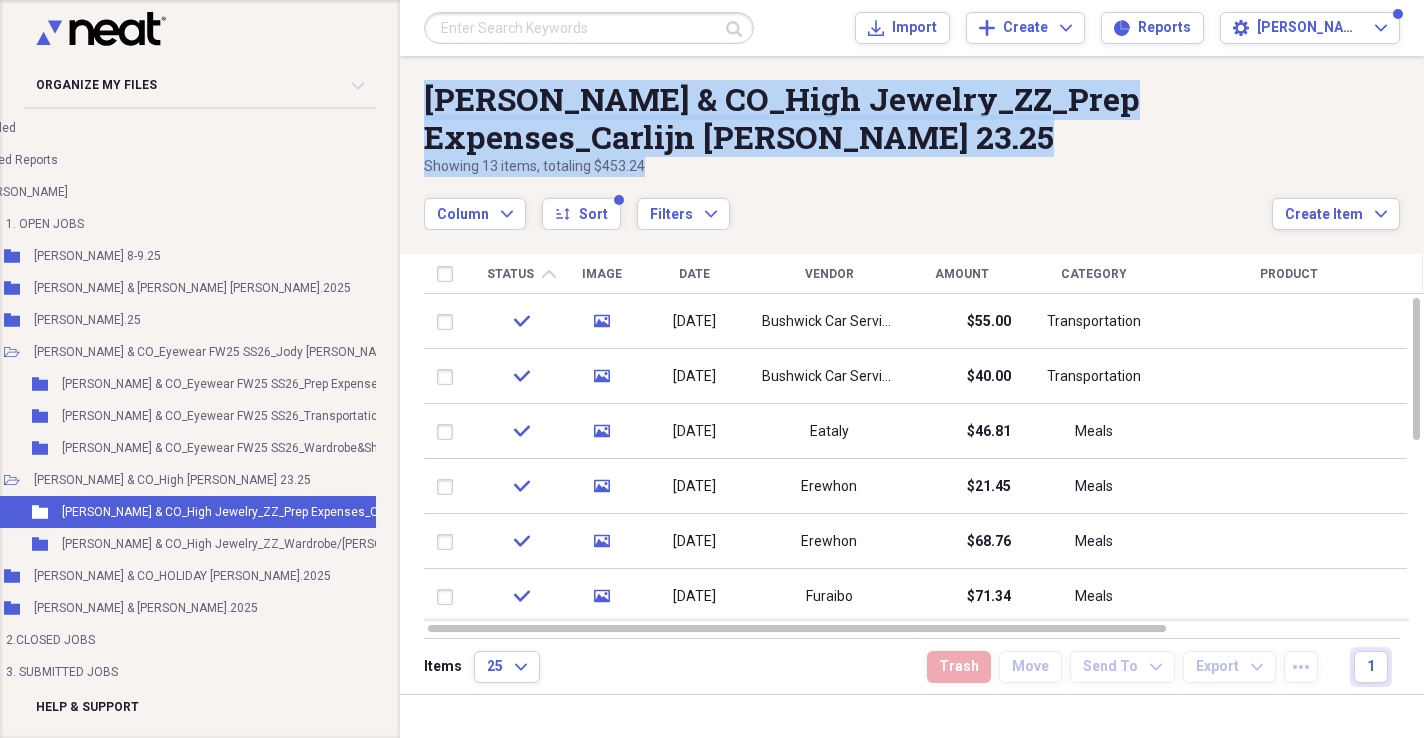 drag, startPoint x: 676, startPoint y: 168, endPoint x: 408, endPoint y: 102, distance: 276.00723 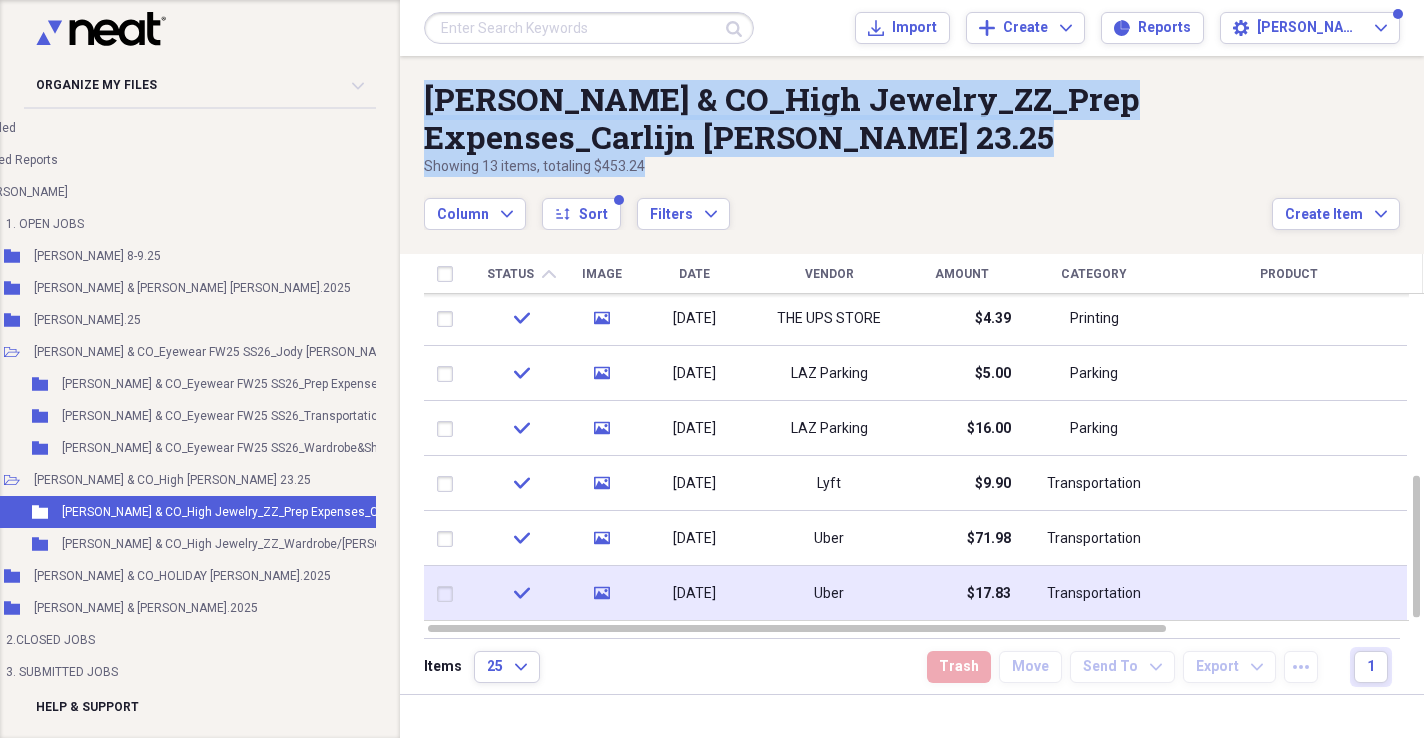 click on "Uber" at bounding box center [829, 593] 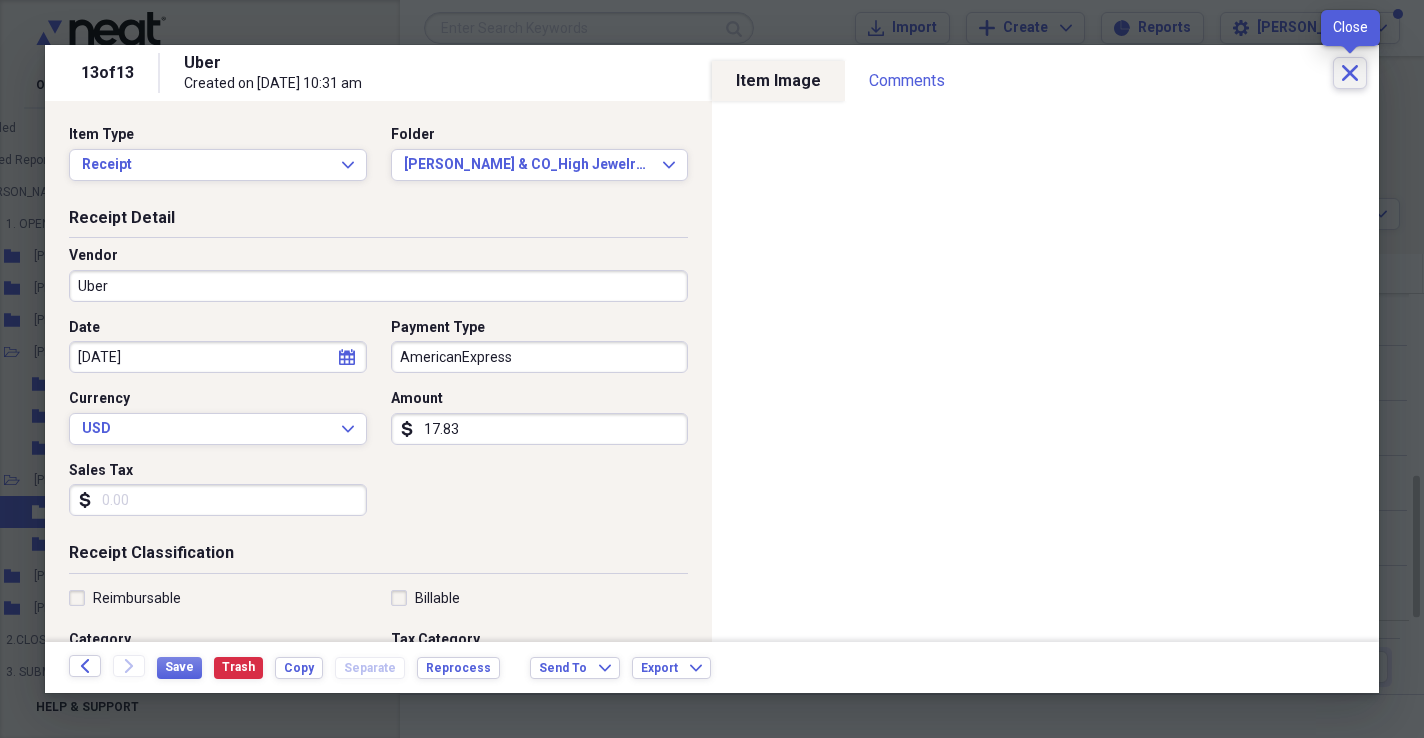 click on "Close" at bounding box center [1350, 73] 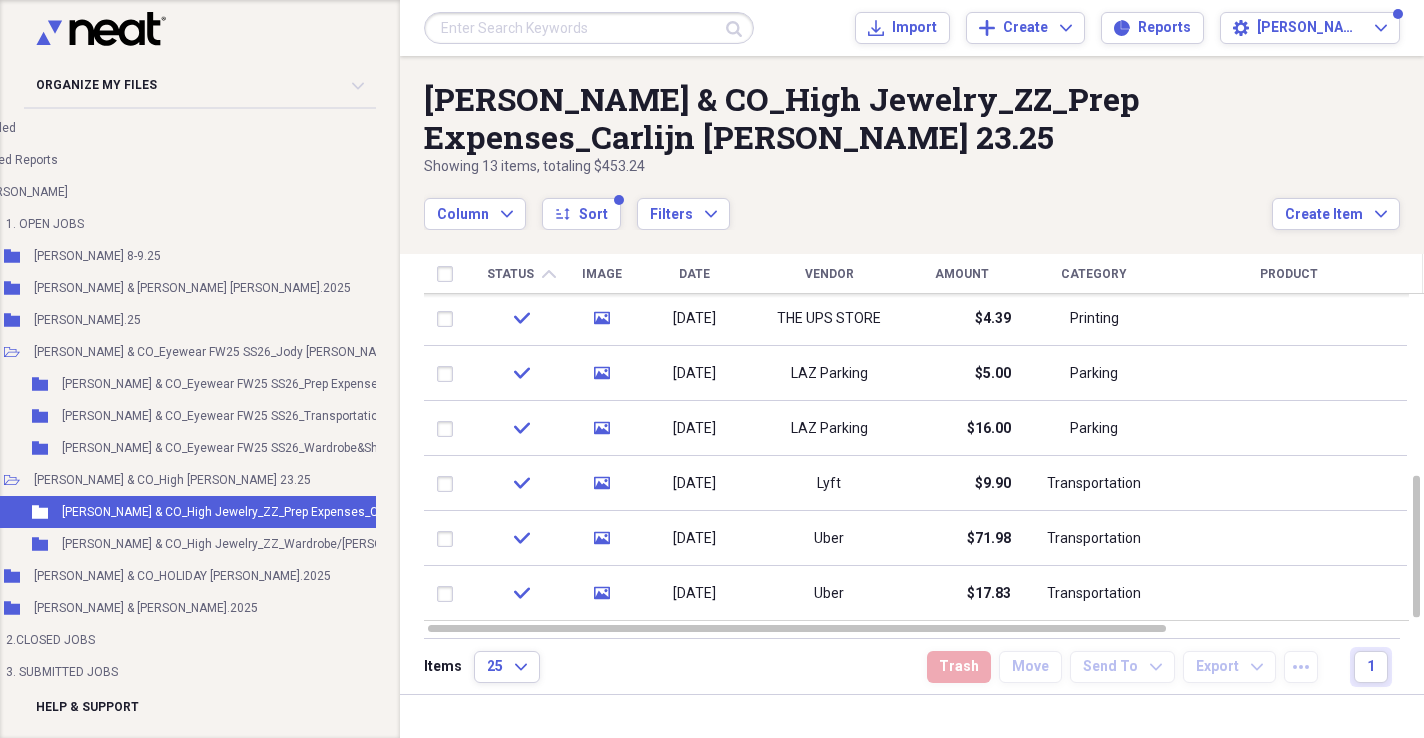 click on "Filters  Expand" at bounding box center (683, 203) 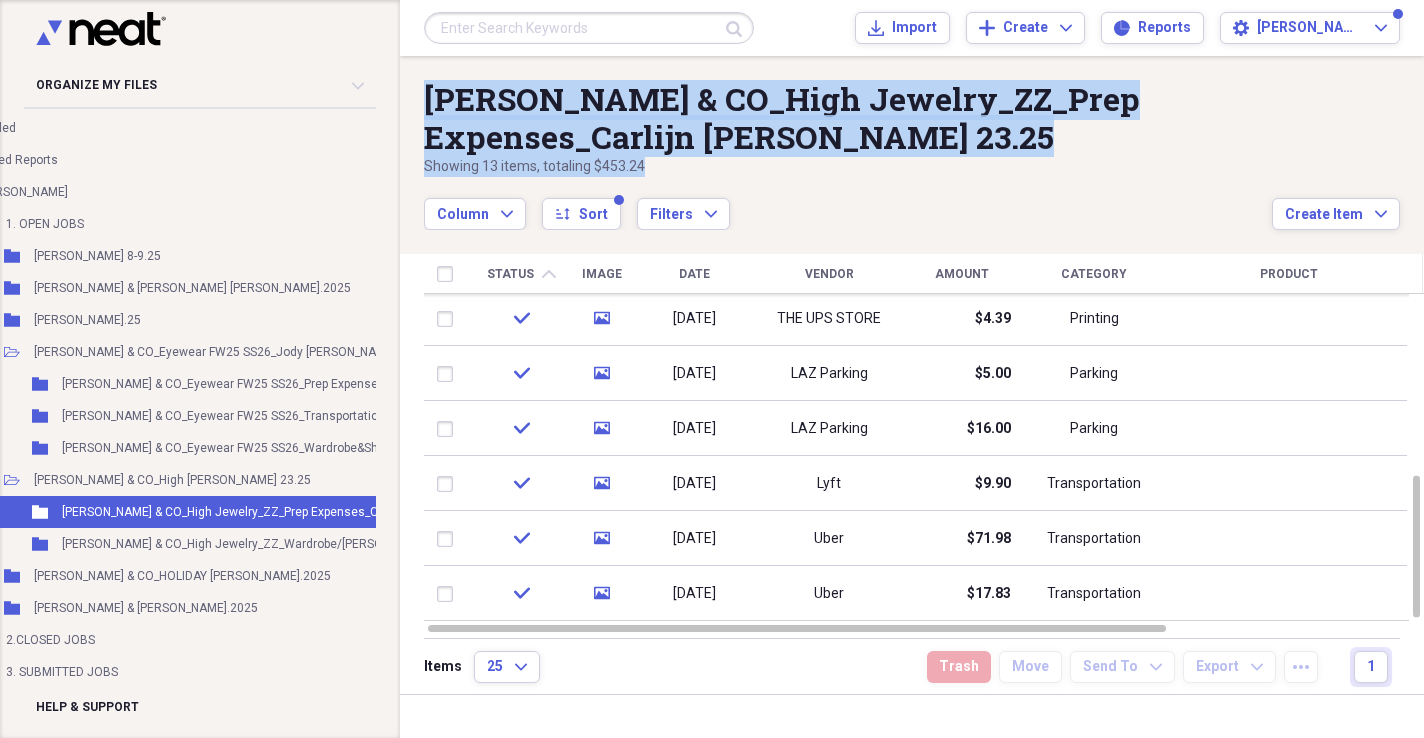 drag, startPoint x: 653, startPoint y: 174, endPoint x: 433, endPoint y: 91, distance: 235.13612 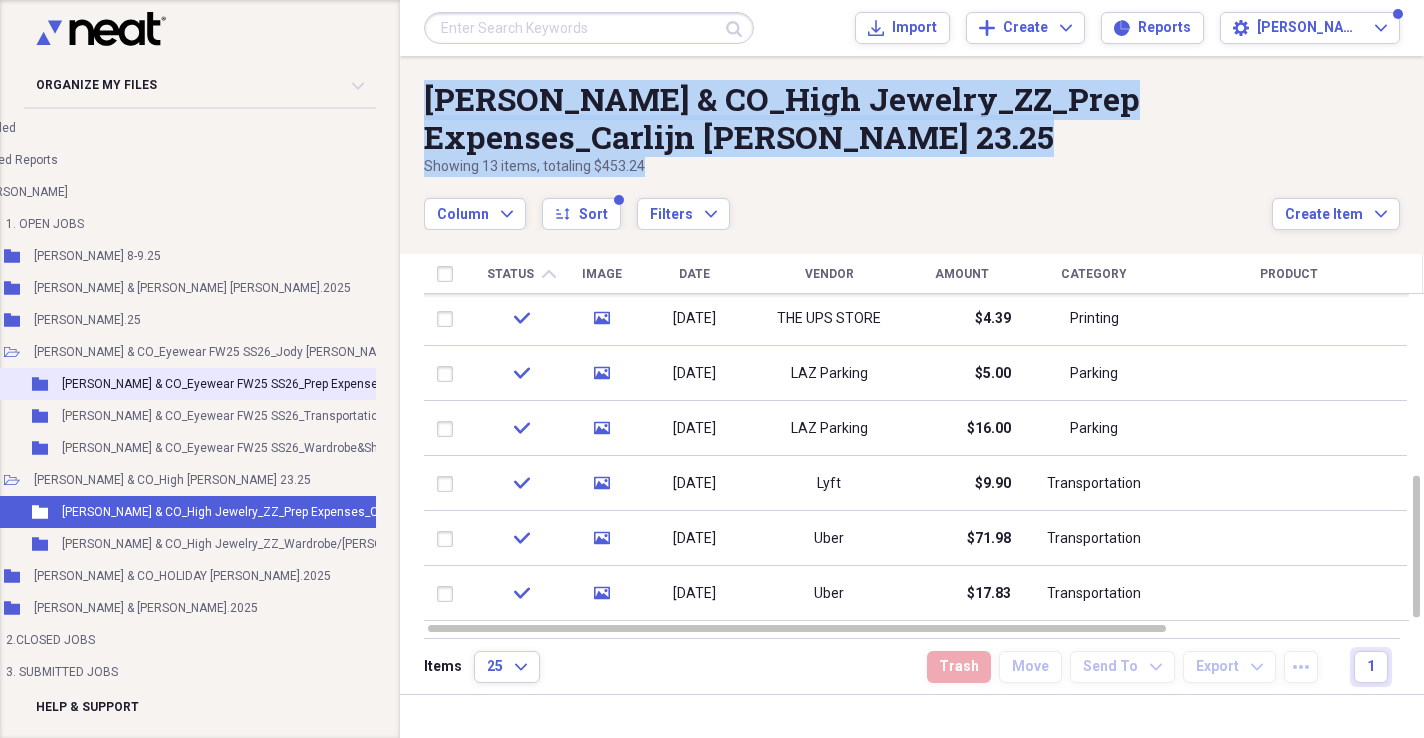 click on "[PERSON_NAME] & CO_Eyewear FW25 SS26_Prep Expenses_Jody [PERSON_NAME] 25&26.2025" at bounding box center [320, 384] 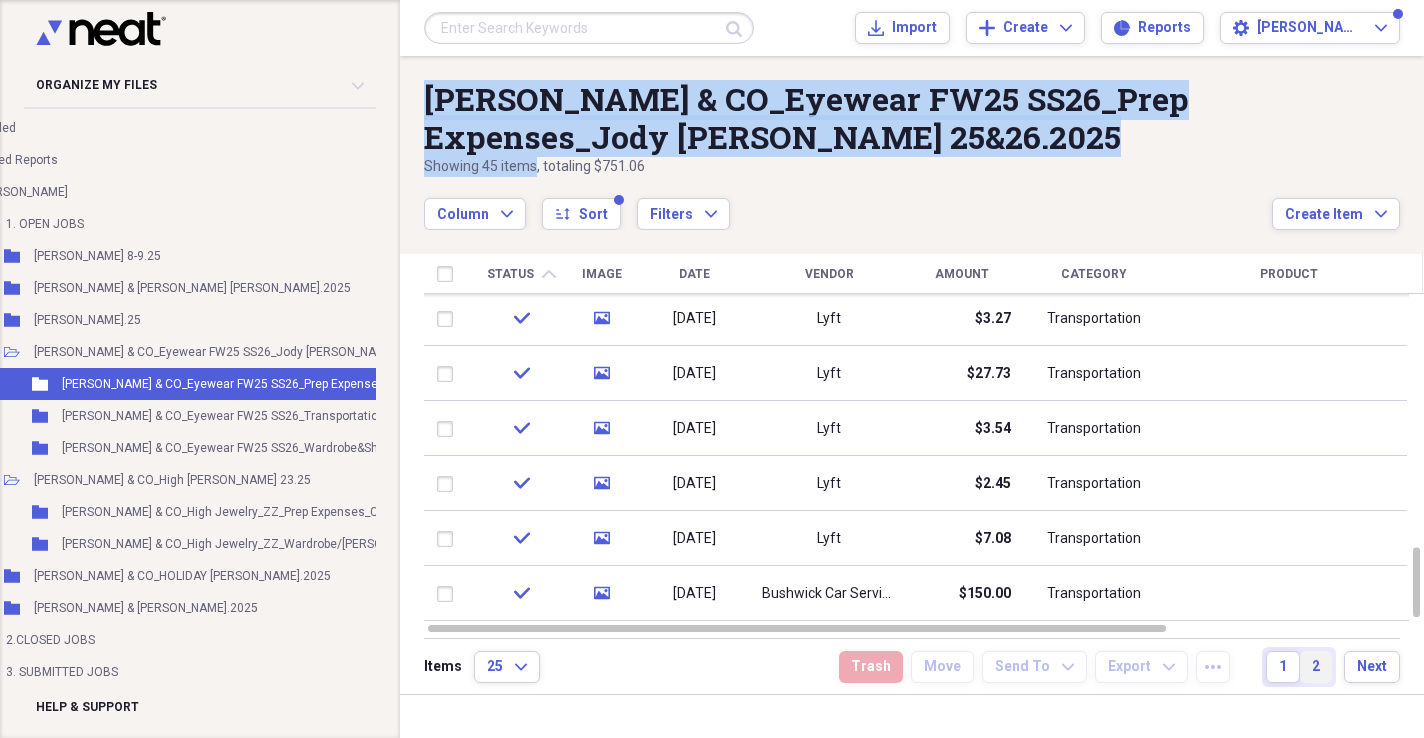 click on "2" at bounding box center (1316, 667) 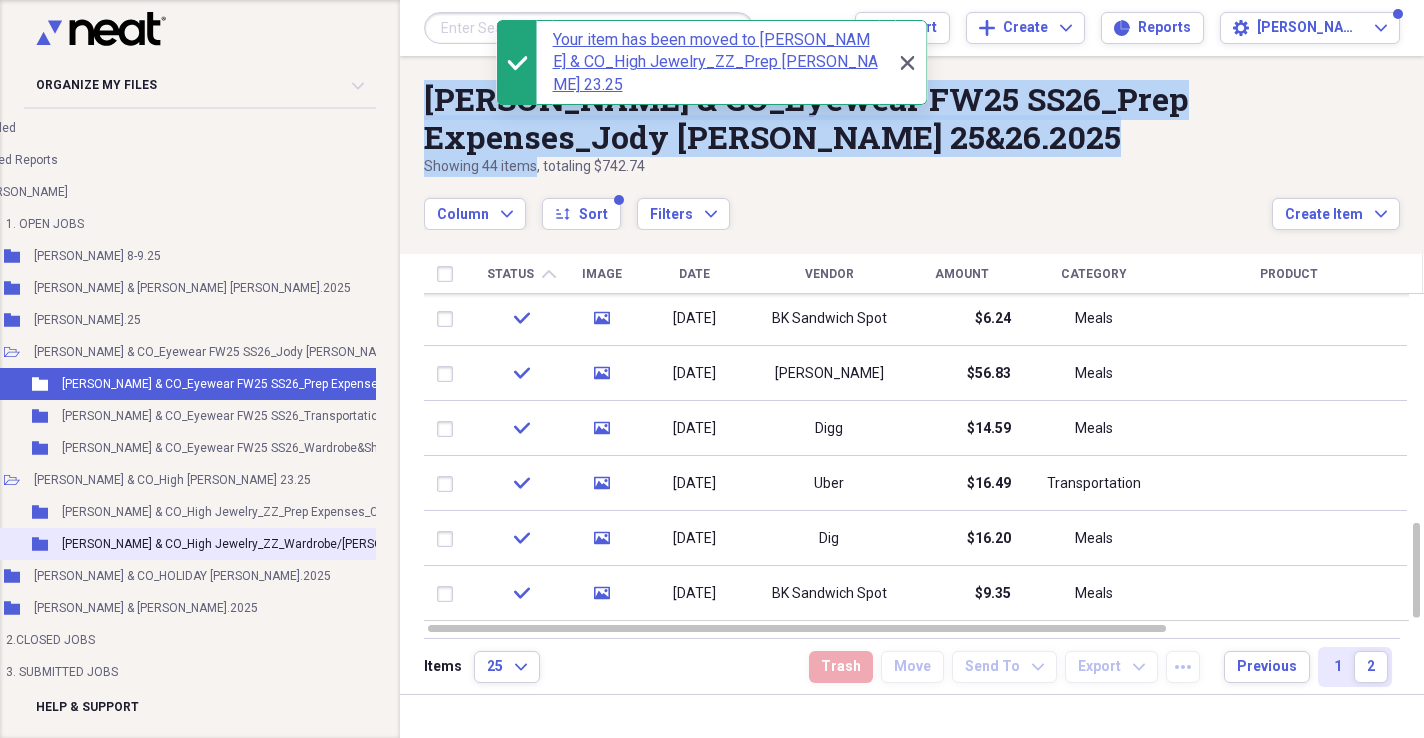 click on "[PERSON_NAME] & CO_High Jewelry_ZZ_Wardrobe/[PERSON_NAME] 23.25" at bounding box center (264, 544) 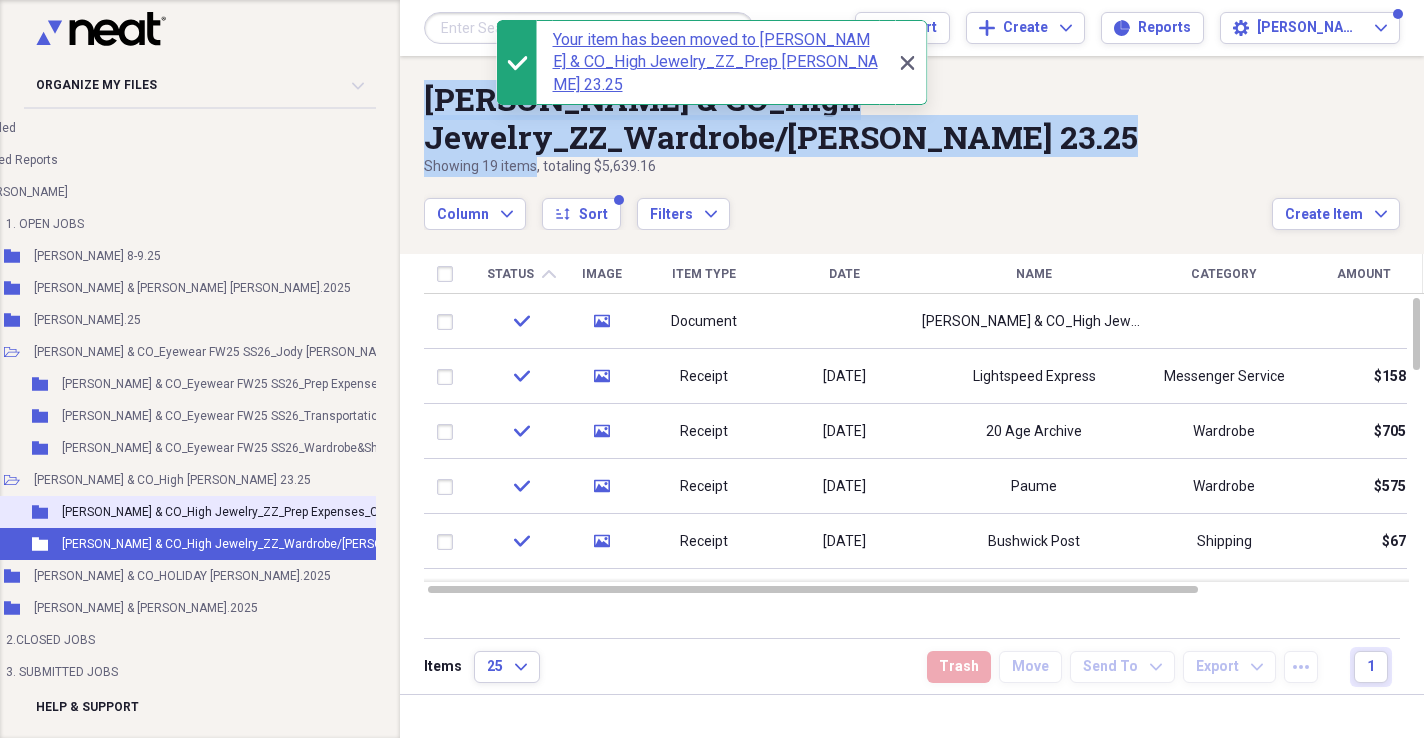 click on "Folder [PERSON_NAME] & CO_High Jewelry_ZZ_Prep [PERSON_NAME] 23.25 Add Folder" at bounding box center [288, 512] 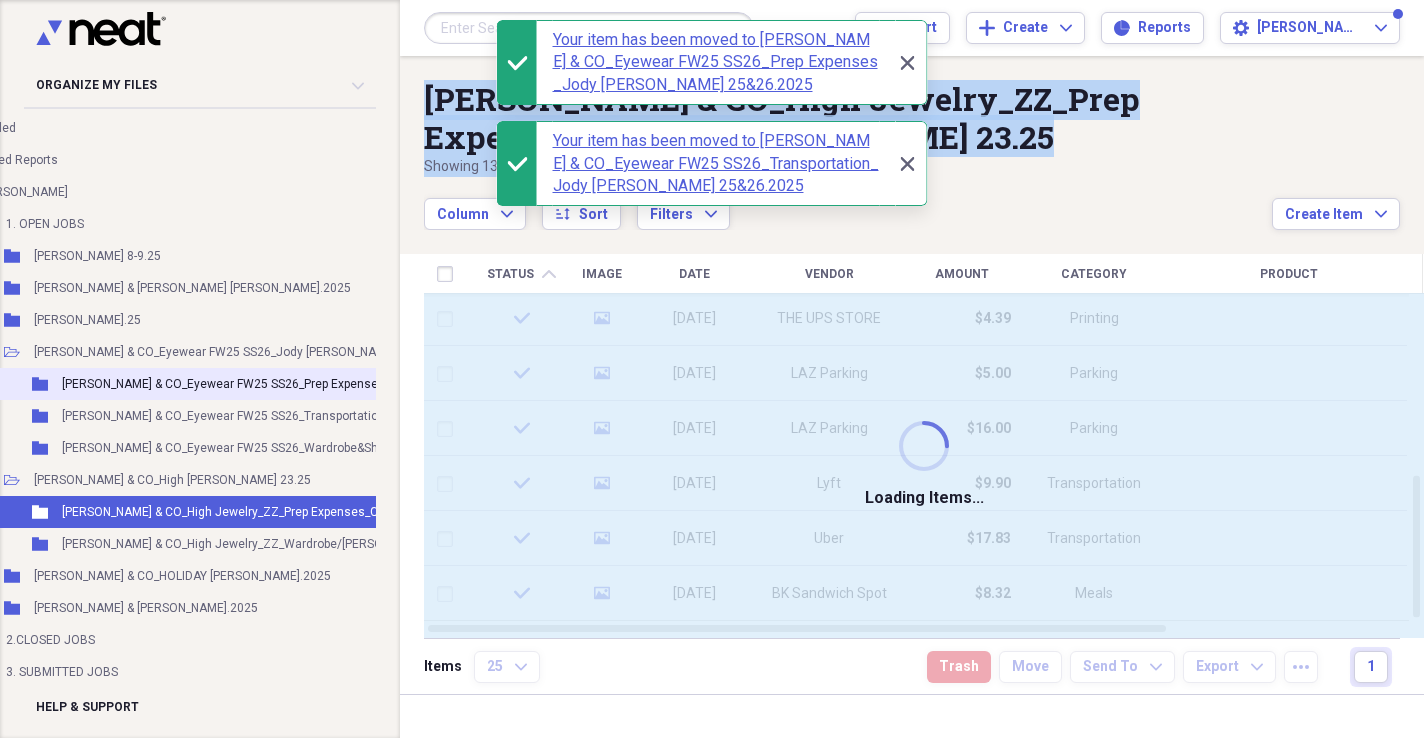 click on "[PERSON_NAME] & CO_Eyewear FW25 SS26_Prep Expenses_Jody [PERSON_NAME] 25&26.2025" at bounding box center (320, 384) 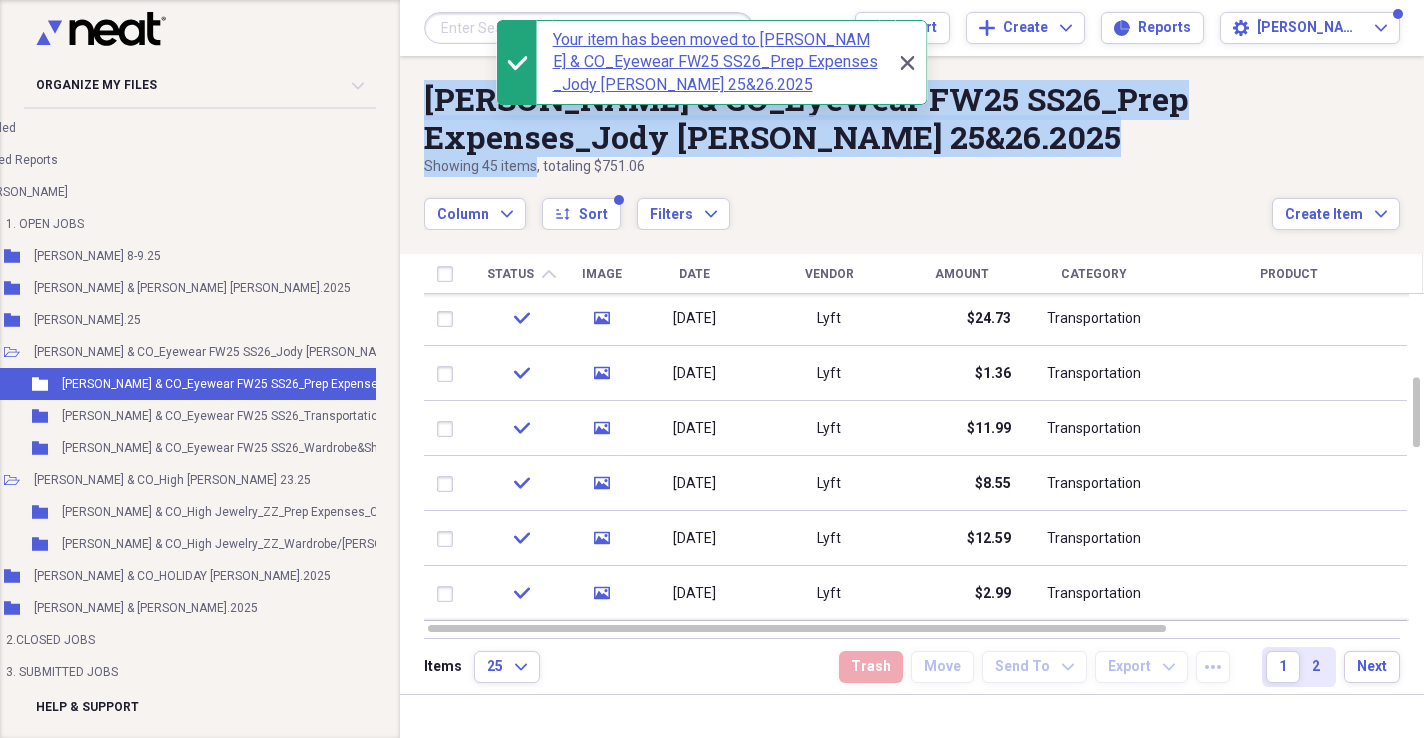 click on "Date" at bounding box center (694, 274) 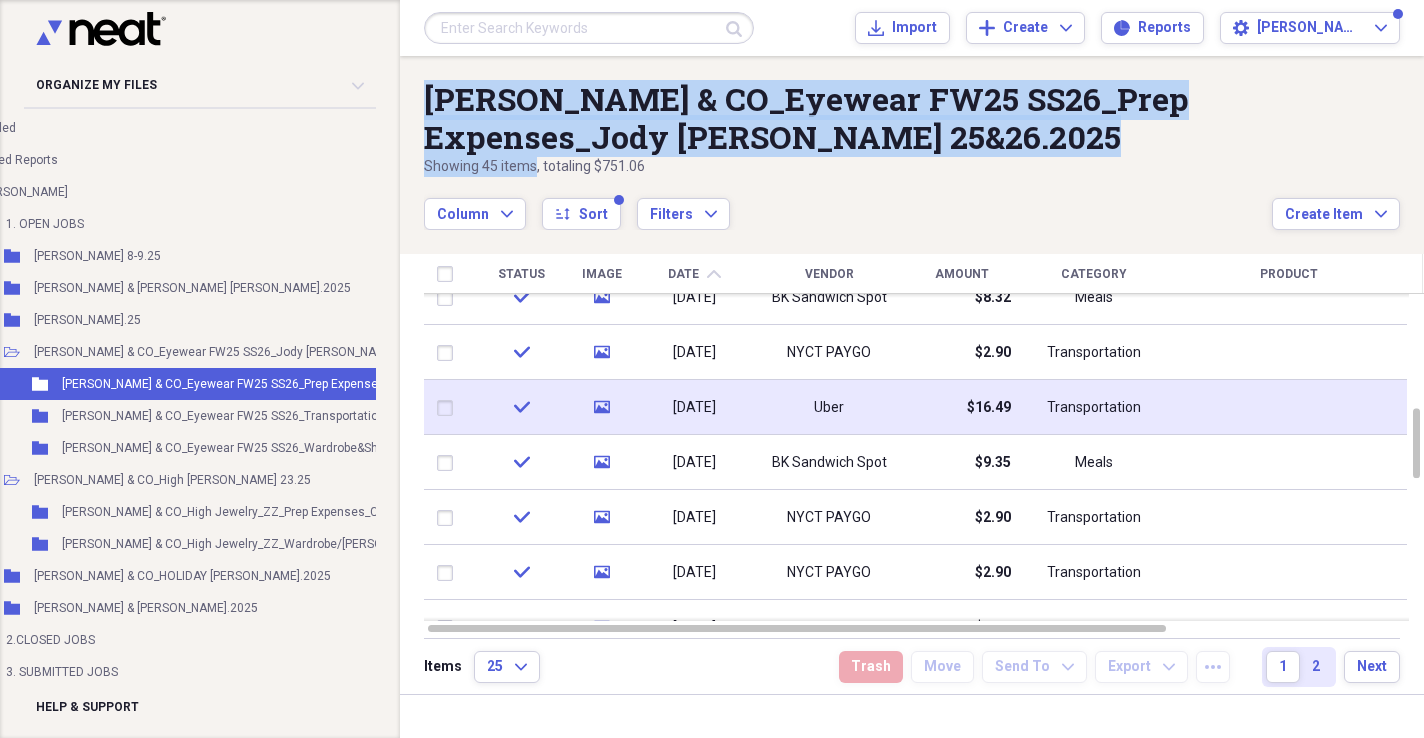 click on "Uber" at bounding box center [829, 407] 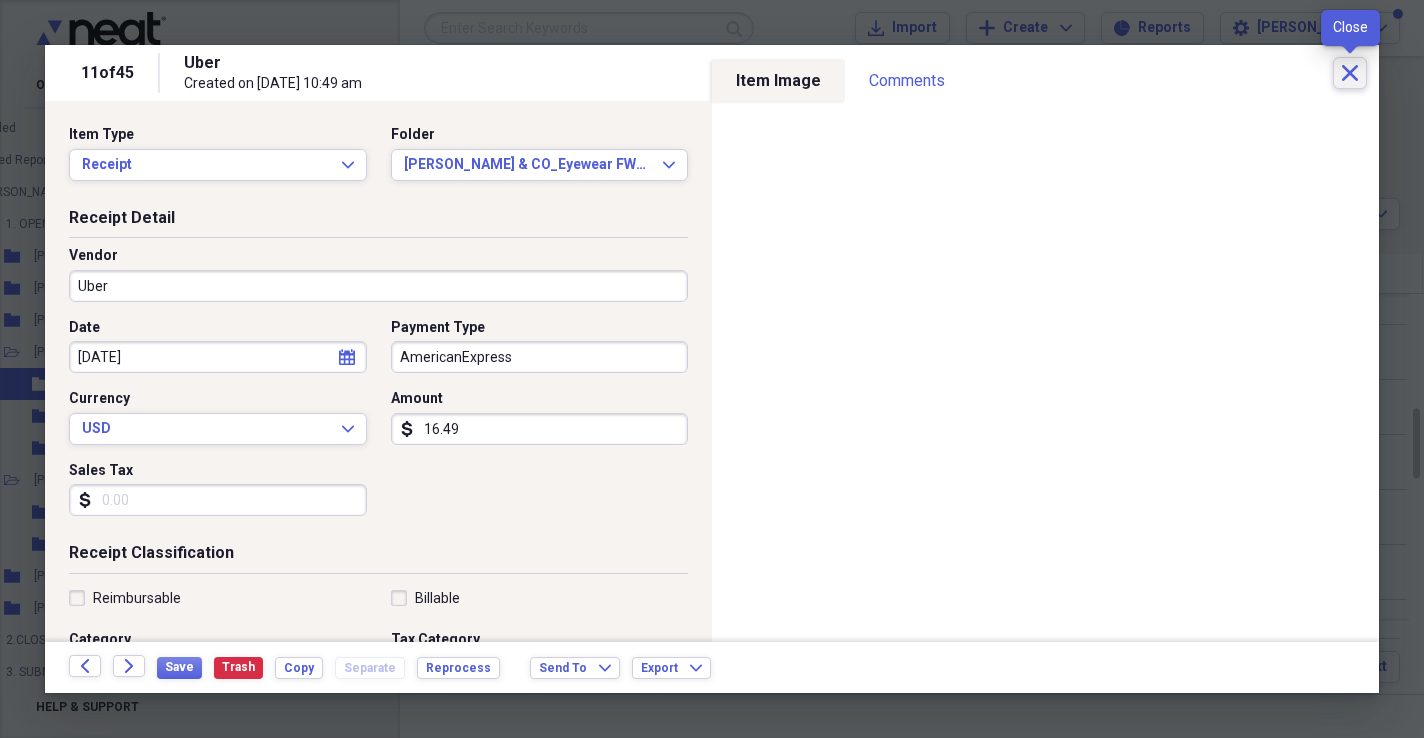 click on "Close" 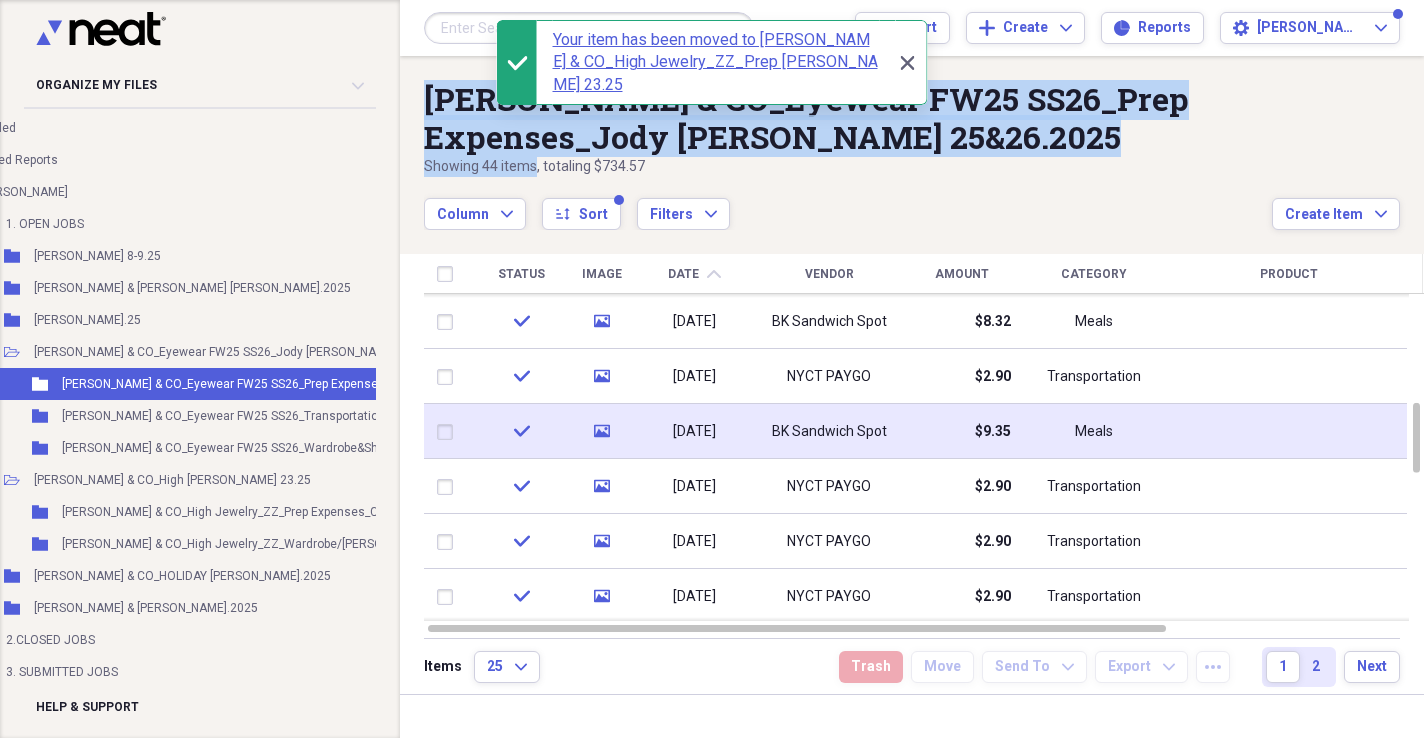 click on "[DATE]" at bounding box center (694, 432) 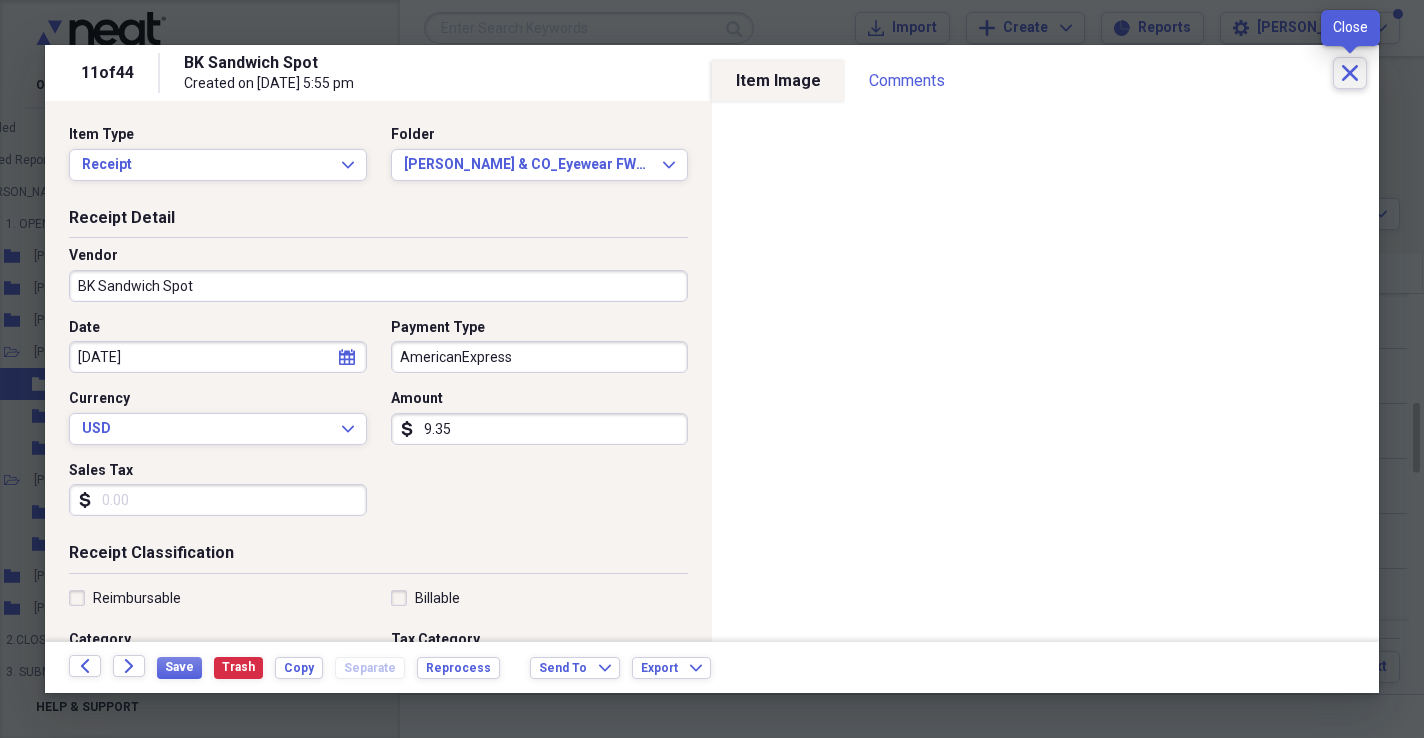click on "Close" at bounding box center (1350, 73) 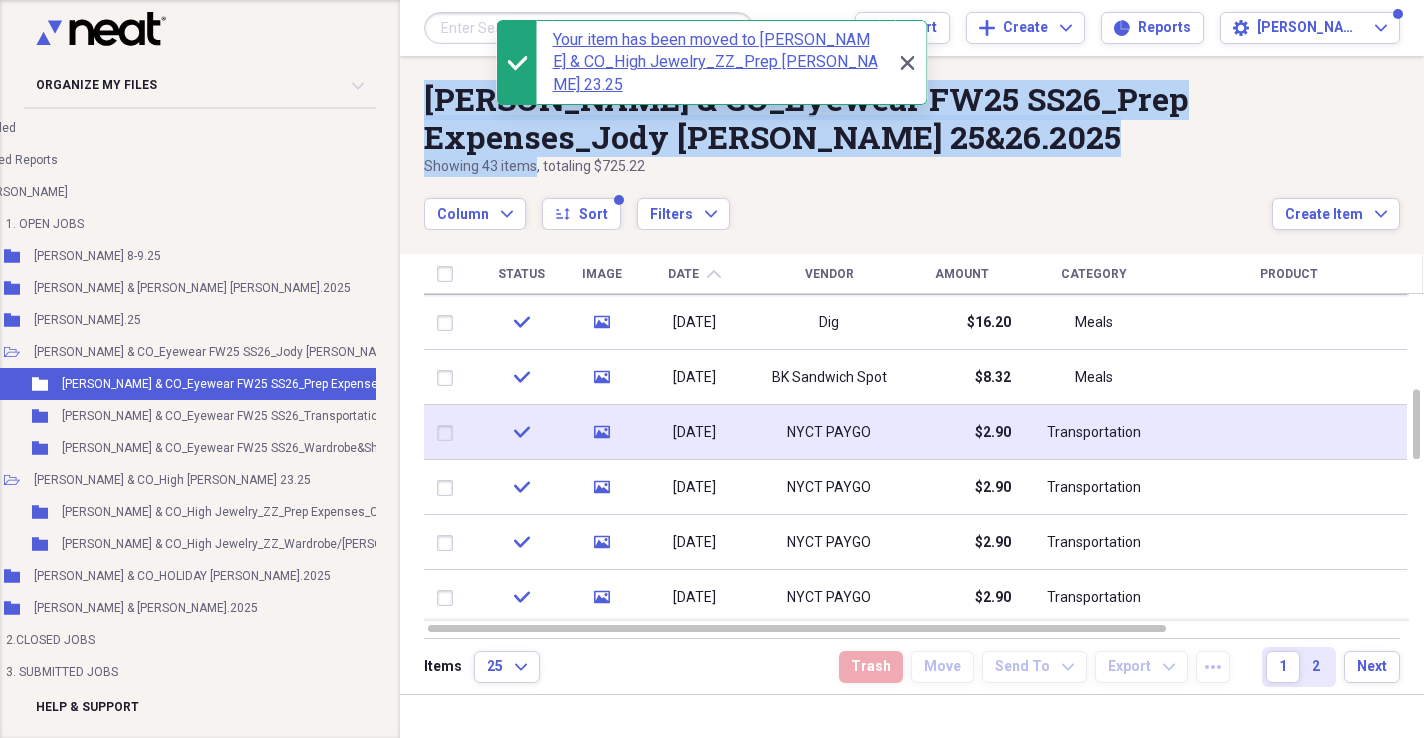 click on "NYCT PAYGO" at bounding box center [829, 433] 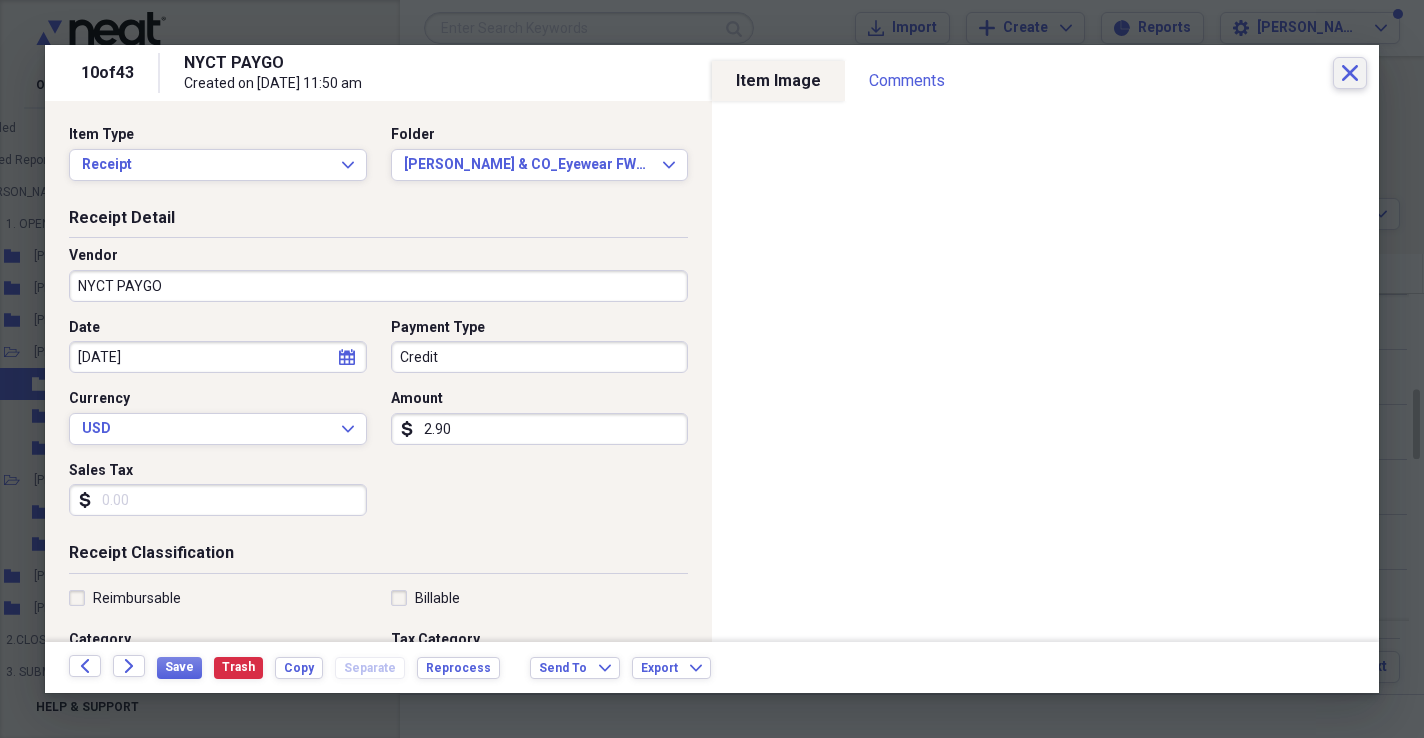 click on "Close" at bounding box center (1350, 73) 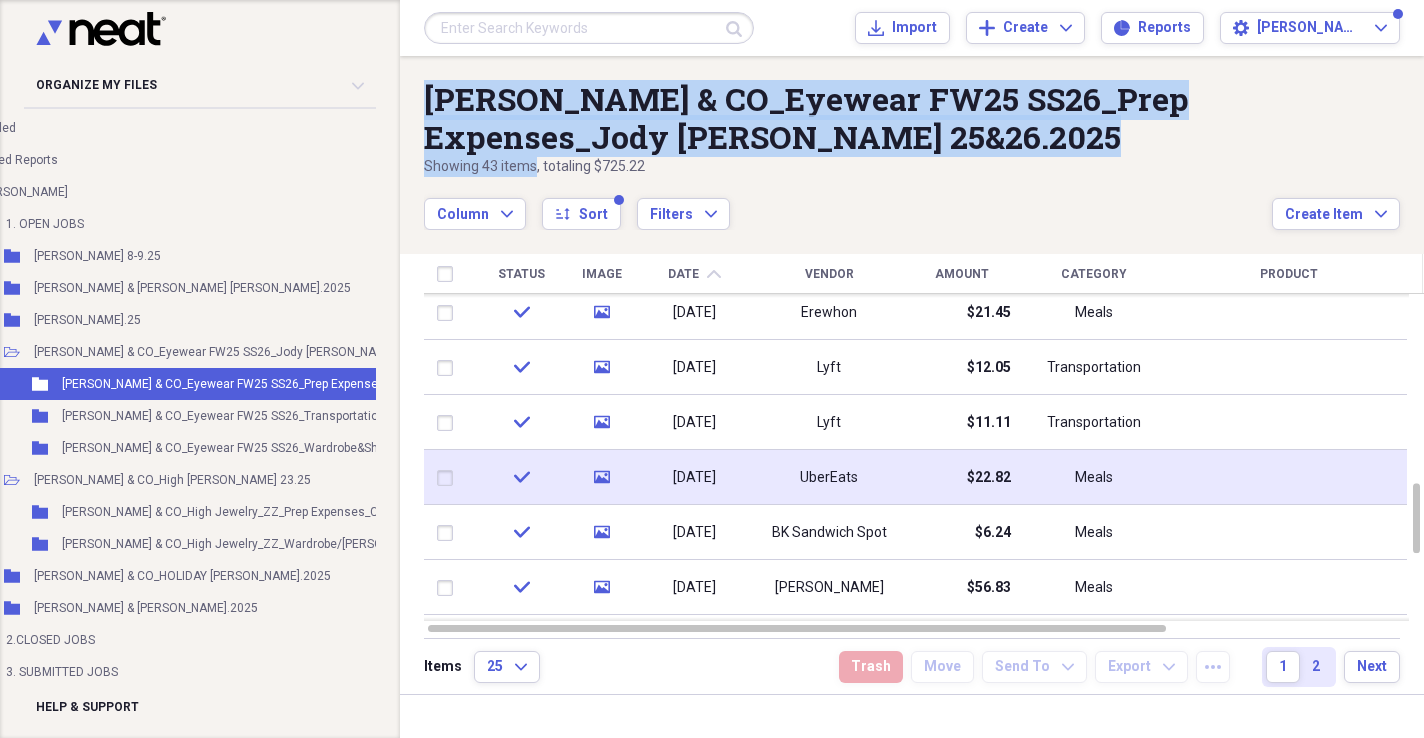 click on "[DATE]" at bounding box center [694, 478] 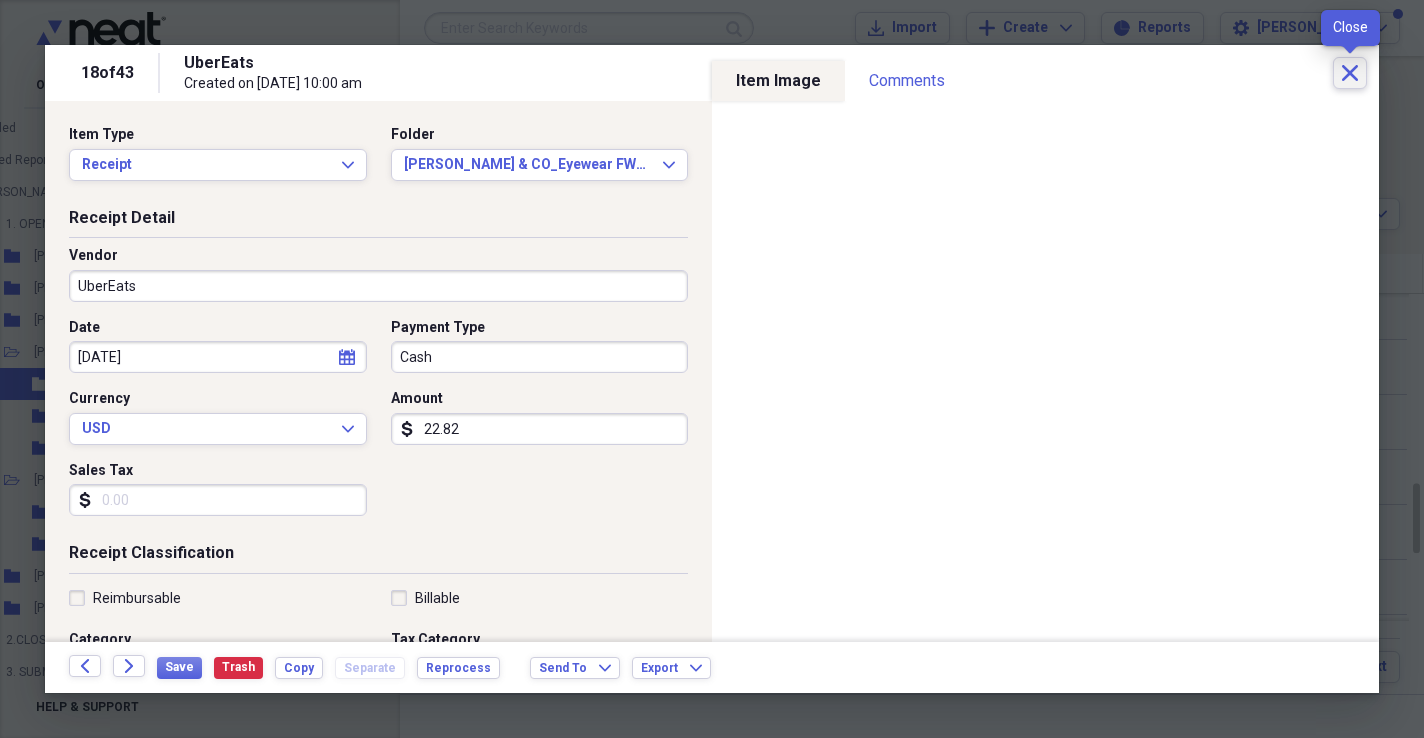 click 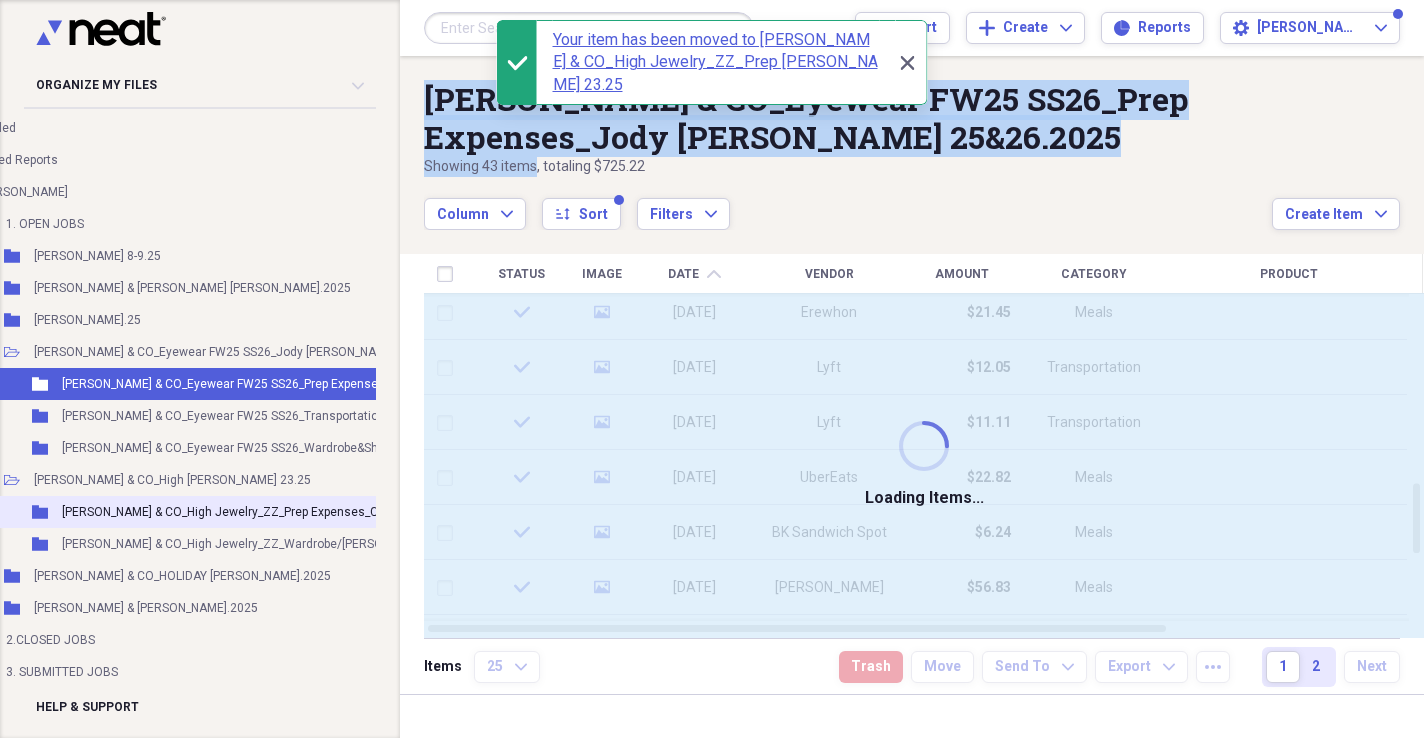 click on "[PERSON_NAME] & CO_High Jewelry_ZZ_Prep Expenses_Carlijn [PERSON_NAME] 23.25" at bounding box center [297, 512] 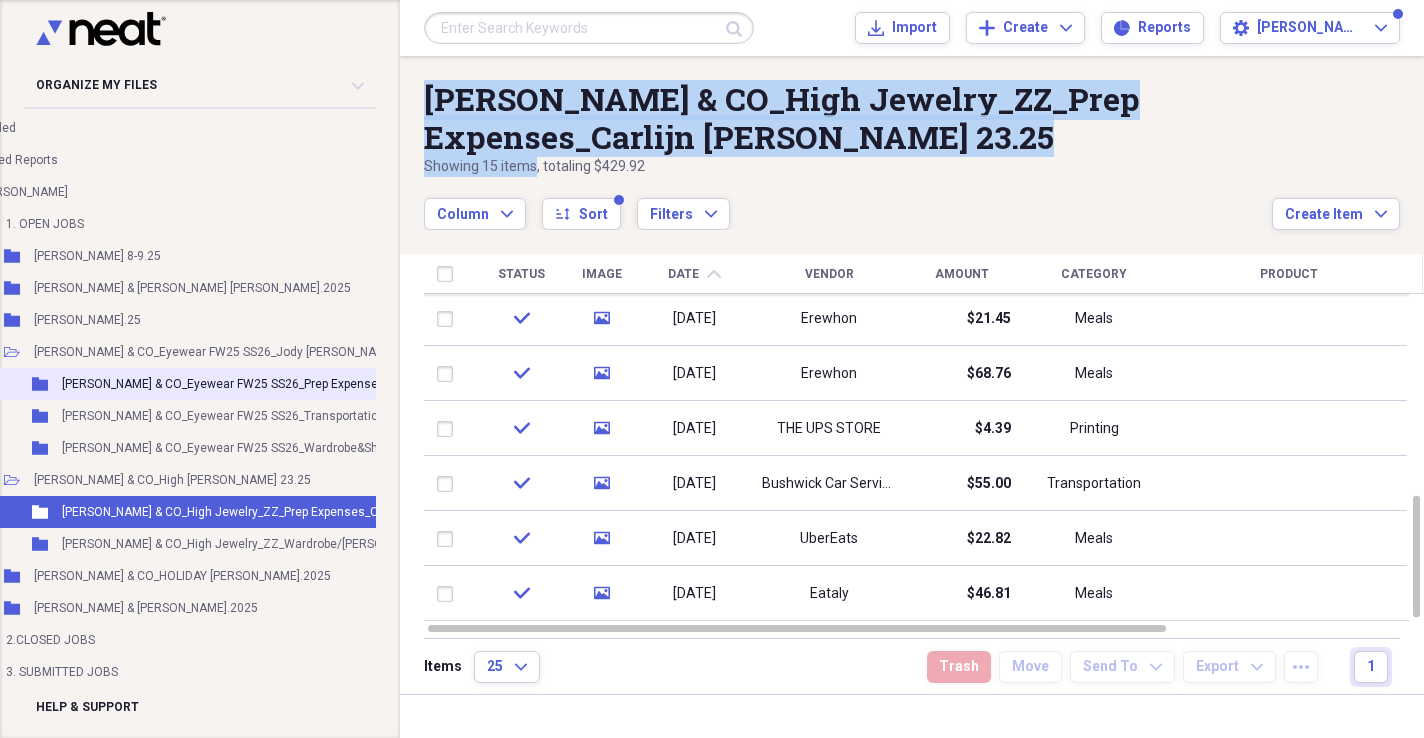 click on "[PERSON_NAME] & CO_Eyewear FW25 SS26_Prep Expenses_Jody [PERSON_NAME] 25&26.2025" at bounding box center (320, 384) 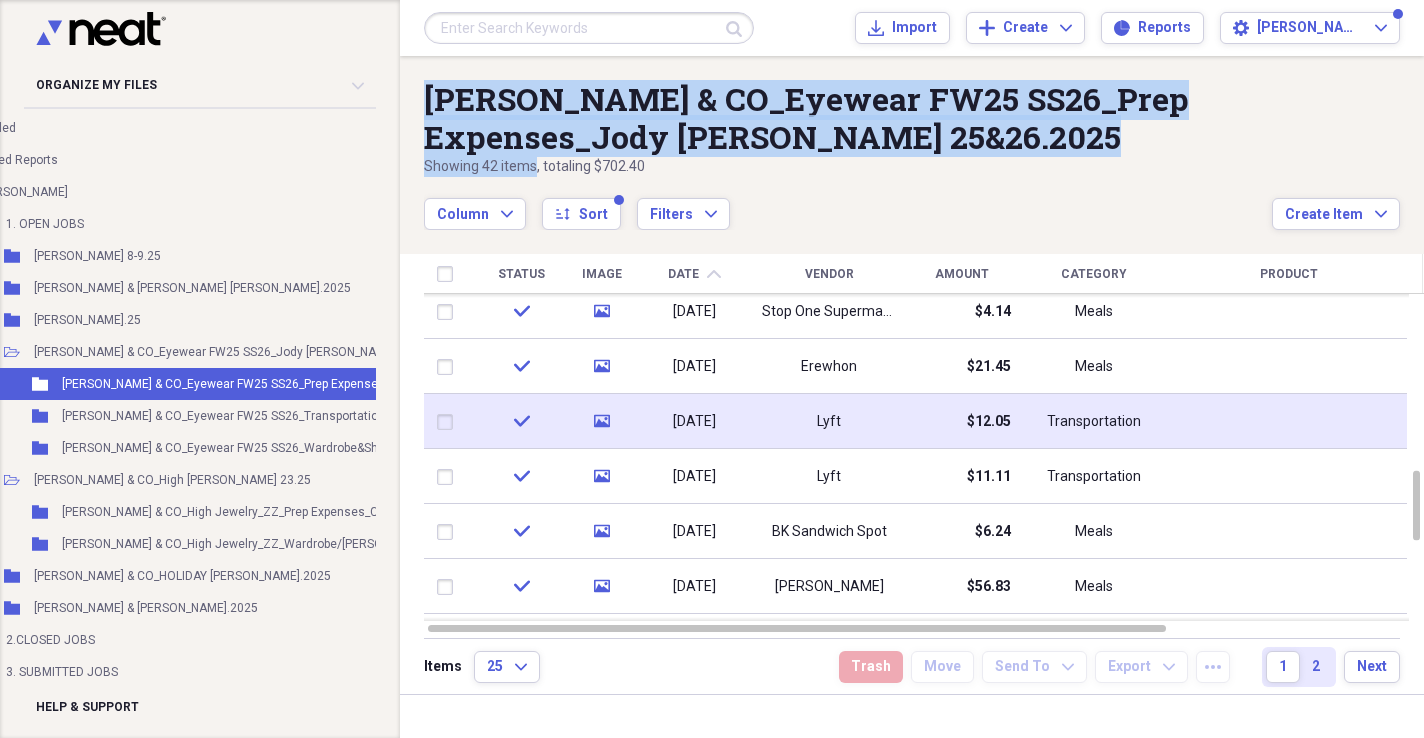 click on "Lyft" at bounding box center [829, 422] 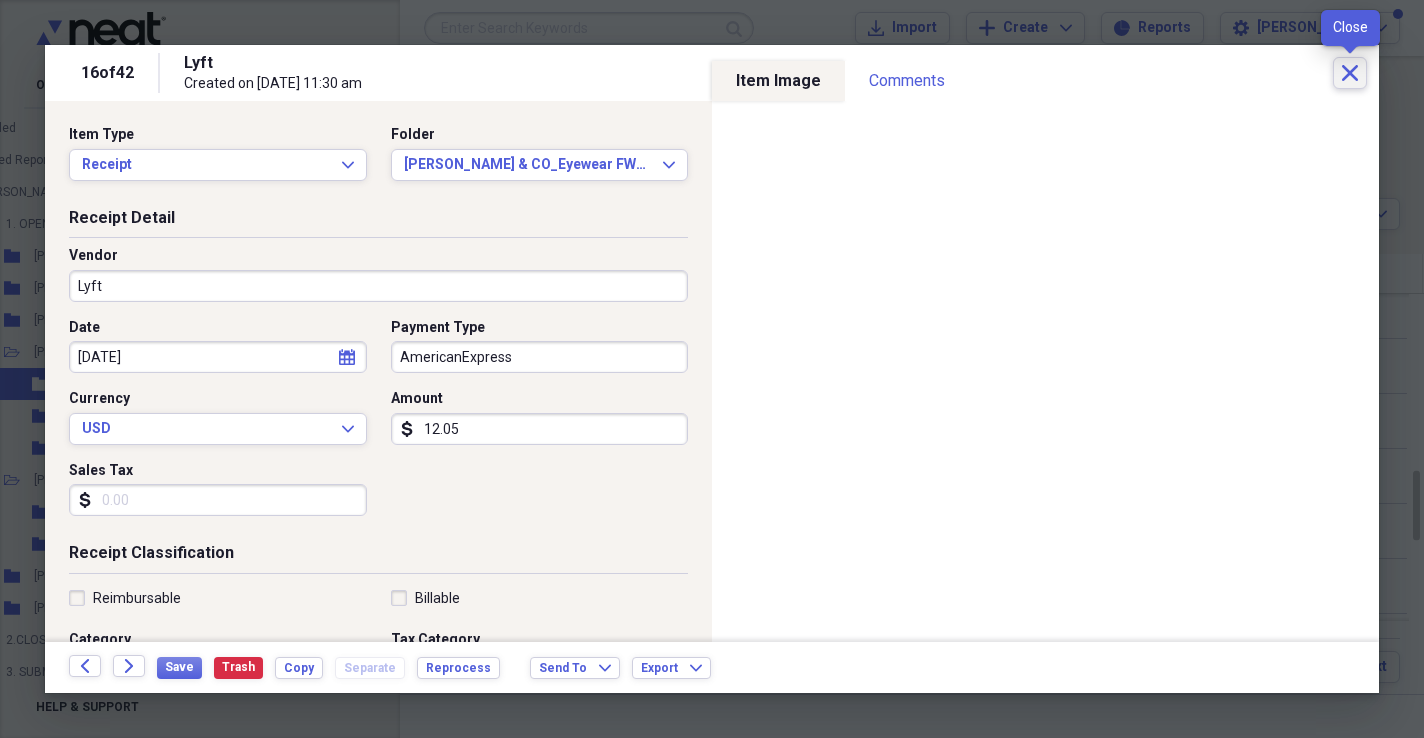 click on "Close" at bounding box center [1350, 73] 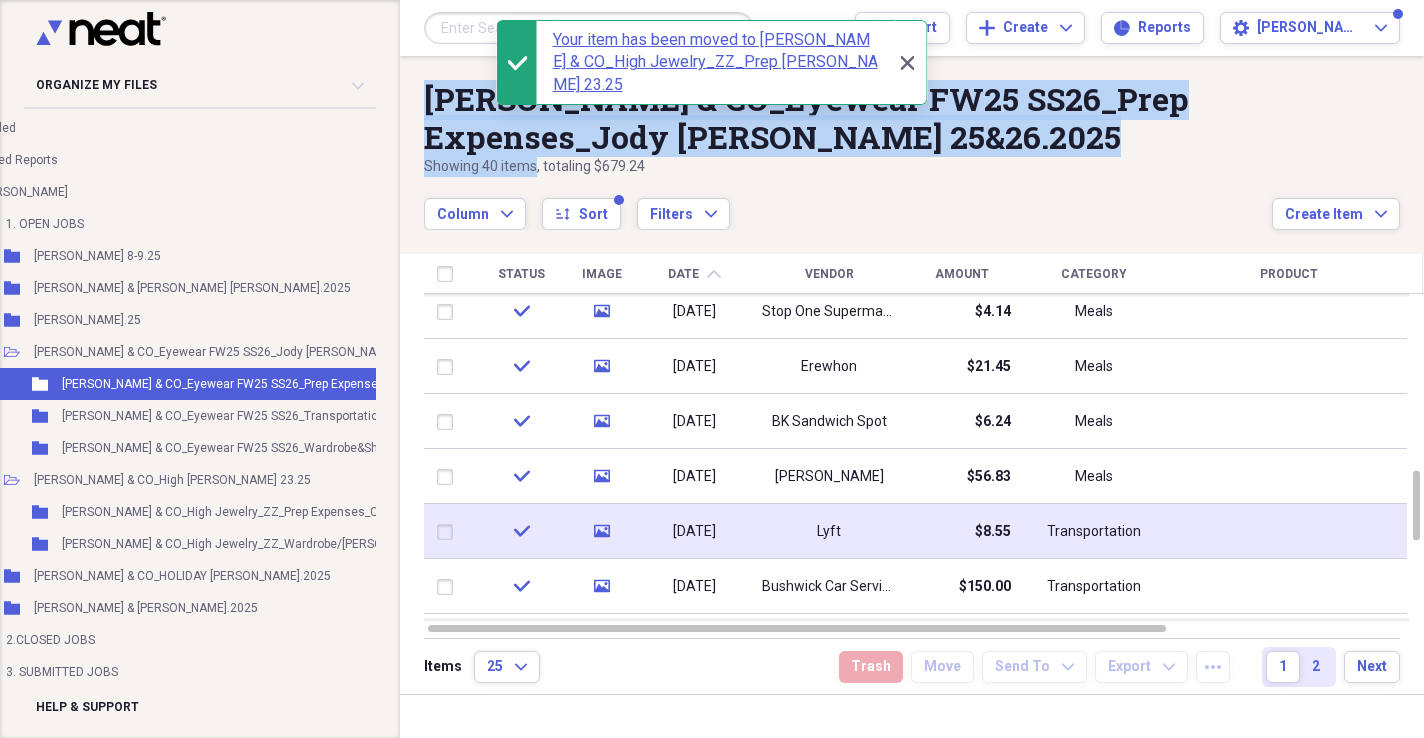 click on "media" at bounding box center (601, 531) 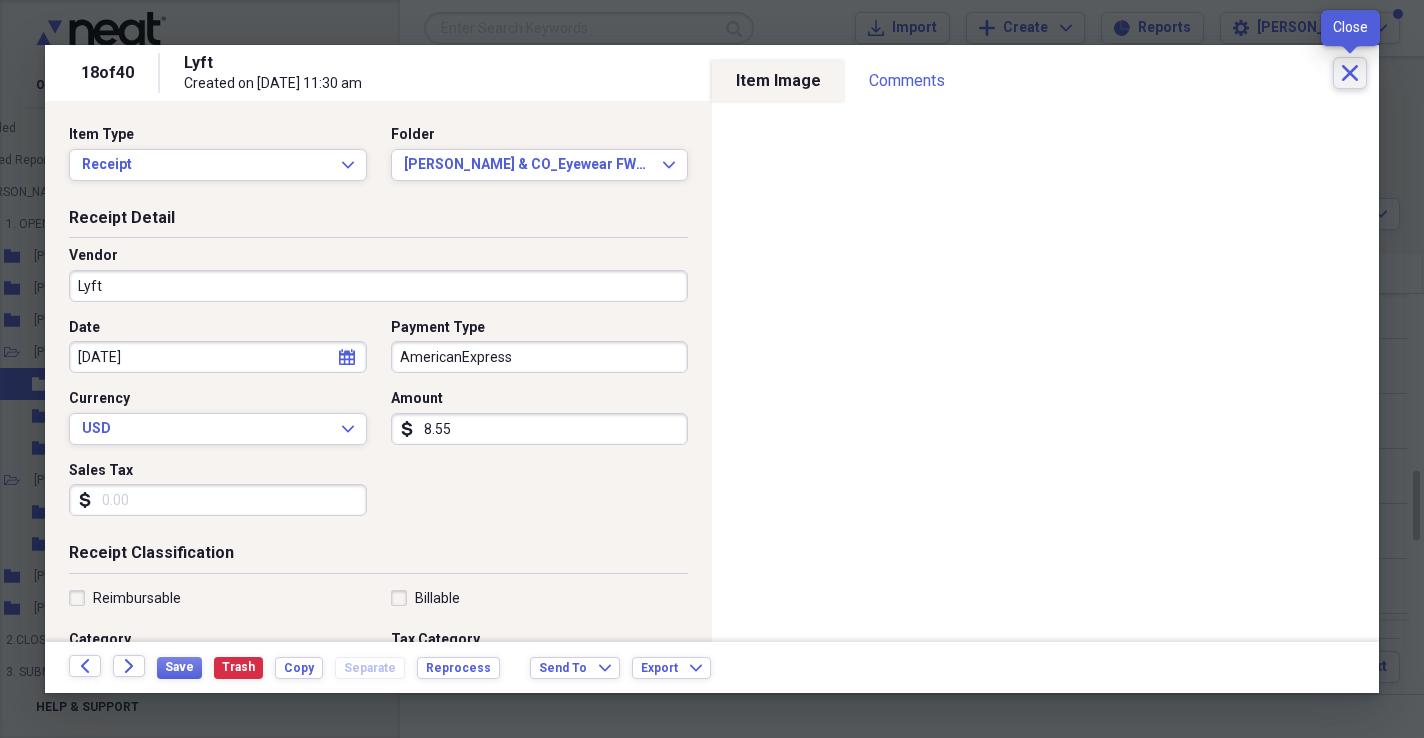 click 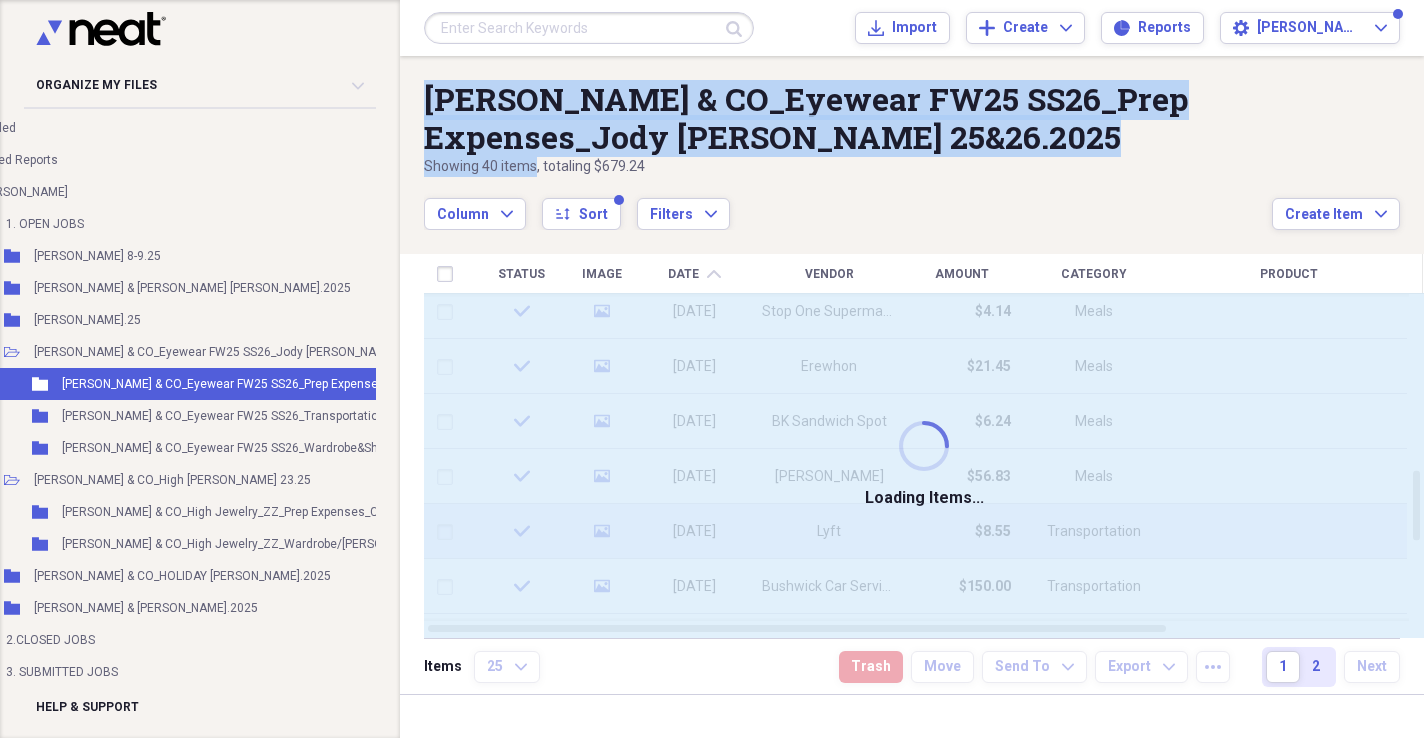 click on "Folder [PERSON_NAME] & CO_High Jewelry_ZZ_Prep [PERSON_NAME] 23.25 Add Folder" at bounding box center [288, 512] 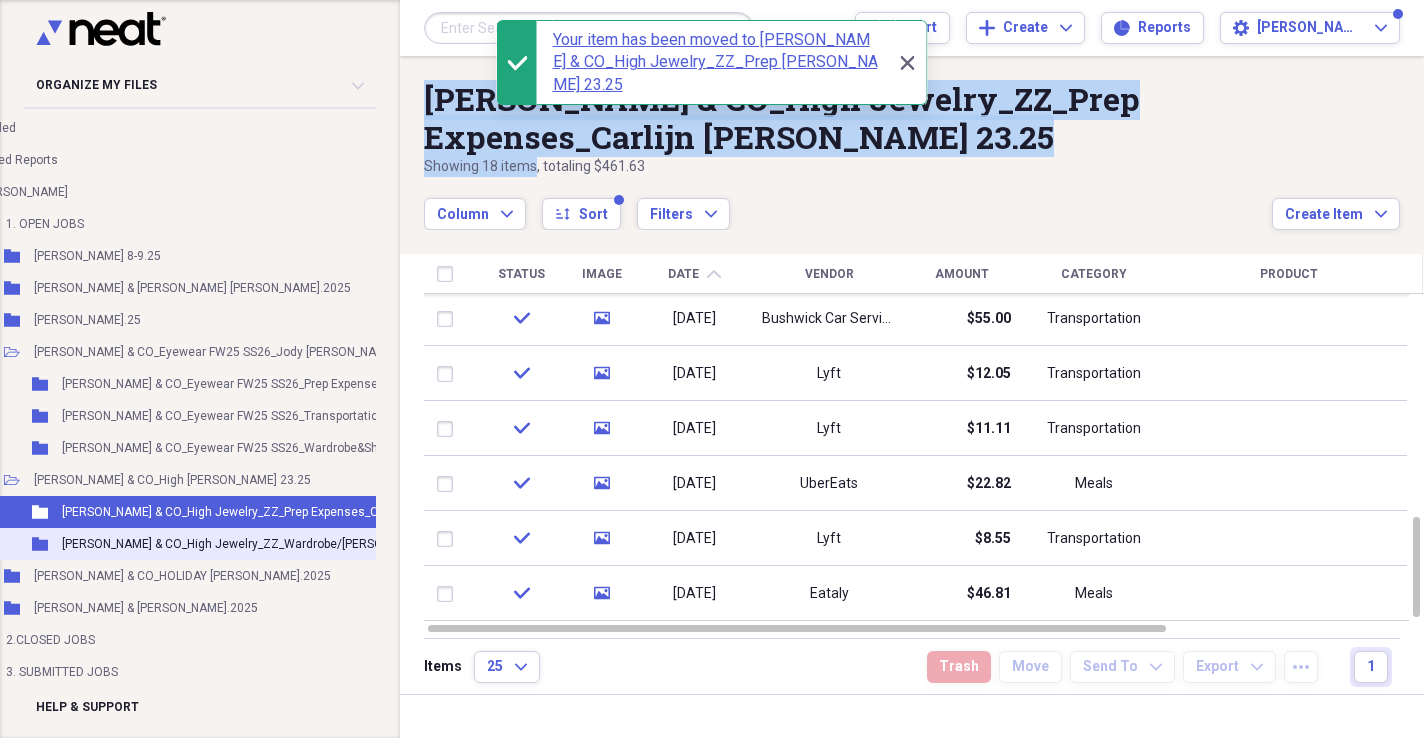 click on "[PERSON_NAME] & CO_High Jewelry_ZZ_Wardrobe/[PERSON_NAME] 23.25" at bounding box center [264, 544] 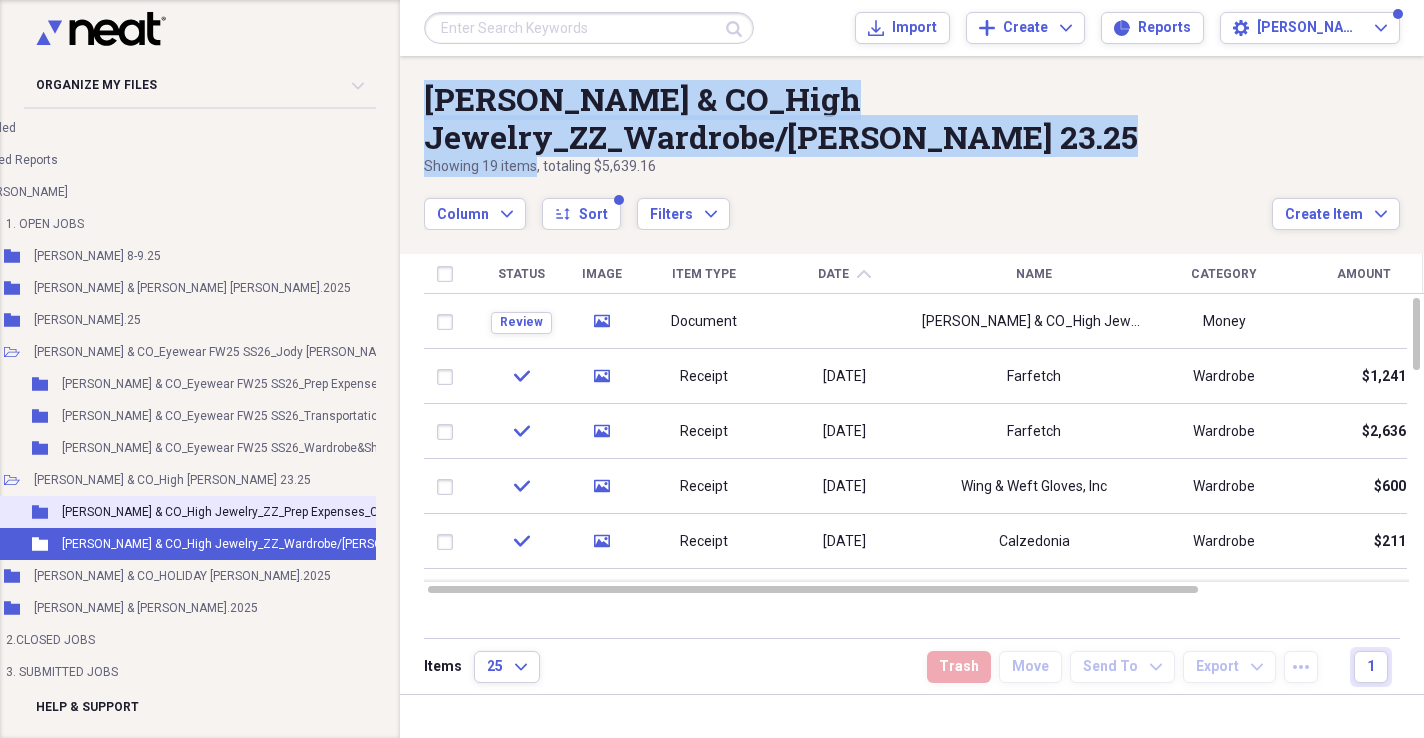 click on "Folder [PERSON_NAME] & CO_High Jewelry_ZZ_Prep [PERSON_NAME] 23.25 Add Folder" at bounding box center (288, 512) 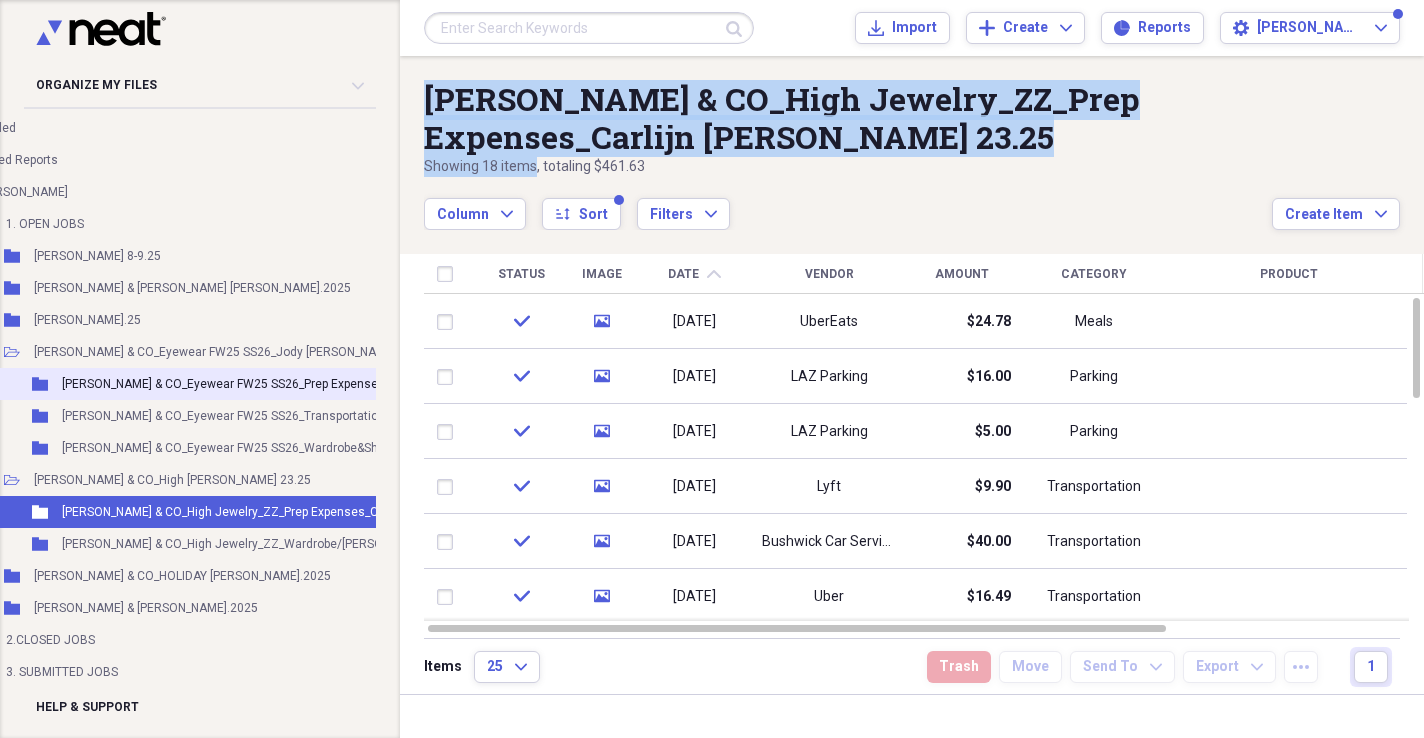 click on "[PERSON_NAME] & CO_Eyewear FW25 SS26_Prep Expenses_Jody [PERSON_NAME] 25&26.2025" at bounding box center (320, 384) 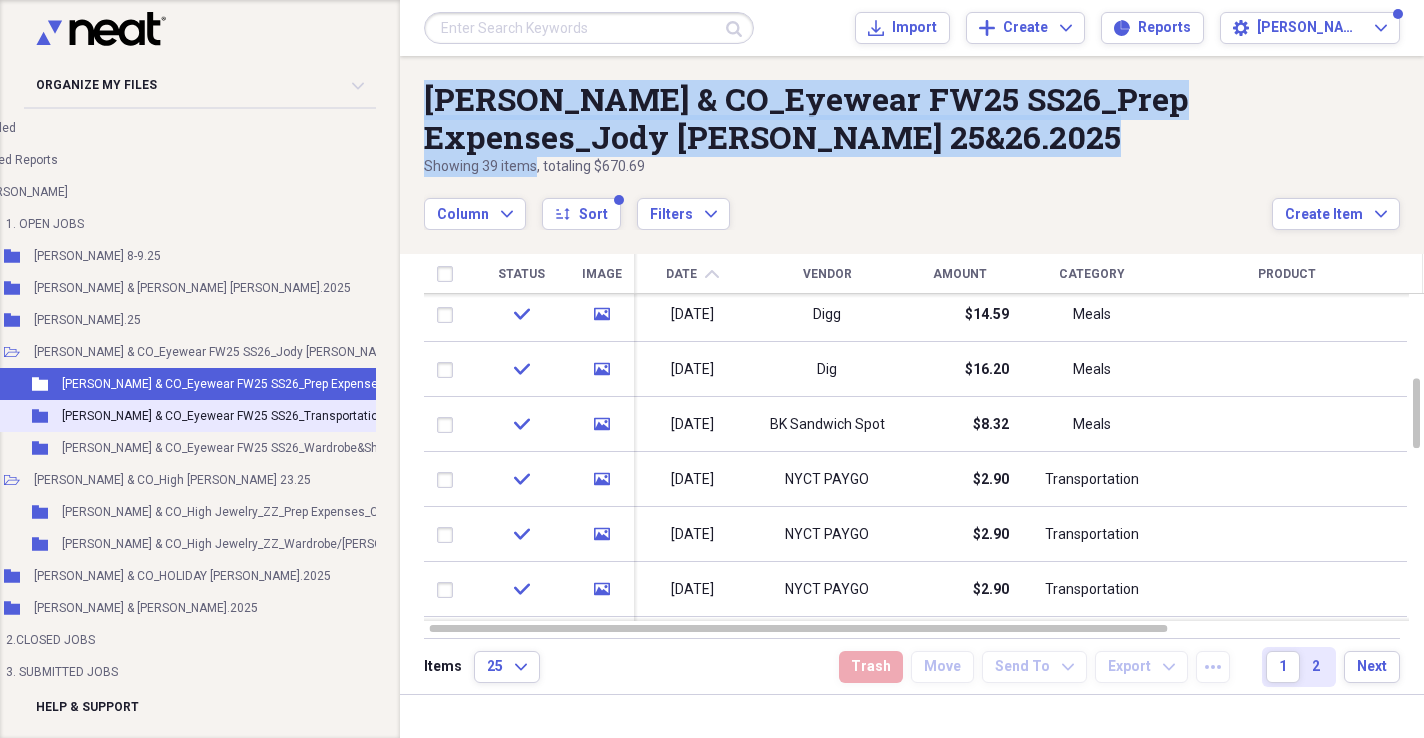 click on "Folder [PERSON_NAME] & CO_Eyewear FW25 SS26_Transportation_Jody [PERSON_NAME] 25&26.2025 Add Folder" at bounding box center [288, 416] 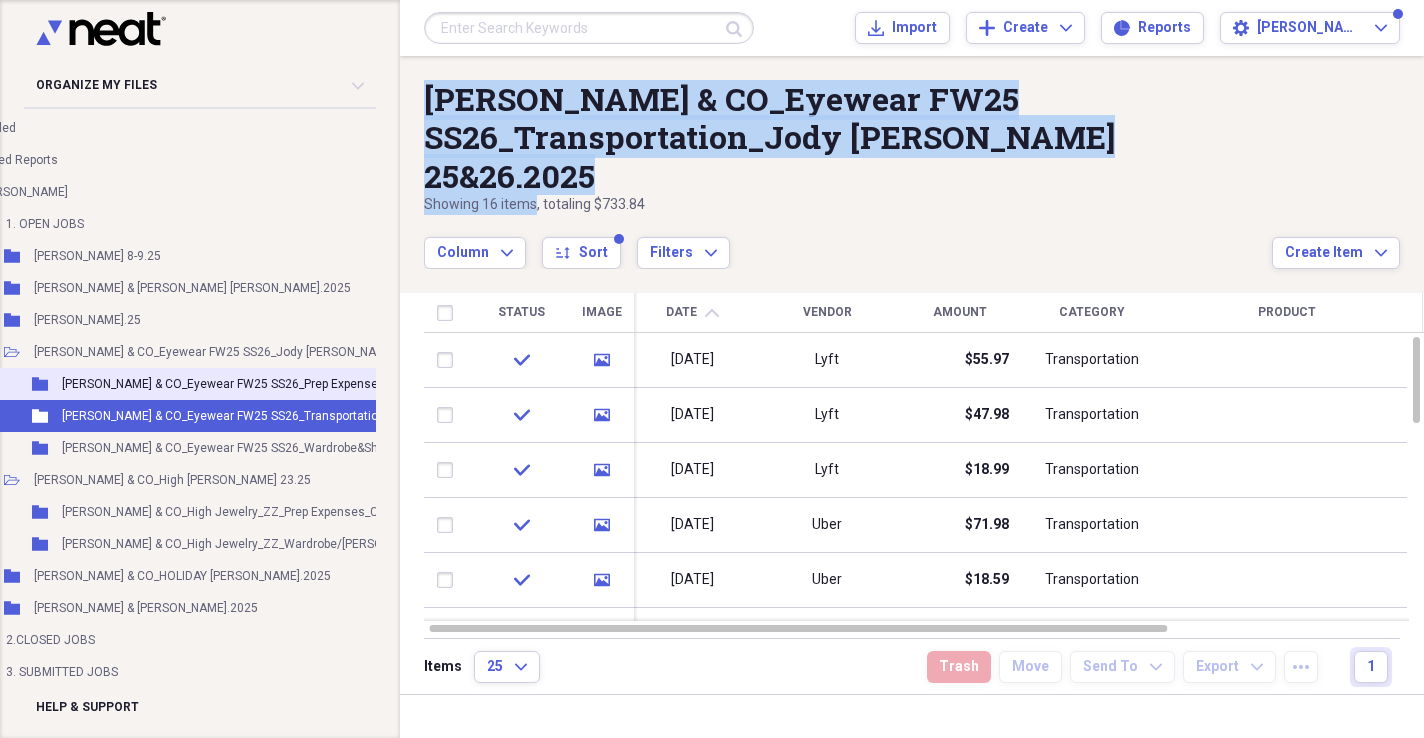click on "Folder [PERSON_NAME] & CO_Eyewear FW25 SS26_Prep Expenses_Jody [PERSON_NAME] 25&26.2025 Add Folder" at bounding box center (288, 384) 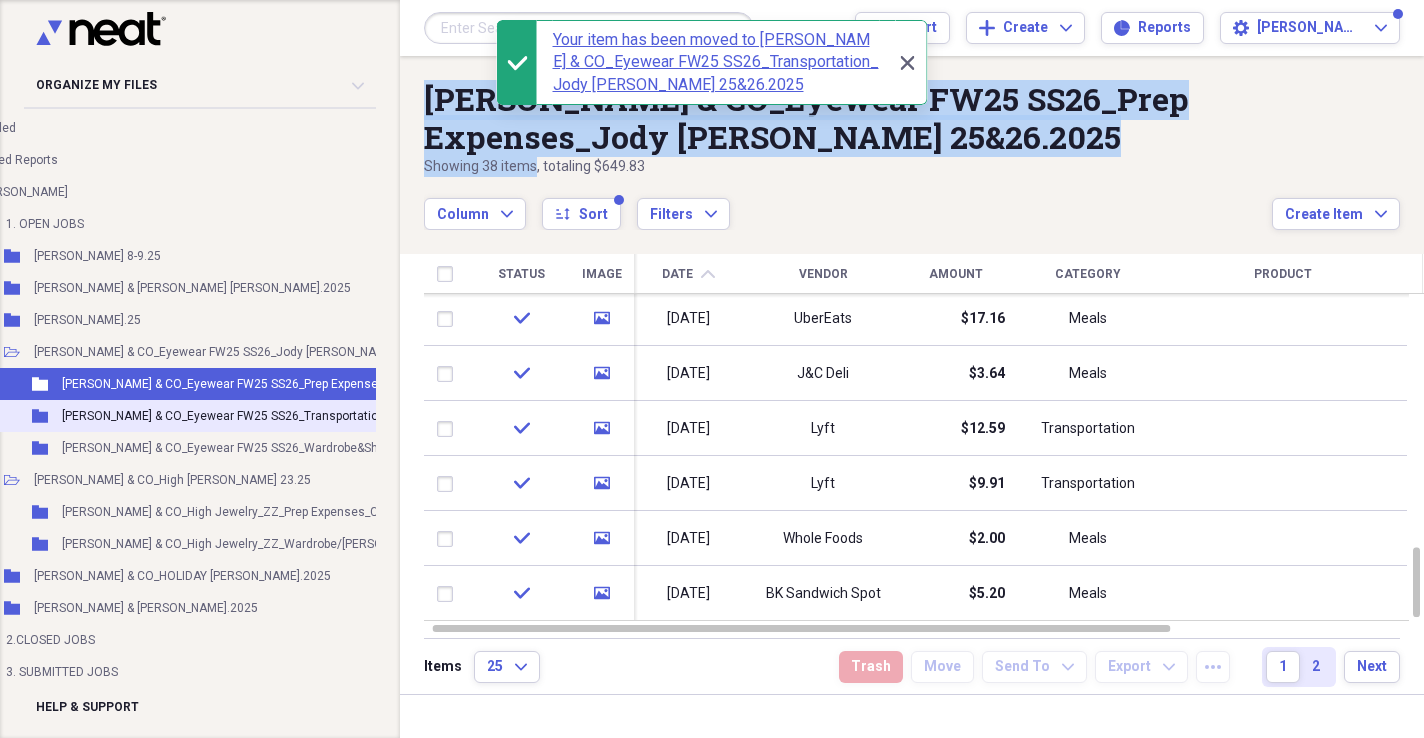 click on "[PERSON_NAME] & CO_Eyewear FW25 SS26_Transportation_Jody [PERSON_NAME] 25&26.2025" at bounding box center (320, 416) 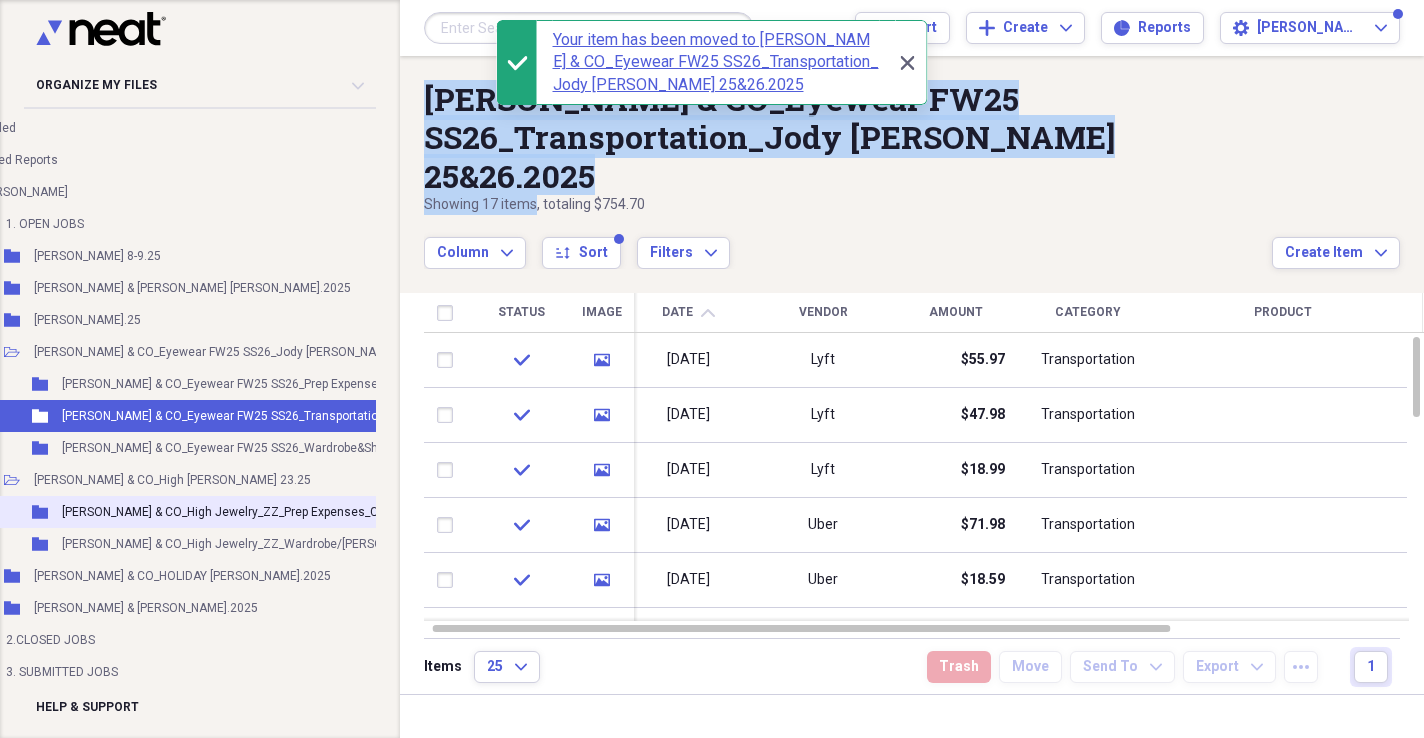 click on "[PERSON_NAME] & CO_High Jewelry_ZZ_Prep Expenses_Carlijn [PERSON_NAME] 23.25" at bounding box center [297, 512] 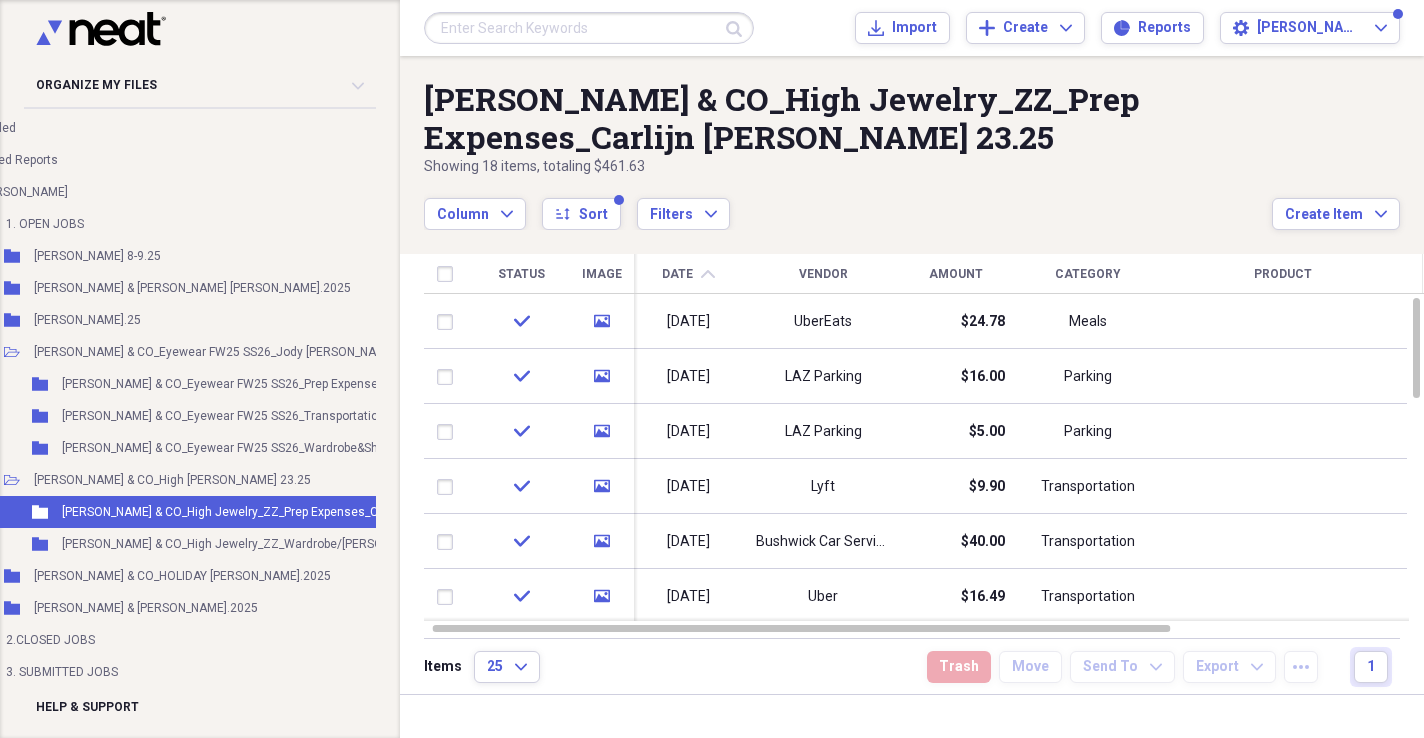 click on "Showing 18 items , totaling $461.63" at bounding box center [848, 167] 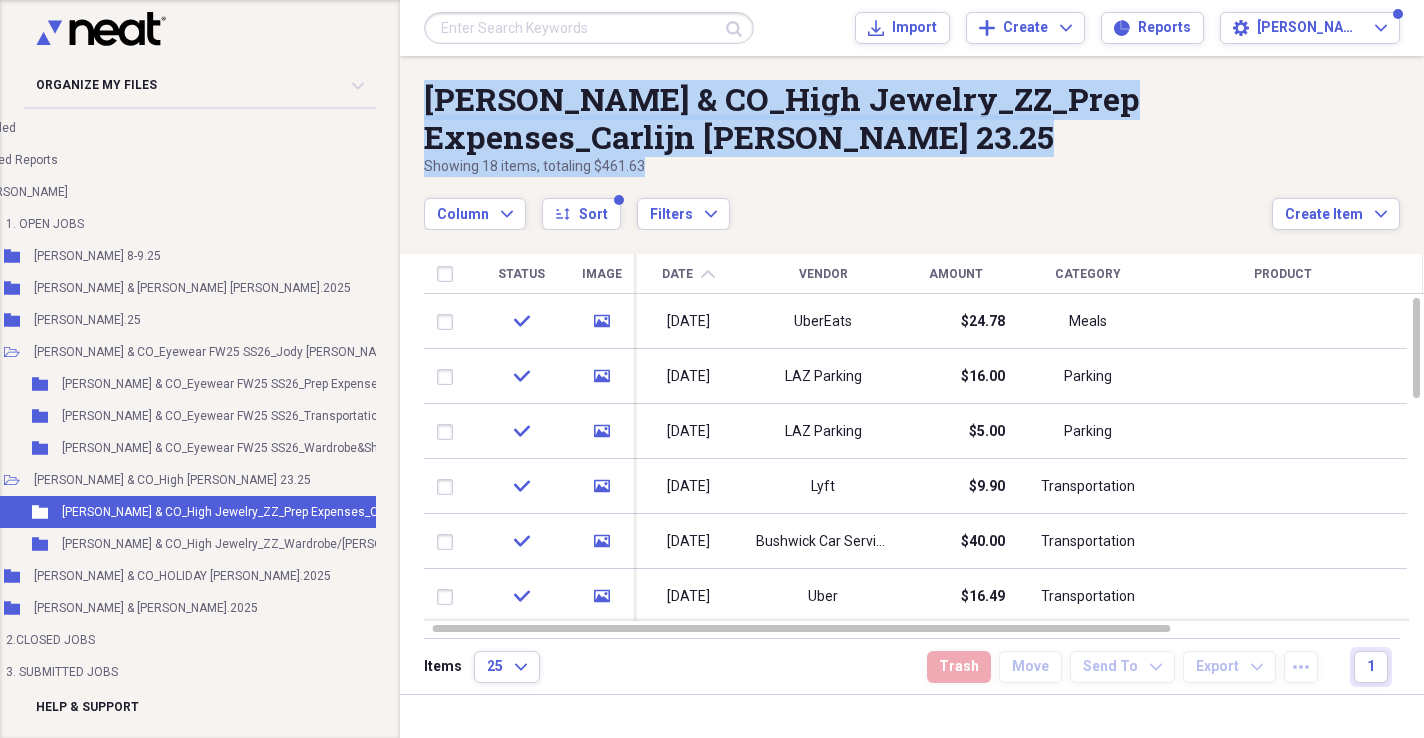 drag, startPoint x: 661, startPoint y: 171, endPoint x: 420, endPoint y: 104, distance: 250.13995 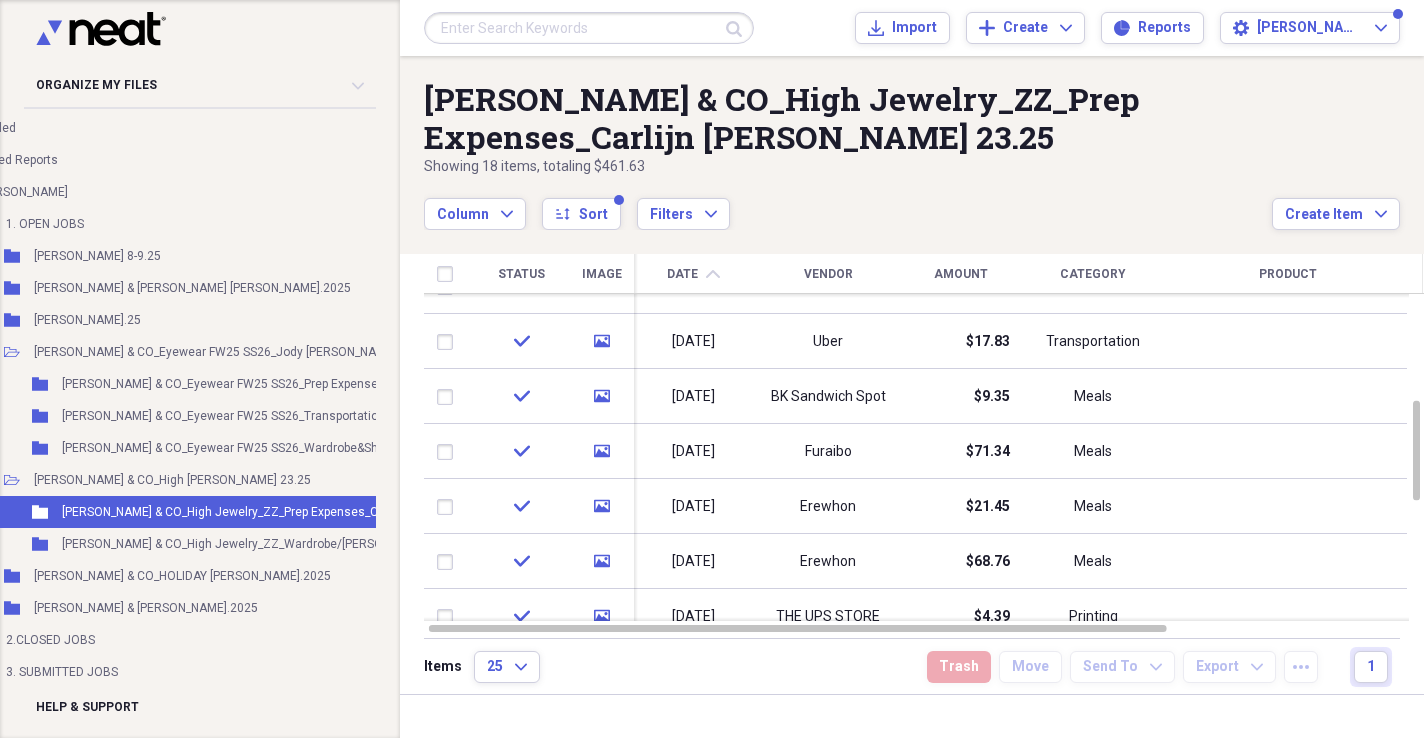 click on "Column Expand sort Sort Filters  Expand" at bounding box center (848, 203) 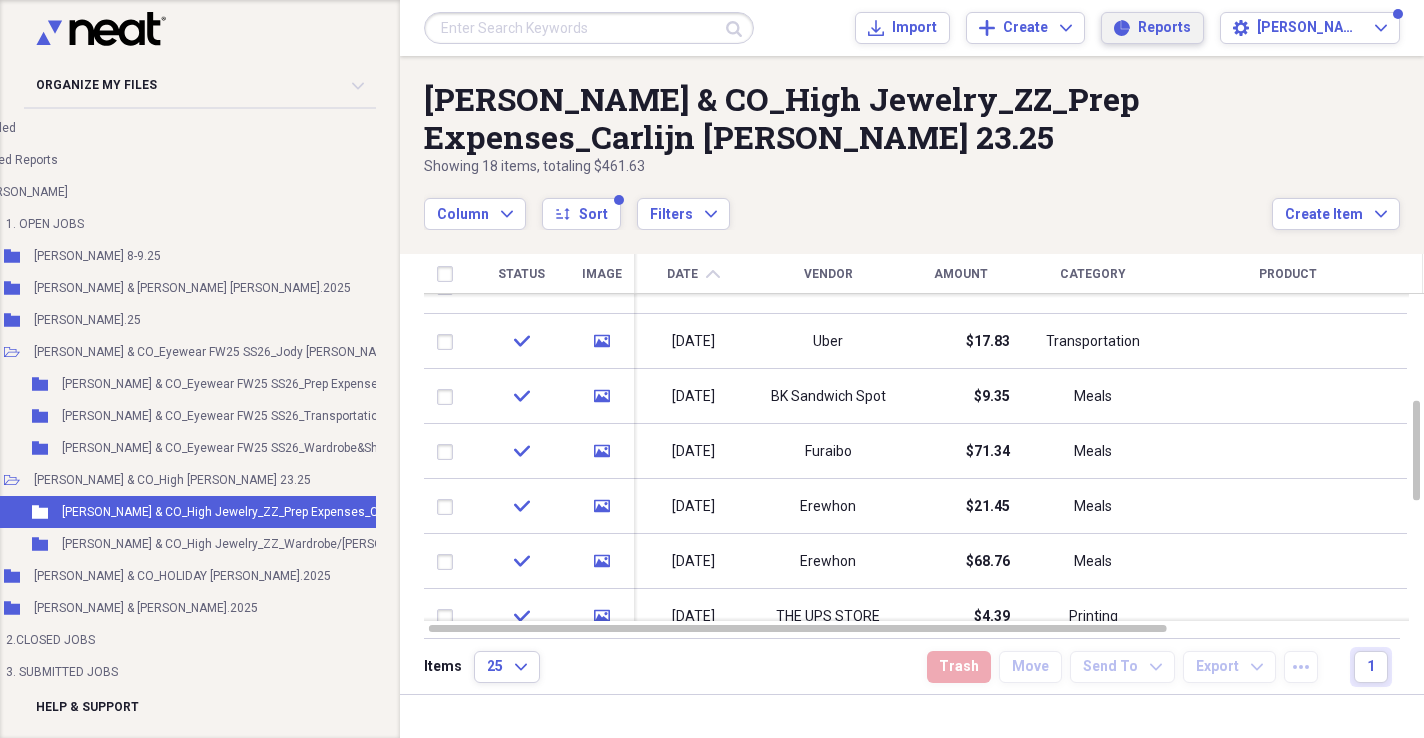 click on "Reports" at bounding box center (1164, 28) 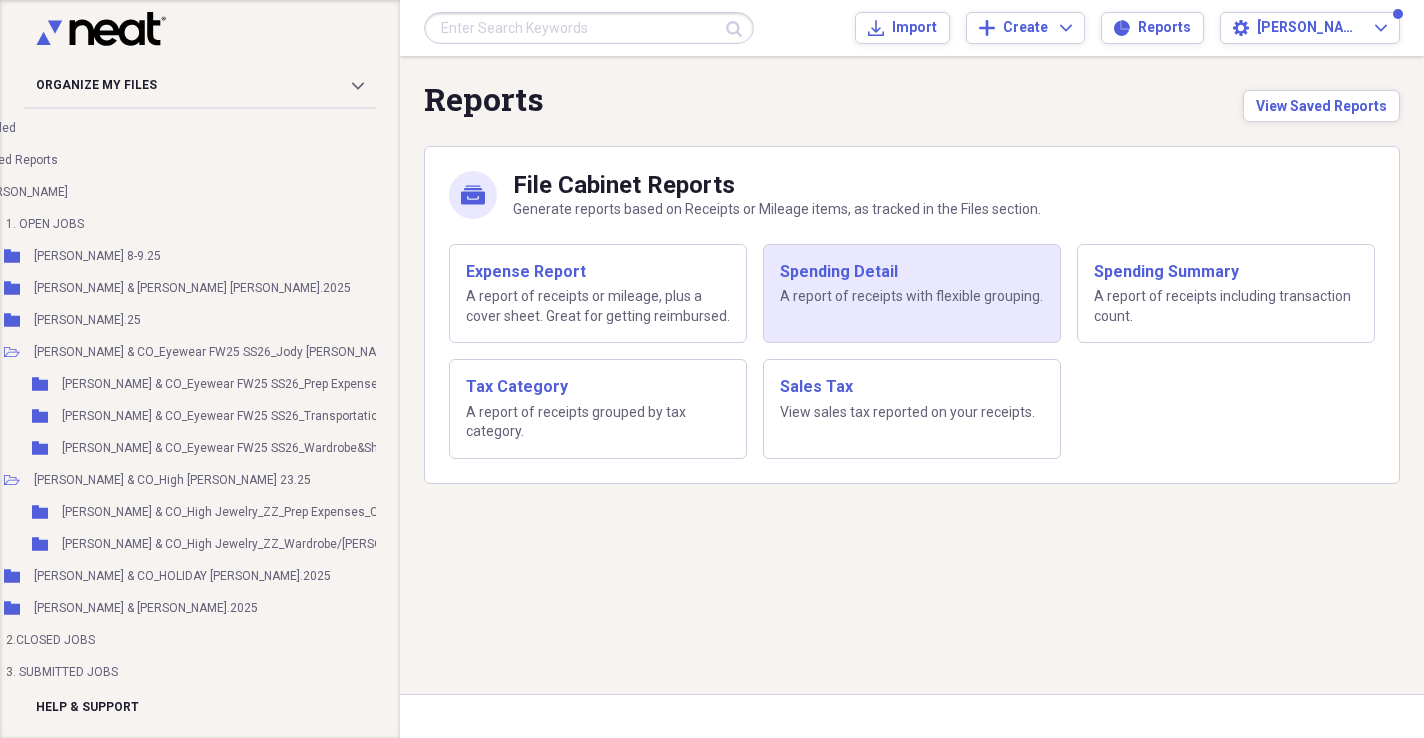 click on "A report of receipts with flexible grouping." at bounding box center (912, 297) 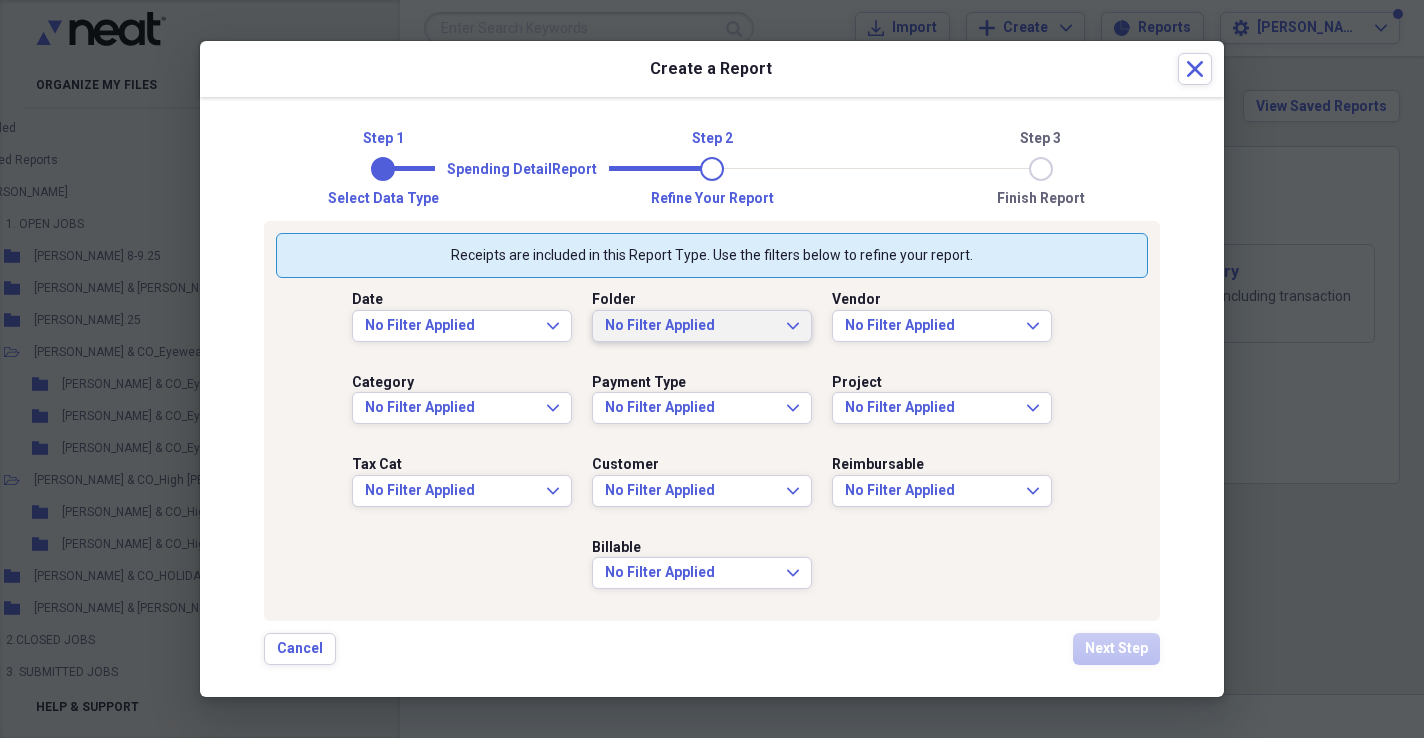 click on "No Filter Applied" at bounding box center (690, 326) 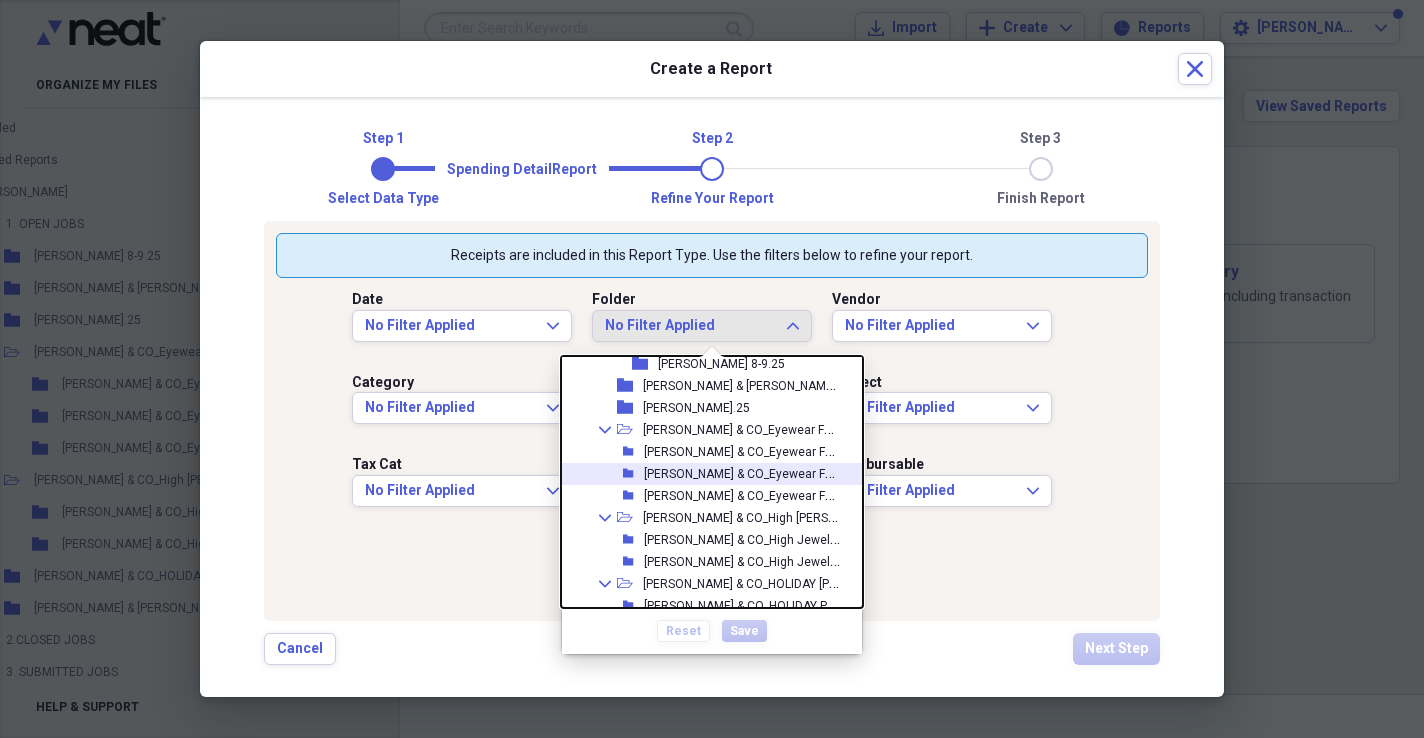 scroll, scrollTop: 105, scrollLeft: 0, axis: vertical 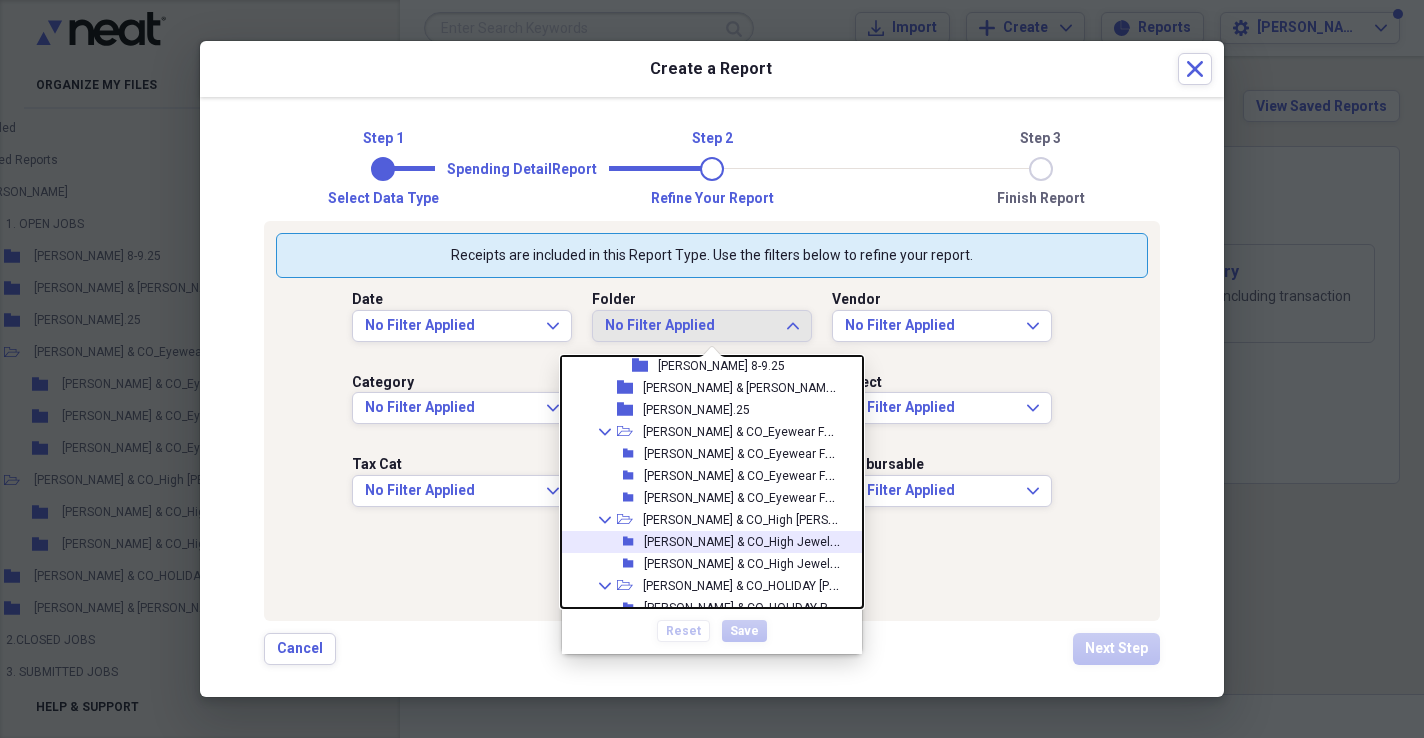 click on "[PERSON_NAME] & CO_High Jewelry_ZZ_Prep Expenses_Carlijn [PERSON_NAME] 23.25" at bounding box center (879, 540) 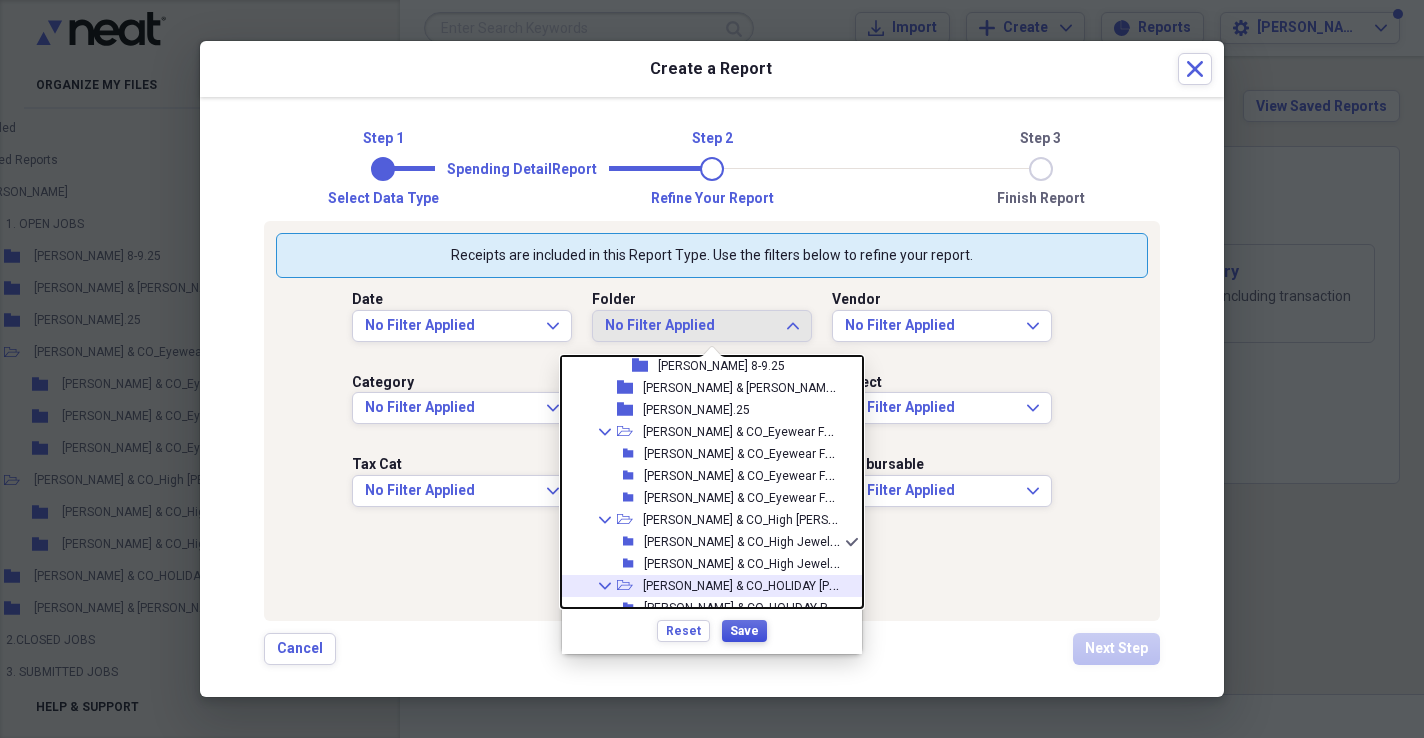 click on "Save" at bounding box center (744, 631) 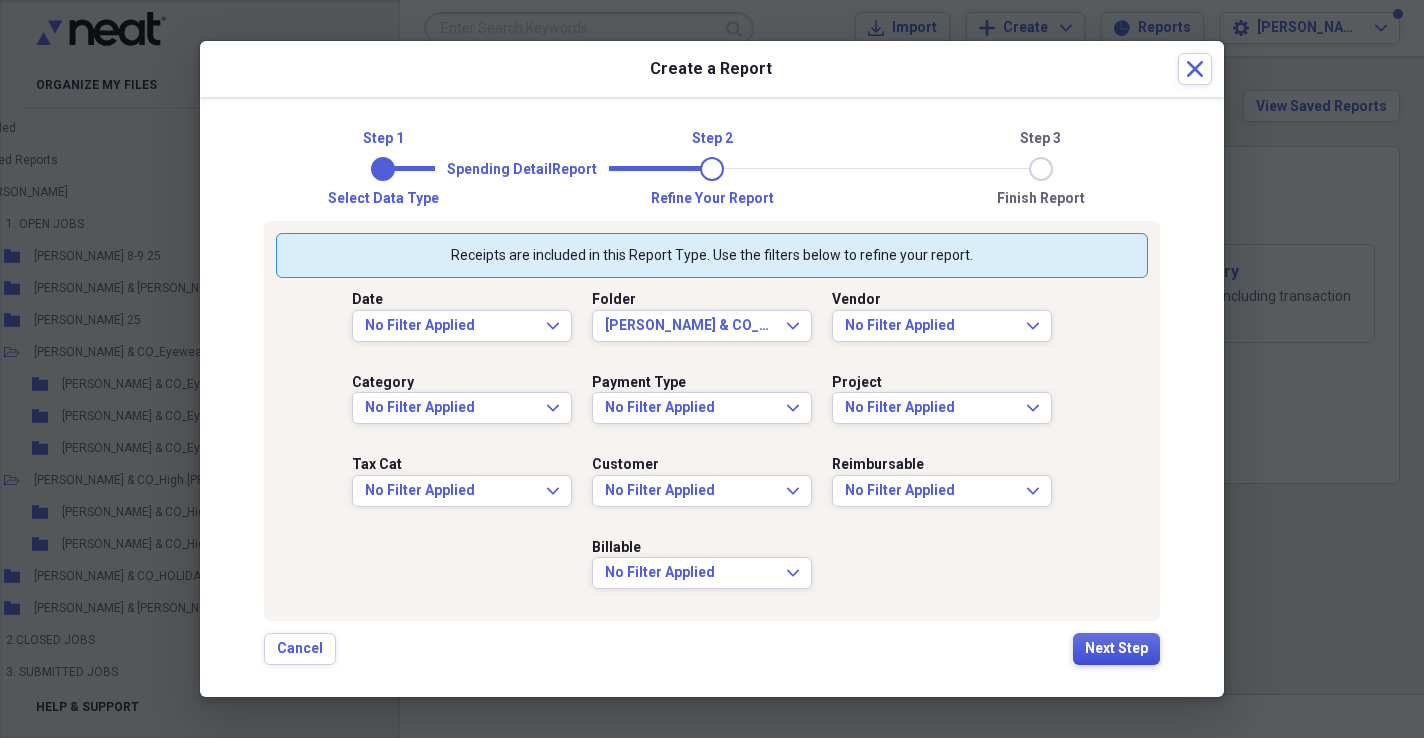click on "Next Step" at bounding box center [1116, 649] 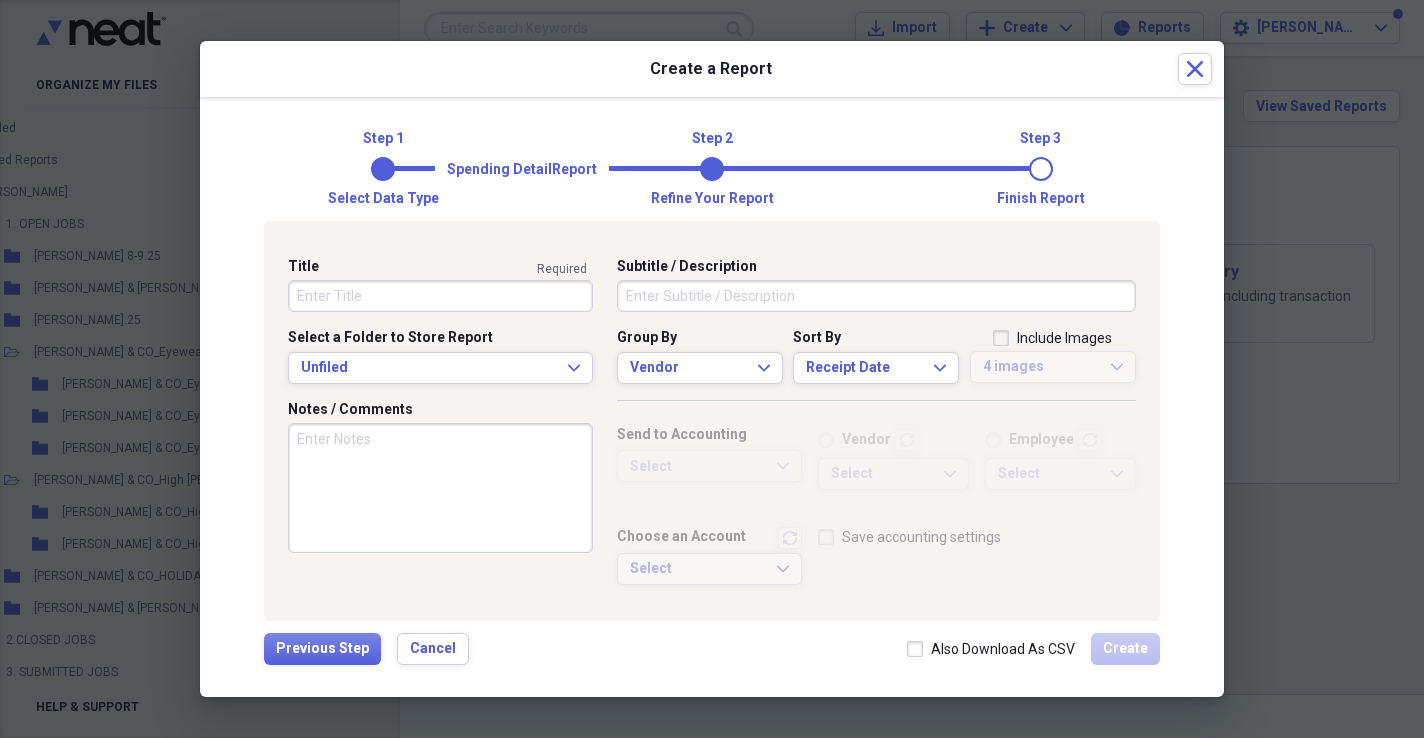 click on "Subtitle / Description" at bounding box center [876, 296] 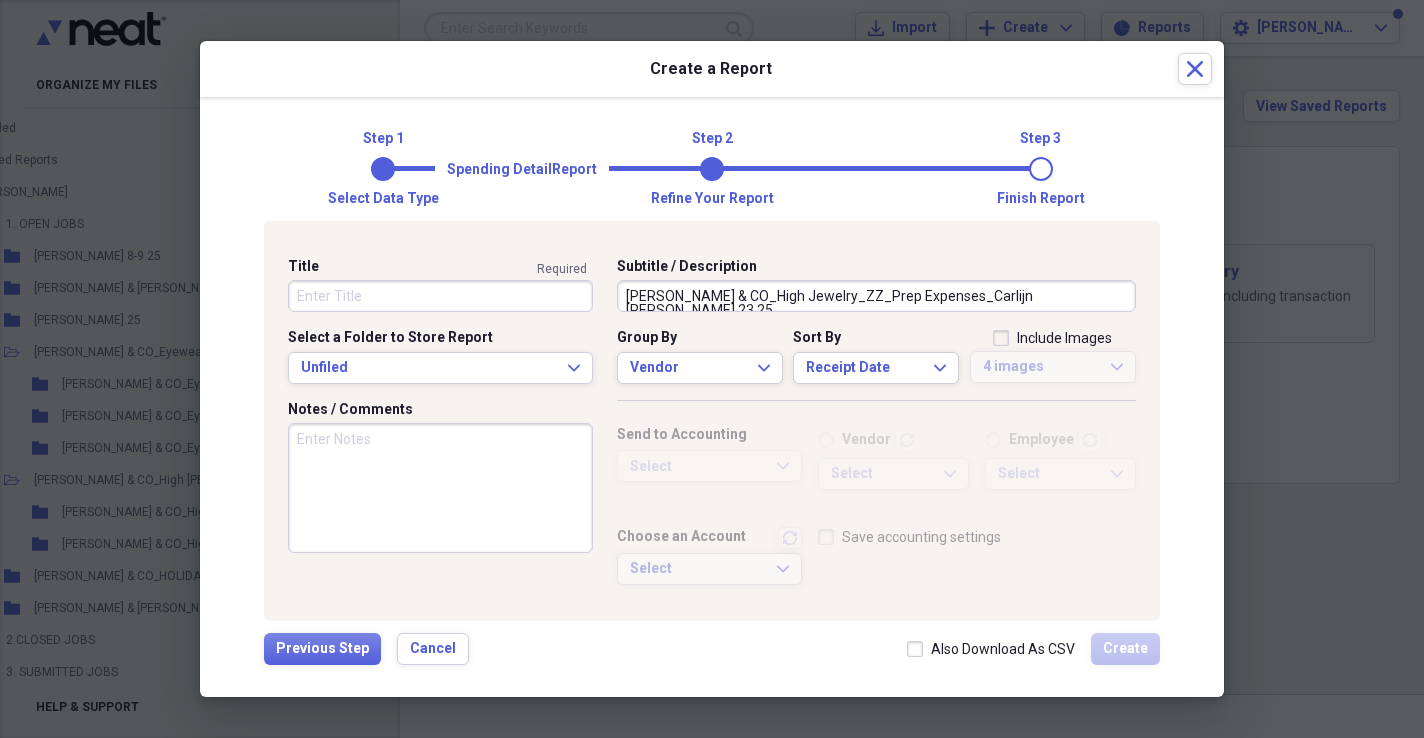 scroll, scrollTop: 21, scrollLeft: 0, axis: vertical 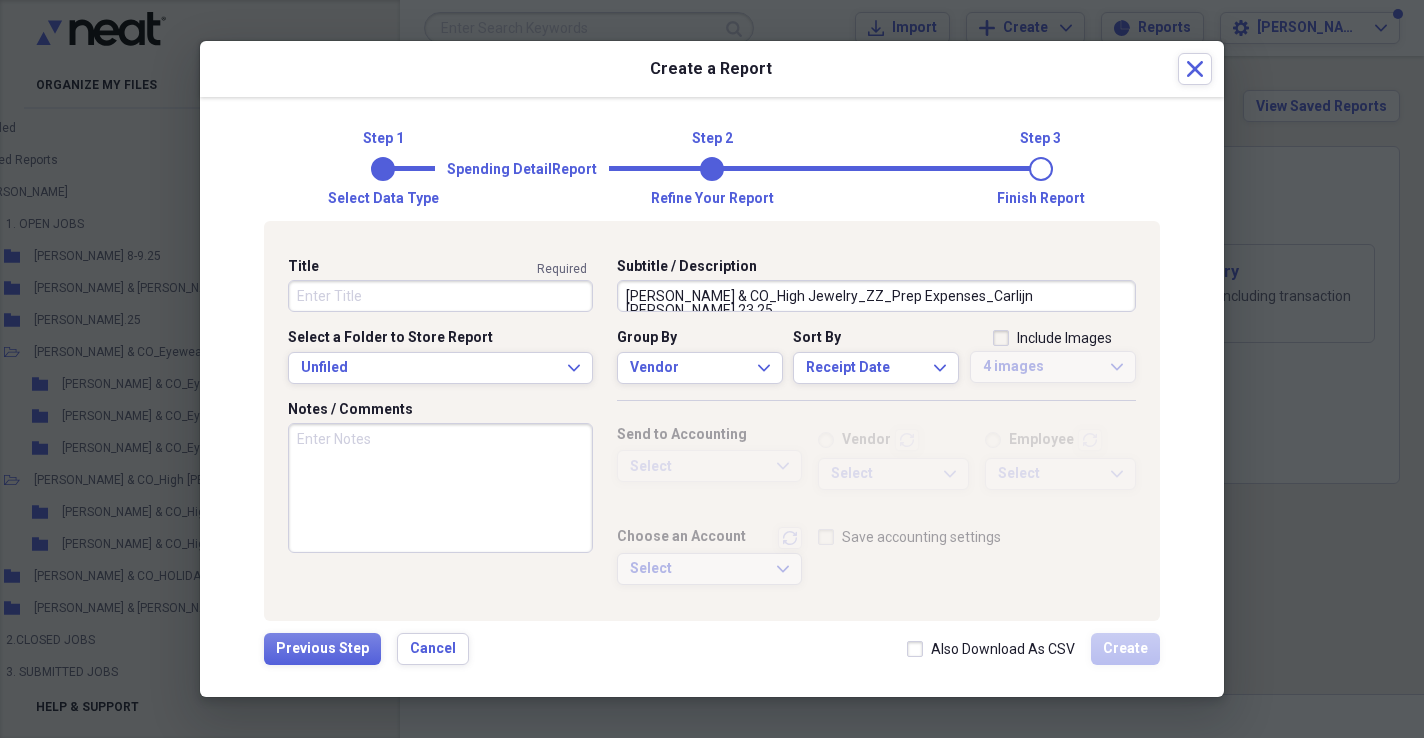 drag, startPoint x: 683, startPoint y: 303, endPoint x: 624, endPoint y: 275, distance: 65.30697 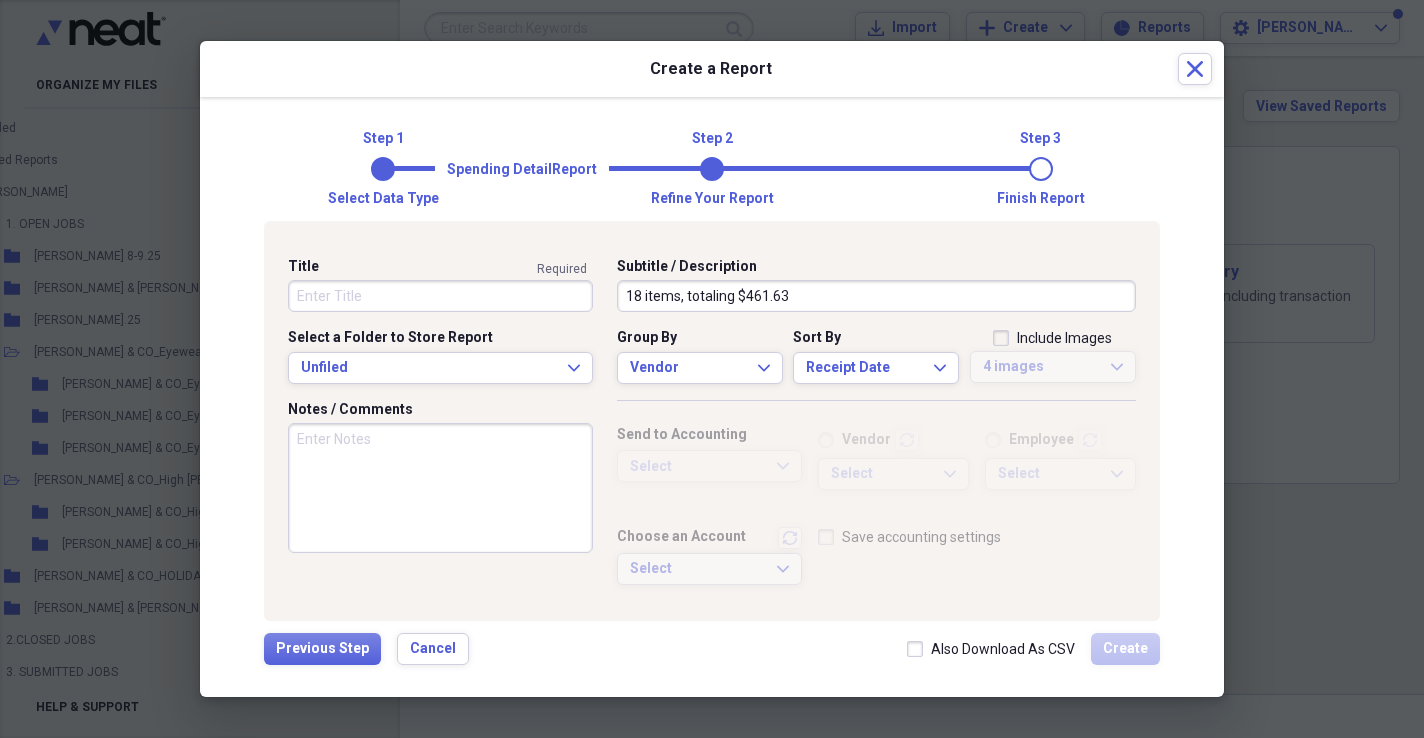 type on "18 items, totaling $461.63" 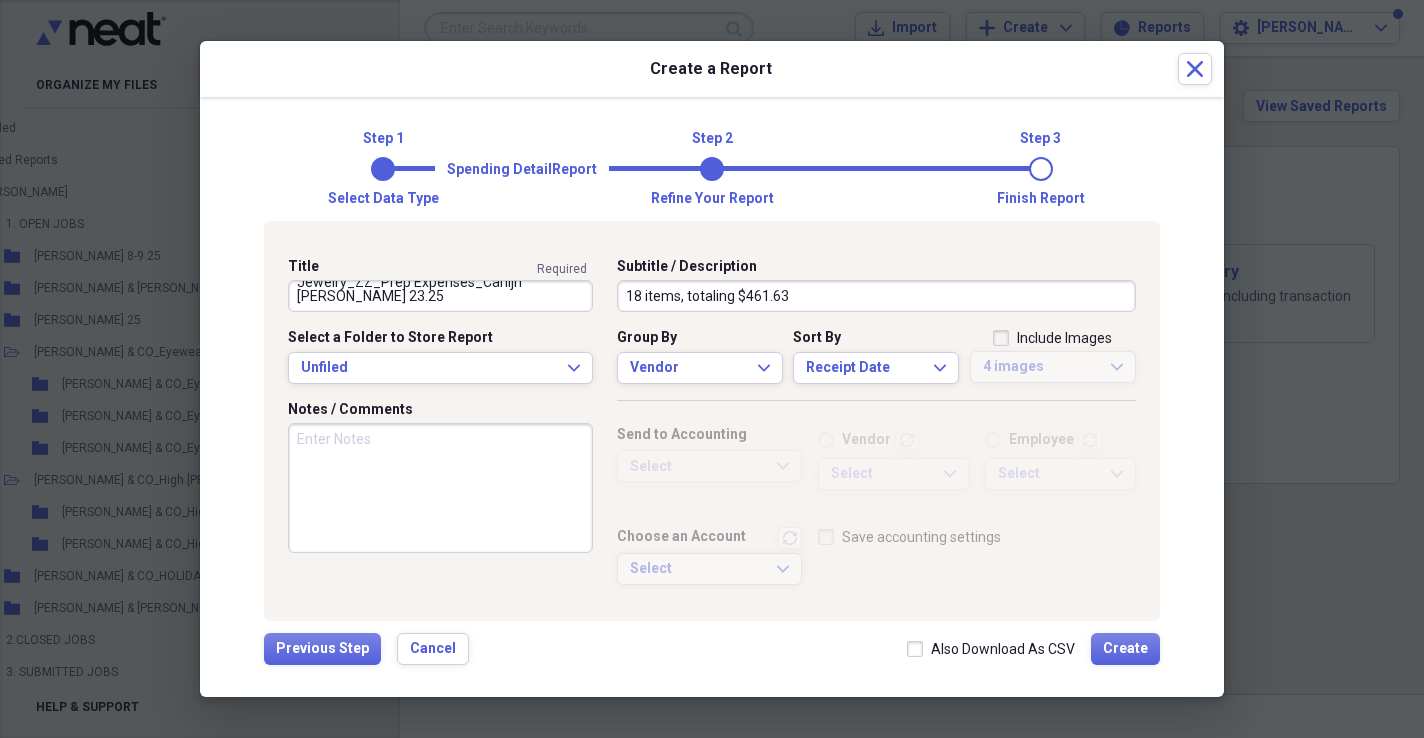 scroll, scrollTop: 28, scrollLeft: 0, axis: vertical 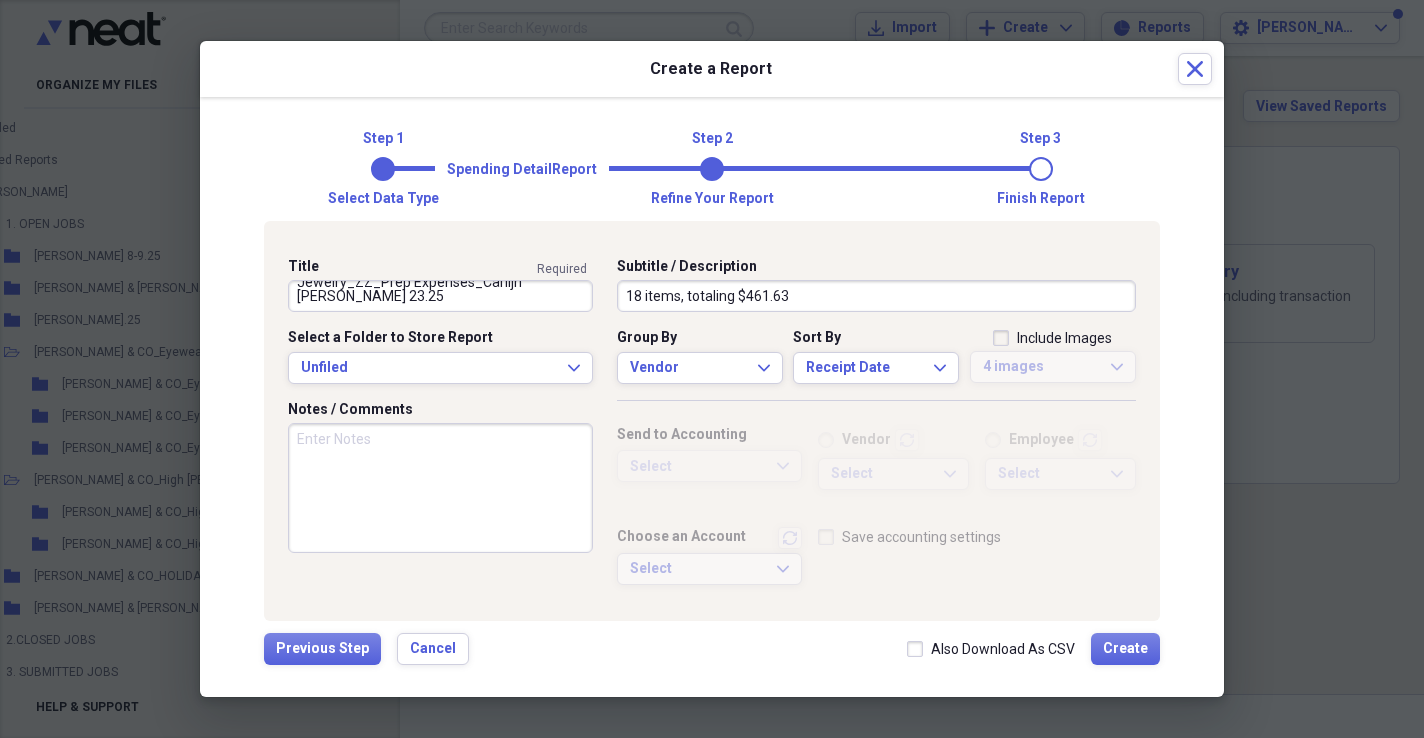 click on "Group By Vendor Expand" at bounding box center (700, 364) 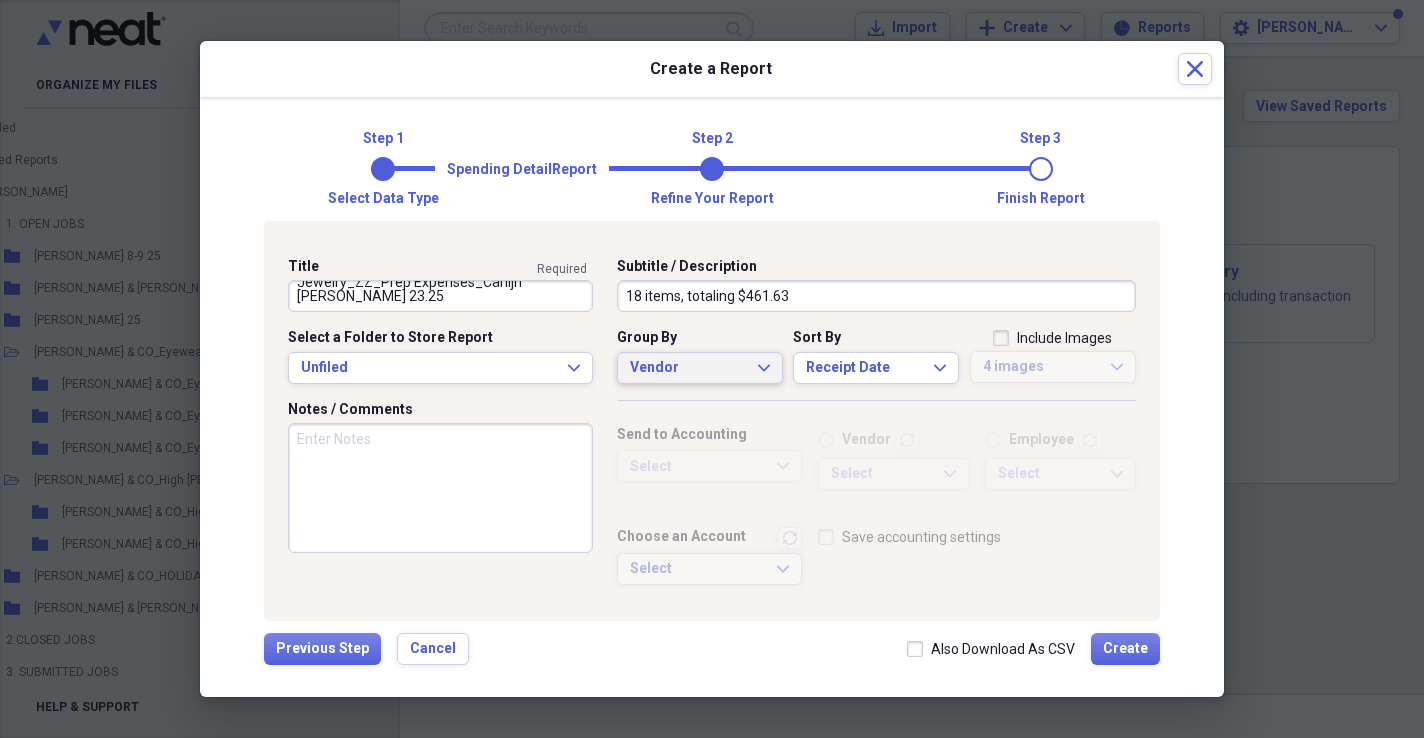 click on "Vendor Expand" at bounding box center (700, 368) 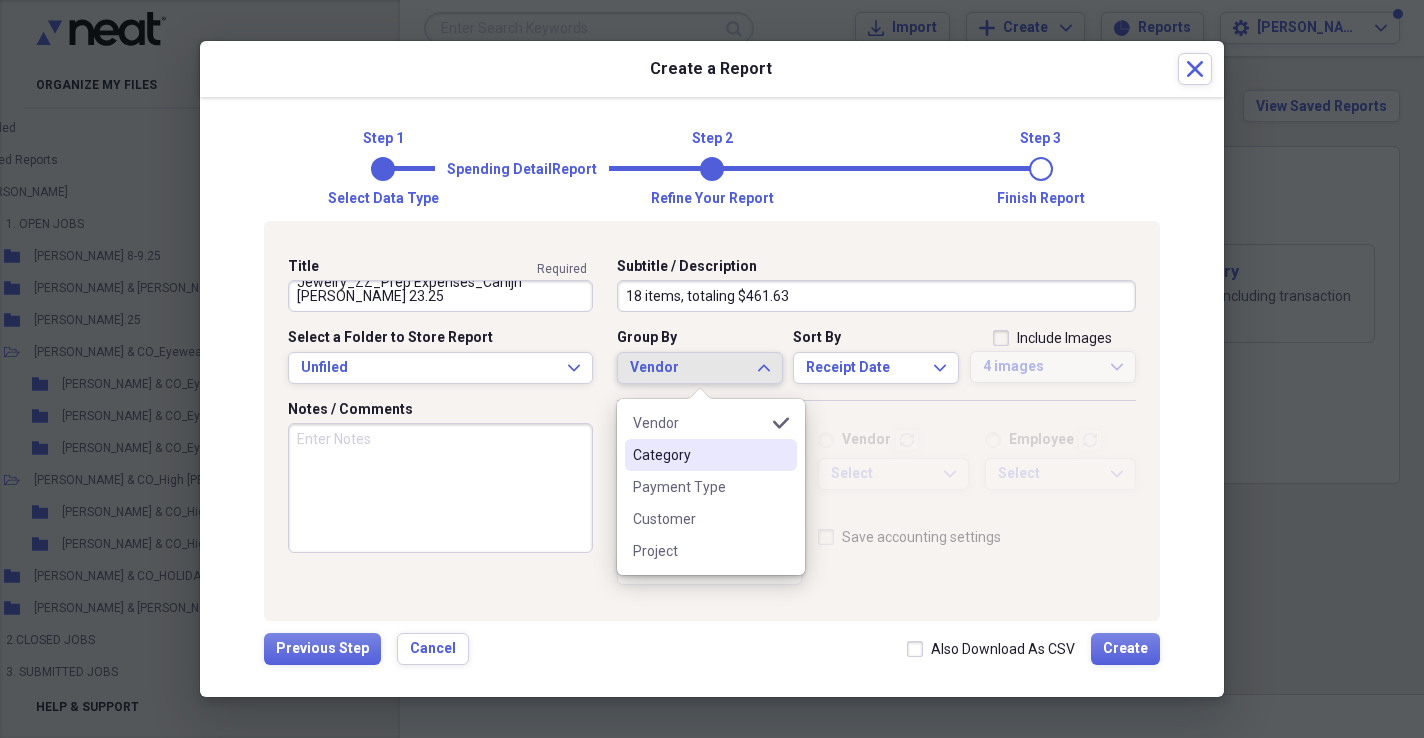 click on "Category" at bounding box center [699, 455] 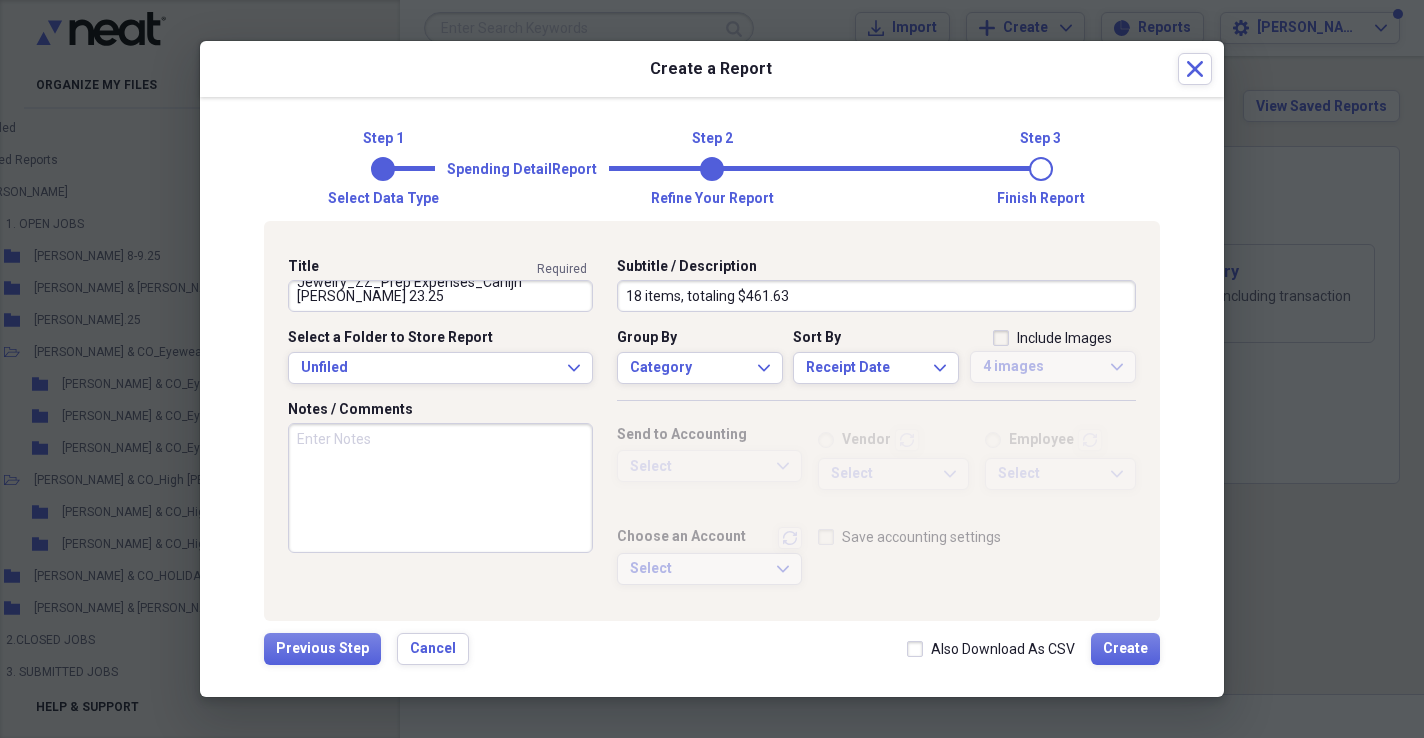 click on "Include Images" at bounding box center (1052, 338) 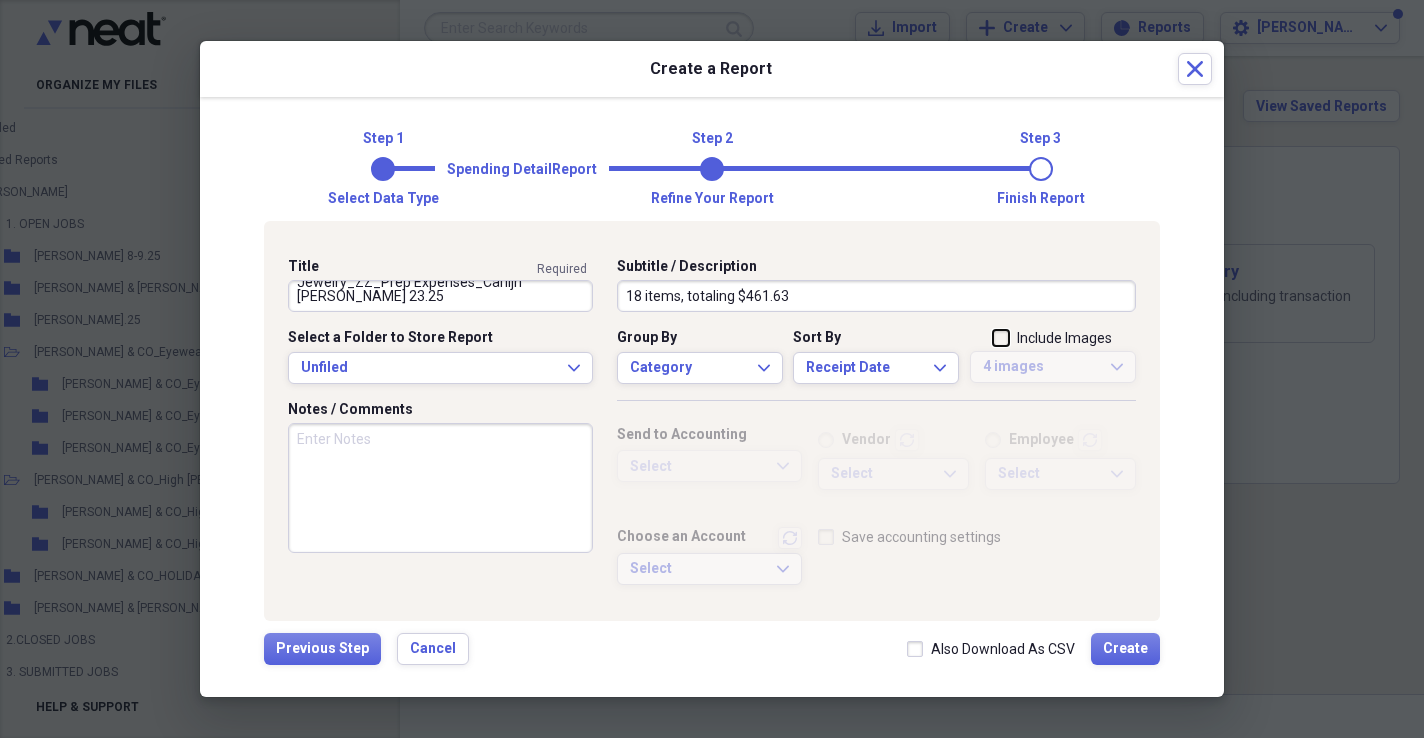 click on "Include Images" at bounding box center [993, 339] 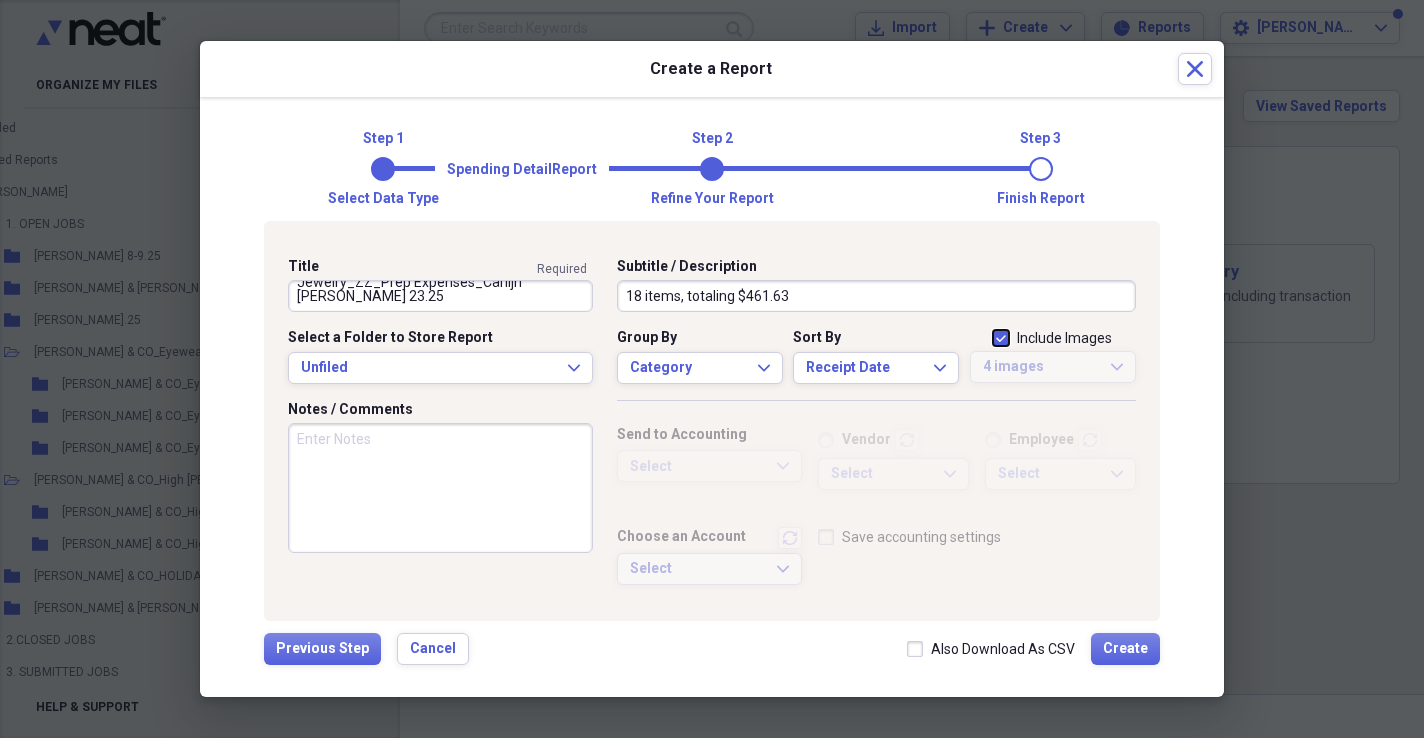 checkbox on "true" 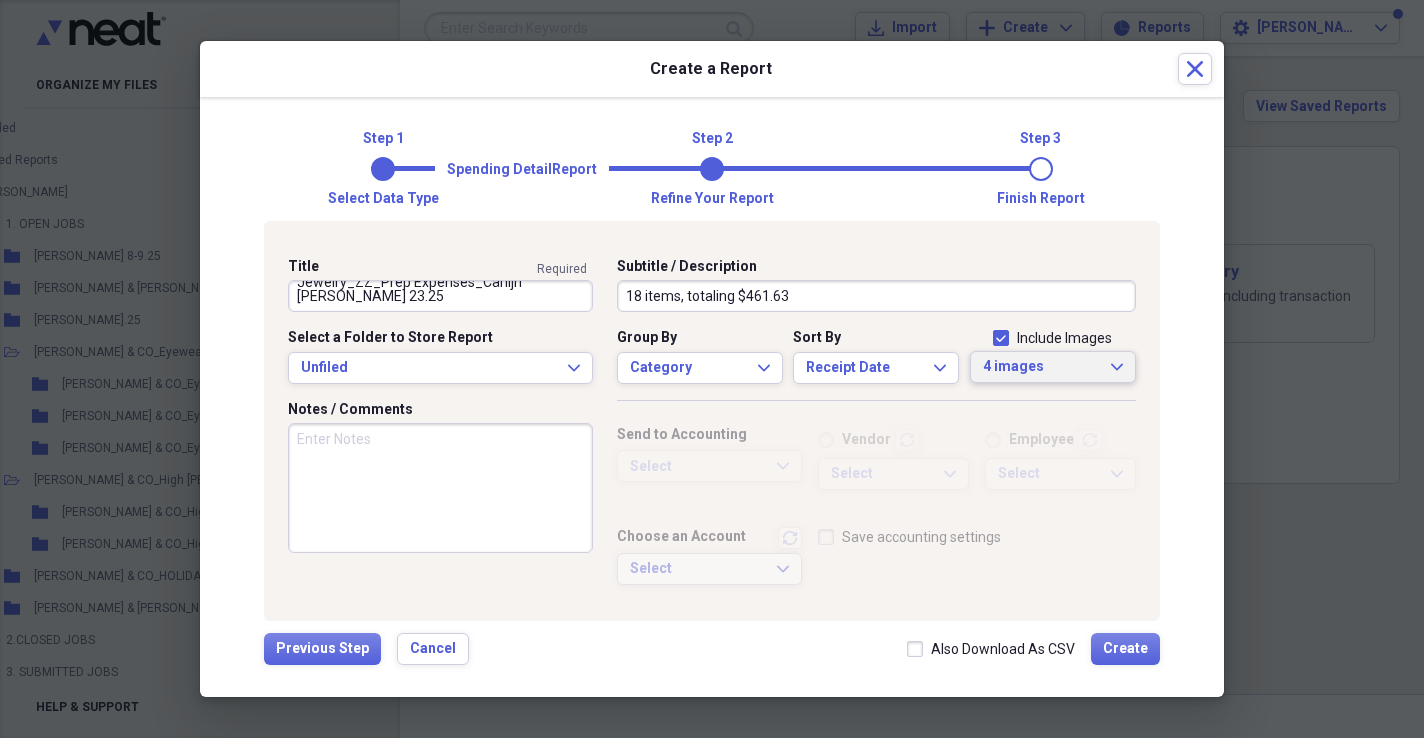 click on "4 images Expand" at bounding box center [1053, 367] 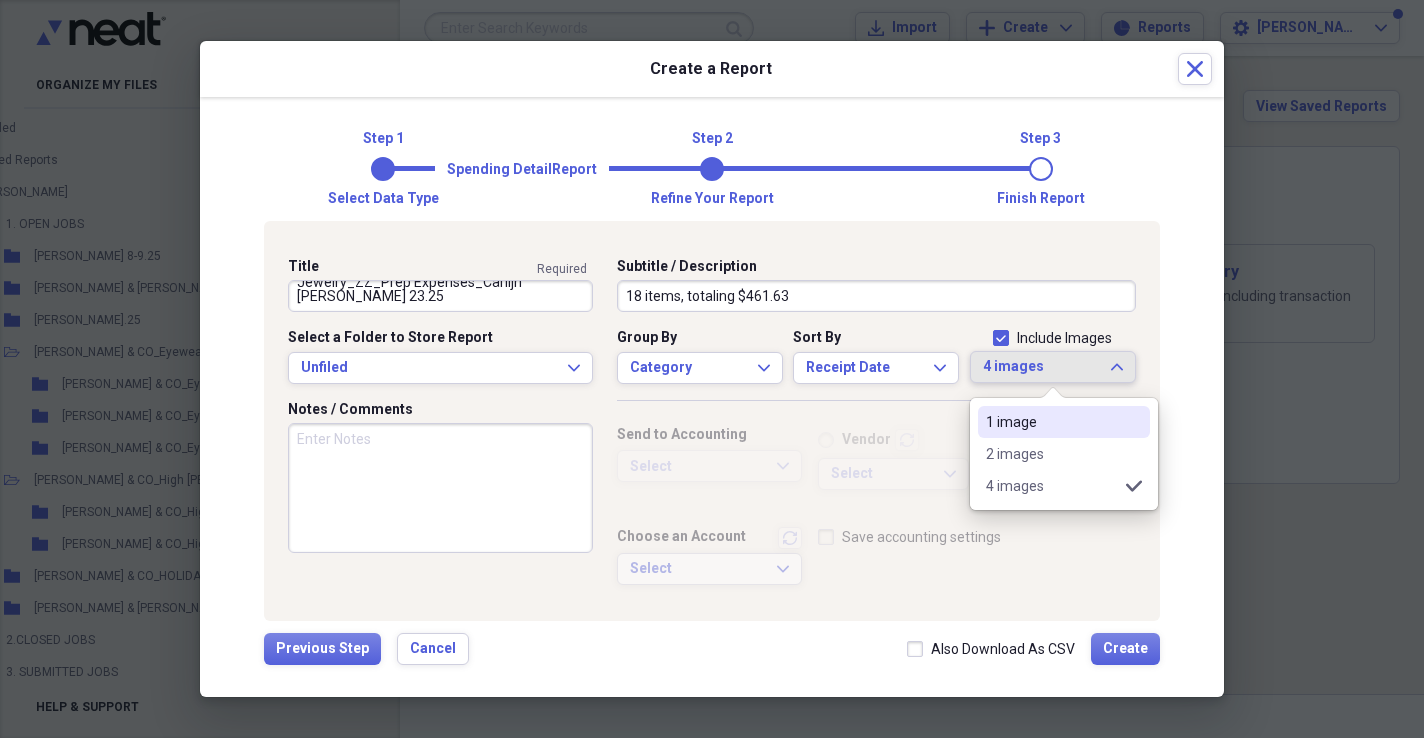 click on "1 image" at bounding box center [1064, 422] 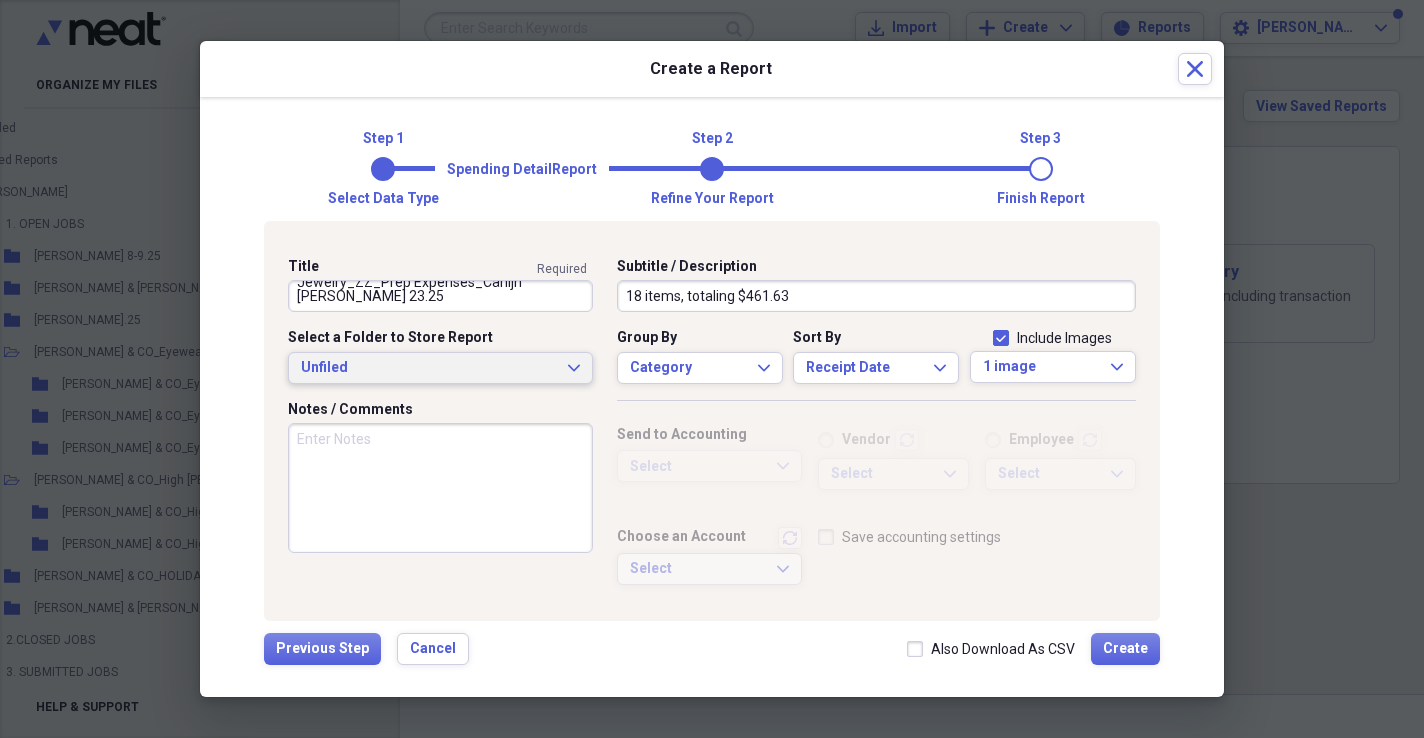 click on "Unfiled" at bounding box center [428, 368] 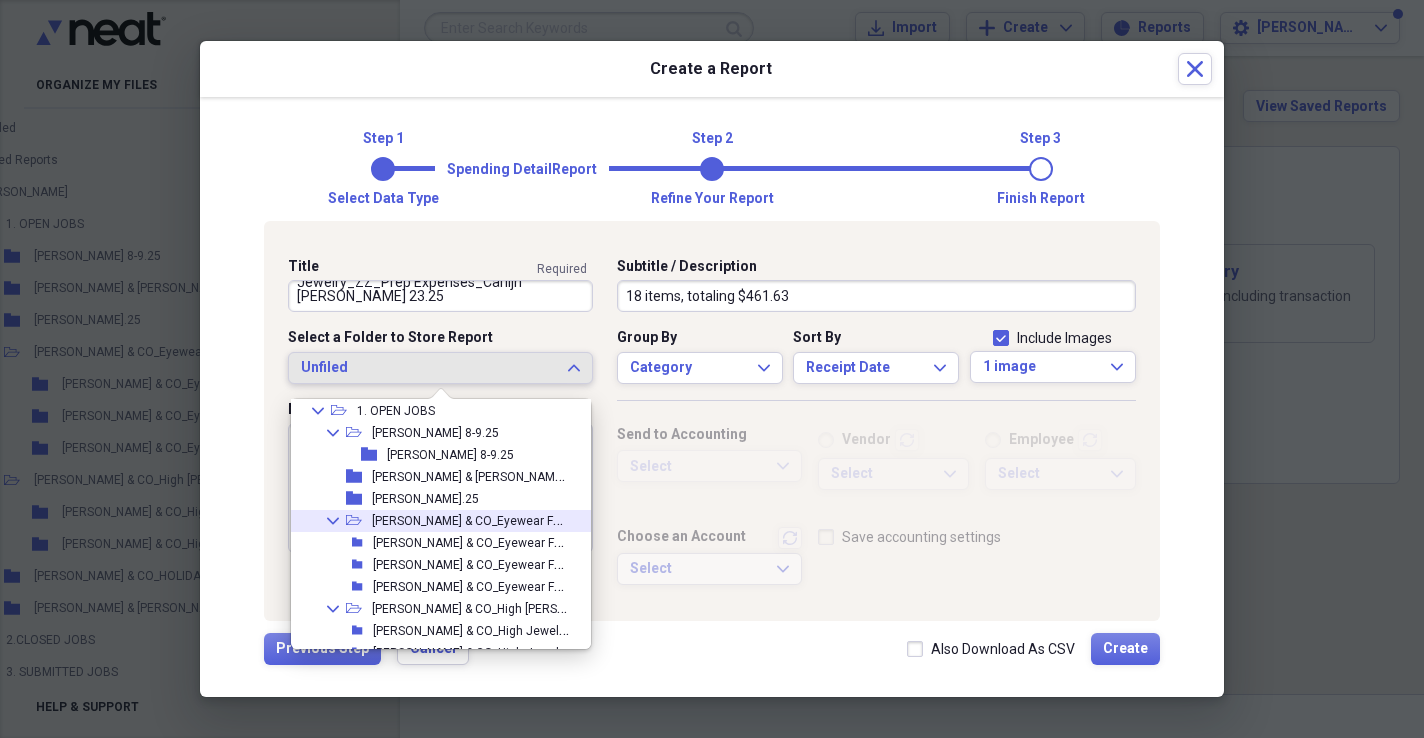 scroll, scrollTop: 109, scrollLeft: 0, axis: vertical 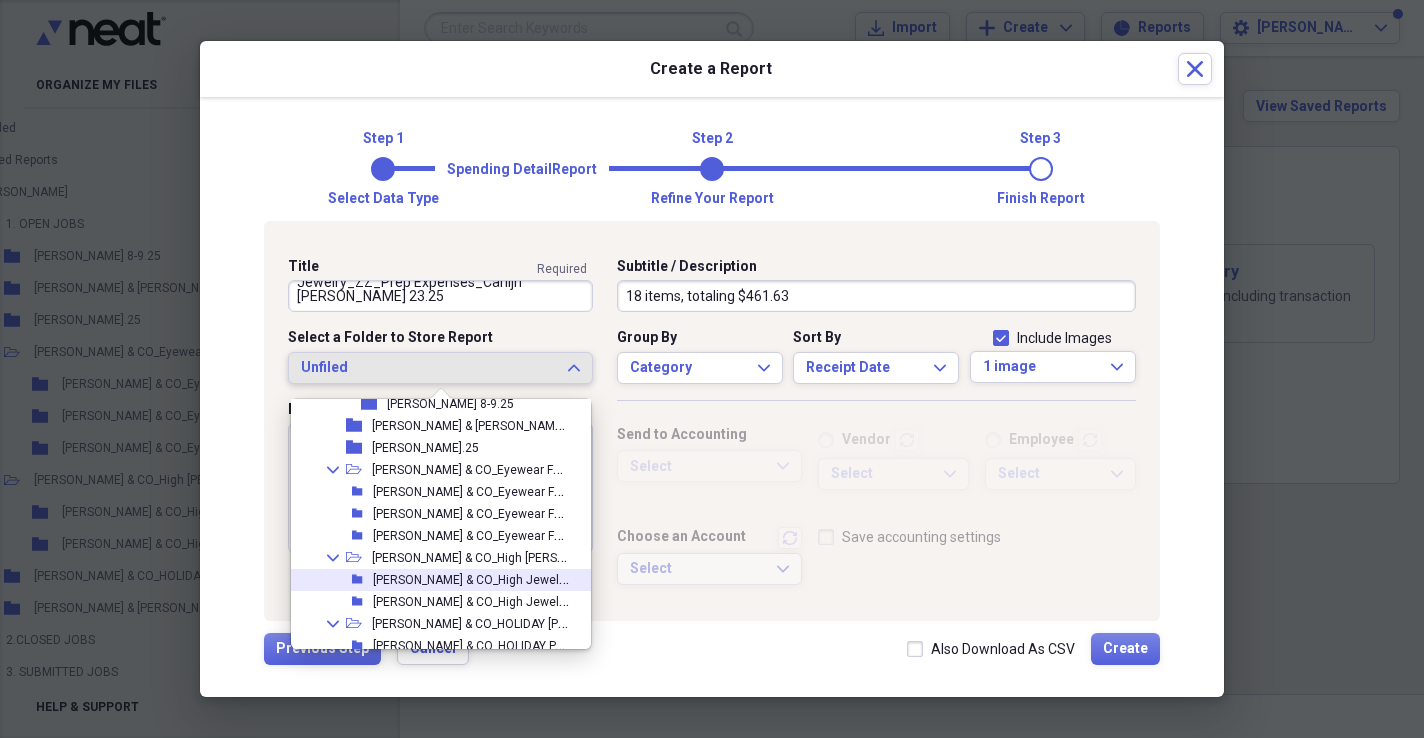 click on "[PERSON_NAME] & CO_High Jewelry_ZZ_Prep Expenses_Carlijn [PERSON_NAME] 23.25" at bounding box center (608, 578) 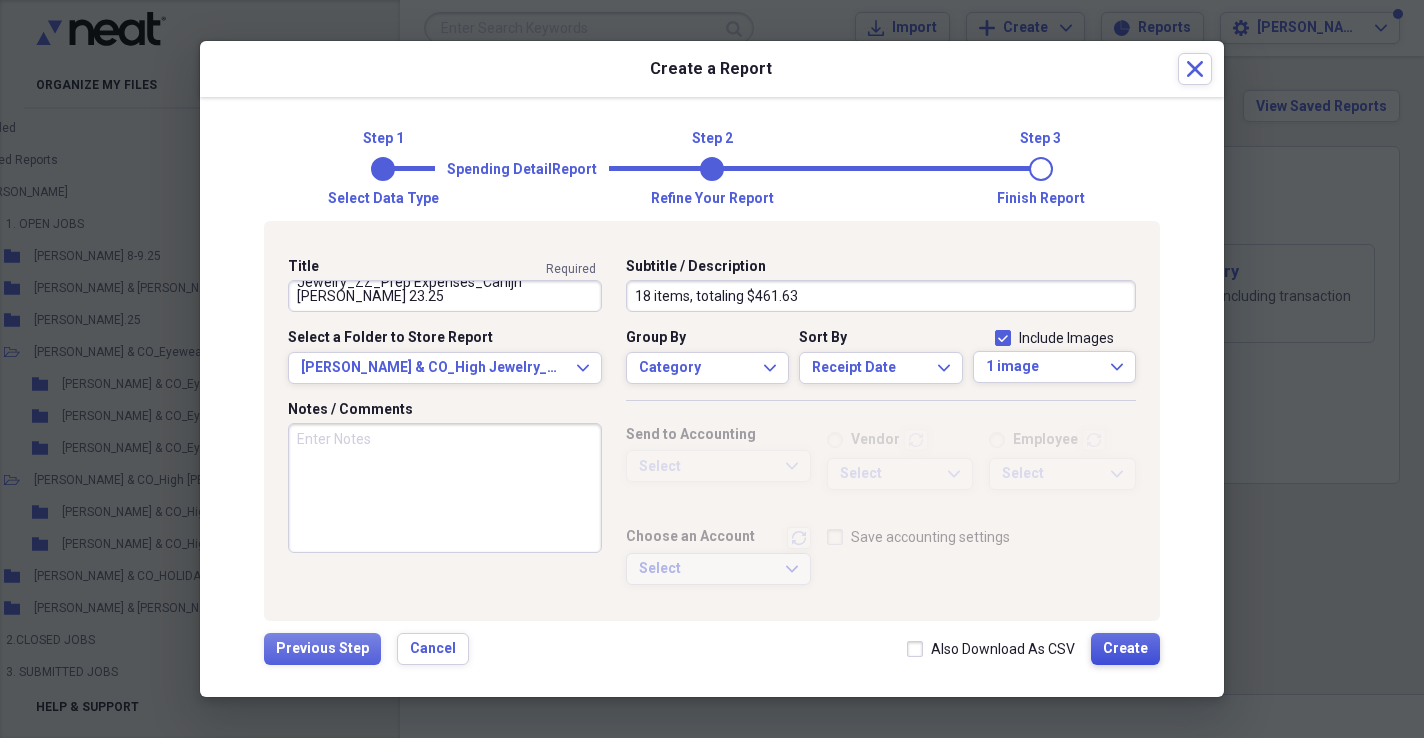 click on "Create" at bounding box center (1125, 649) 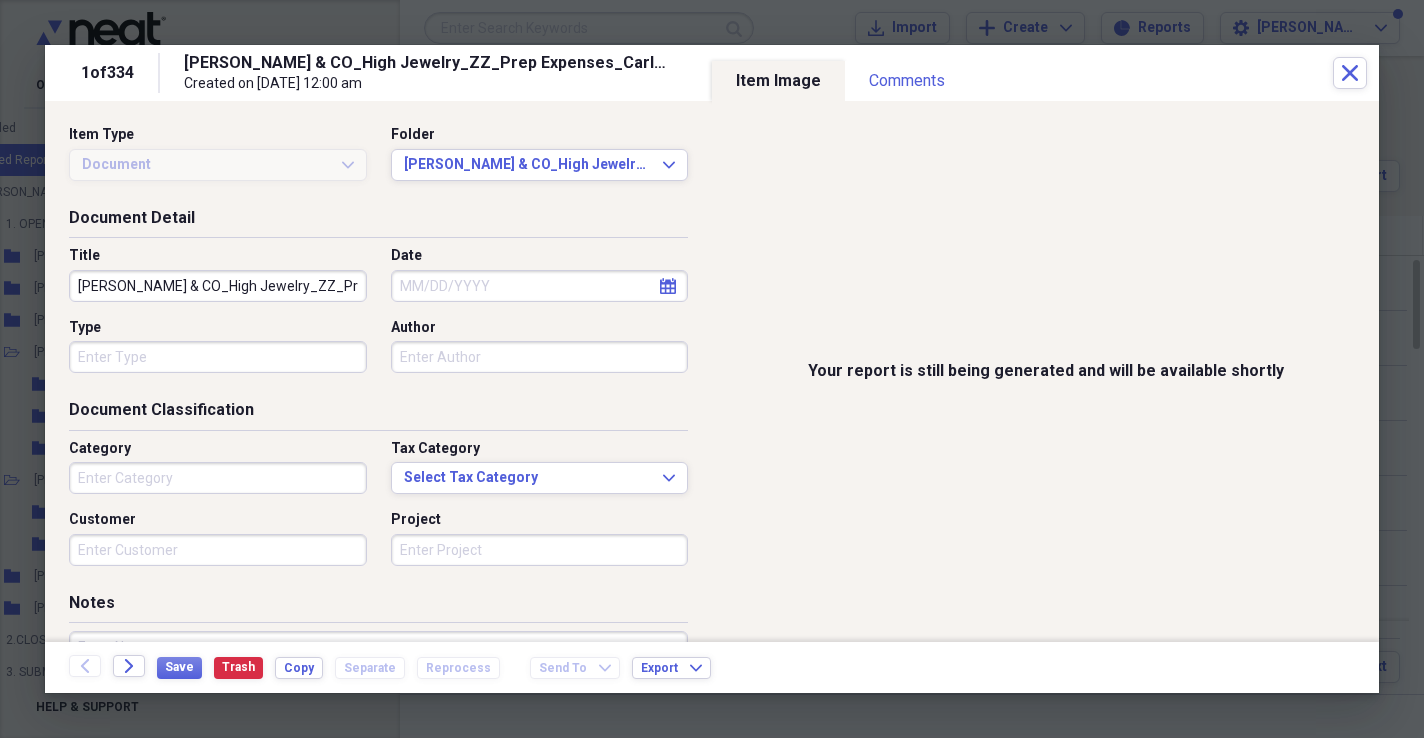 type on "Money" 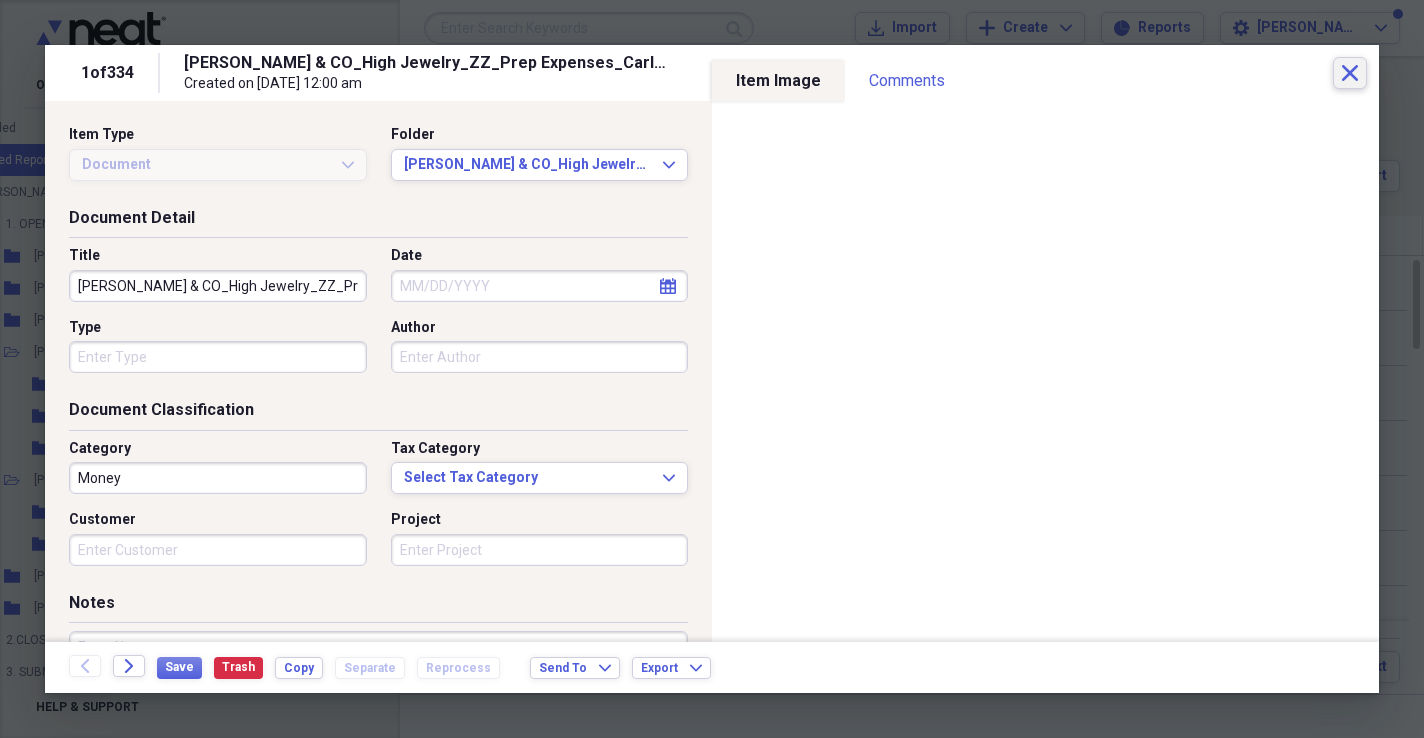 click 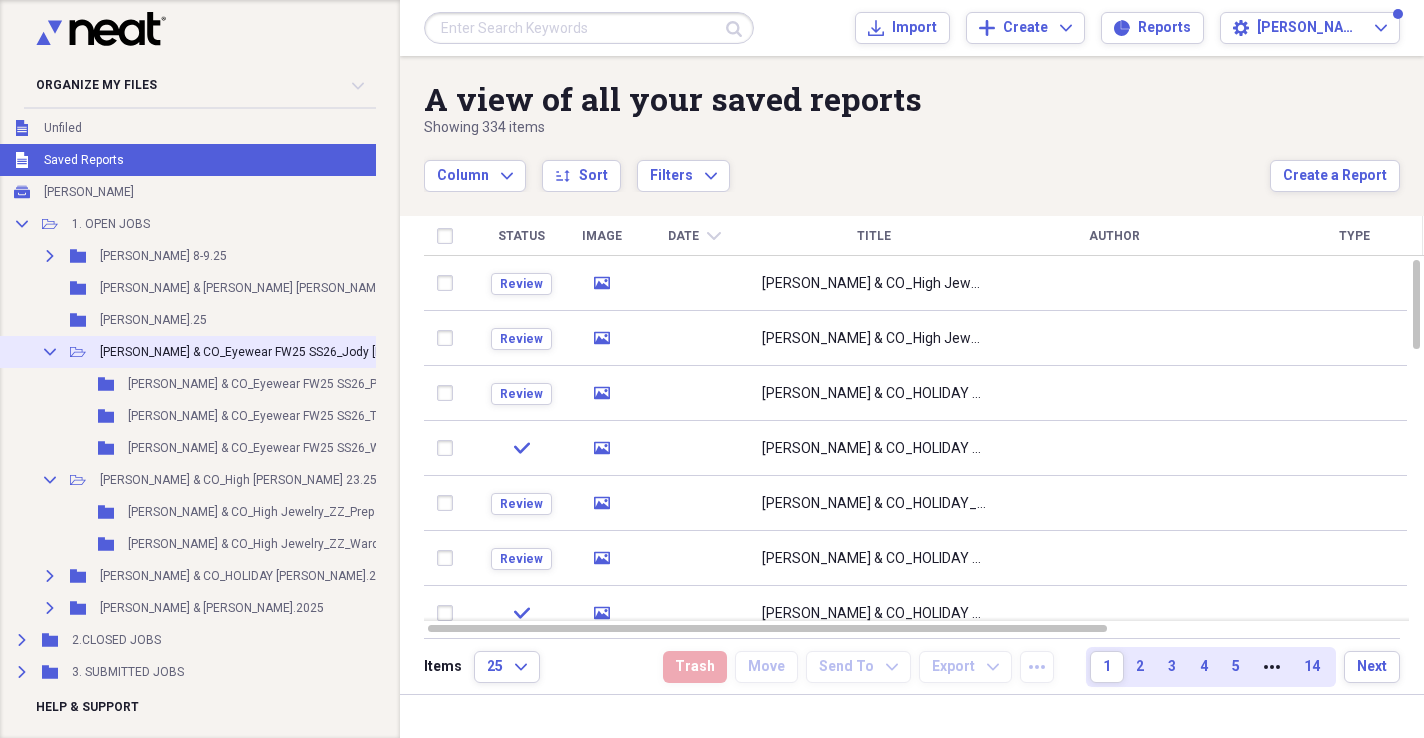 scroll, scrollTop: 69, scrollLeft: 51, axis: both 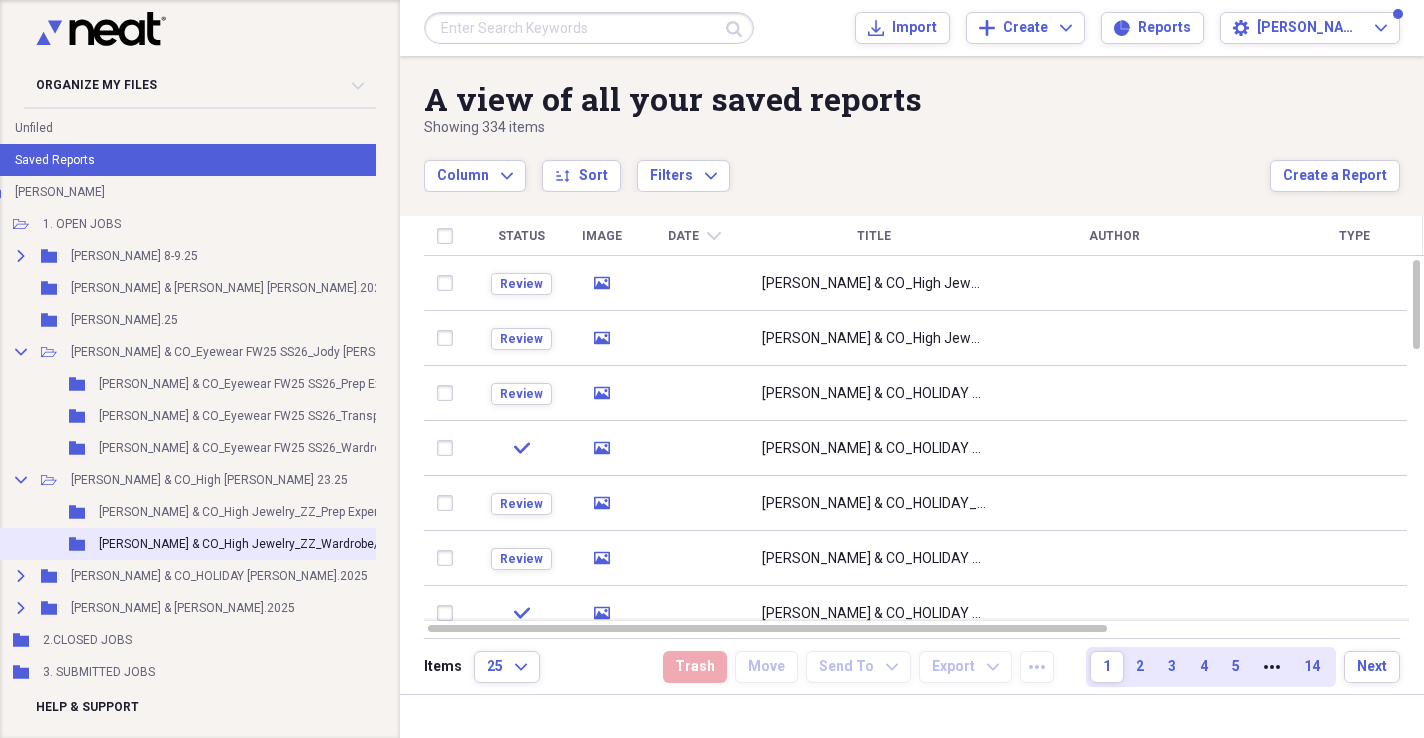 click on "Folder [PERSON_NAME] & CO_High Jewelry_ZZ_Wardrobe/[PERSON_NAME] 23.25 Add Folder" at bounding box center (325, 544) 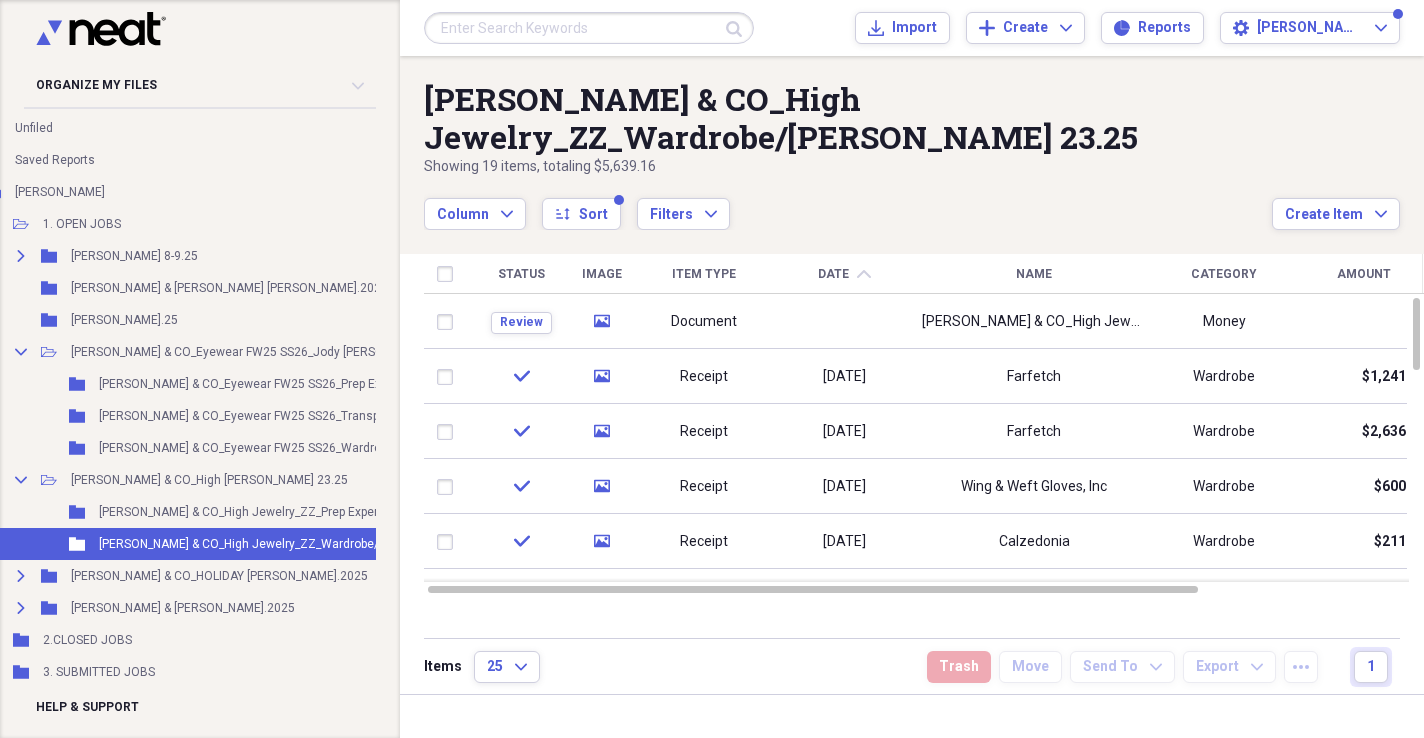 click on "Showing 19 items , totaling $5,639.16" at bounding box center (848, 167) 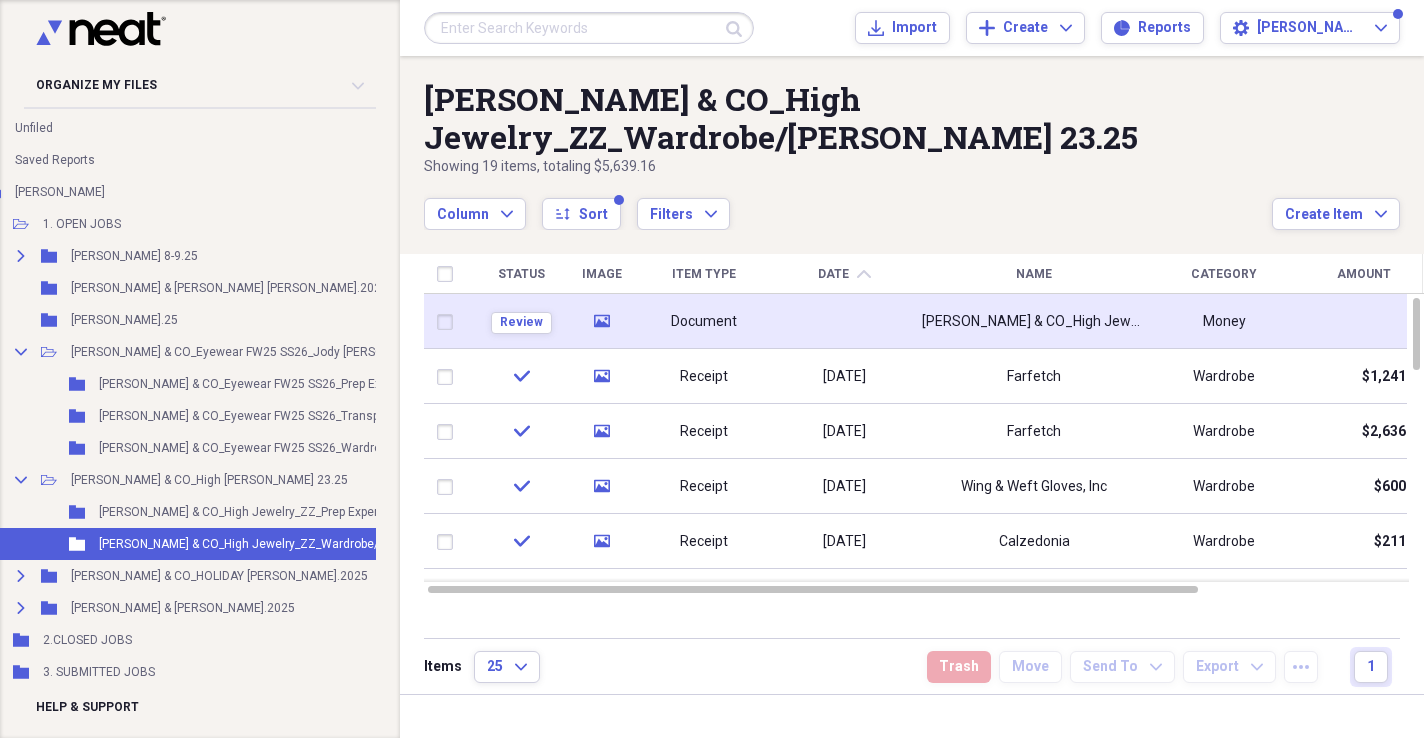 click at bounding box center (844, 321) 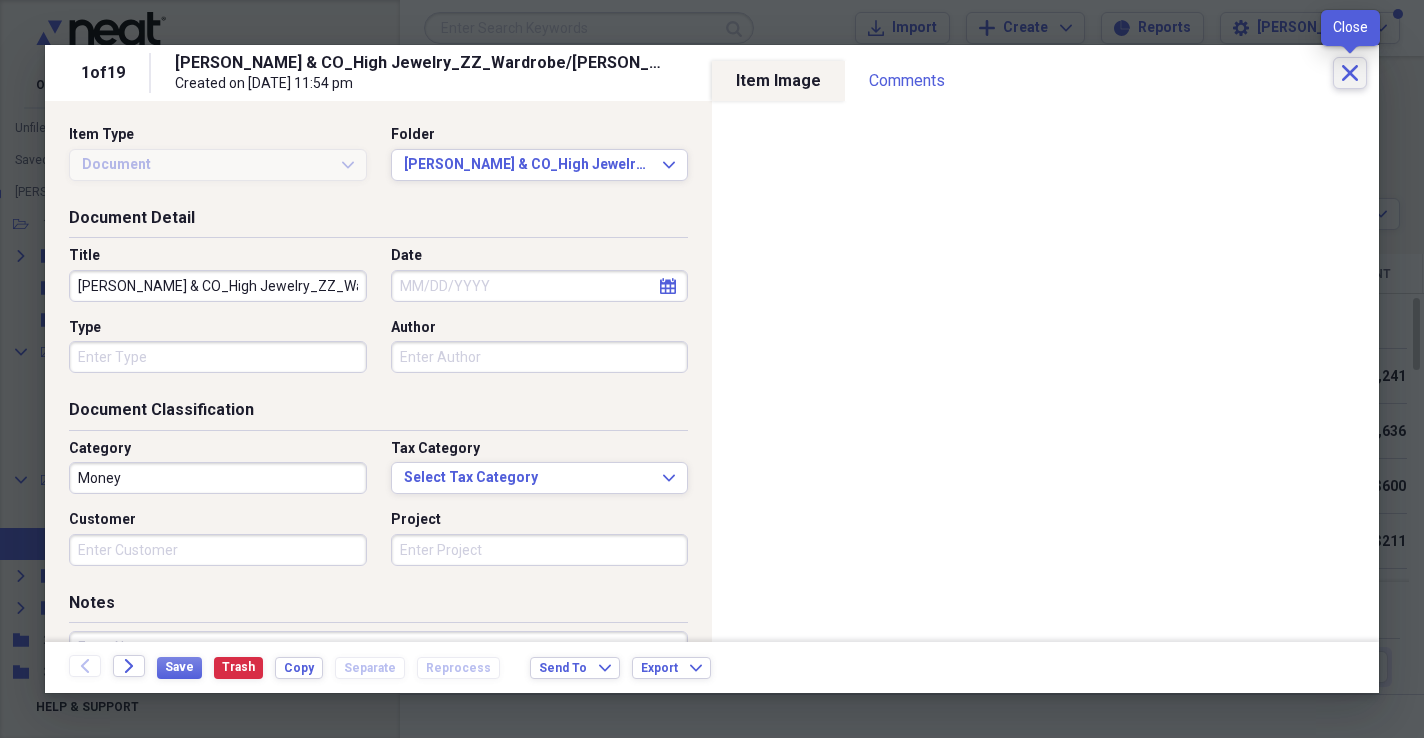 click 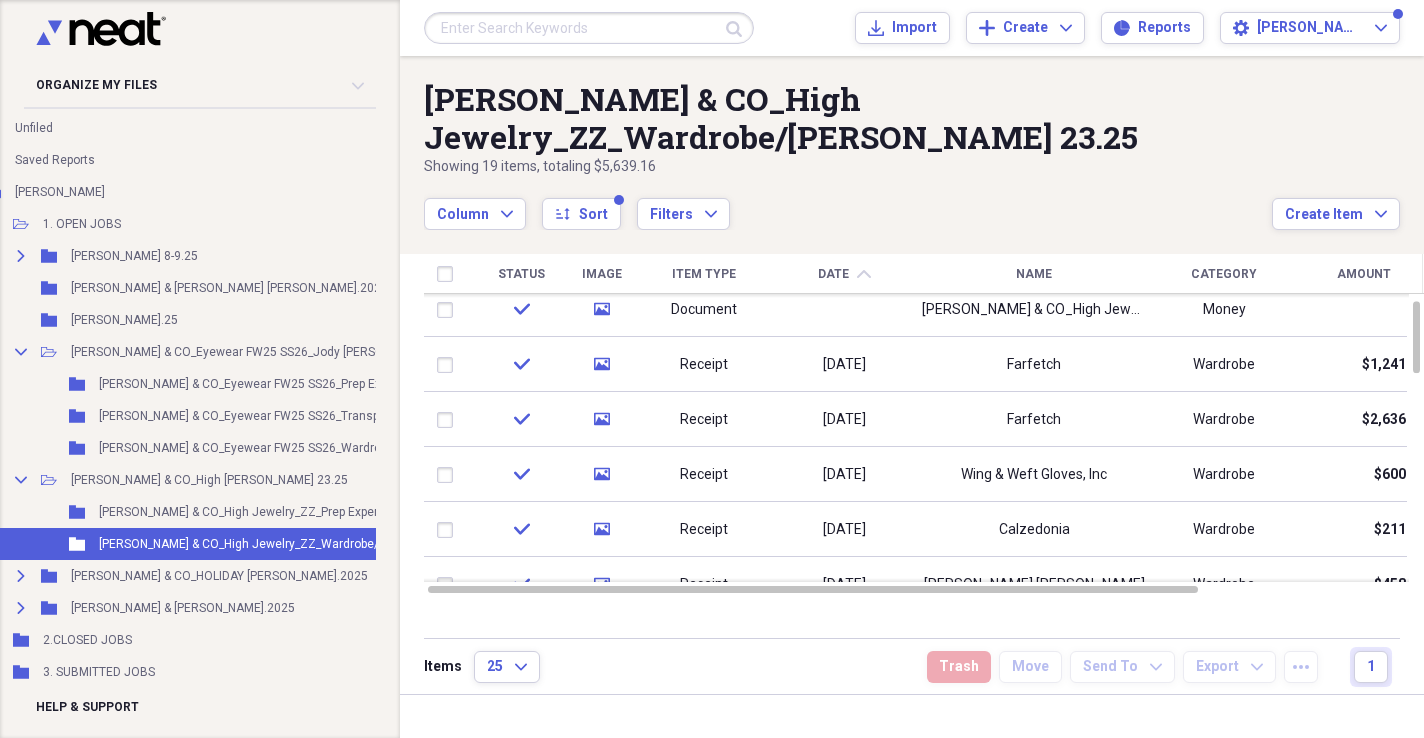 click on "Status" at bounding box center (521, 274) 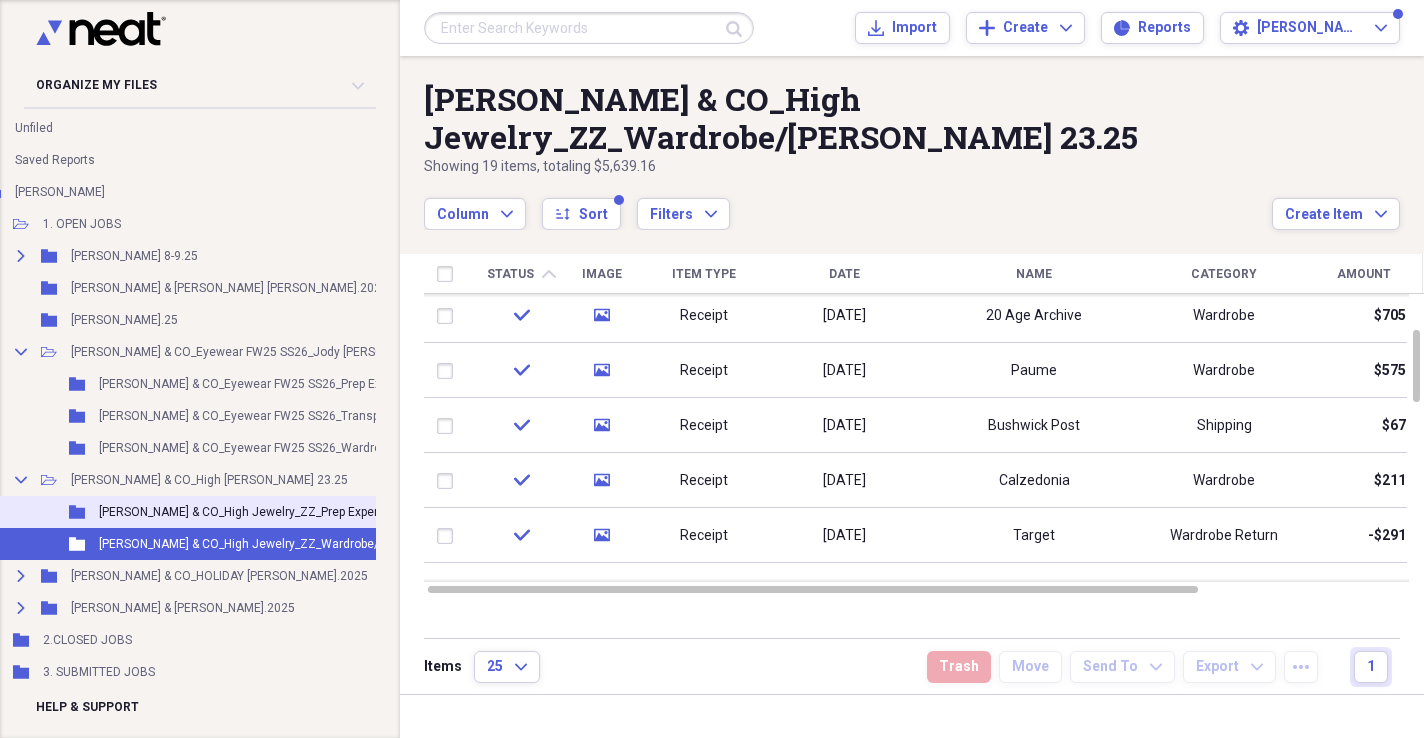 click on "[PERSON_NAME] & CO_High Jewelry_ZZ_Prep Expenses_Carlijn [PERSON_NAME] 23.25" at bounding box center [334, 512] 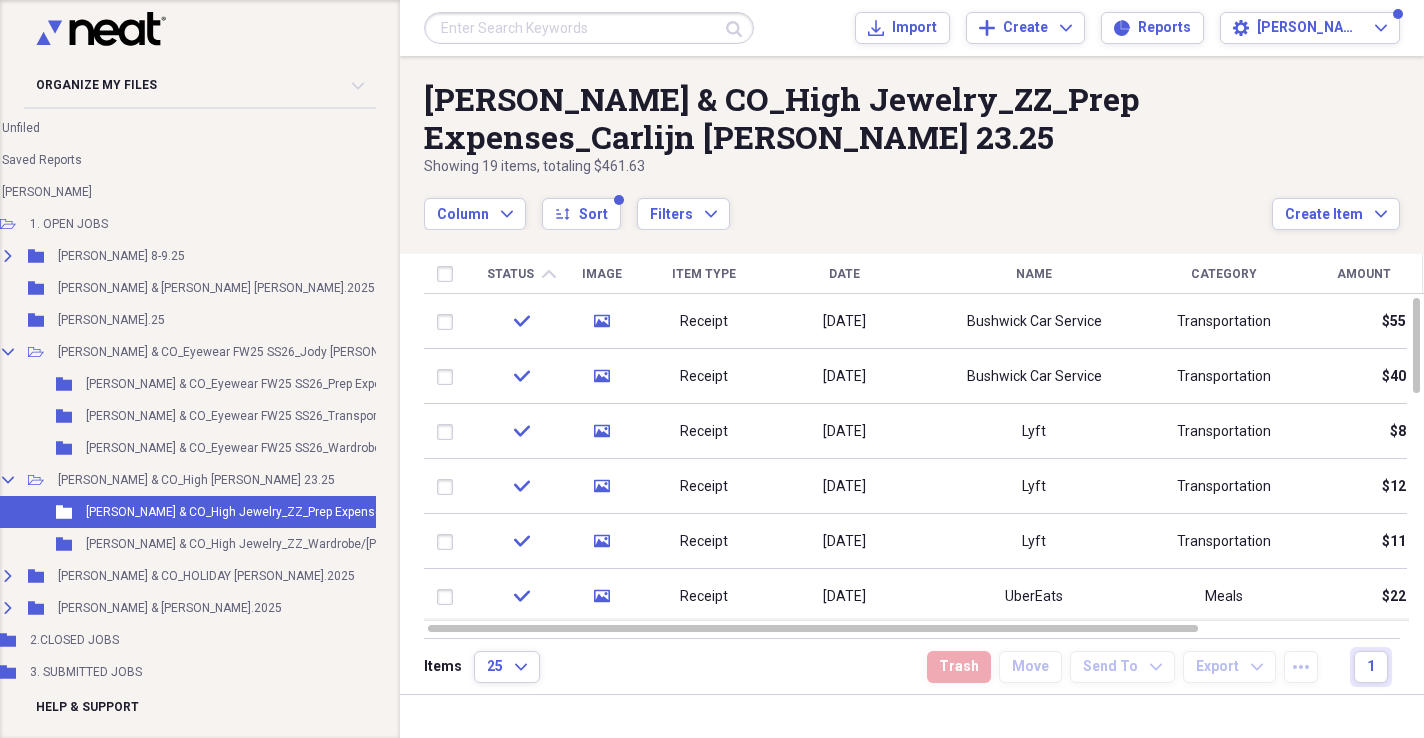 scroll, scrollTop: 69, scrollLeft: 65, axis: both 